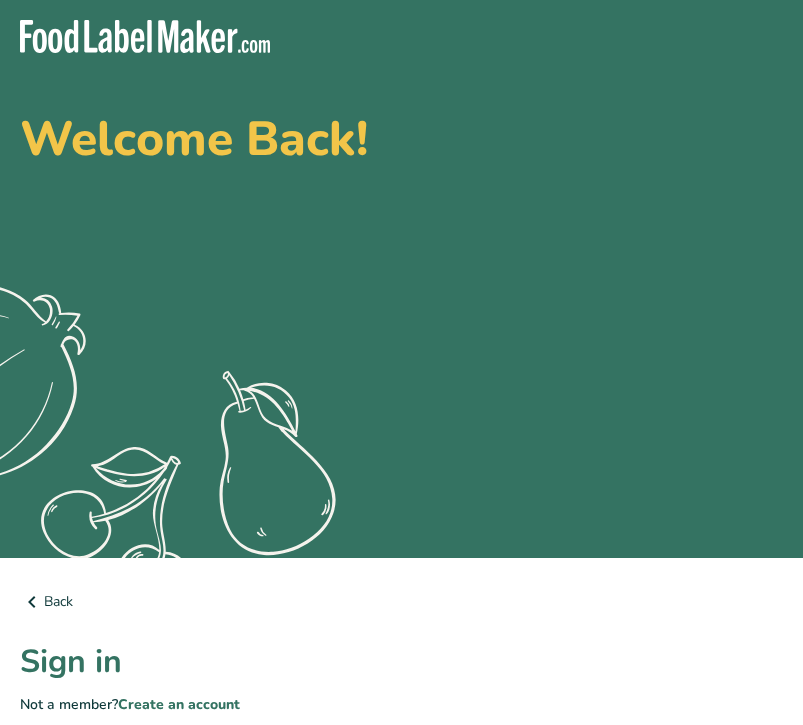 scroll, scrollTop: 0, scrollLeft: 0, axis: both 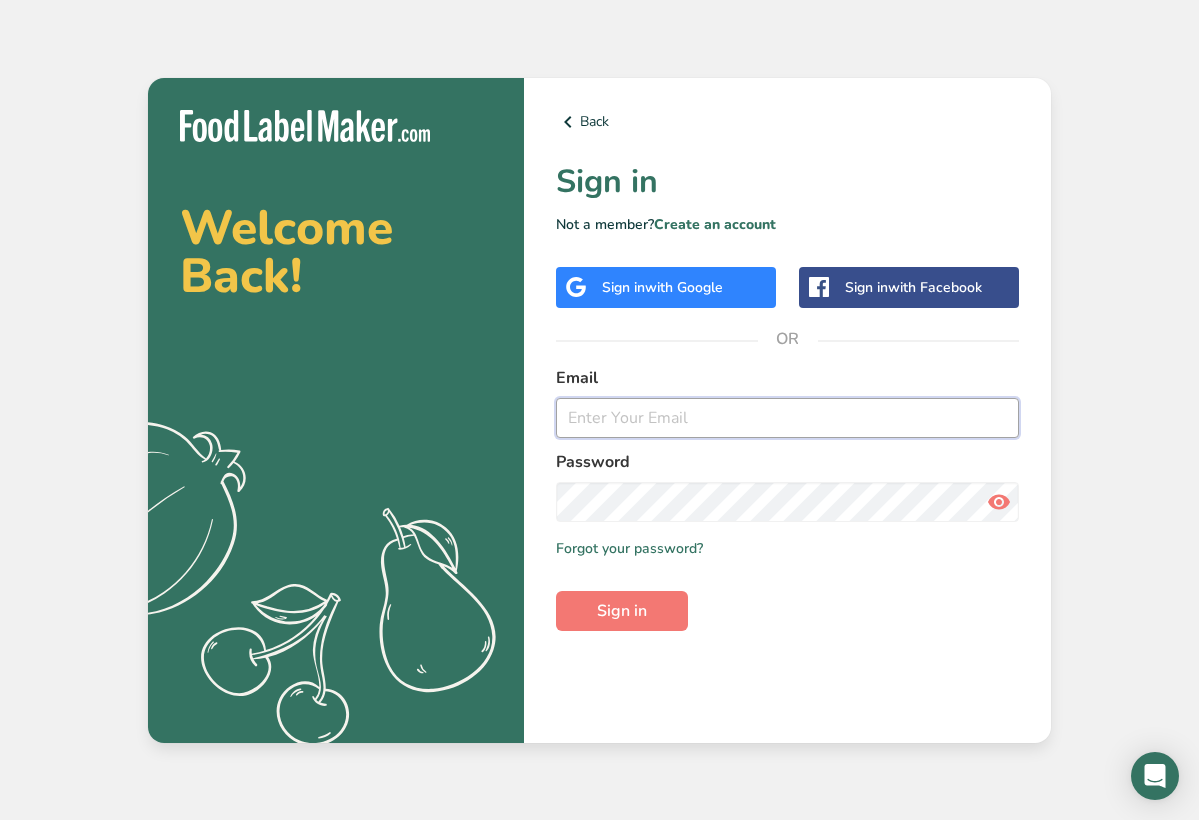type on "evancannell.business@gmail.com" 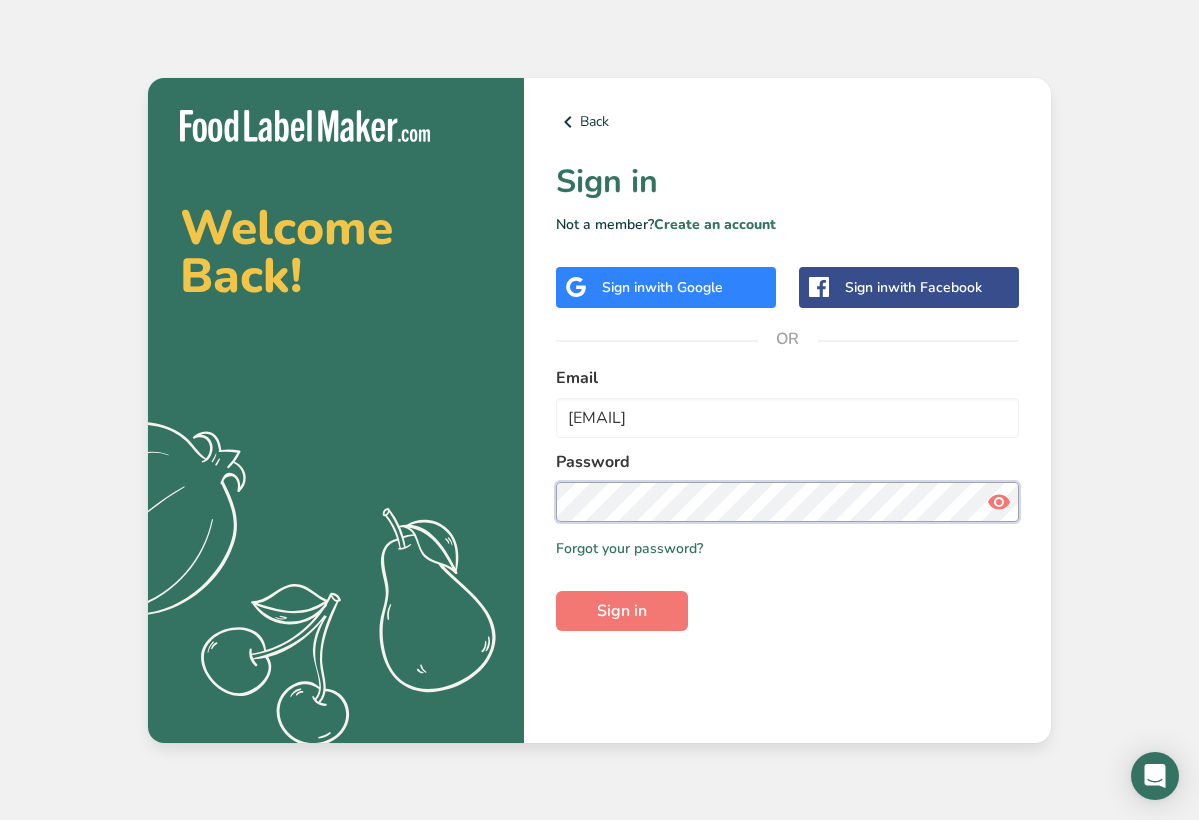 click on "Sign in" at bounding box center (622, 611) 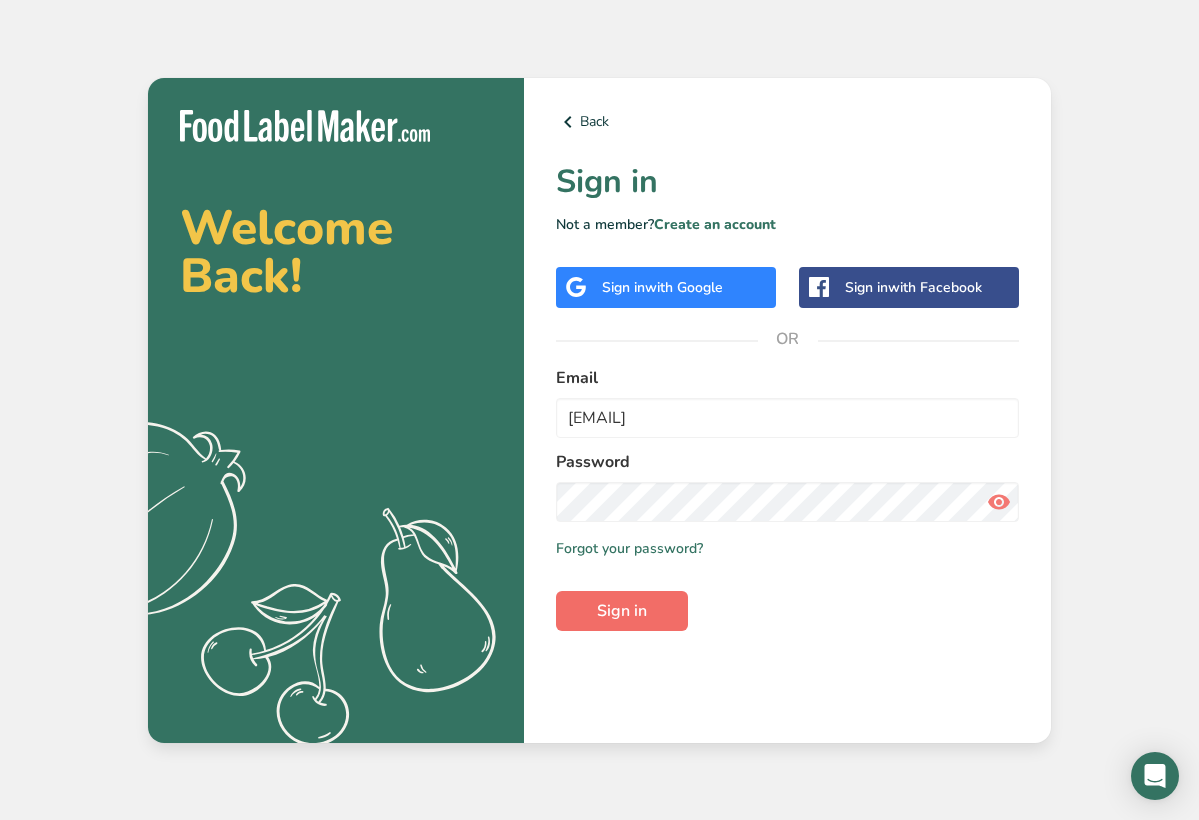 click on "Sign in" at bounding box center (622, 611) 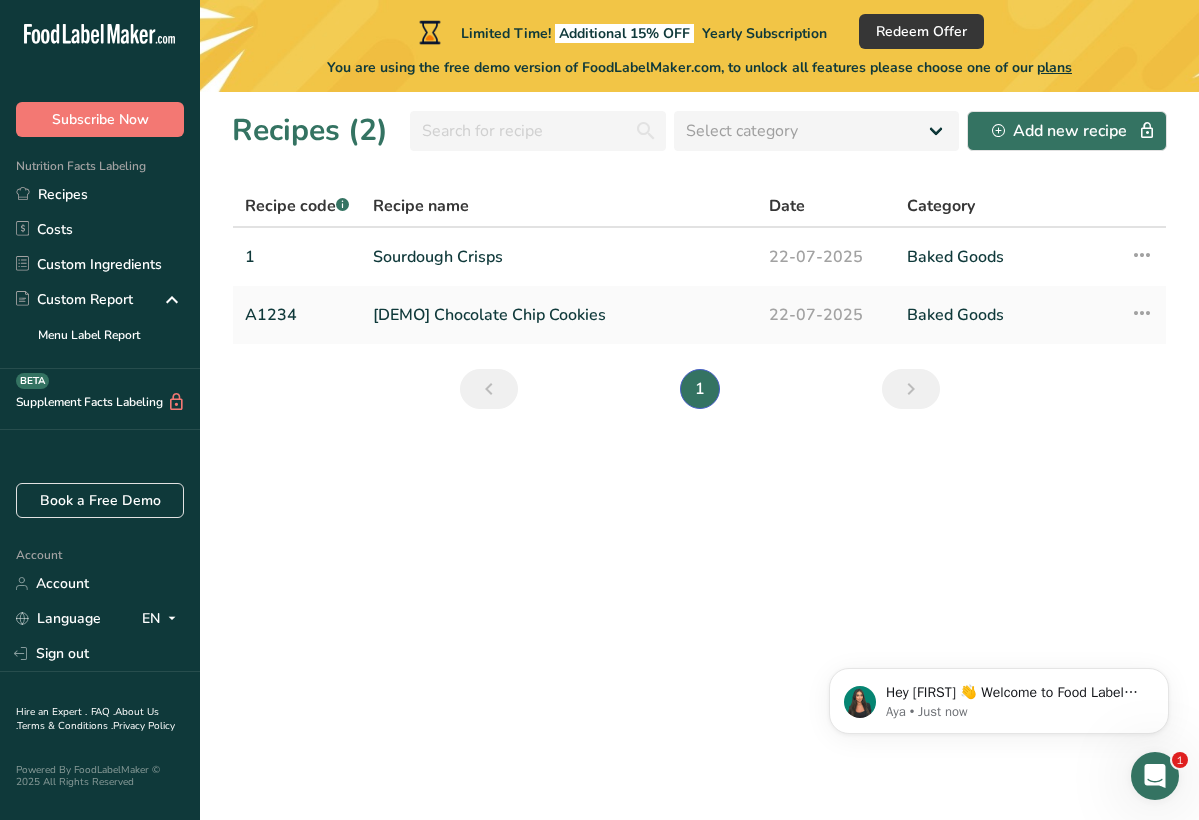 scroll, scrollTop: 0, scrollLeft: 0, axis: both 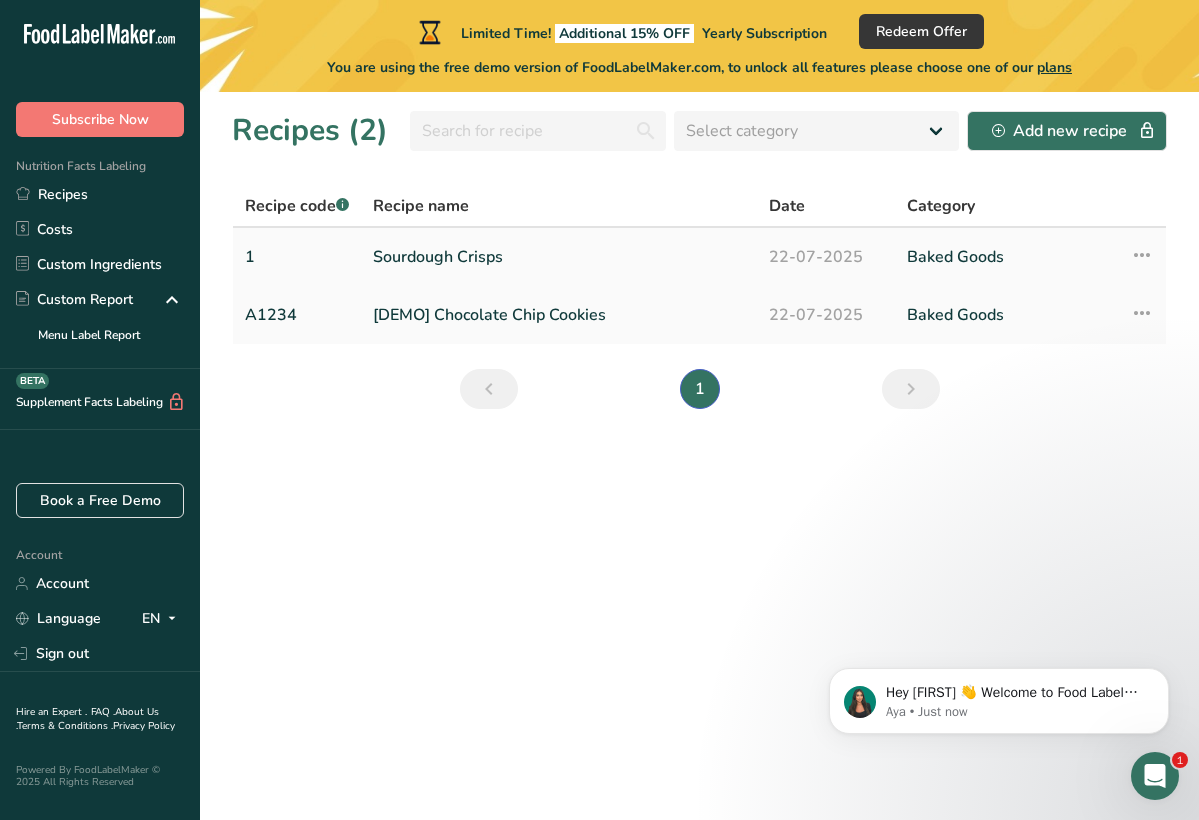 click on "Sourdough Crisps" at bounding box center [559, 257] 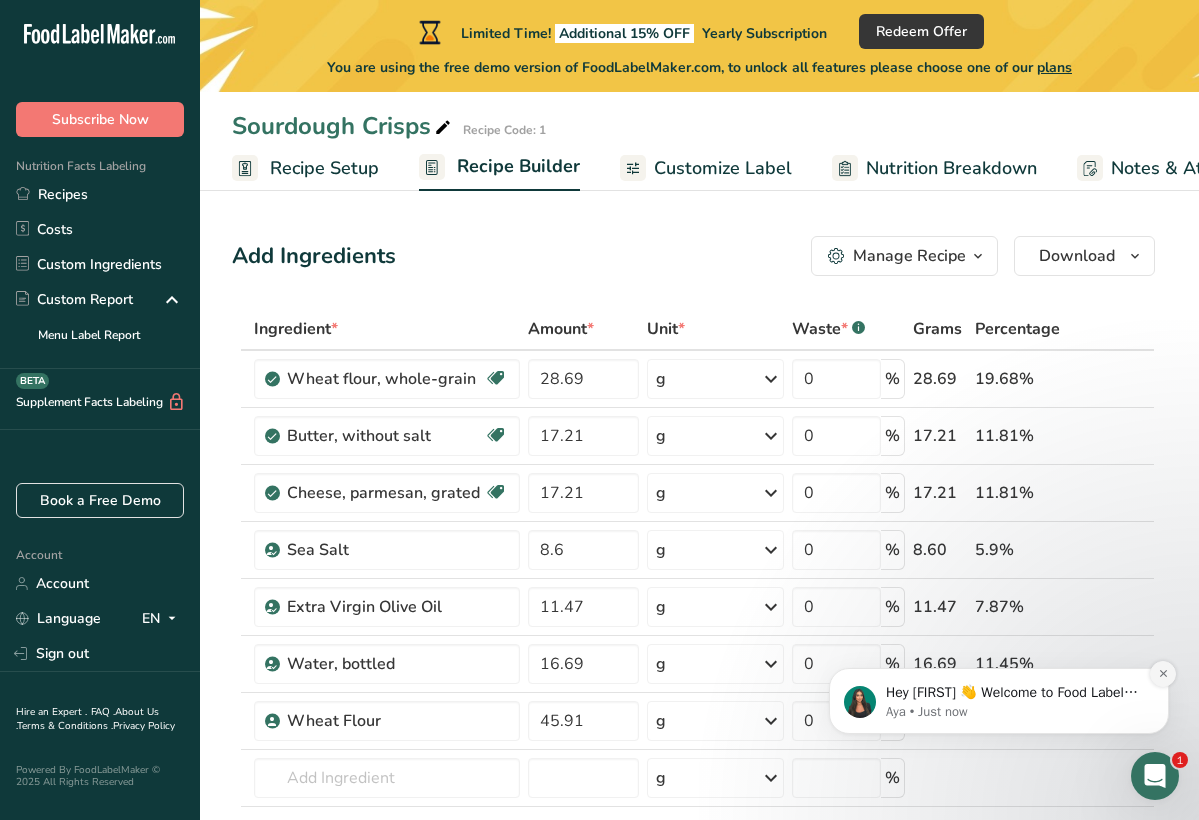 click at bounding box center [1163, 674] 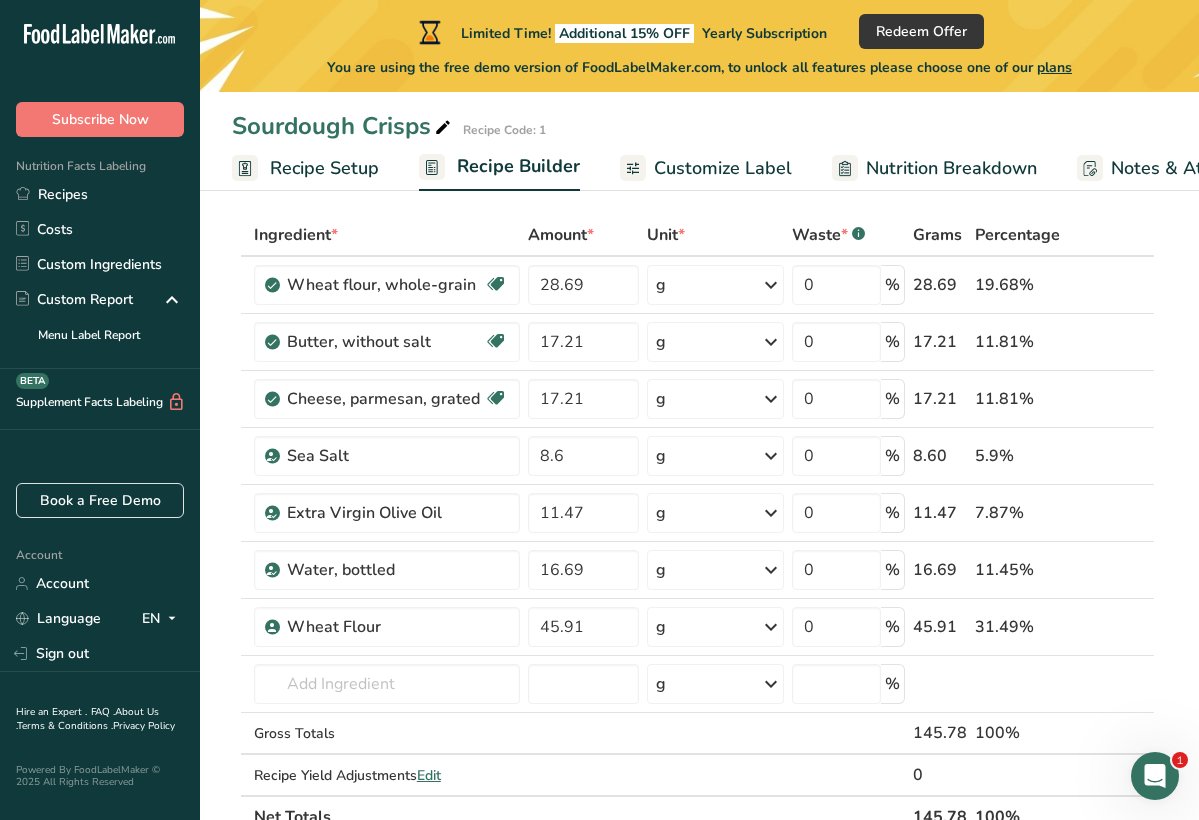 scroll, scrollTop: 95, scrollLeft: 0, axis: vertical 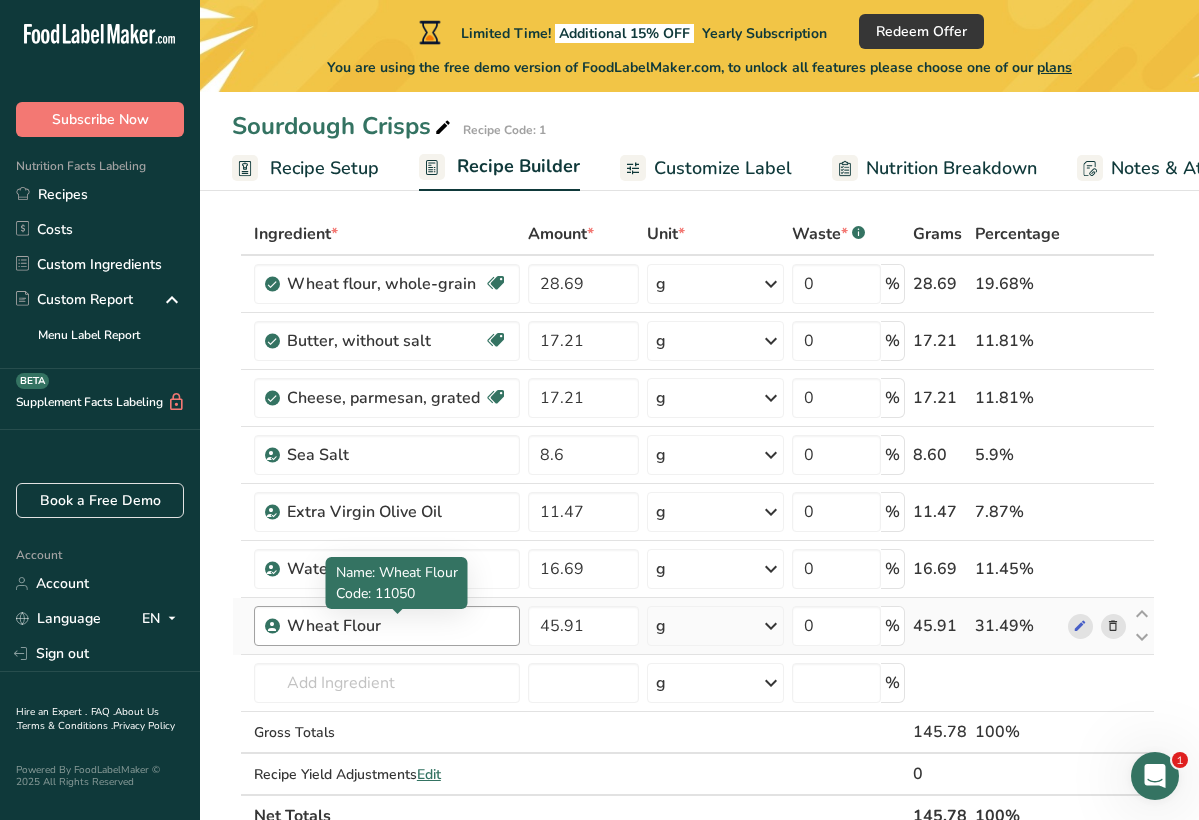 click on "Wheat Flour" at bounding box center (397, 626) 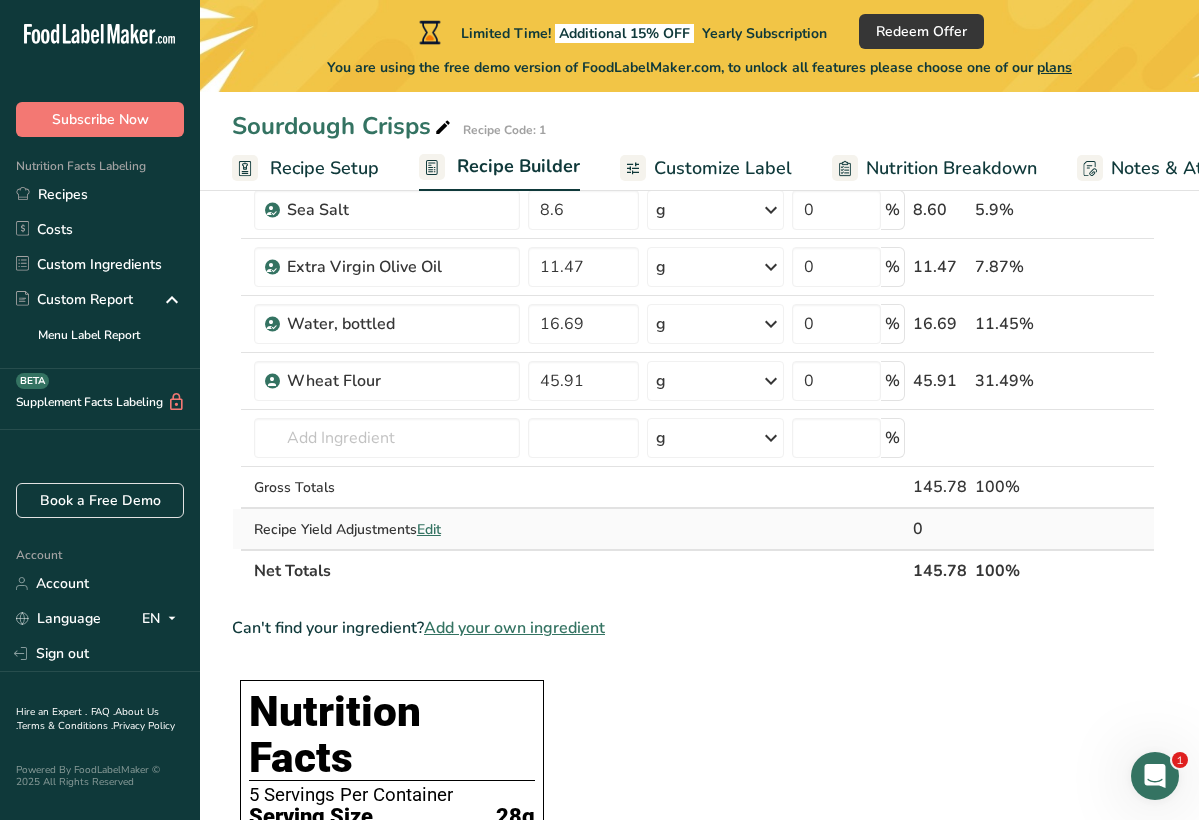 scroll, scrollTop: 337, scrollLeft: 0, axis: vertical 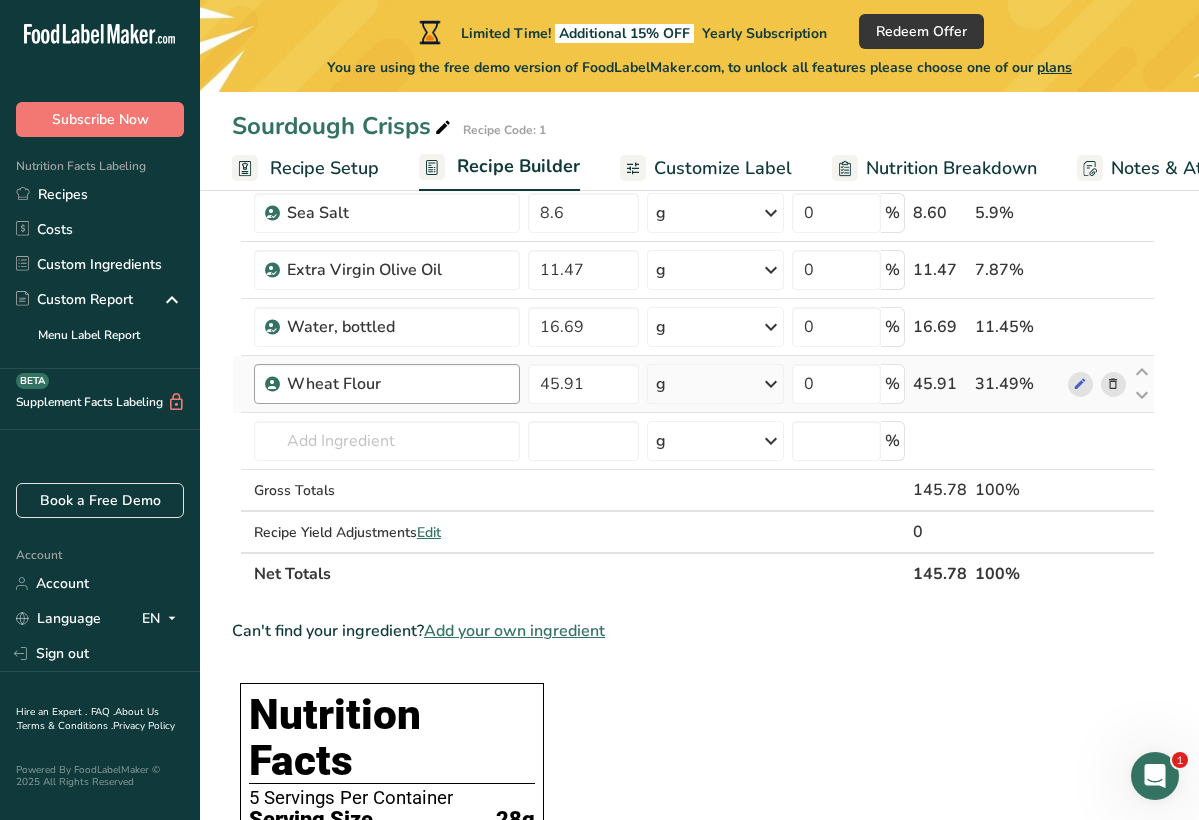 click on "Wheat Flour" at bounding box center (397, 384) 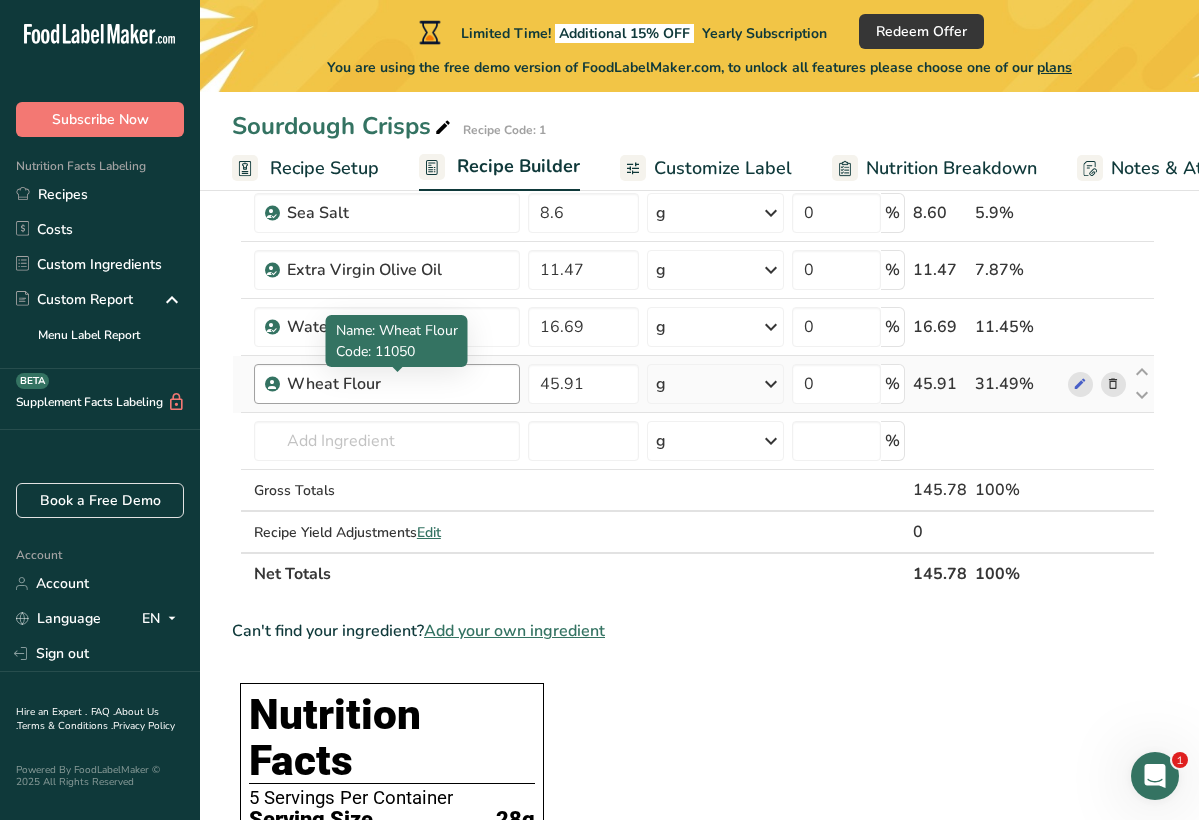 click on "Wheat Flour" at bounding box center [397, 384] 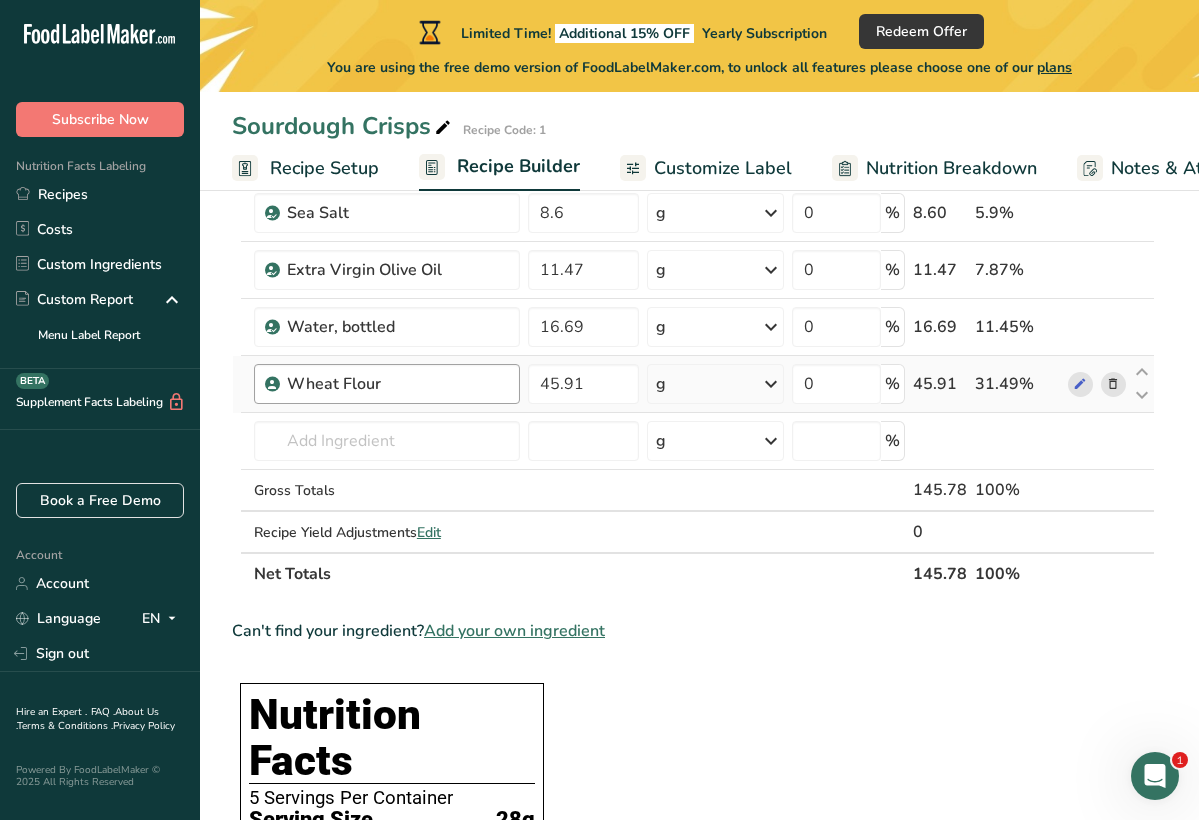 click on "Wheat Flour" at bounding box center (387, 384) 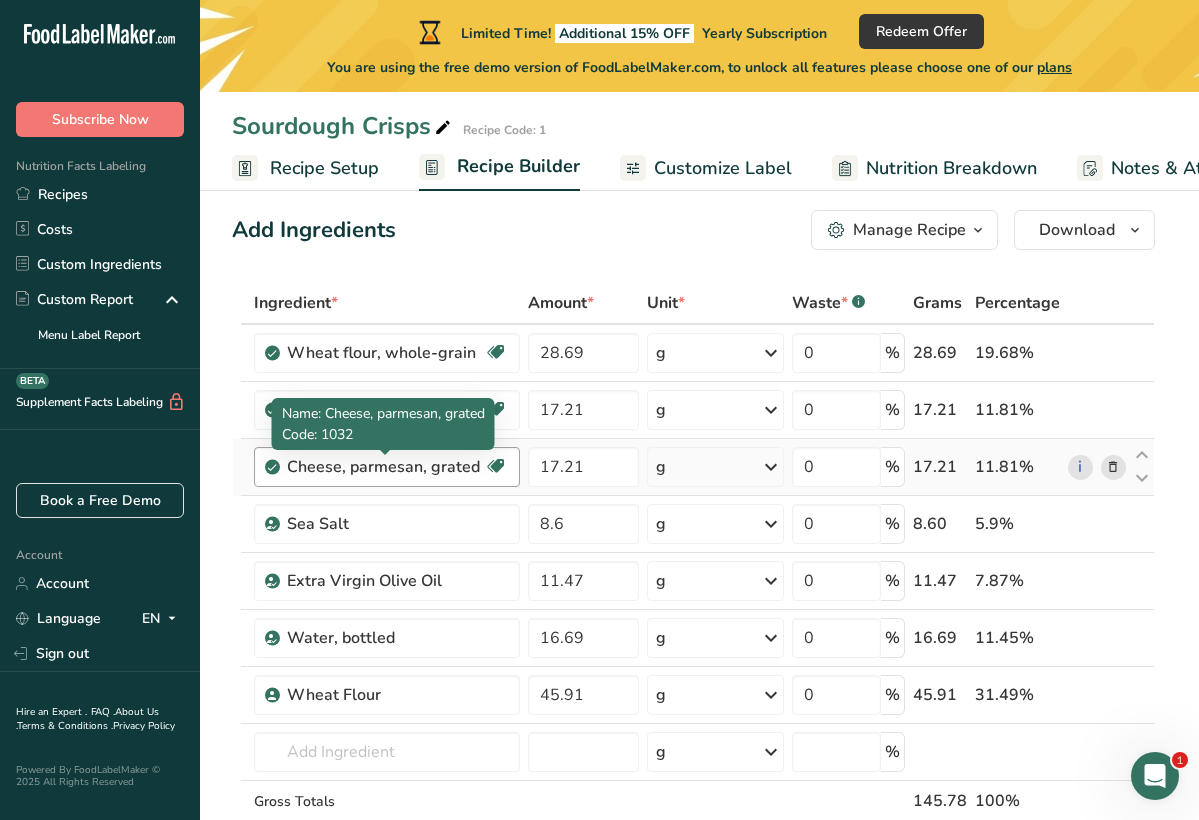 scroll, scrollTop: 0, scrollLeft: 0, axis: both 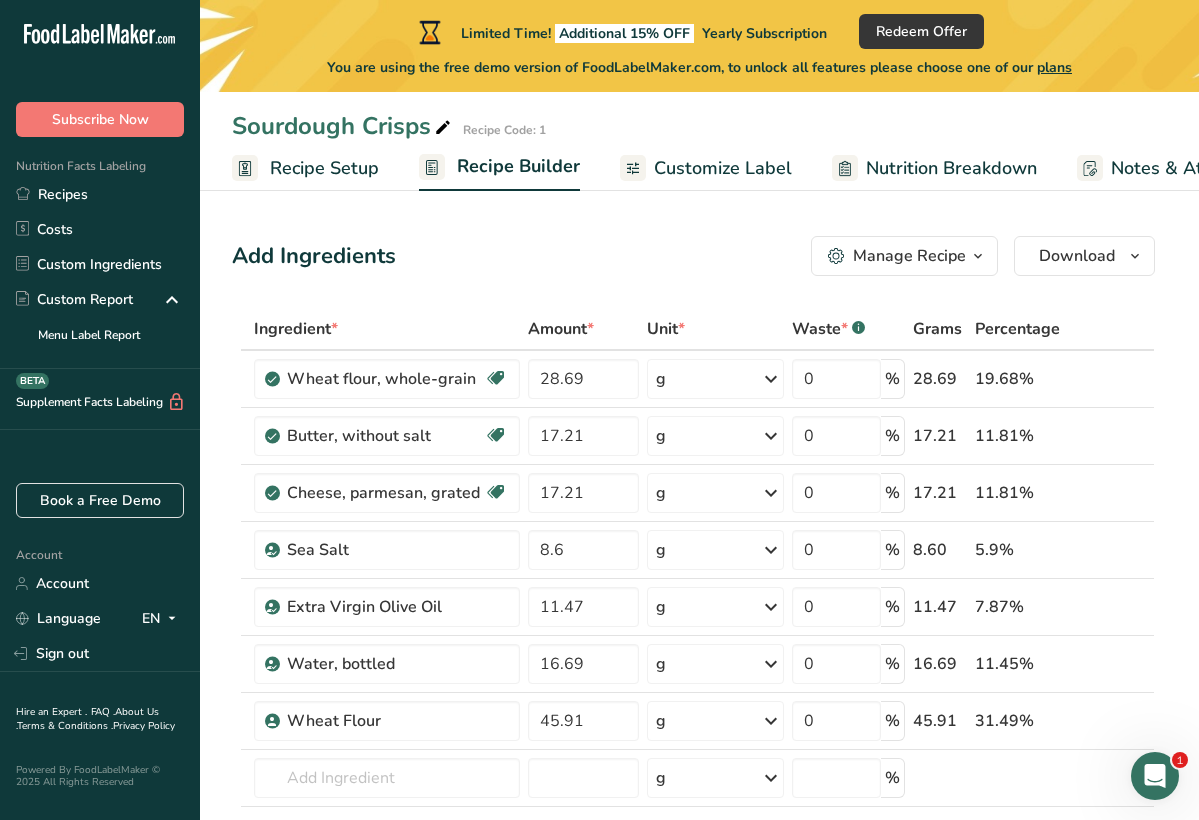 click on "Add Ingredients" at bounding box center (314, 256) 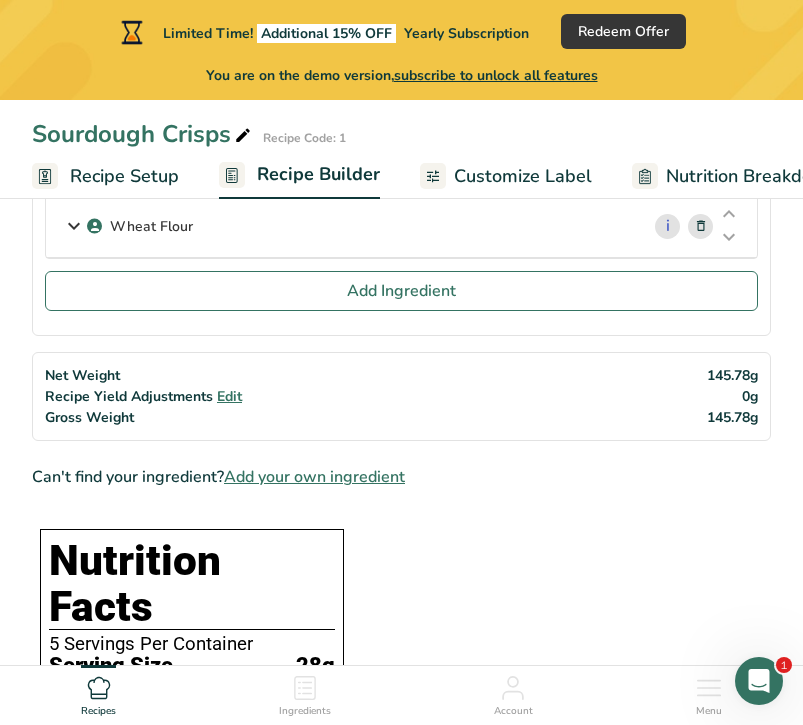 scroll, scrollTop: 653, scrollLeft: 0, axis: vertical 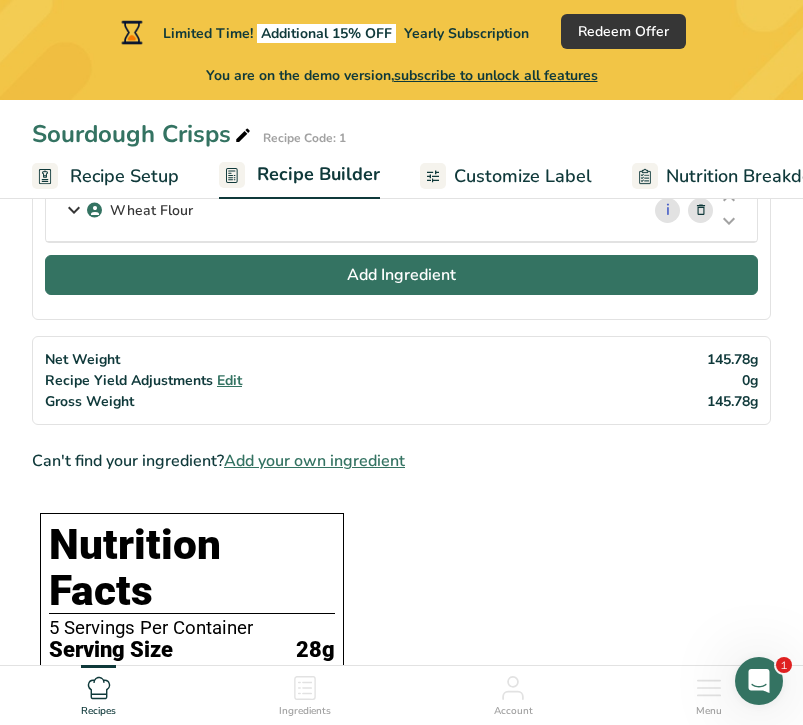 click on "Add Ingredient" at bounding box center (401, 275) 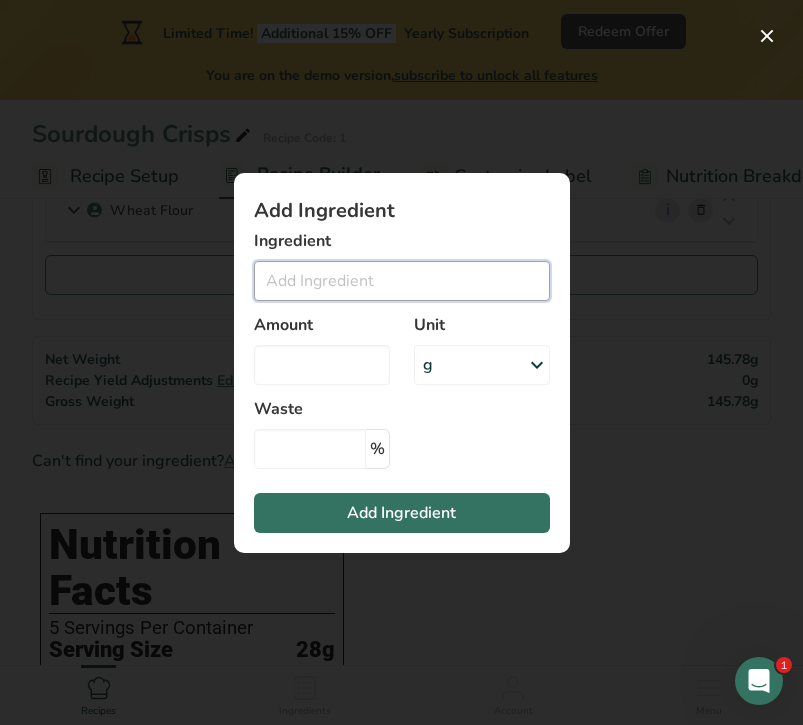 click at bounding box center (402, 281) 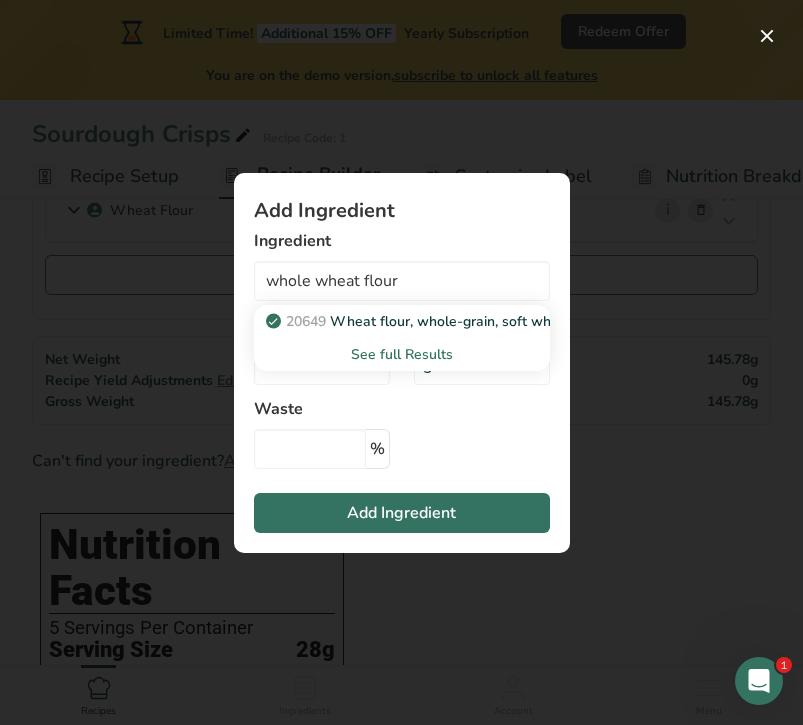 click on "See full Results" at bounding box center (402, 354) 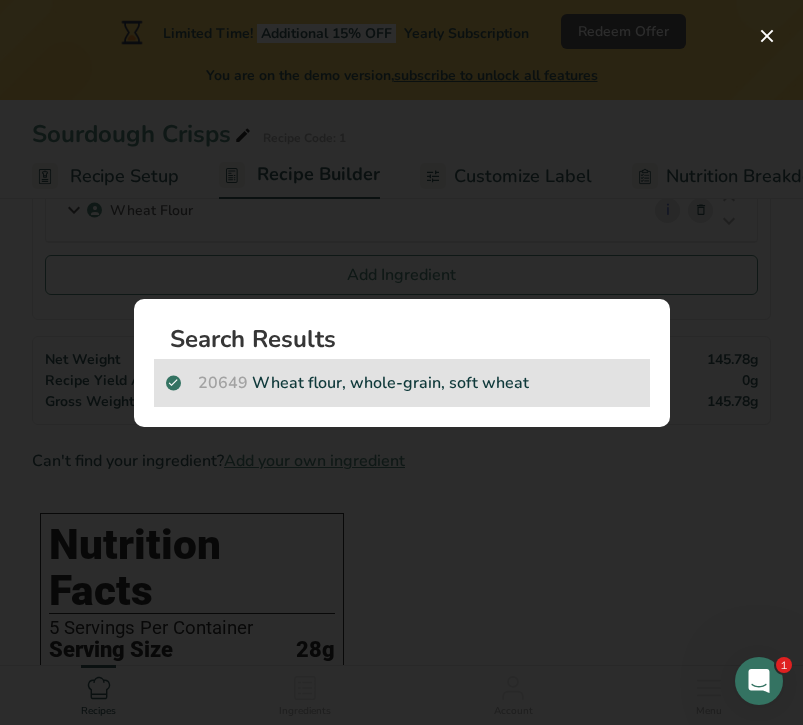 click on "20649
Wheat flour, whole-grain, soft wheat" at bounding box center [402, 383] 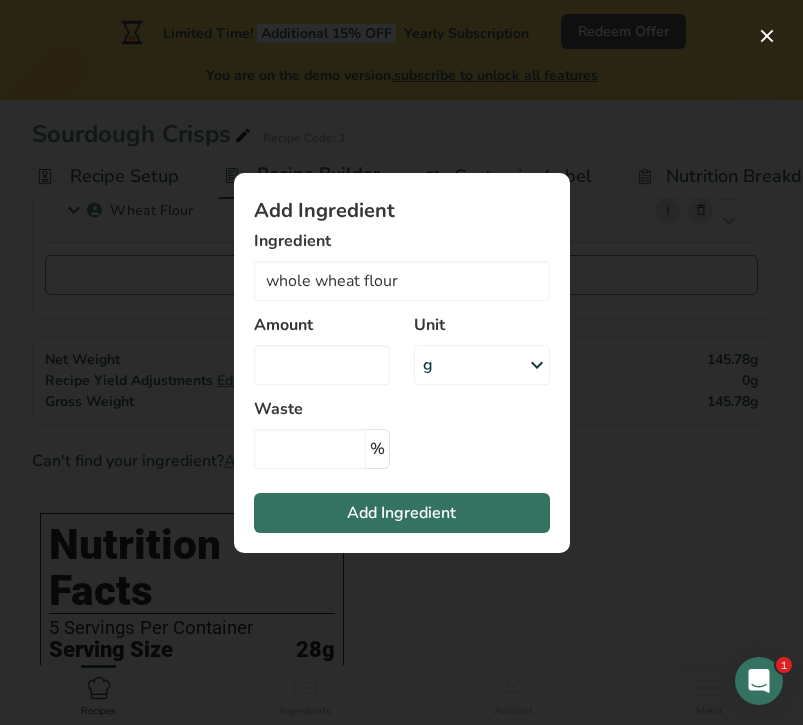 type on "Wheat flour, whole-grain, soft wheat" 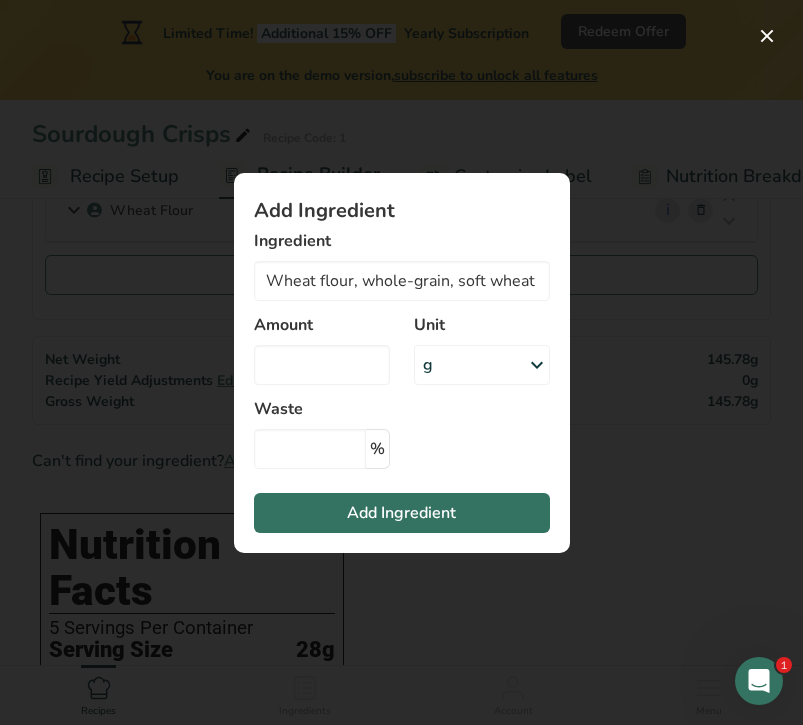 click at bounding box center [401, 362] 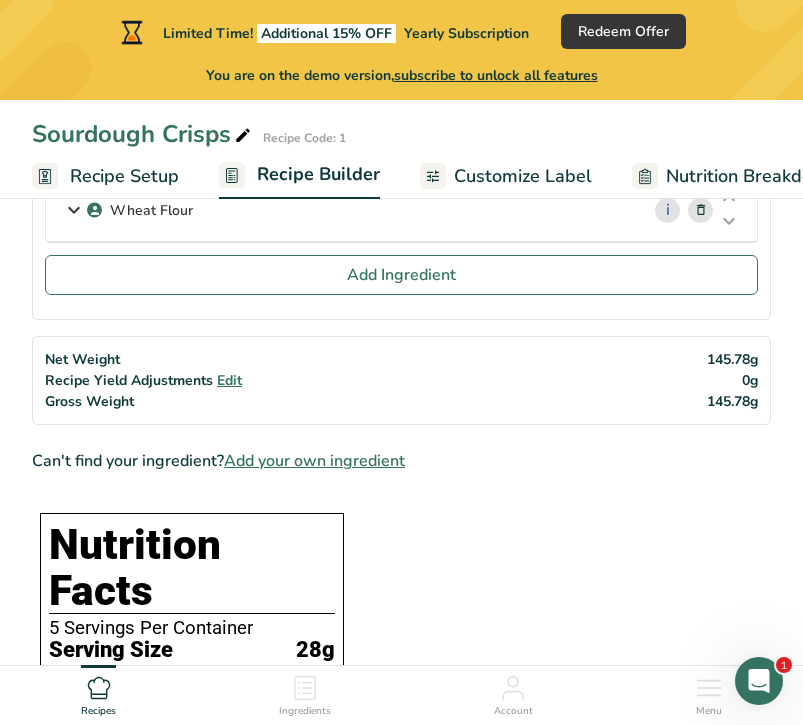 click on "Add your own ingredient" at bounding box center [314, 461] 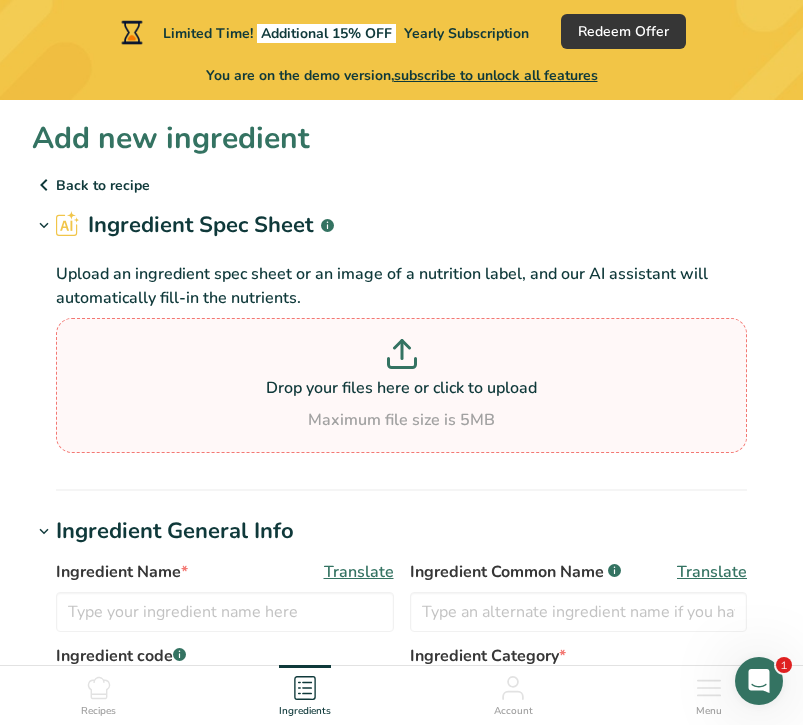 click on "Drop your files here or click to upload" at bounding box center (401, 388) 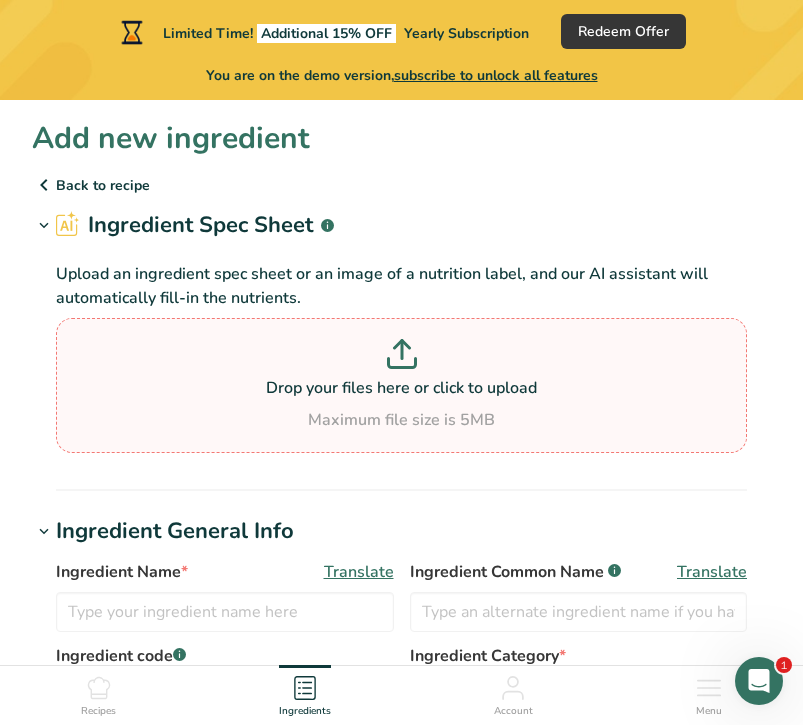 type on "C:\fakepath\IMG_7711.jpg" 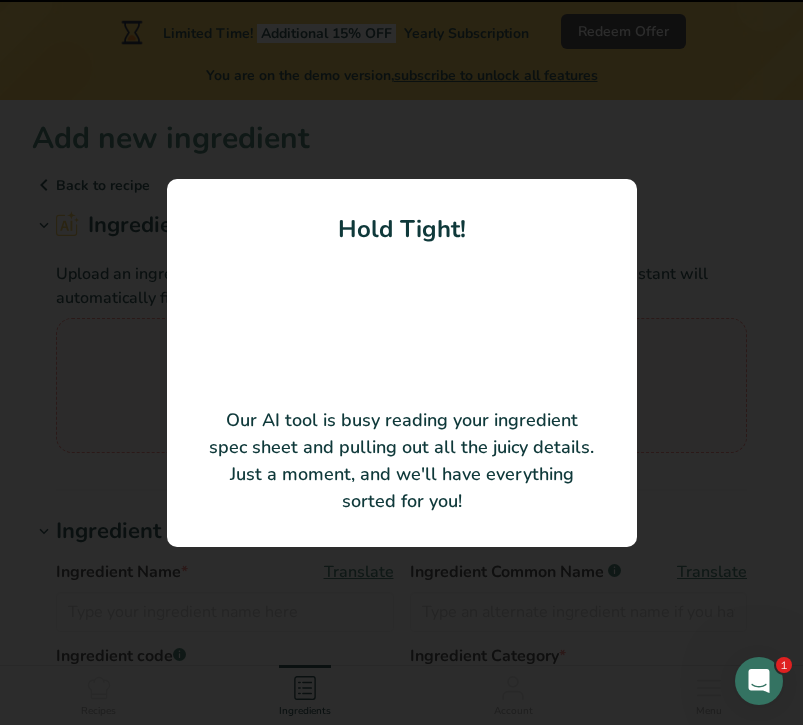 type on "Whole Wheat Flour" 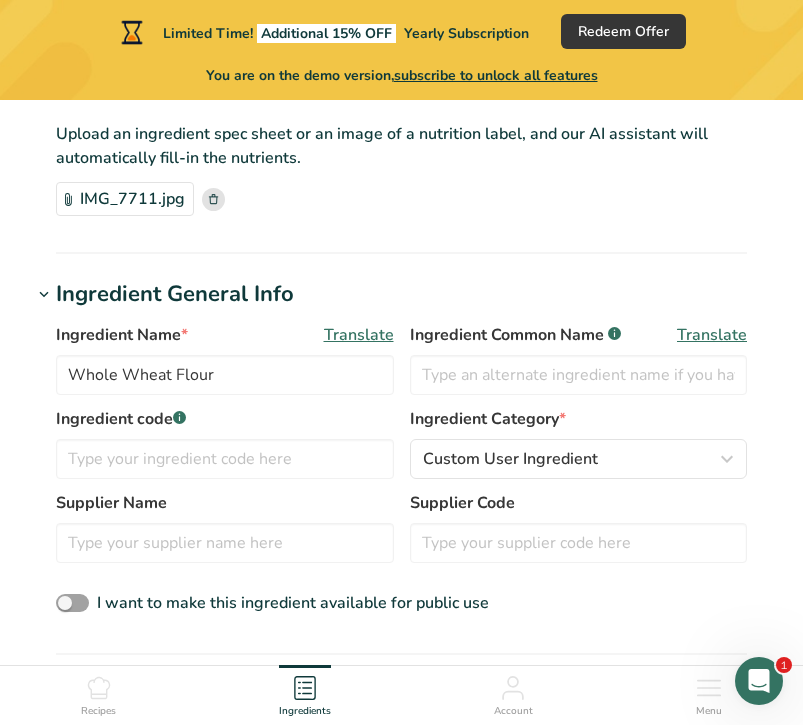 scroll, scrollTop: 146, scrollLeft: 0, axis: vertical 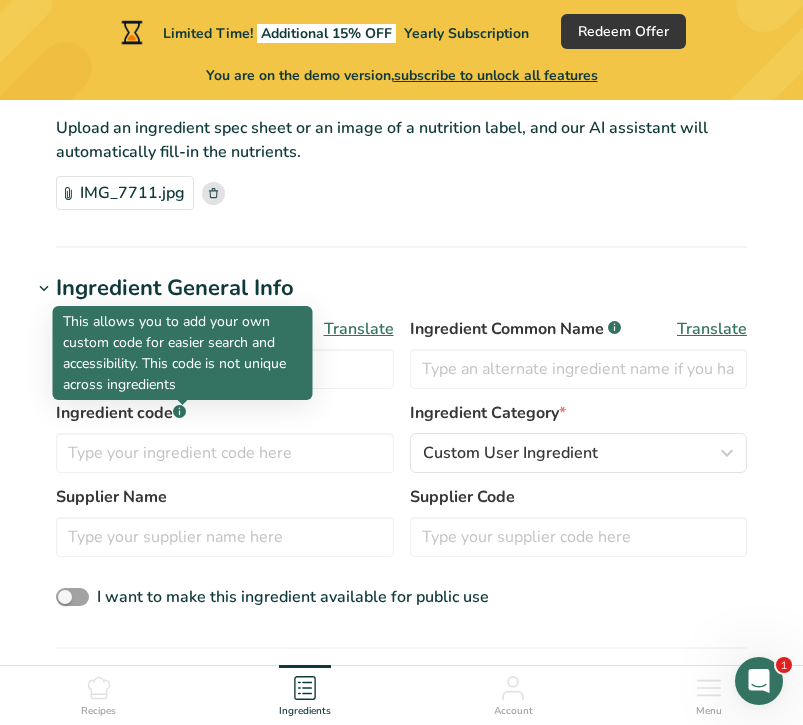 click 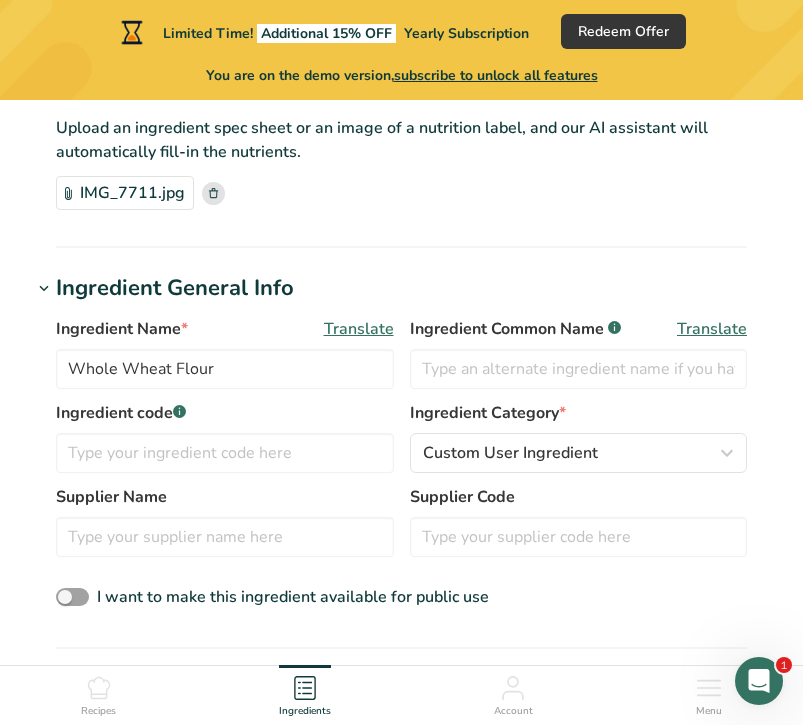 click 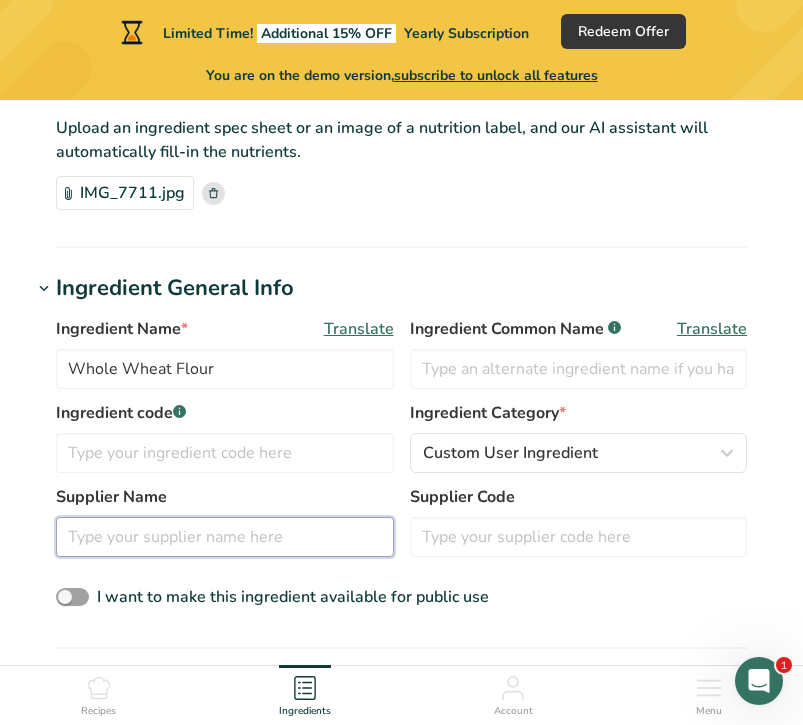 click at bounding box center (225, 537) 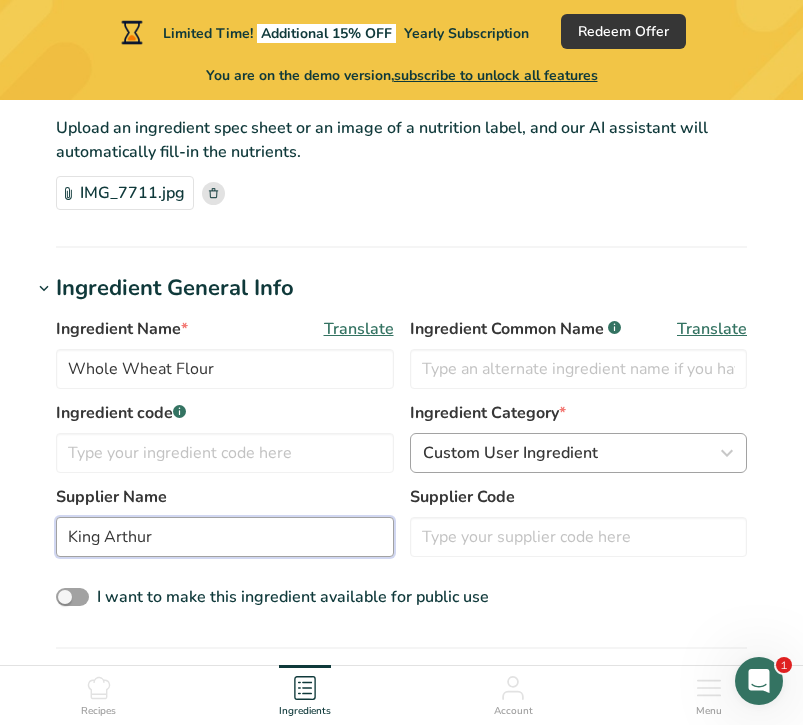 type on "King Arthur" 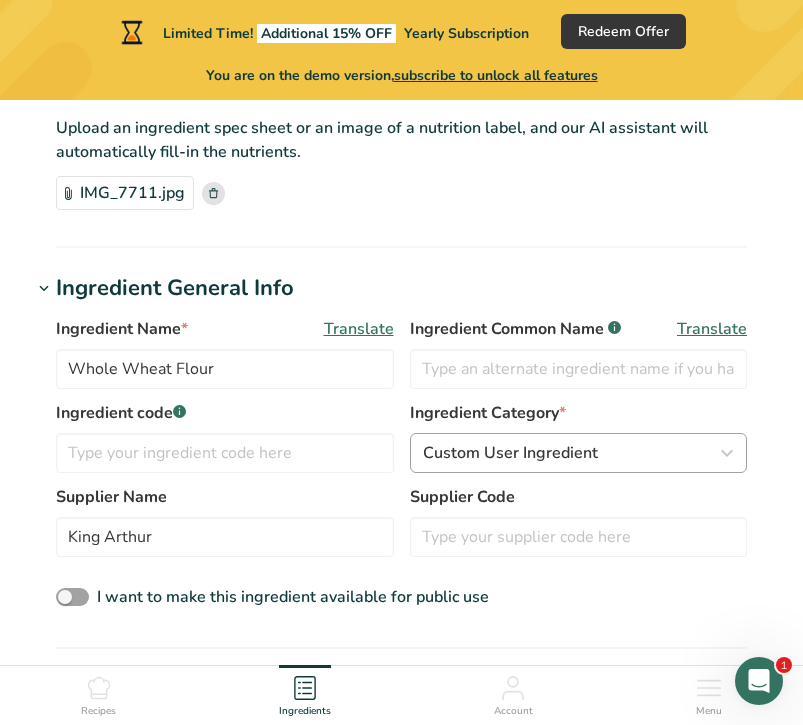 click on "Custom User Ingredient" at bounding box center [510, 453] 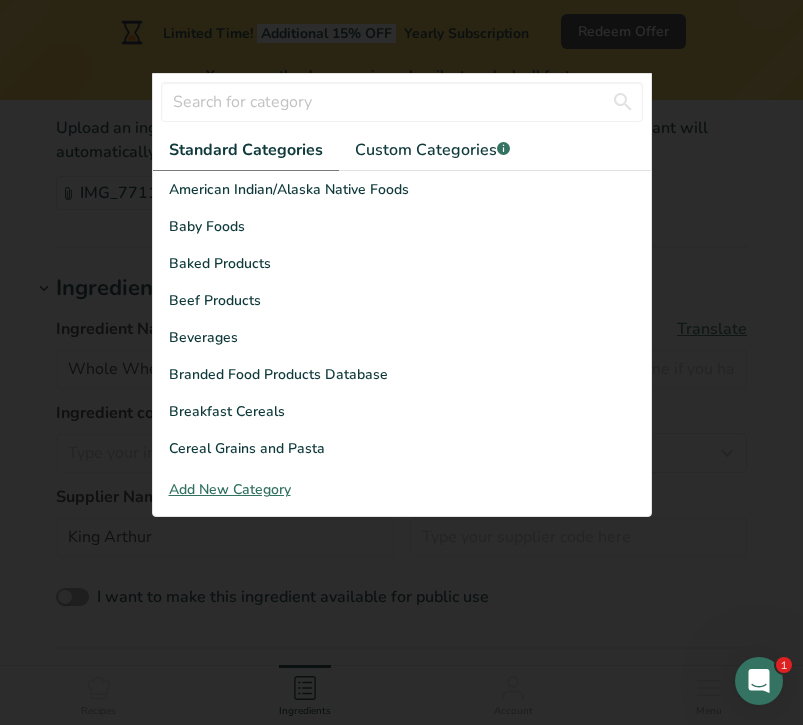 click at bounding box center (401, 362) 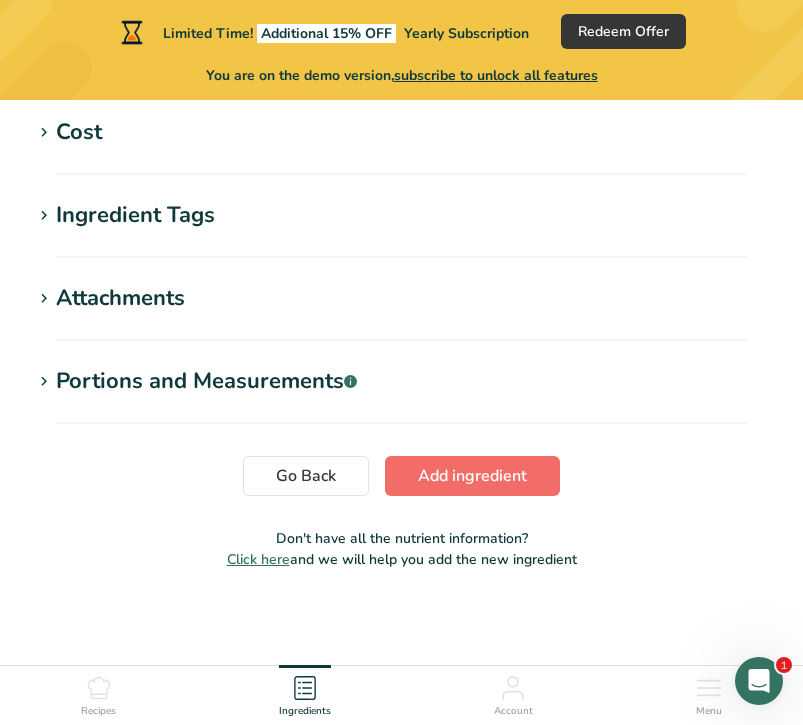 click on "Add ingredient" at bounding box center [472, 476] 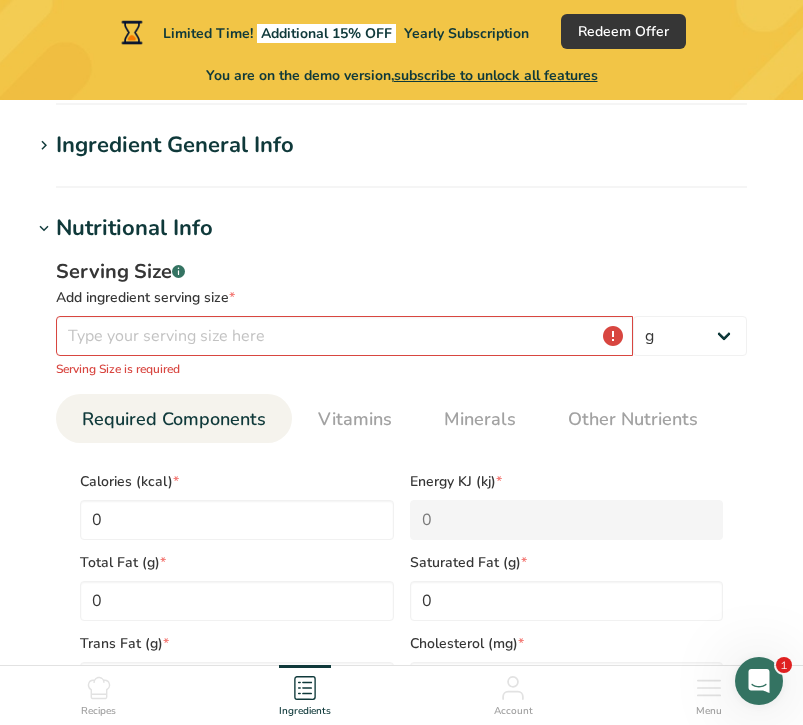 scroll, scrollTop: 141, scrollLeft: 0, axis: vertical 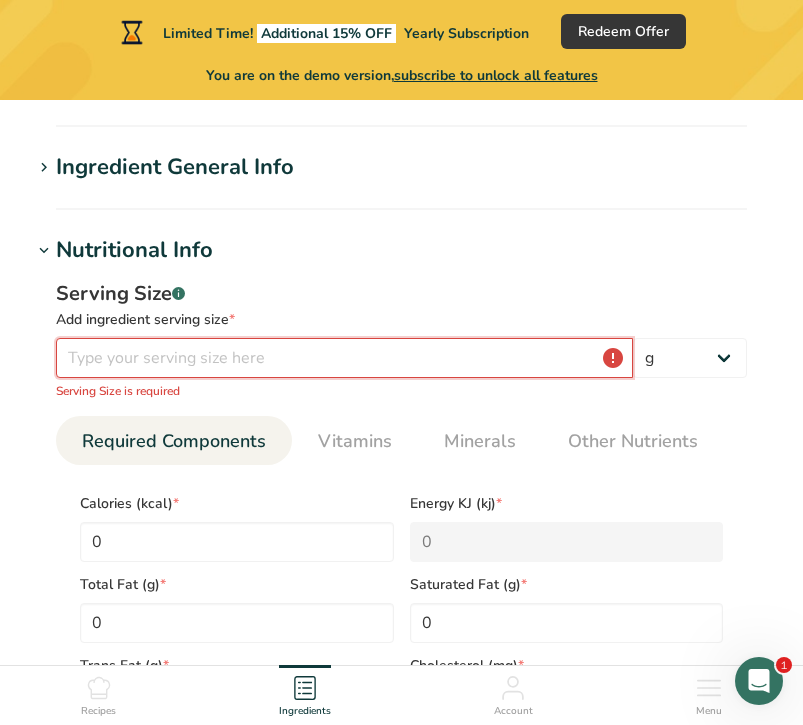 click at bounding box center (344, 358) 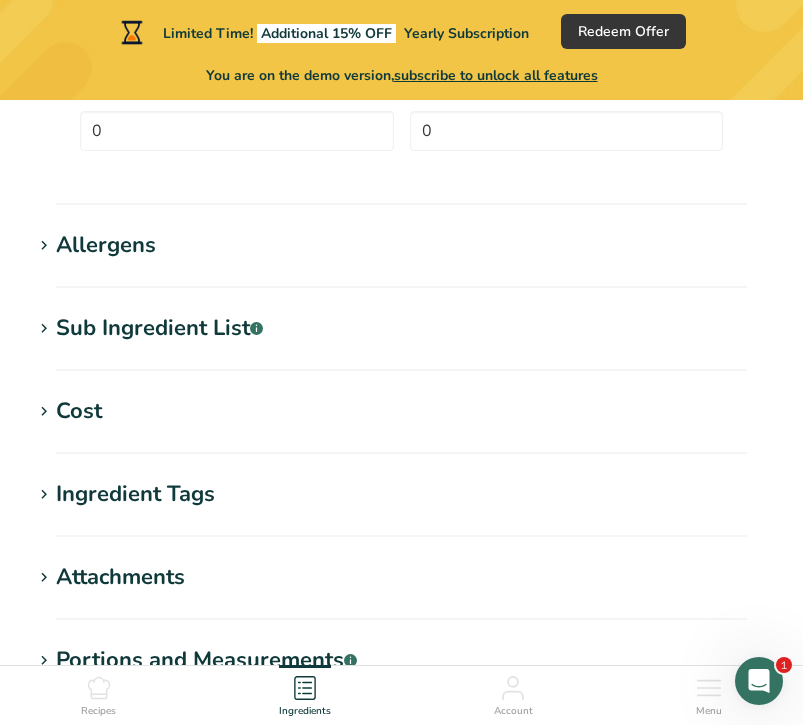 scroll, scrollTop: 1143, scrollLeft: 1, axis: both 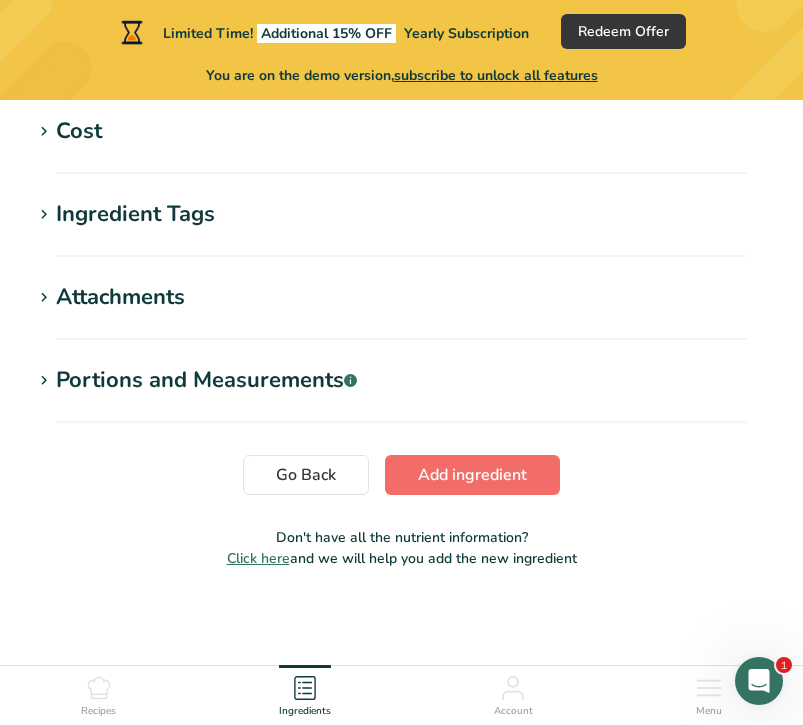 type on "28.69" 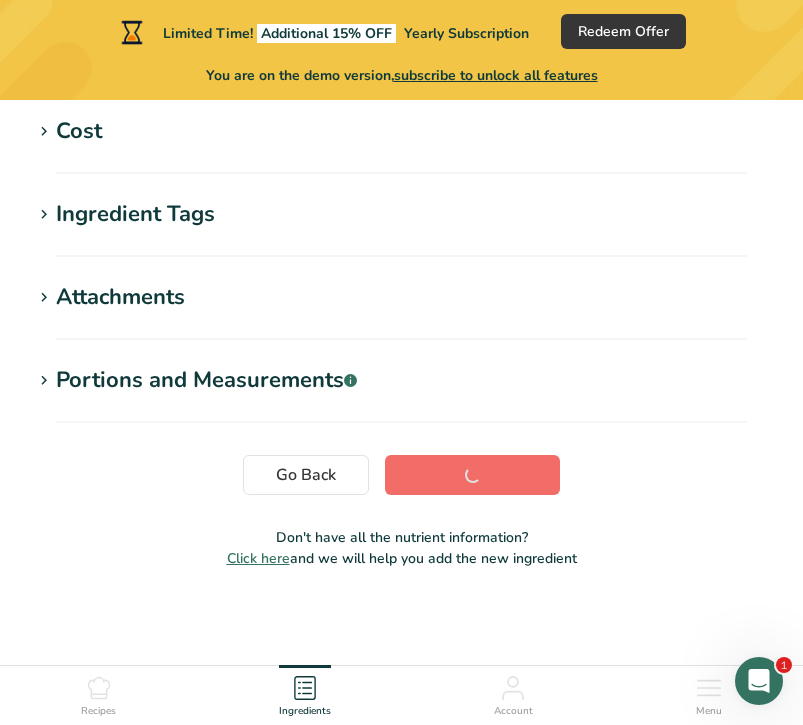 scroll, scrollTop: 509, scrollLeft: 0, axis: vertical 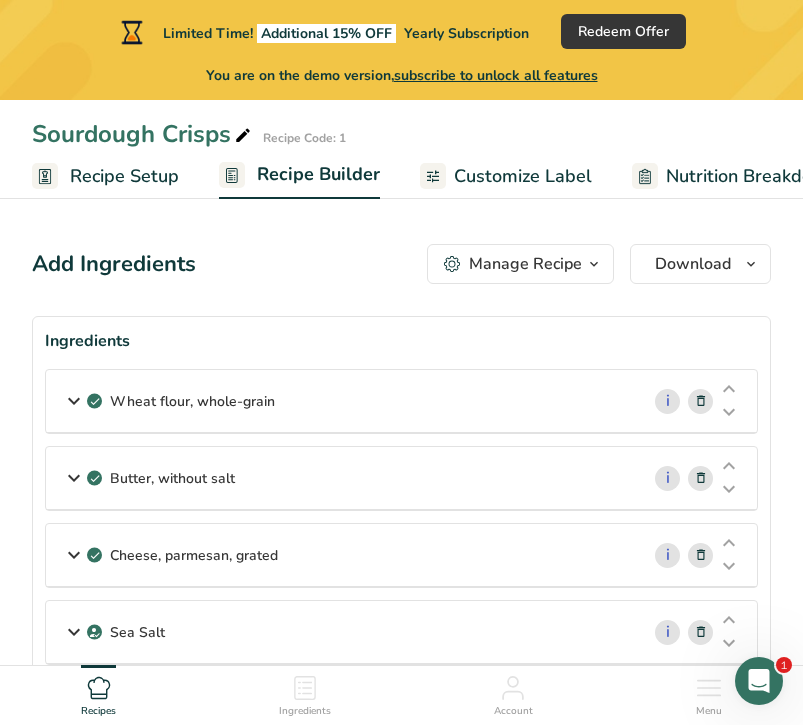 click at bounding box center (701, 401) 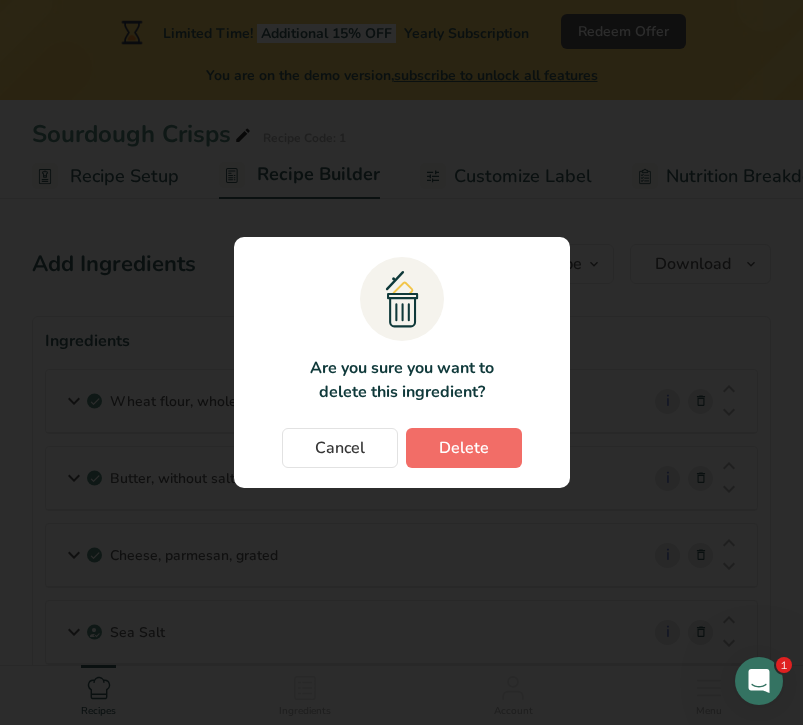 click on "Delete" at bounding box center (464, 448) 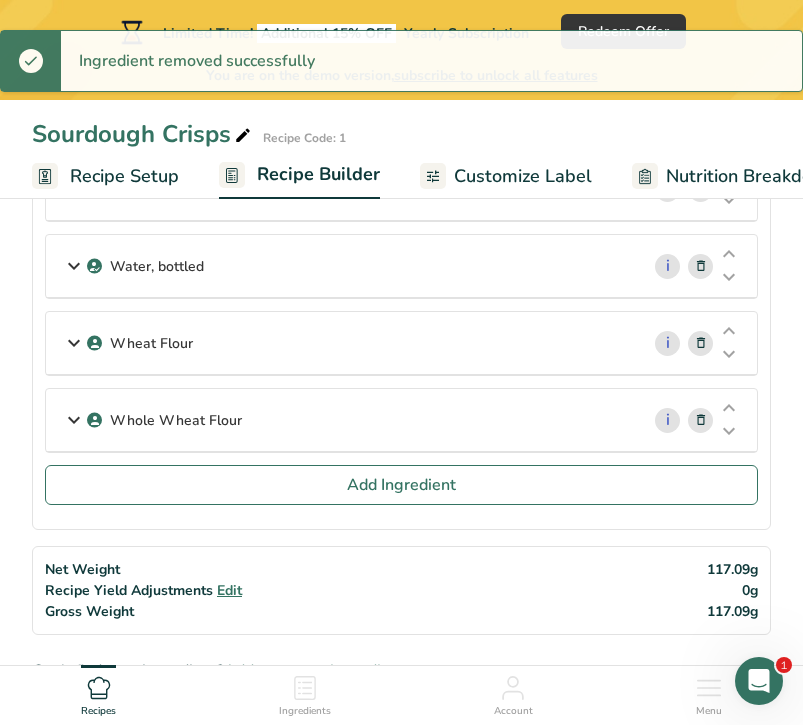 scroll, scrollTop: 492, scrollLeft: 0, axis: vertical 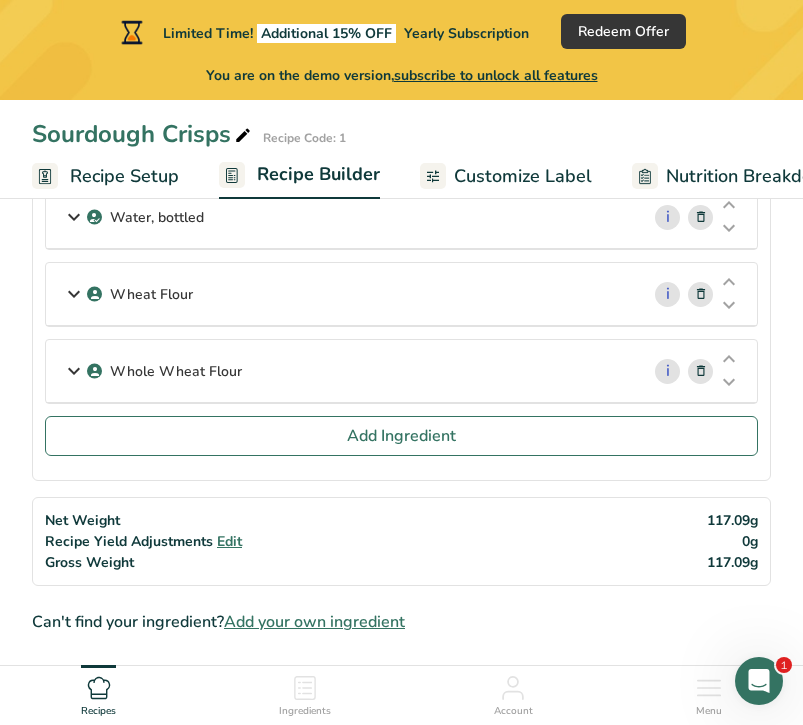 click on "Wheat Flour" at bounding box center [342, 294] 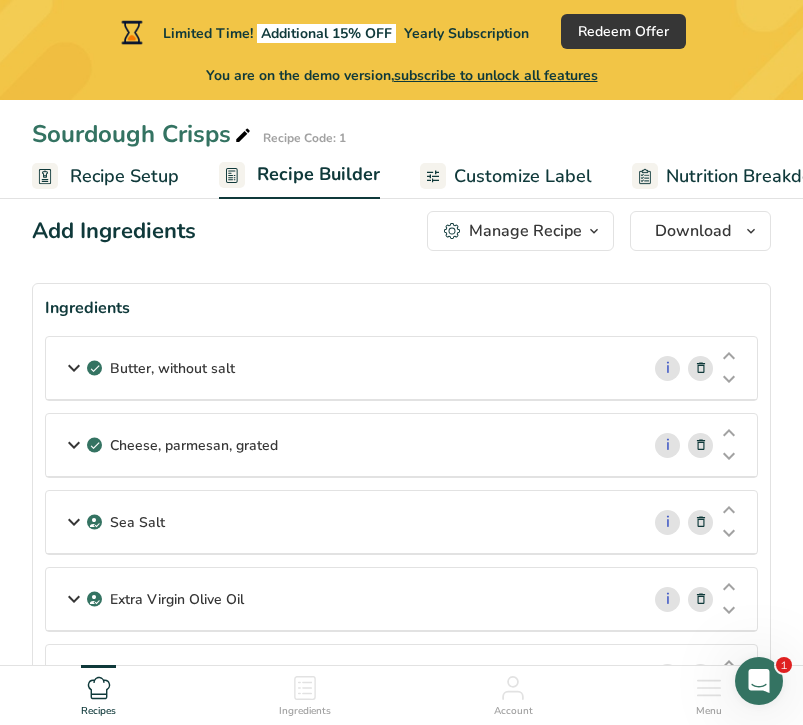 scroll, scrollTop: 28, scrollLeft: 0, axis: vertical 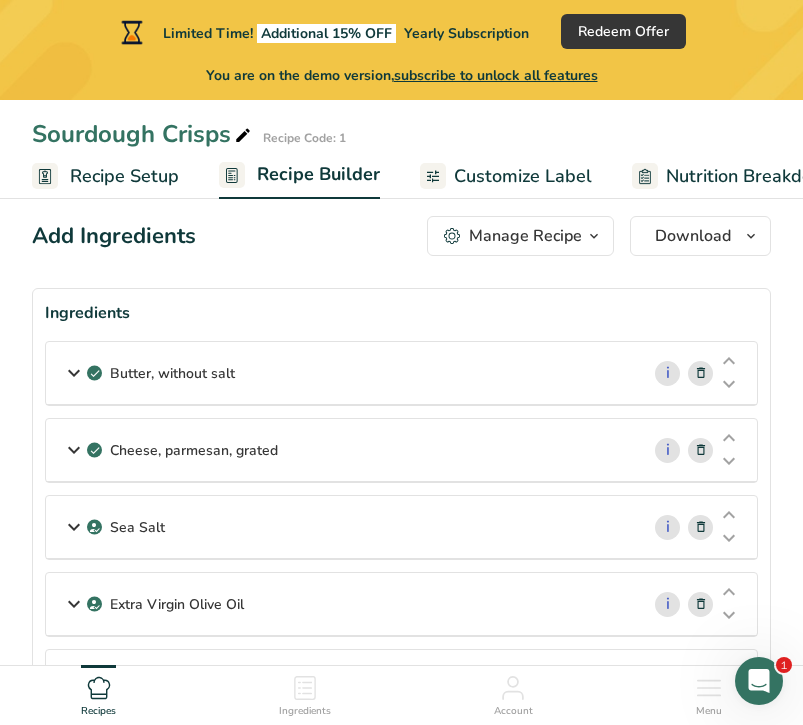 click on "Butter, without salt" at bounding box center (342, 373) 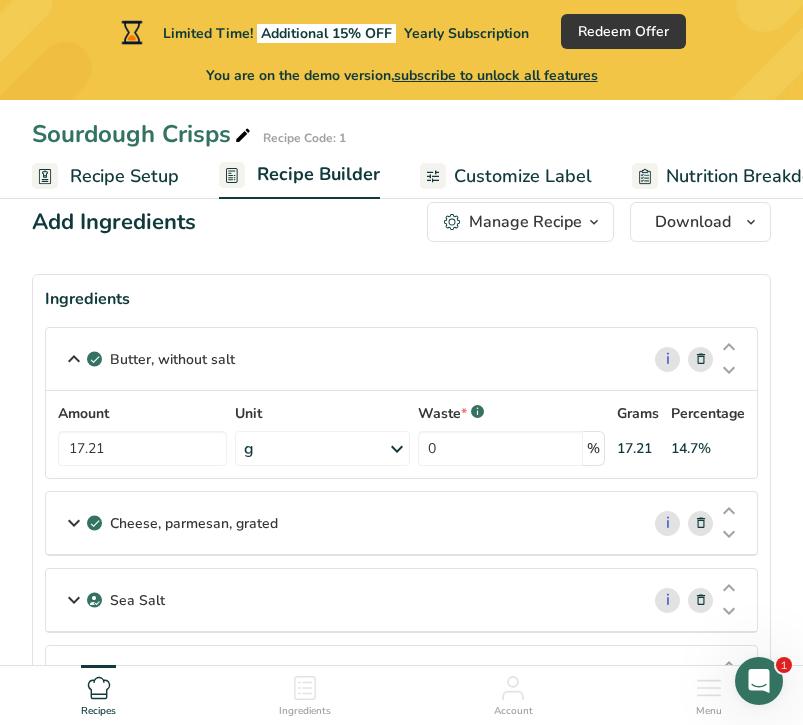 scroll, scrollTop: 46, scrollLeft: 0, axis: vertical 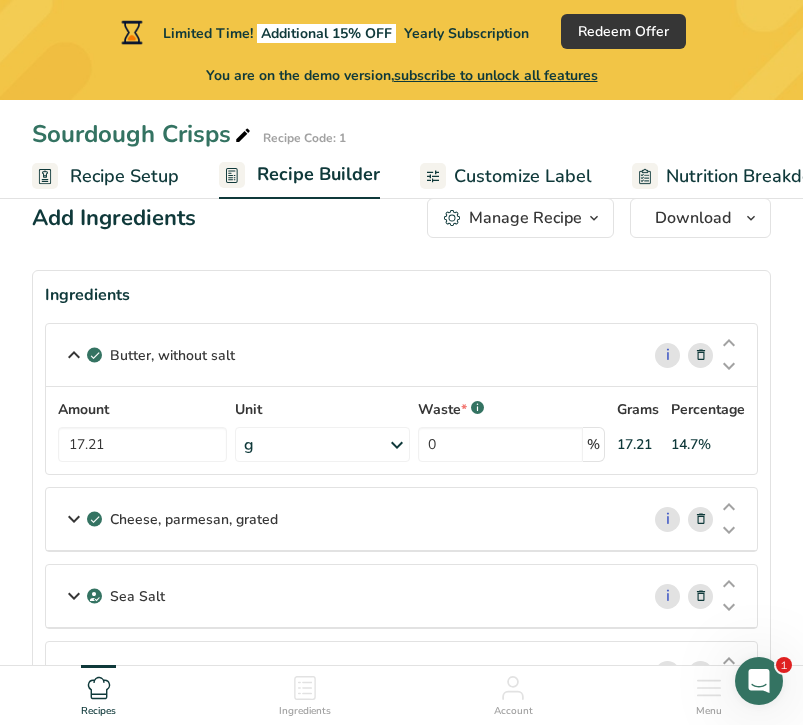 click on "Cheese, parmesan, grated" at bounding box center (342, 519) 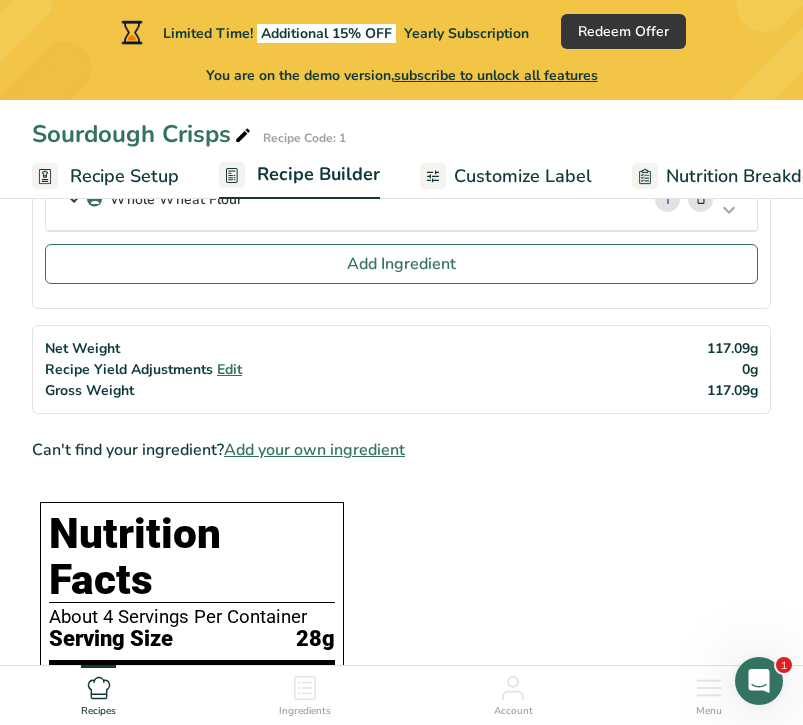 scroll, scrollTop: 922, scrollLeft: 0, axis: vertical 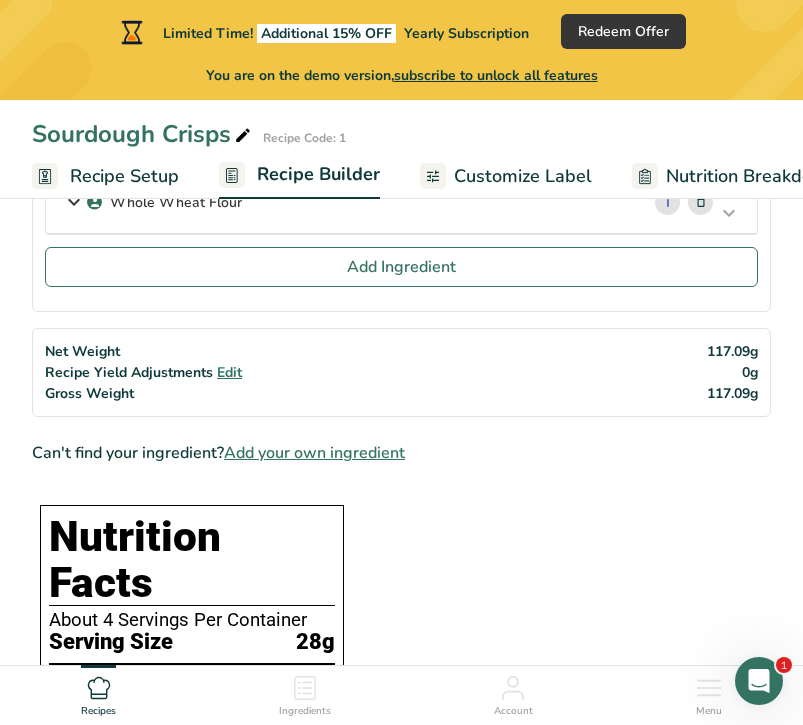 click on "Add your own ingredient" at bounding box center (314, 453) 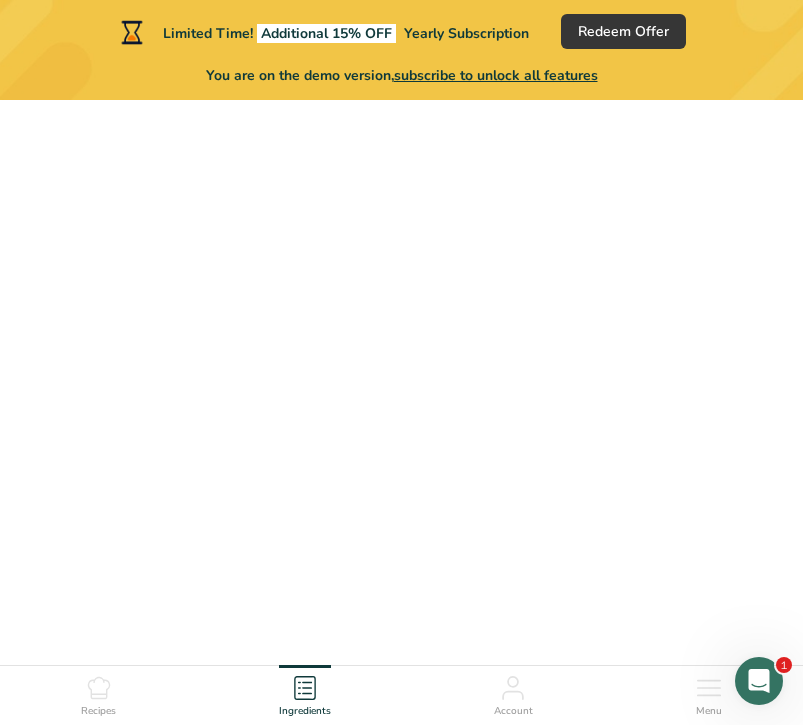 scroll, scrollTop: 0, scrollLeft: 0, axis: both 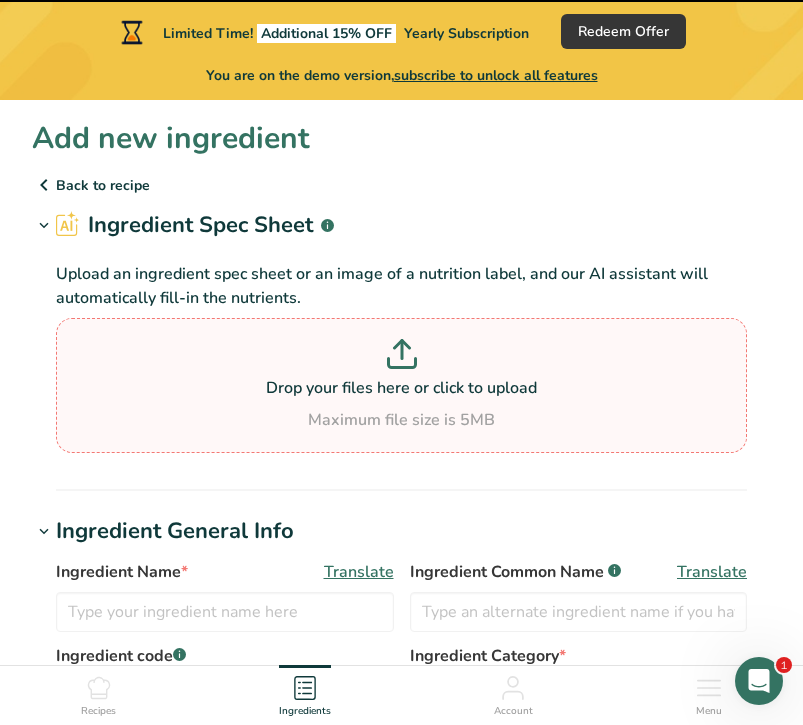 click on "Drop your files here or click to upload" at bounding box center (401, 388) 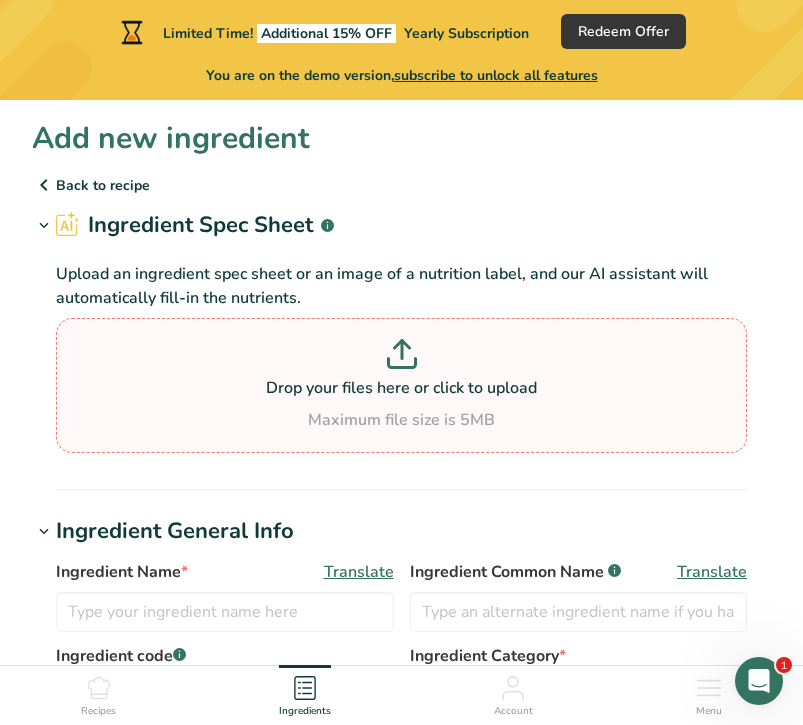 type on "C:\fakepath\IMG_7712.jpg" 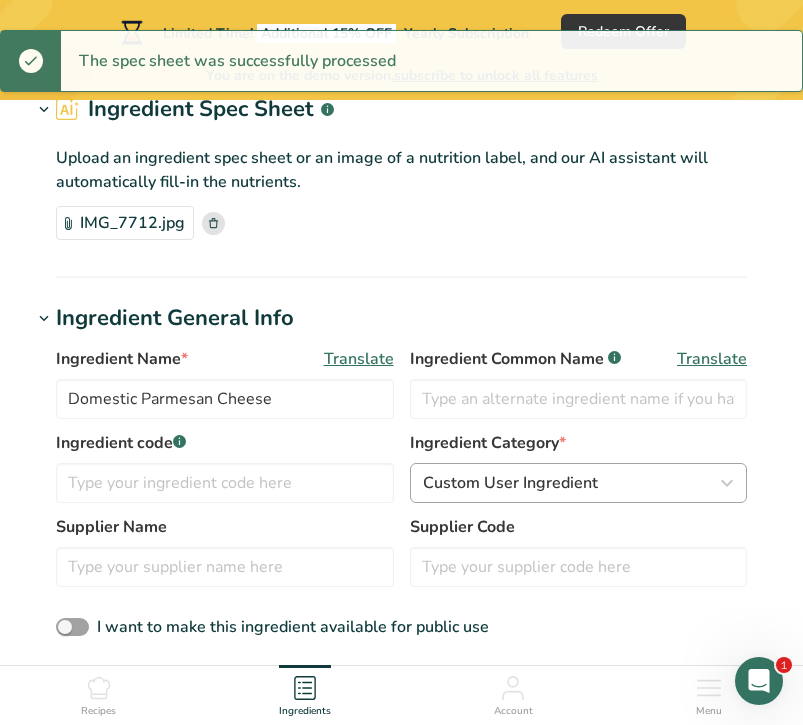 scroll, scrollTop: 130, scrollLeft: 0, axis: vertical 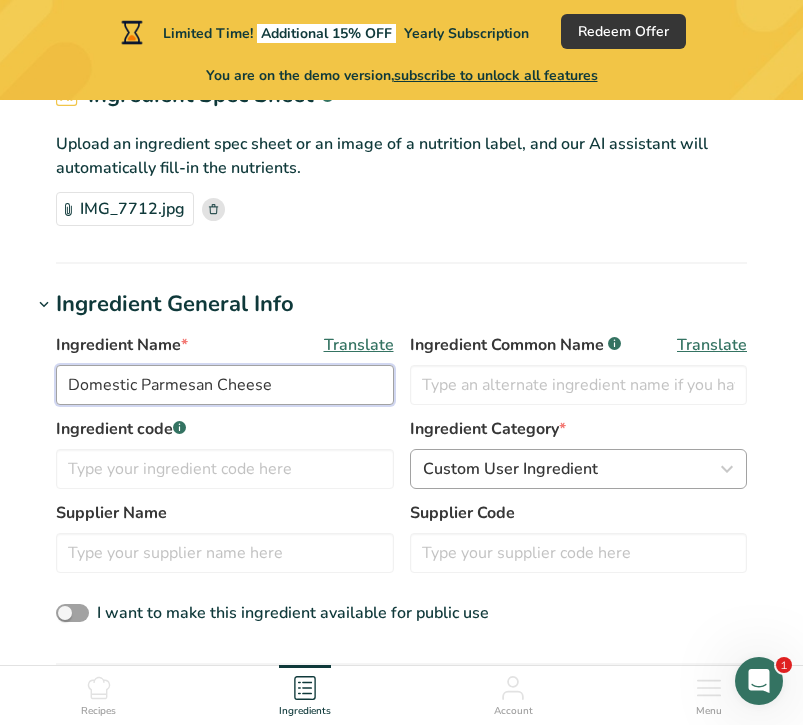 click on "Domestic Parmesan Cheese" at bounding box center (225, 385) 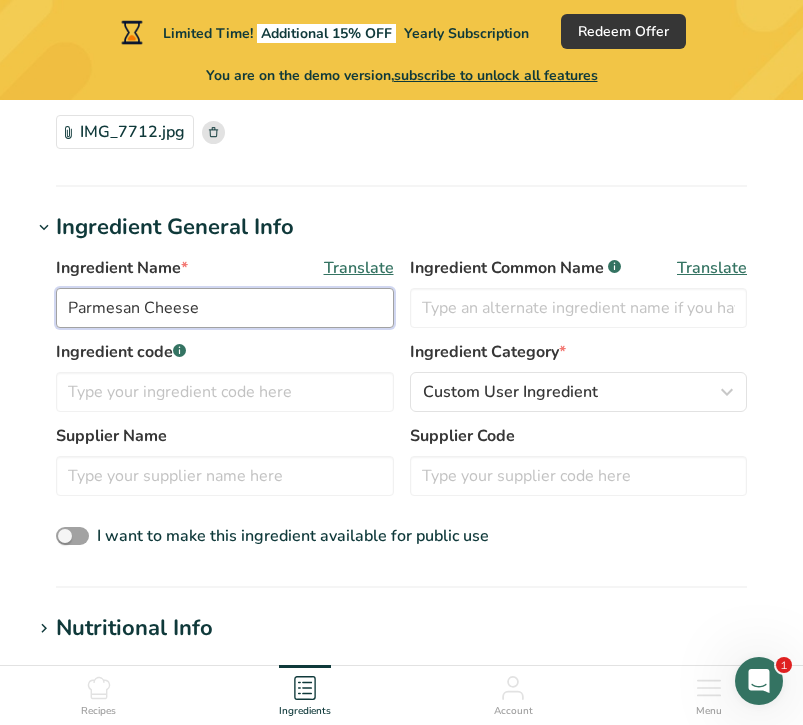 scroll, scrollTop: 207, scrollLeft: 0, axis: vertical 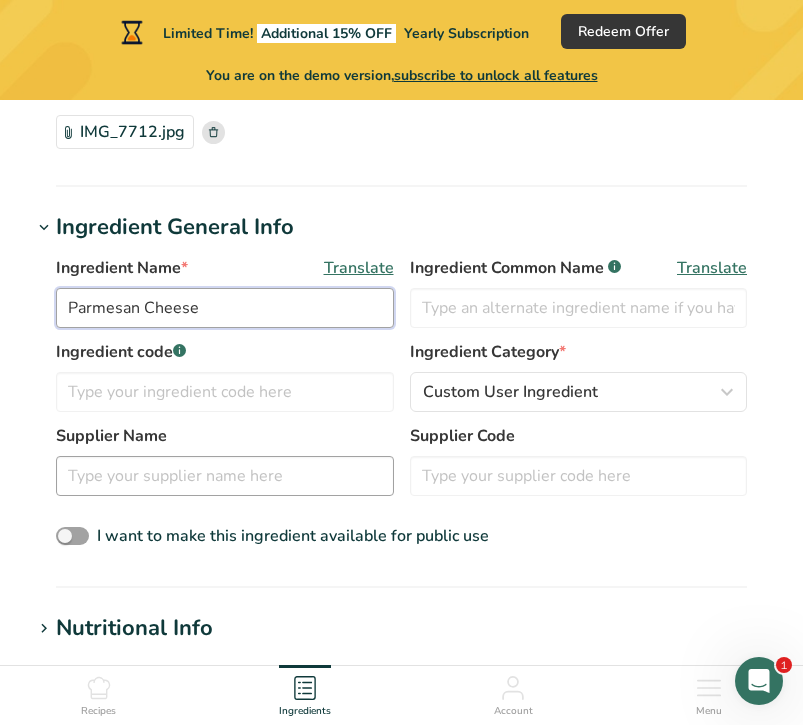 type on "Parmesan Cheese" 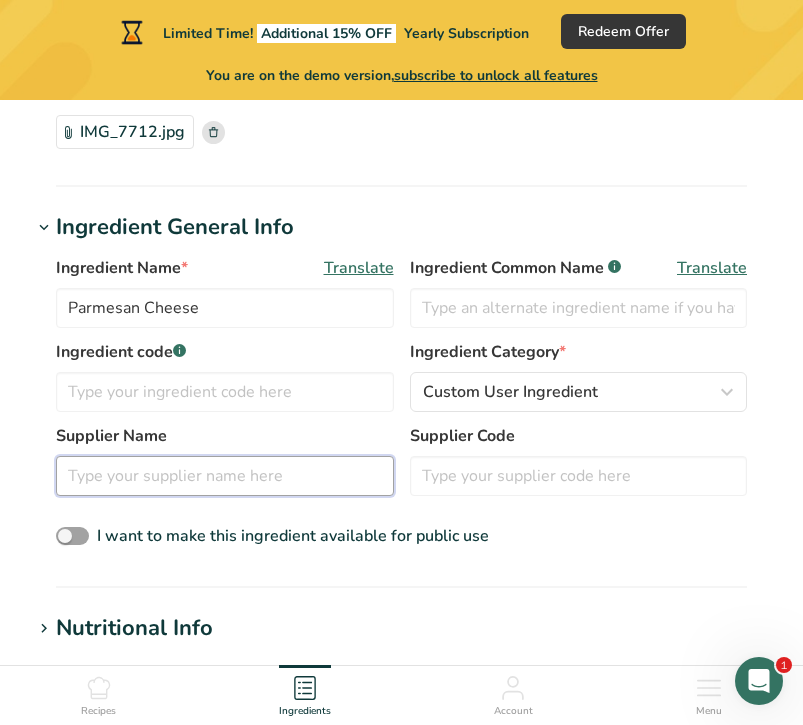 click at bounding box center [225, 476] 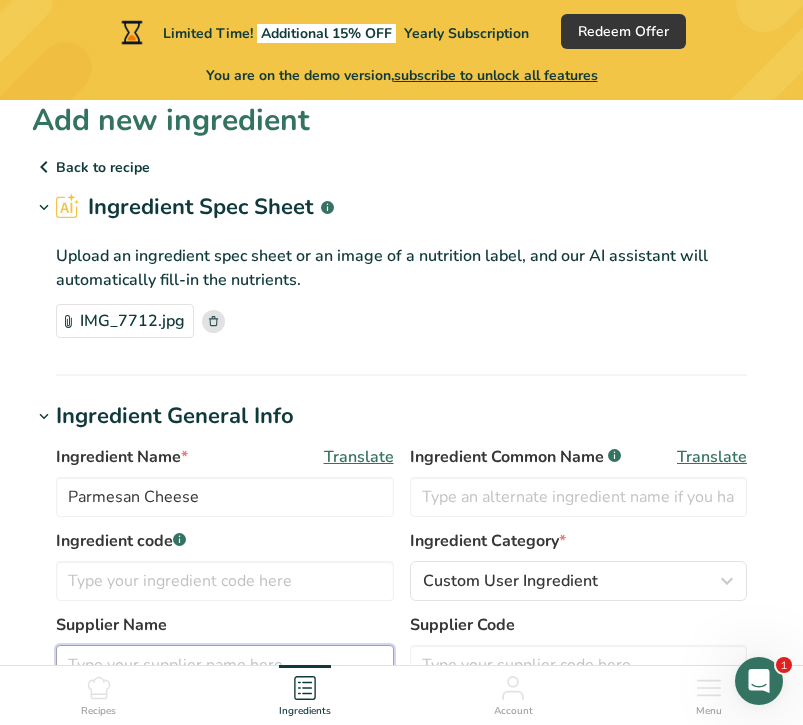 scroll, scrollTop: -4, scrollLeft: 1, axis: both 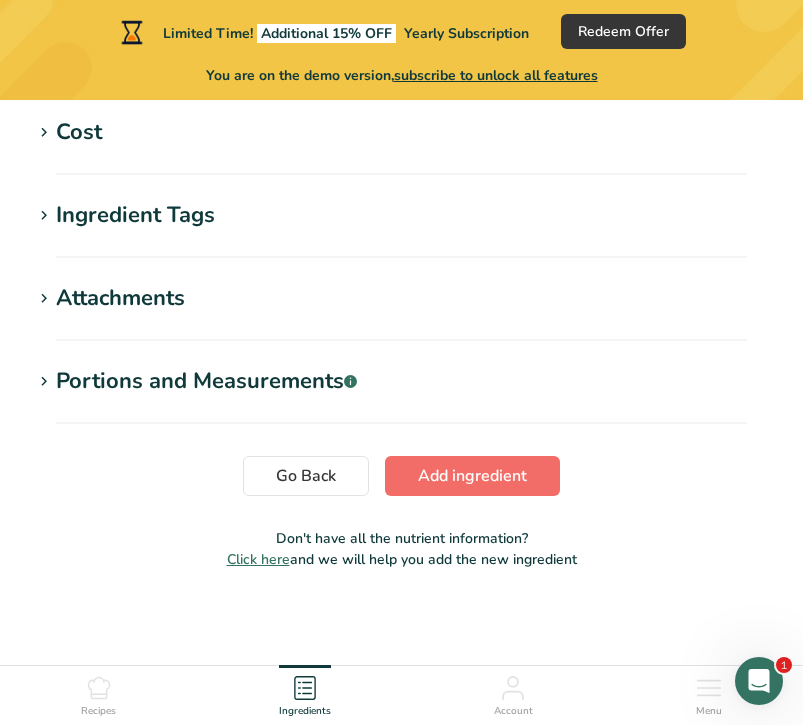 click on "Add ingredient" at bounding box center (472, 476) 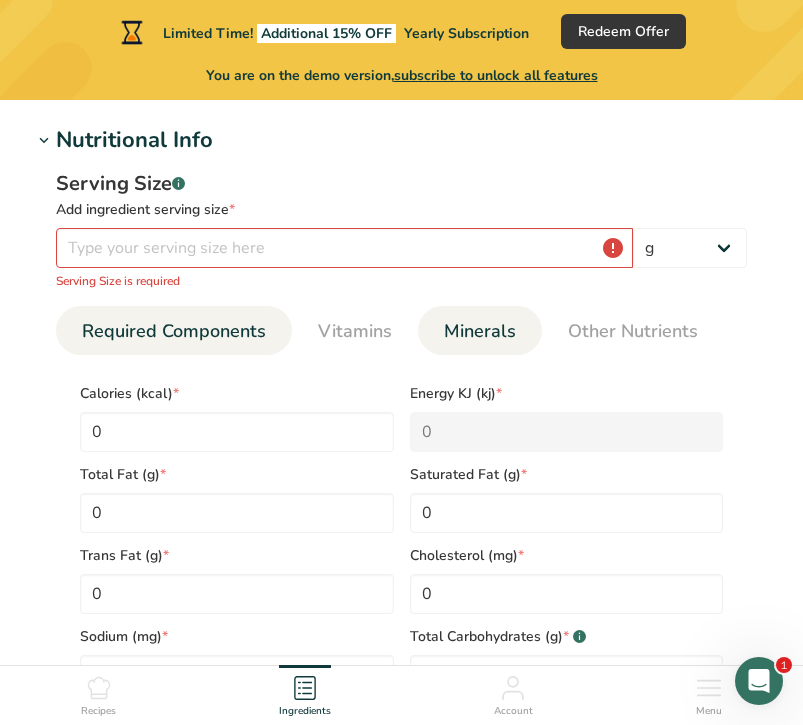 scroll, scrollTop: 248, scrollLeft: 0, axis: vertical 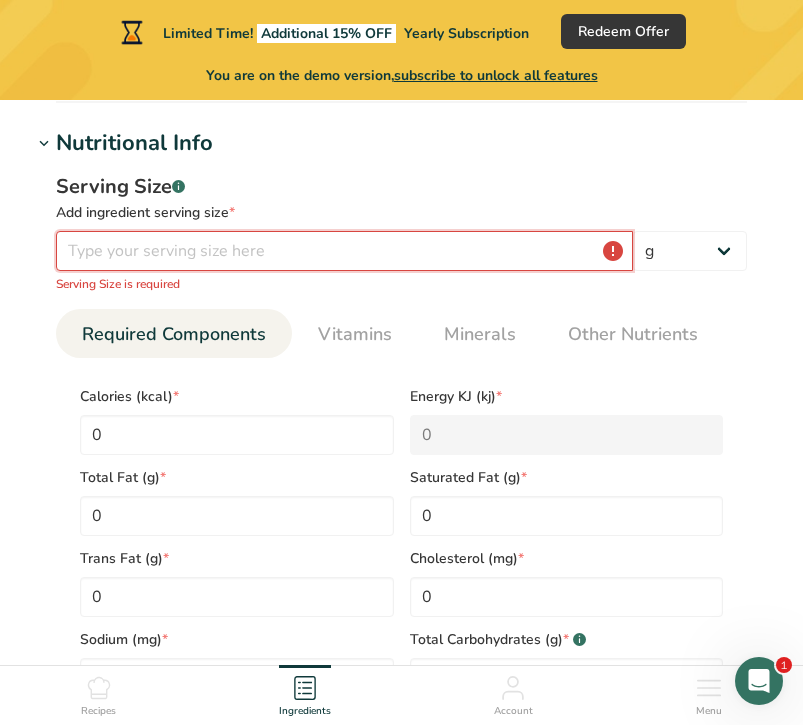 click at bounding box center [344, 251] 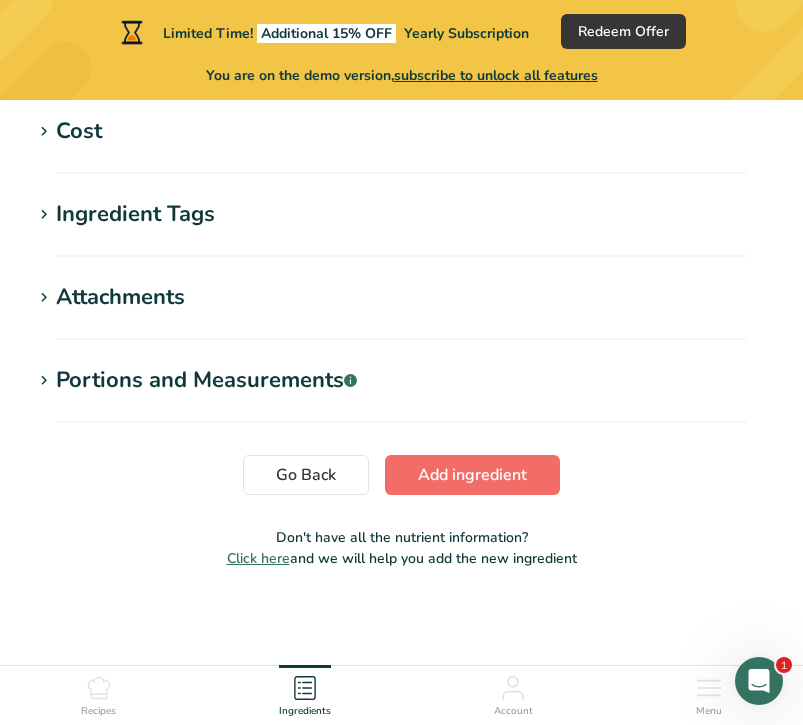 type on "17.21" 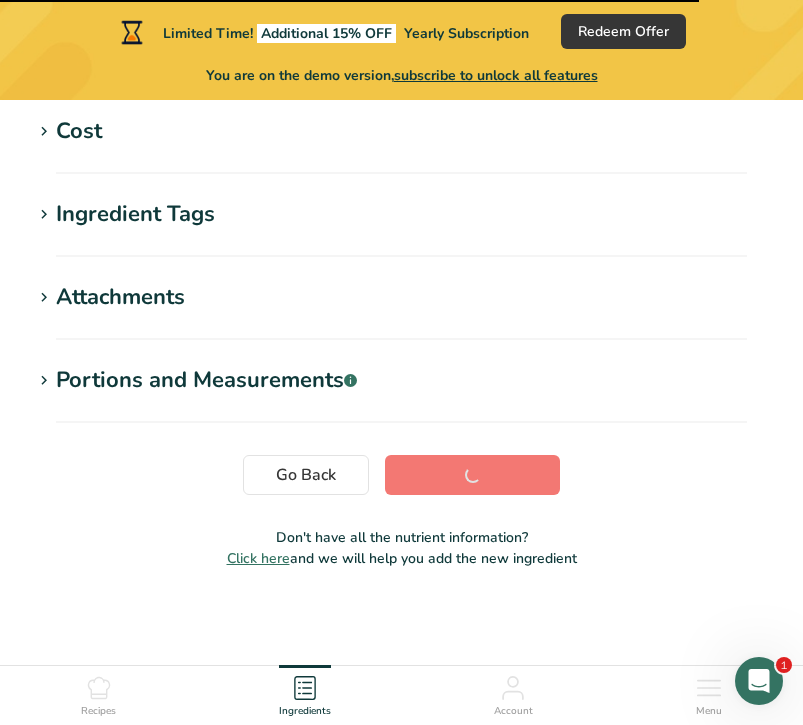 scroll, scrollTop: 509, scrollLeft: 0, axis: vertical 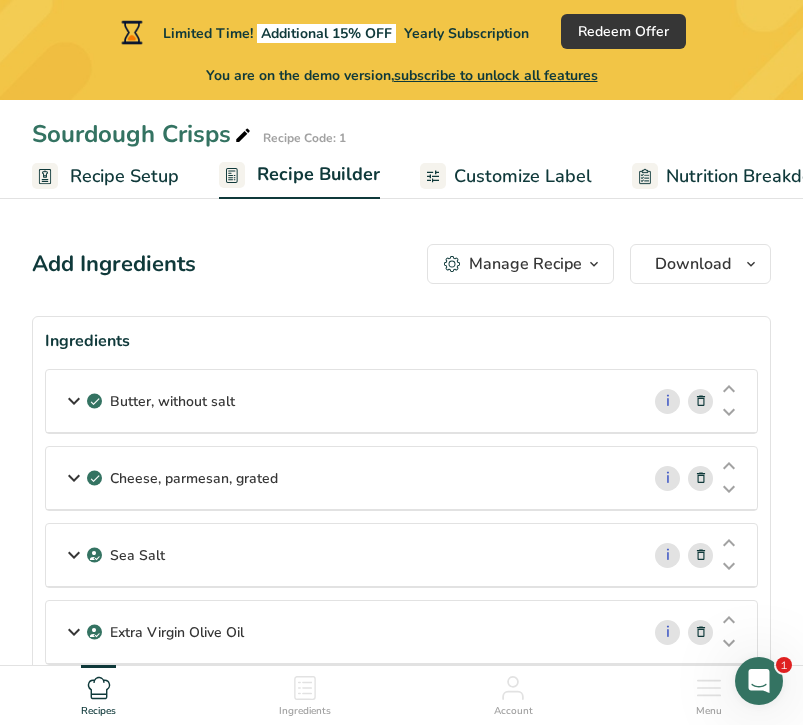 click on "Butter, without salt" at bounding box center [172, 401] 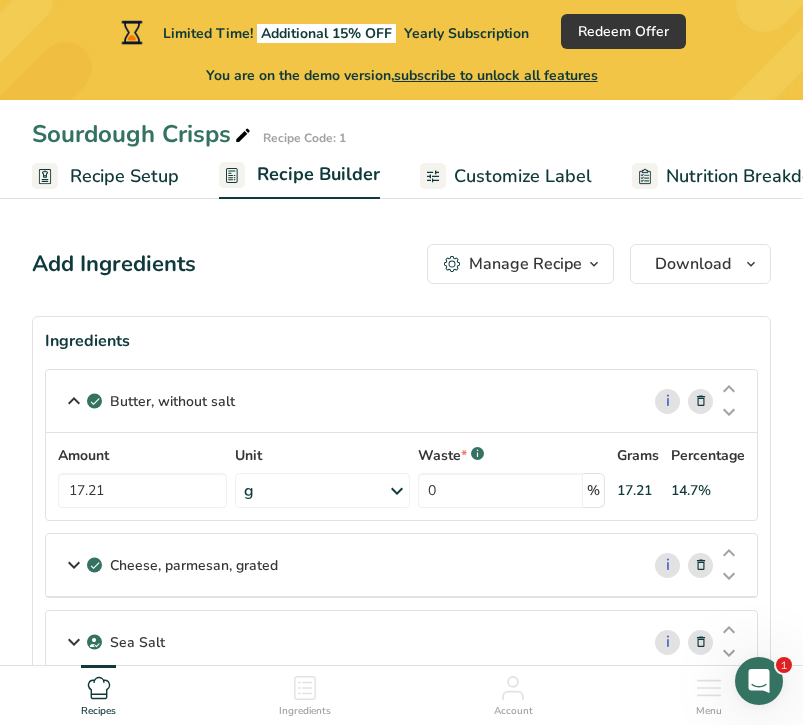 click on "Butter, without salt" at bounding box center [172, 401] 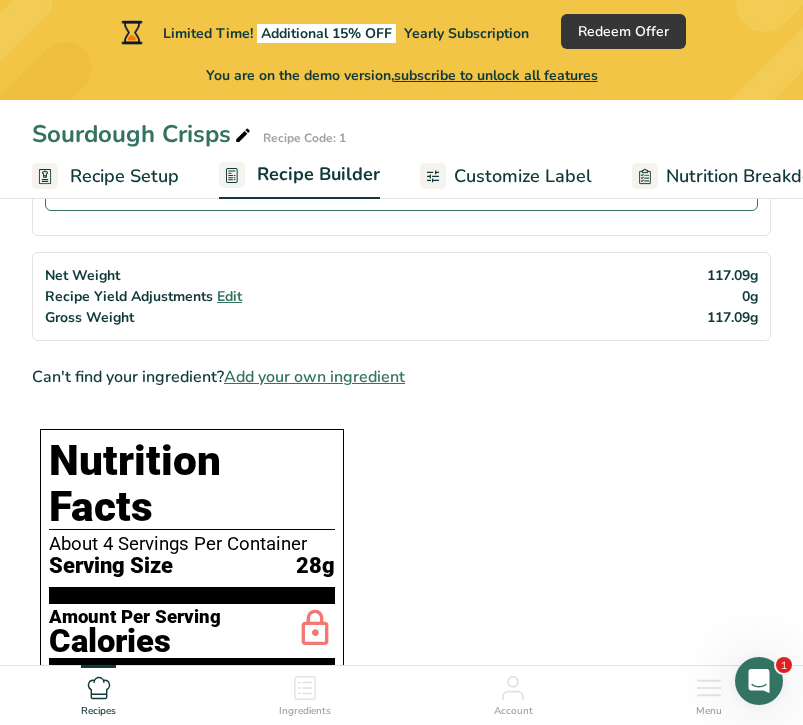 scroll, scrollTop: 553, scrollLeft: 0, axis: vertical 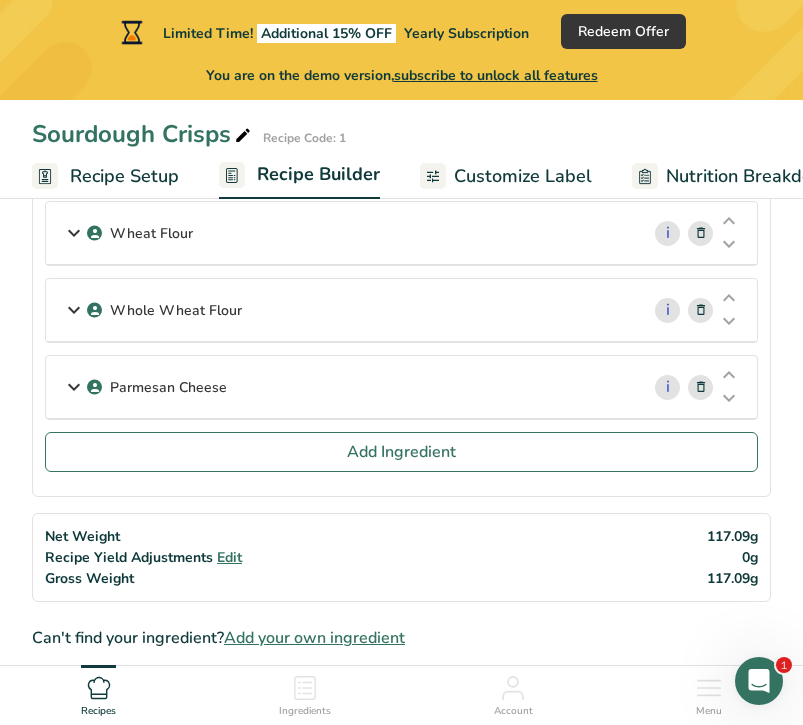 click on "Parmesan Cheese" at bounding box center (342, 387) 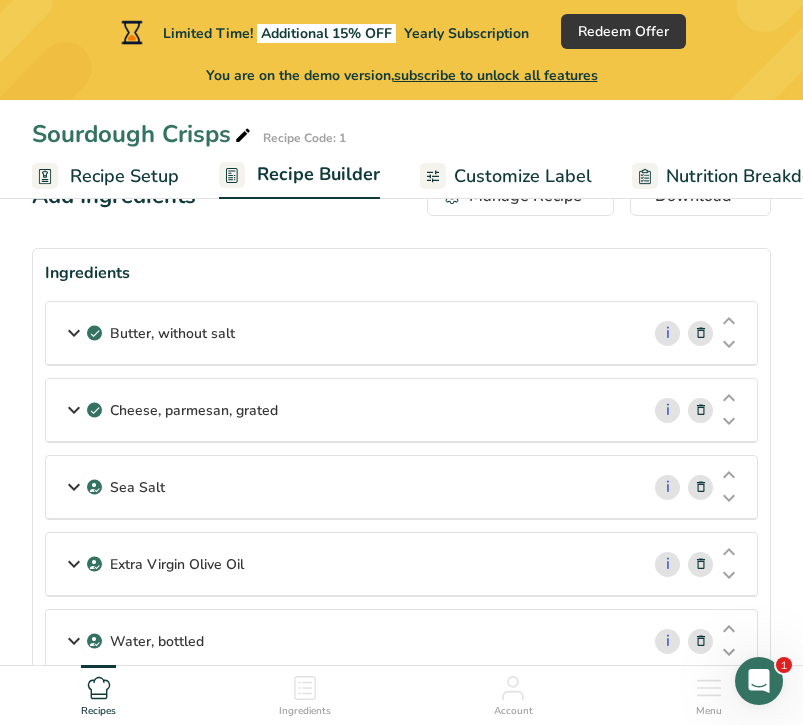 scroll, scrollTop: 96, scrollLeft: 0, axis: vertical 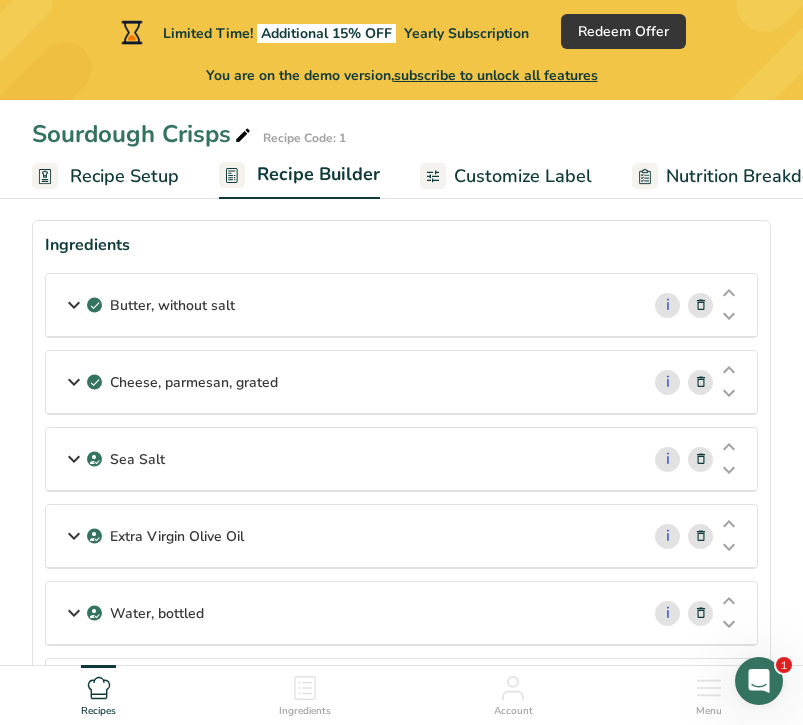 click on "Cheese, parmesan, grated" at bounding box center (342, 382) 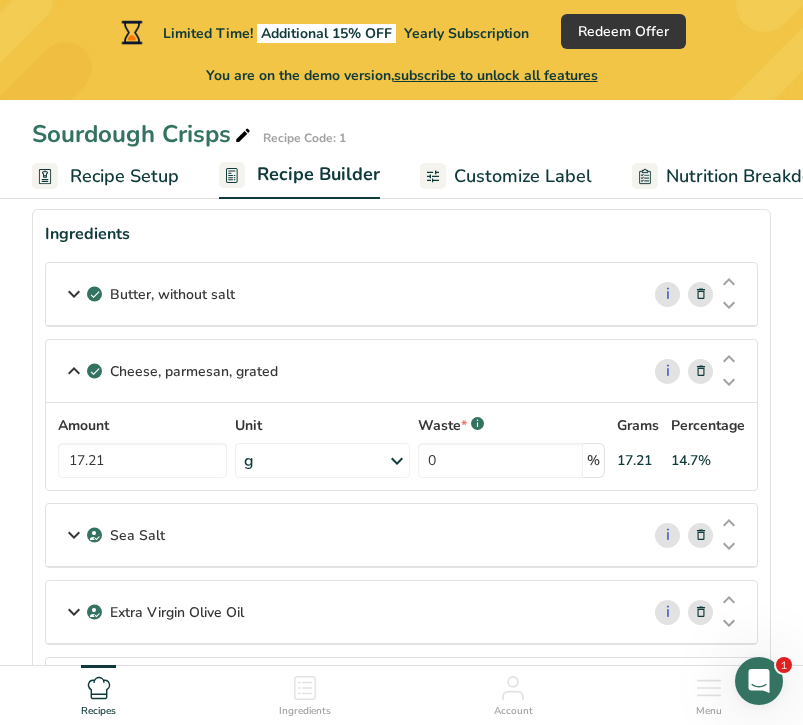 scroll, scrollTop: 108, scrollLeft: 0, axis: vertical 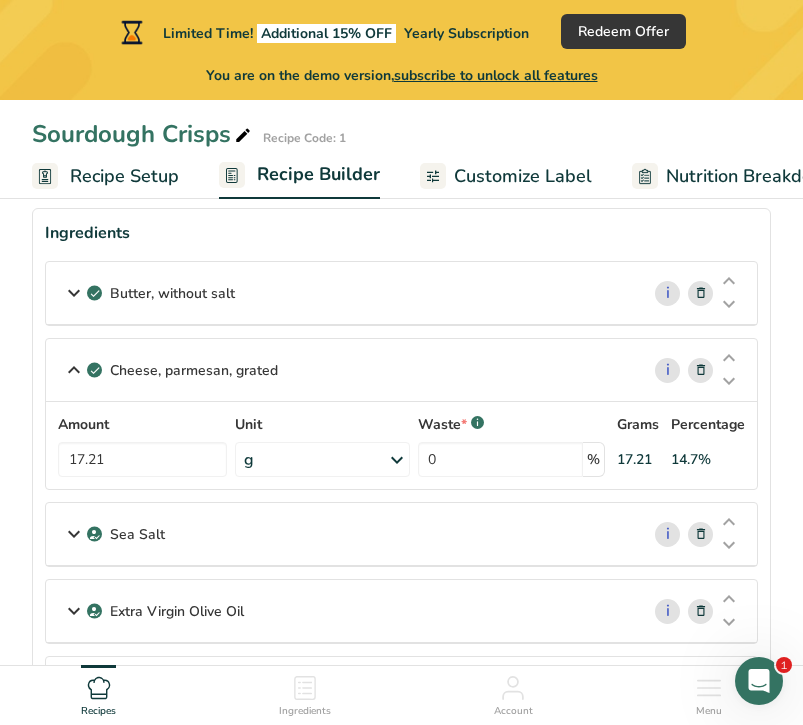 click on "Cheese, parmesan, grated" at bounding box center [194, 370] 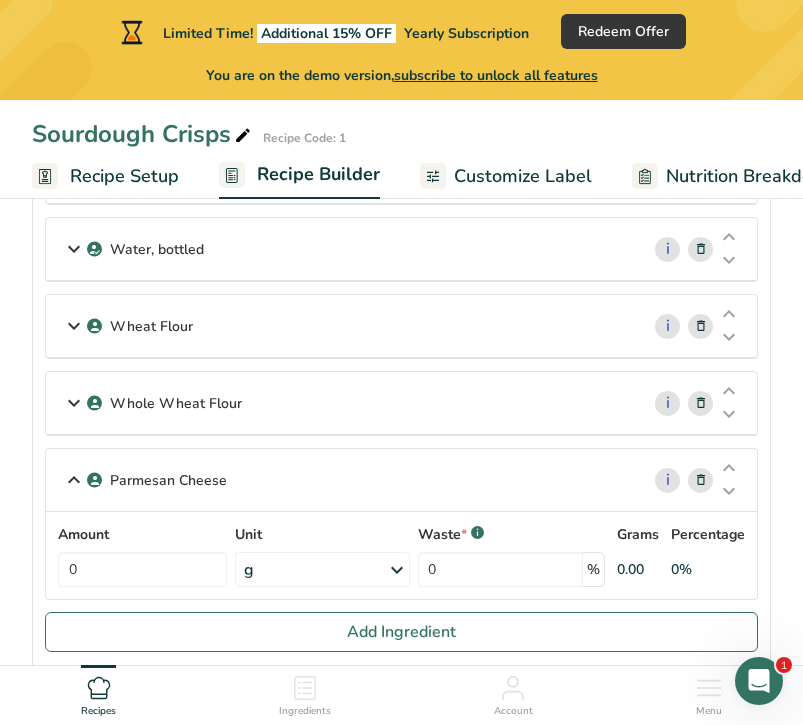 scroll, scrollTop: 460, scrollLeft: 0, axis: vertical 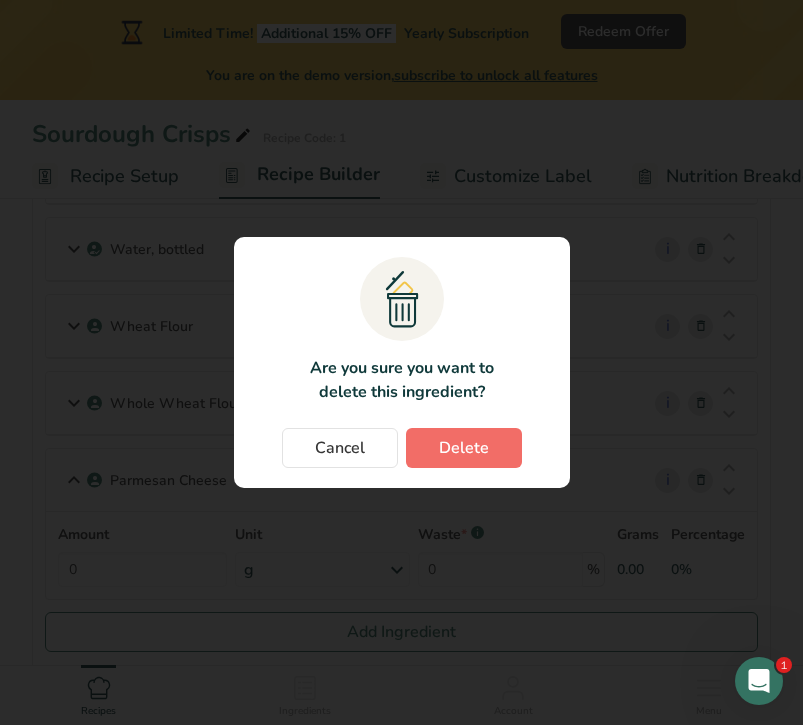 click on "Delete" at bounding box center (464, 448) 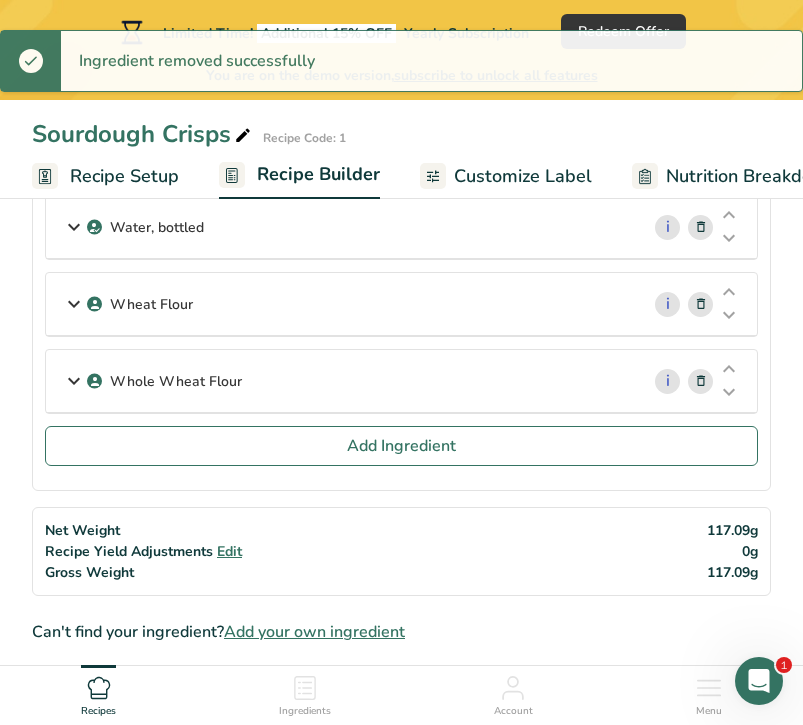 scroll, scrollTop: 490, scrollLeft: 0, axis: vertical 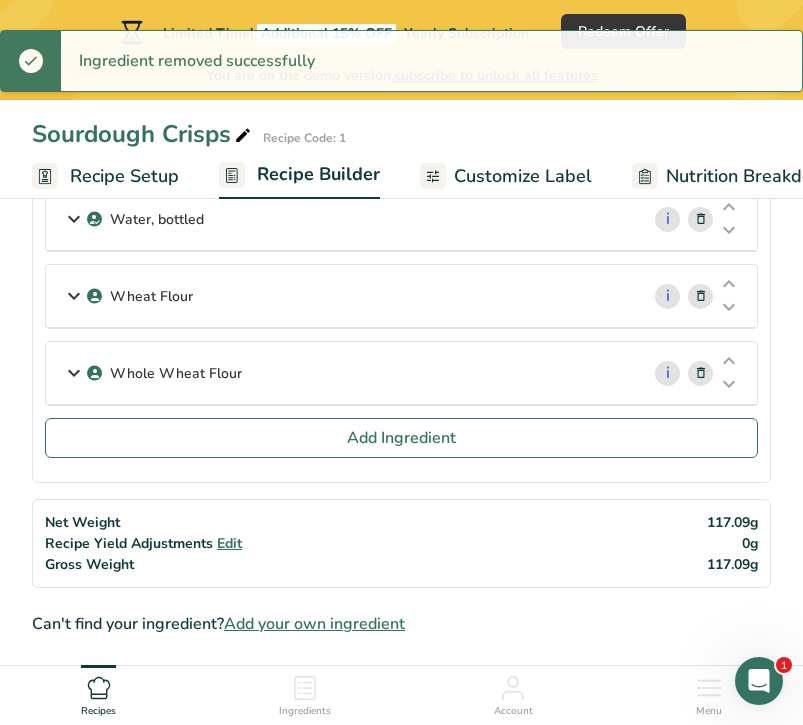 click on "Add your own ingredient" at bounding box center [314, 624] 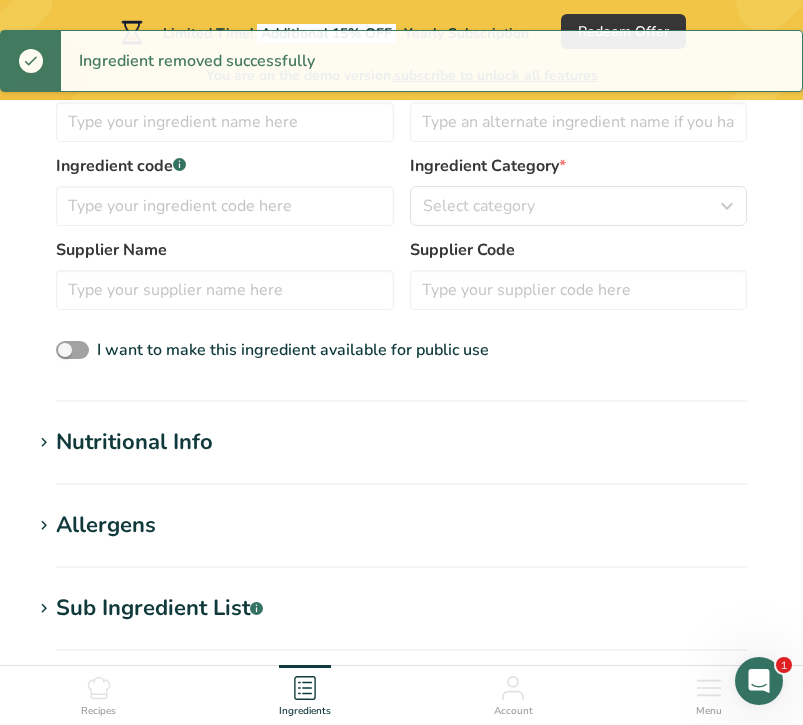 scroll, scrollTop: 0, scrollLeft: 0, axis: both 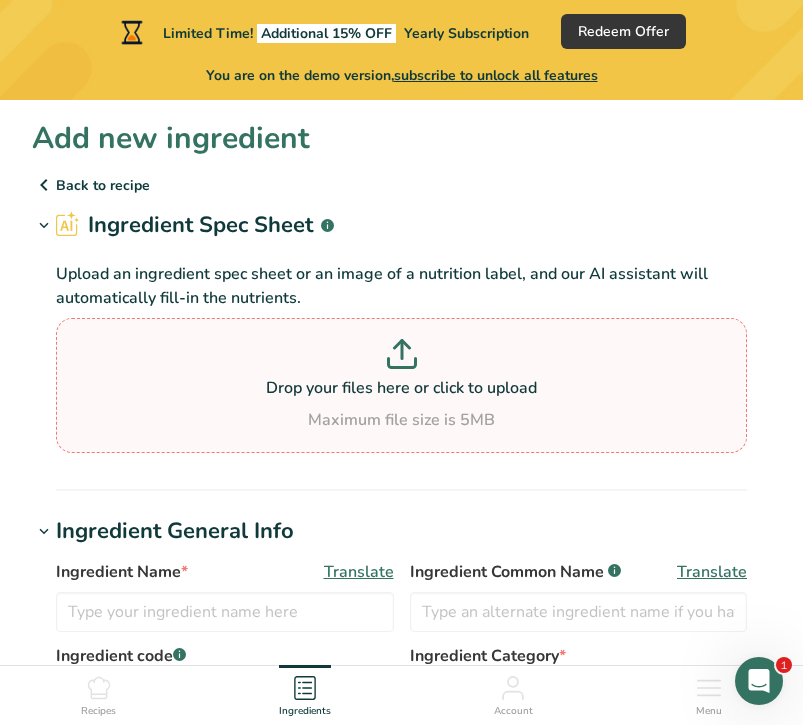 click on "Drop your files here or click to upload
Maximum file size is 5MB" at bounding box center (401, 385) 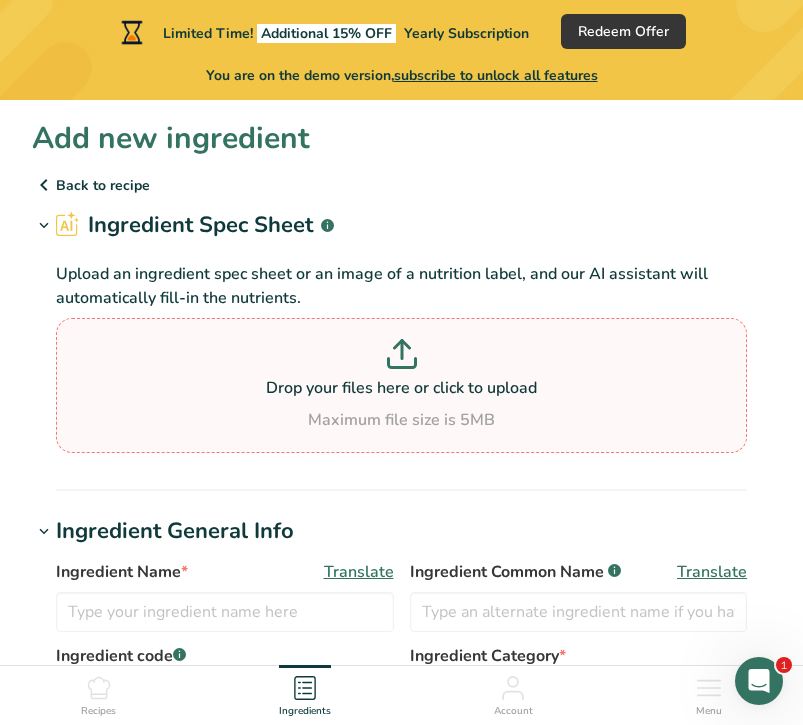 type on "C:\fakepath\IMG_7712.jpg" 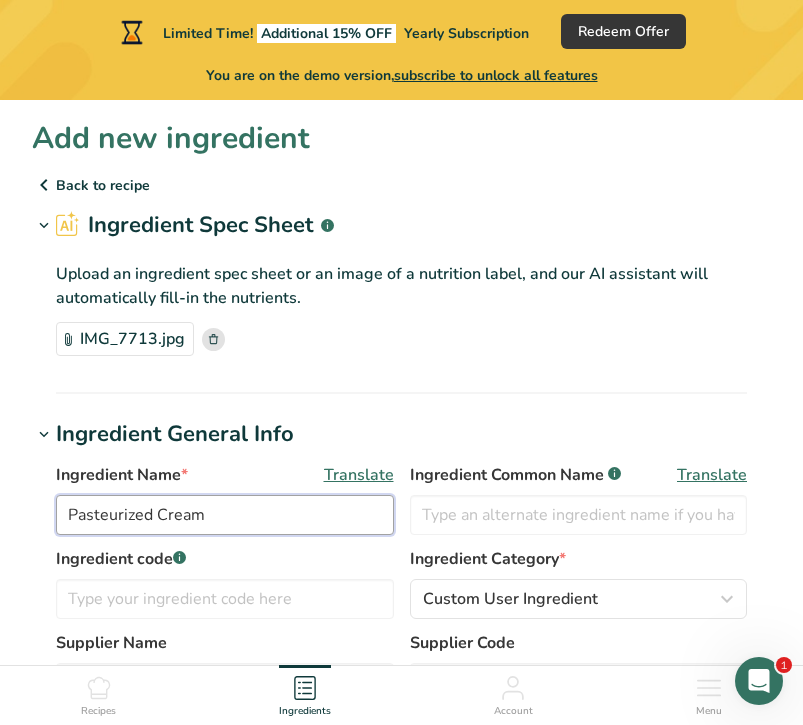 click on "Pasteurized Cream" at bounding box center (225, 515) 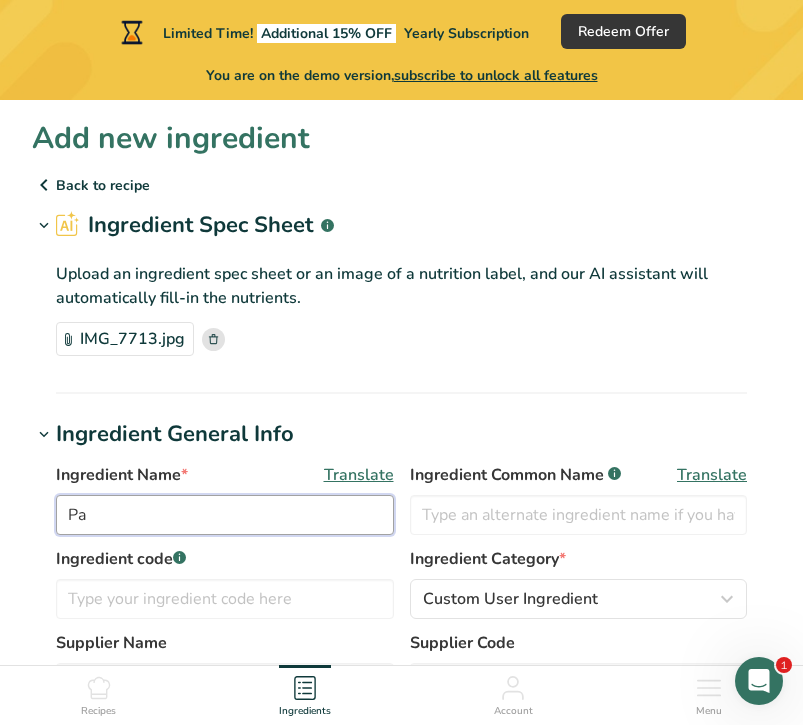 type on "P" 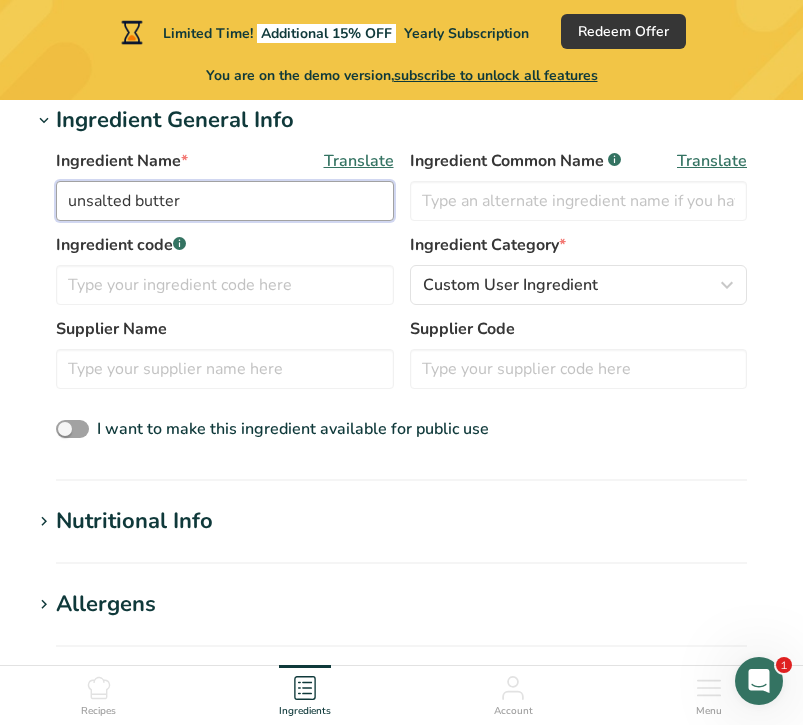 scroll, scrollTop: 314, scrollLeft: 0, axis: vertical 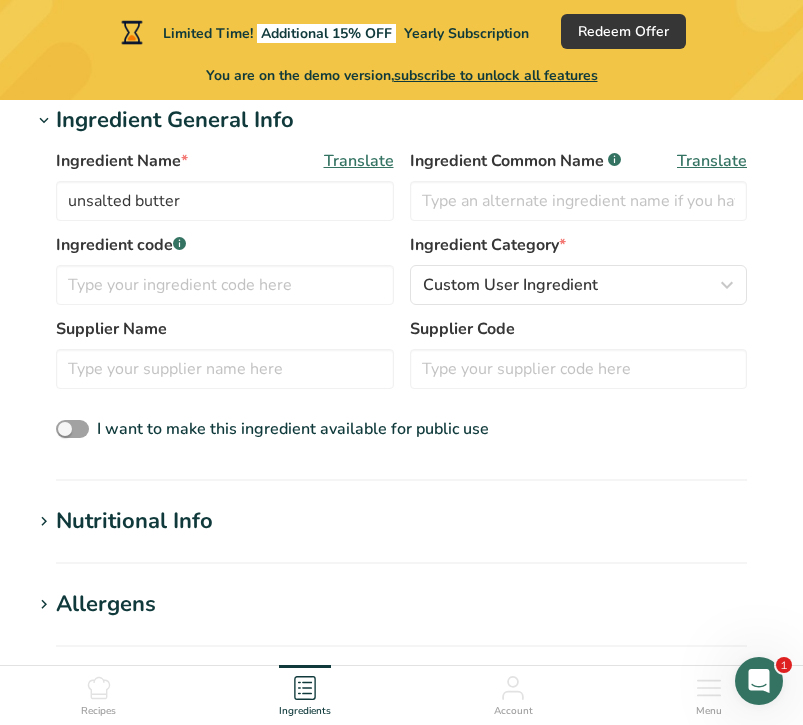 click on "Nutritional Info" at bounding box center [134, 521] 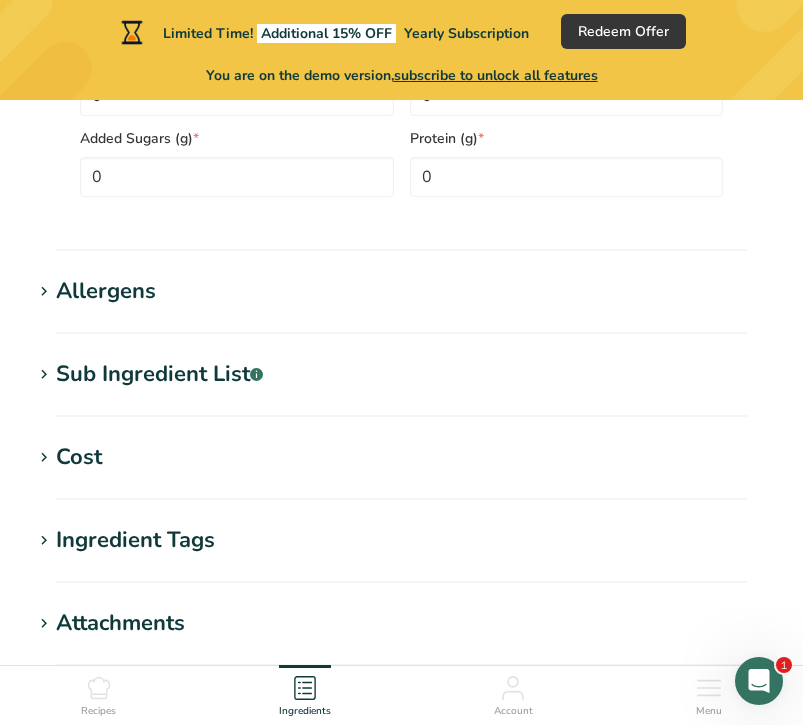 scroll, scrollTop: 1326, scrollLeft: 0, axis: vertical 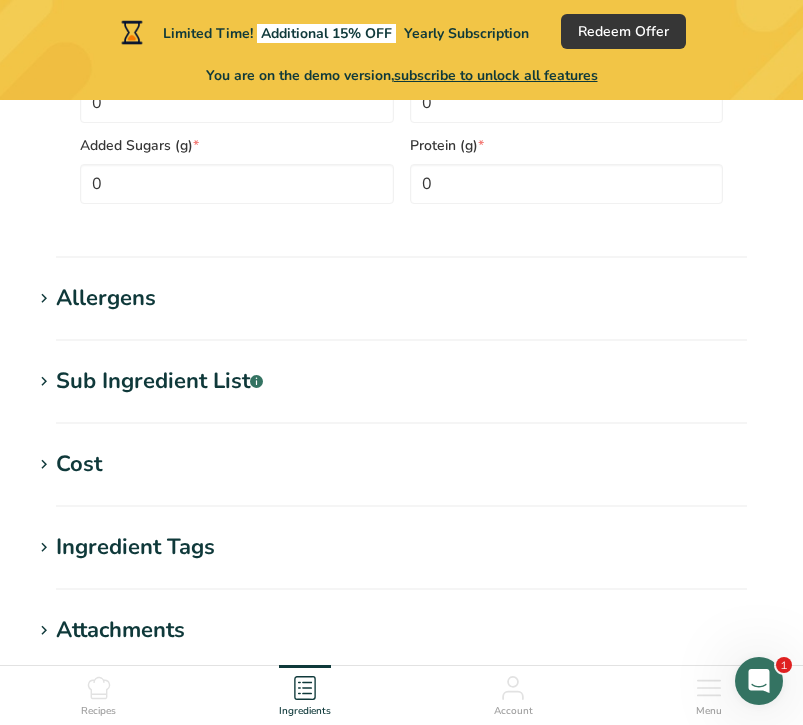 click on "Sub Ingredient List
.a-a{fill:#347362;}.b-a{fill:#fff;}" at bounding box center (159, 381) 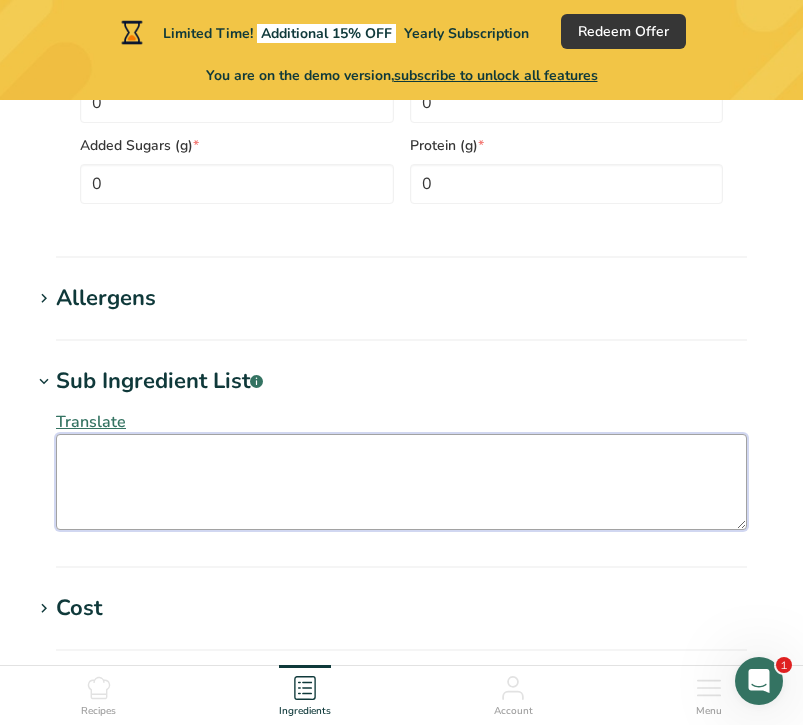 click at bounding box center (401, 482) 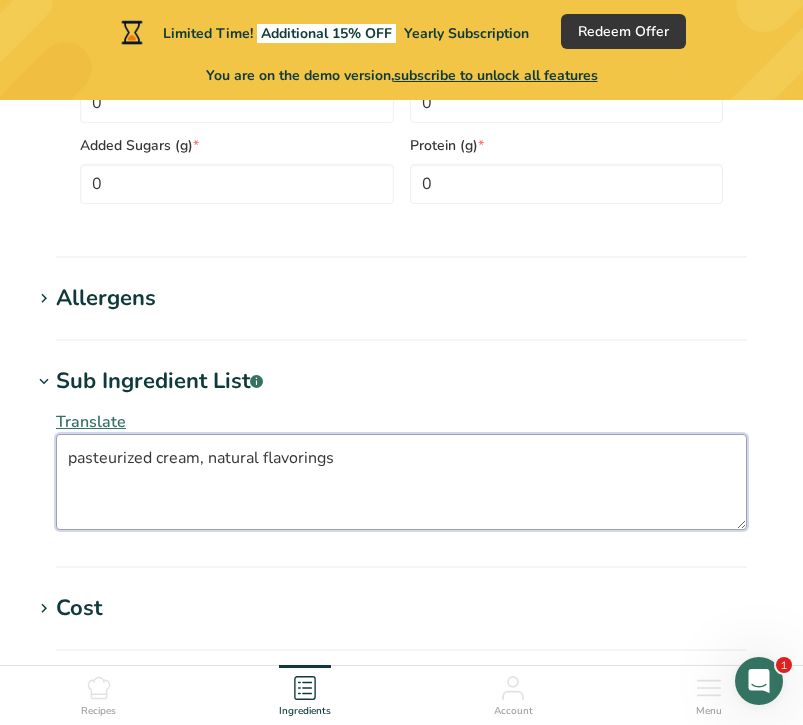 type on "pasteurized cream, natural flavorings" 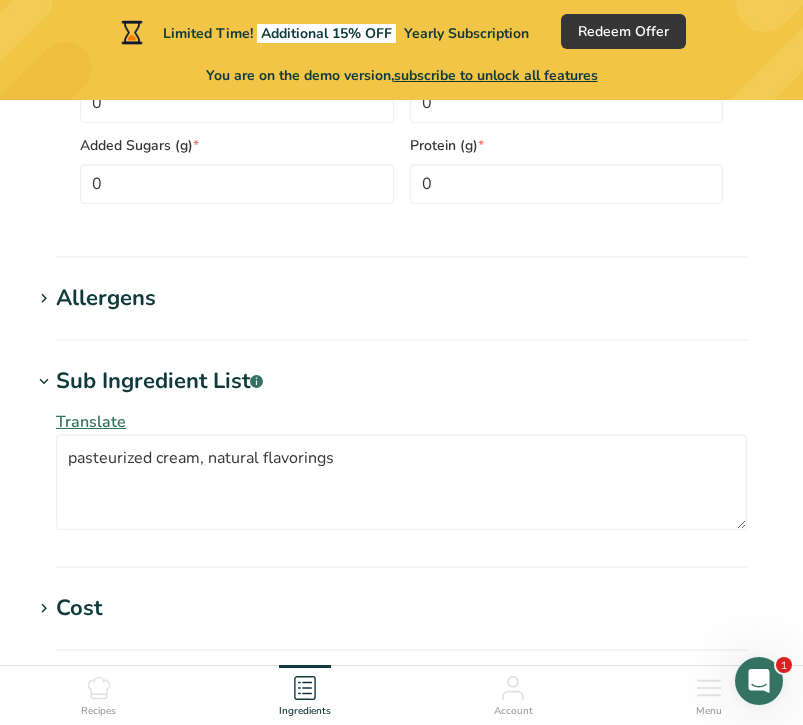 click on "Add new ingredient
Back to recipe
Ingredient Spec Sheet
.a-a{fill:#347362;}.b-a{fill:#fff;}
Upload an ingredient spec sheet or an image of a nutrition label, and our AI assistant will automatically fill-in the nutrients.
IMG_7713.jpg
Hold Tight!
Our AI tool is busy reading your ingredient spec sheet and pulling out all the juicy details.
Just a moment, and we'll have everything sorted for you!
Ingredient General Info
Ingredient Name *
Translate
unsalted butter
Ingredient Common Name
.a-a{fill:#347362;}.b-a{fill:#fff;}
Translate
Ingredient code
.a-a{fill:#347362;}.b-a{fill:#fff;}
Ingredient Category *" at bounding box center [401, -74] 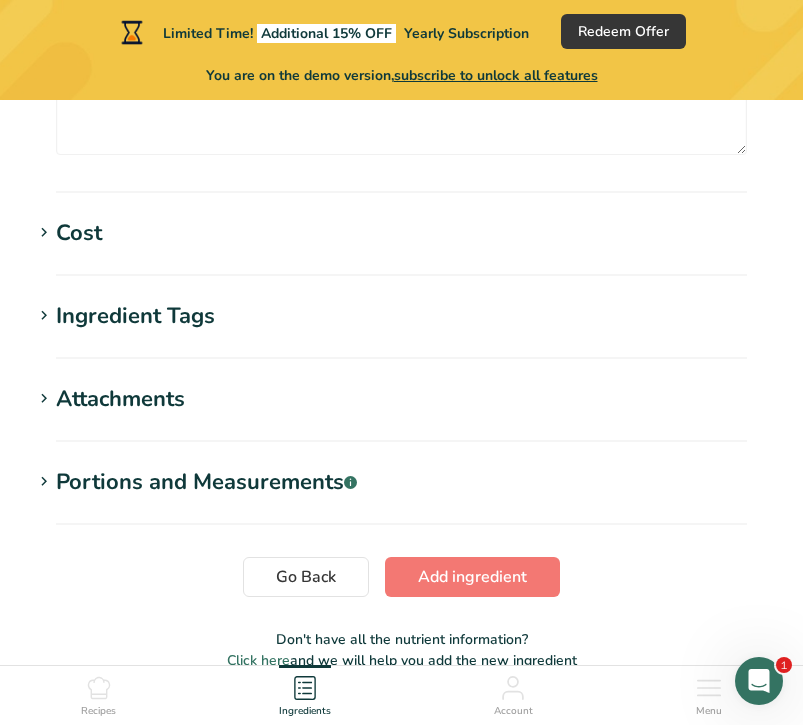 scroll, scrollTop: 1822, scrollLeft: 0, axis: vertical 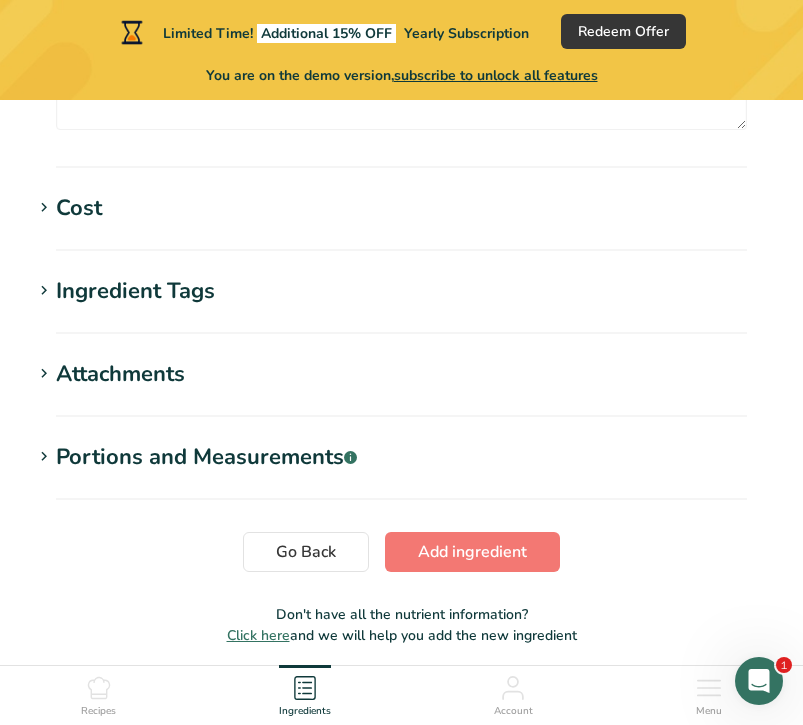 click on "Portions and Measurements
.a-a{fill:#347362;}.b-a{fill:#fff;}" at bounding box center [206, 457] 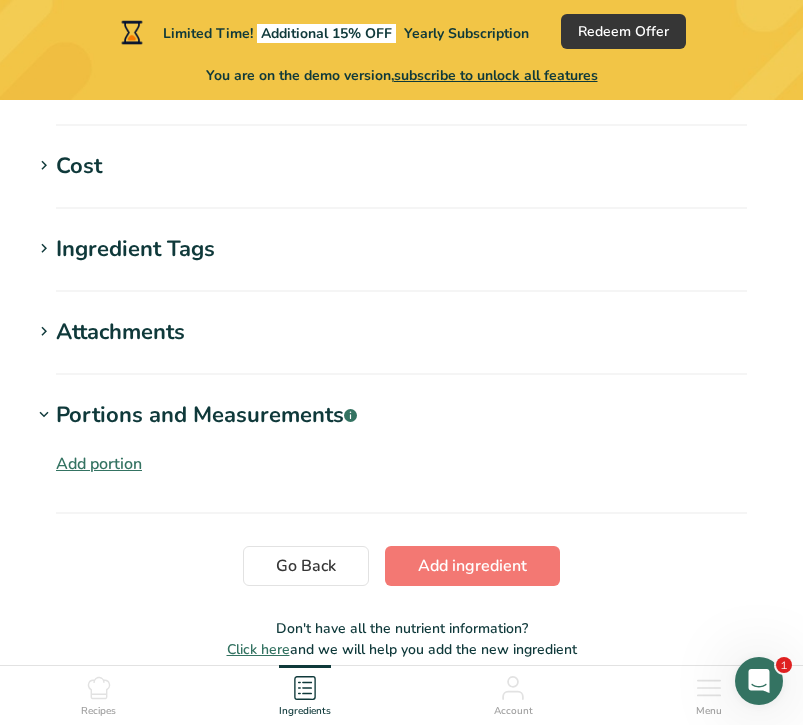 scroll, scrollTop: 1866, scrollLeft: 0, axis: vertical 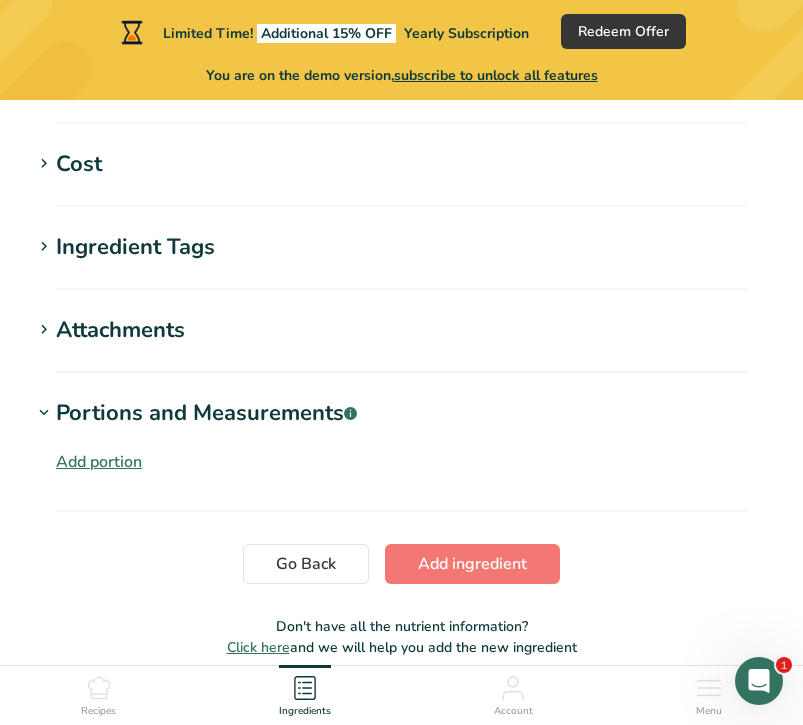 click on "Add portion" at bounding box center [99, 462] 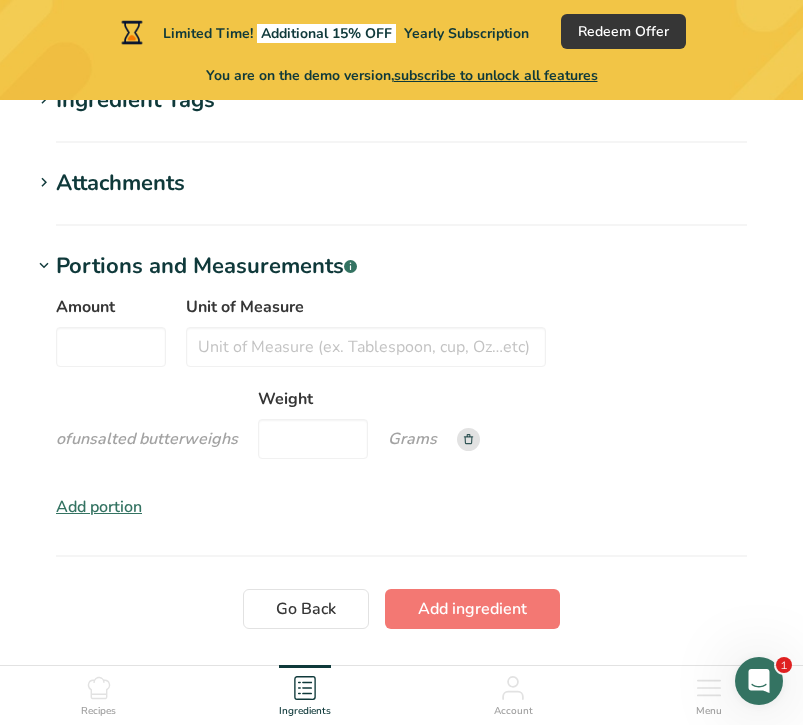 scroll, scrollTop: 2014, scrollLeft: 0, axis: vertical 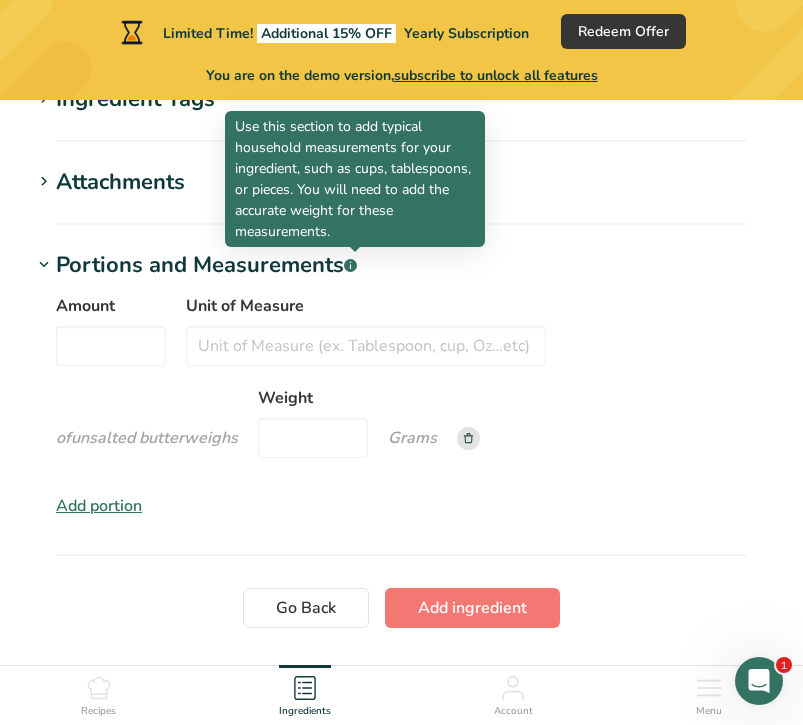 click 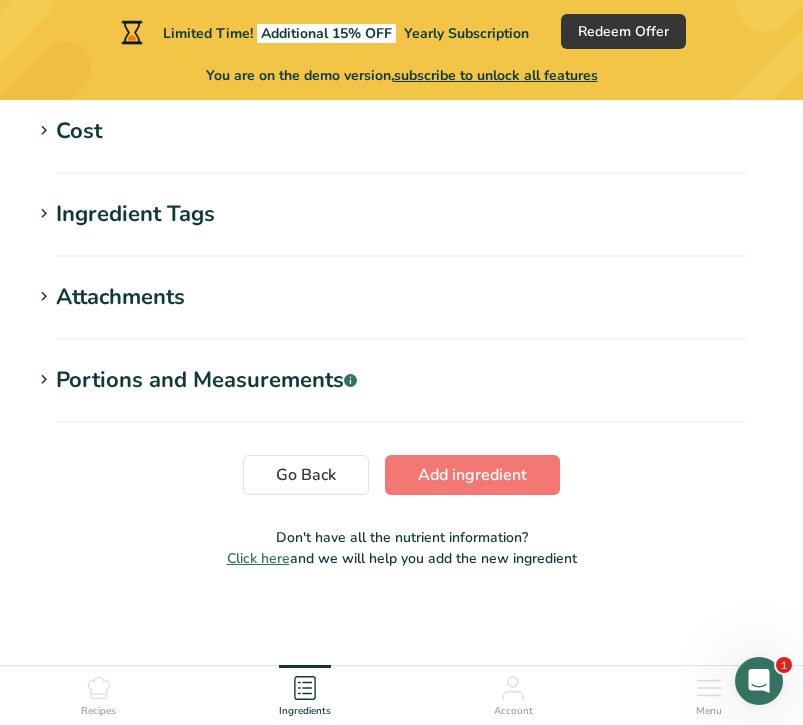 click on "Portions and Measurements
.a-a{fill:#347362;}.b-a{fill:#fff;}" at bounding box center (206, 380) 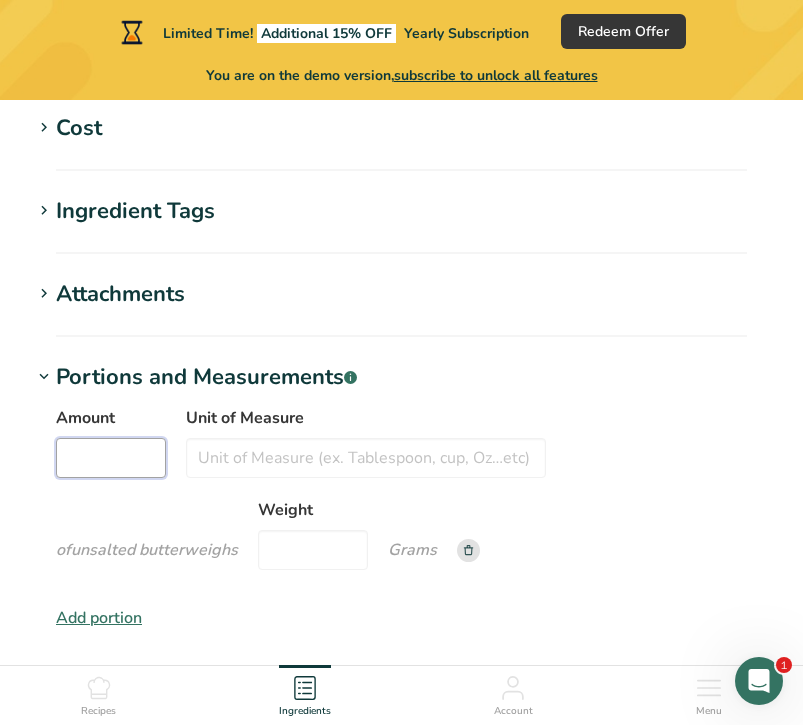 click on "Amount" at bounding box center [111, 458] 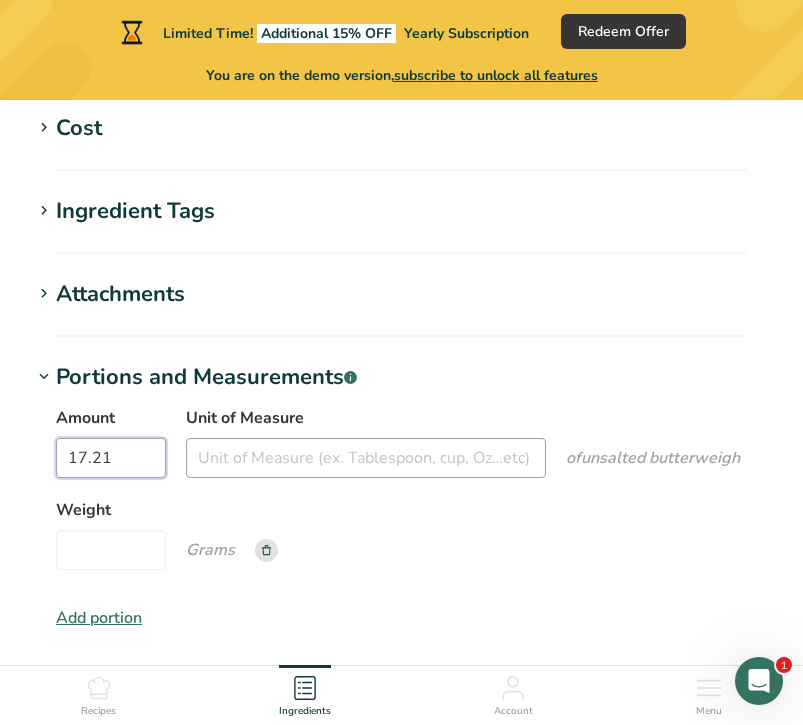 type on "17.21" 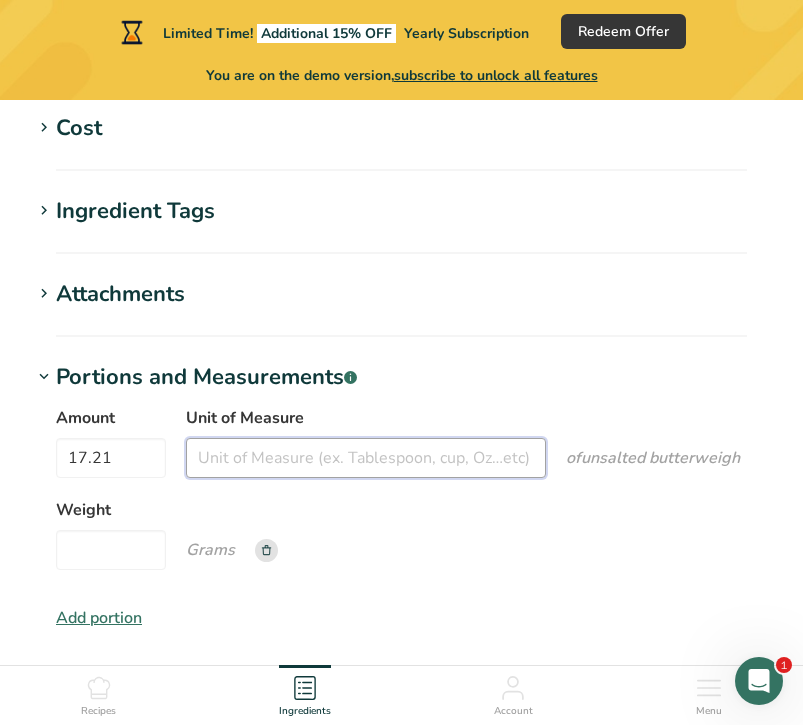 click on "Unit of Measure" at bounding box center (366, 458) 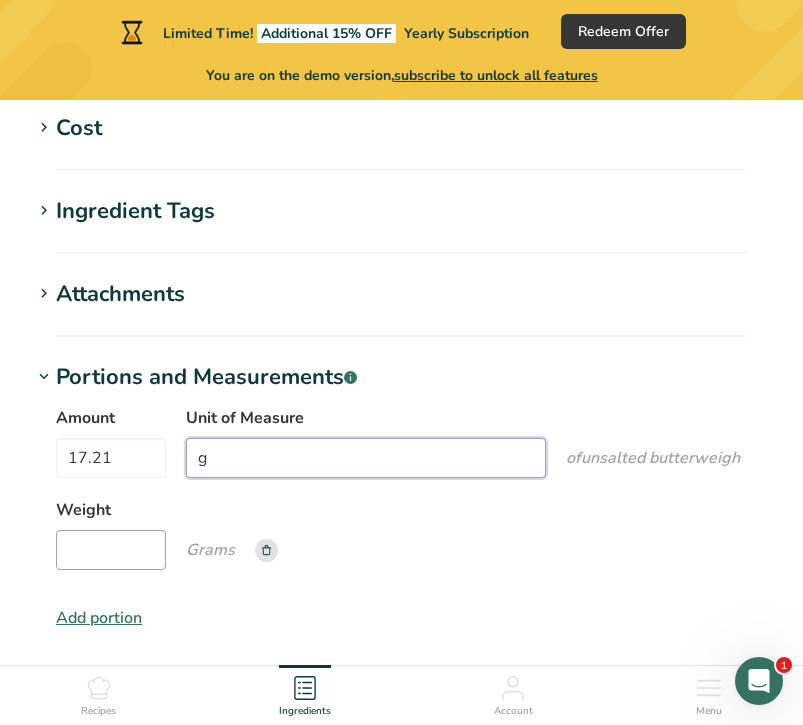 type on "g" 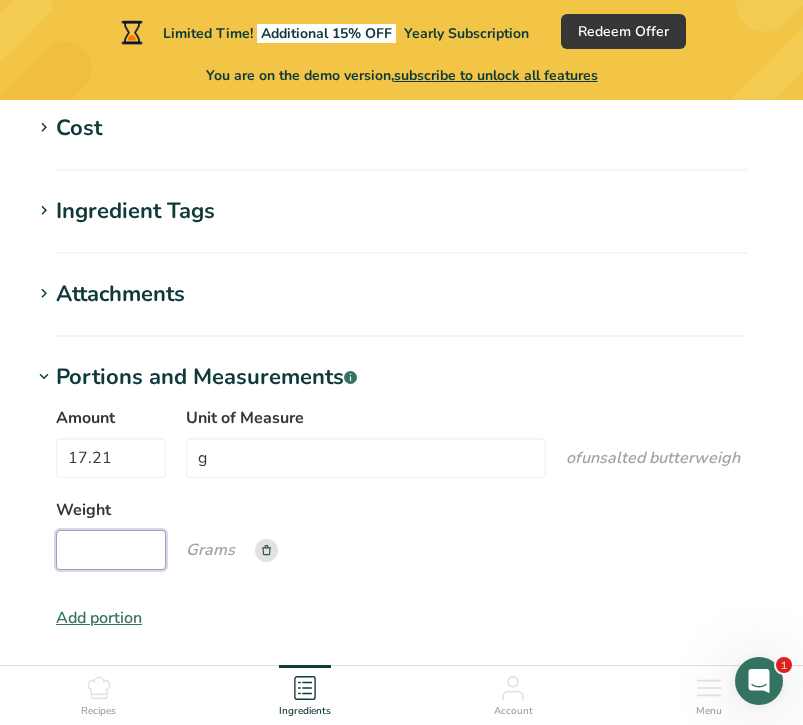 click on "Weight" at bounding box center (111, 550) 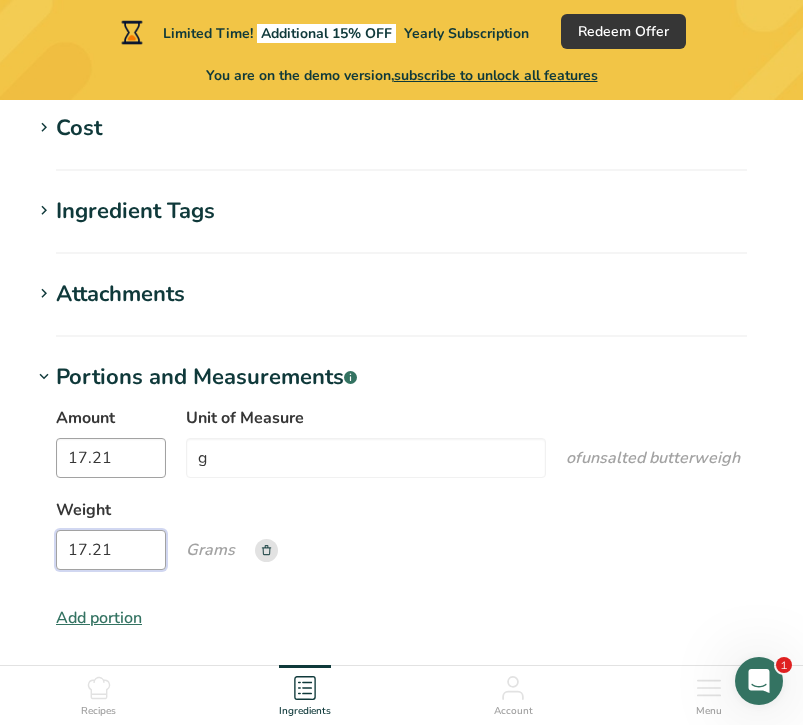 type on "17.21" 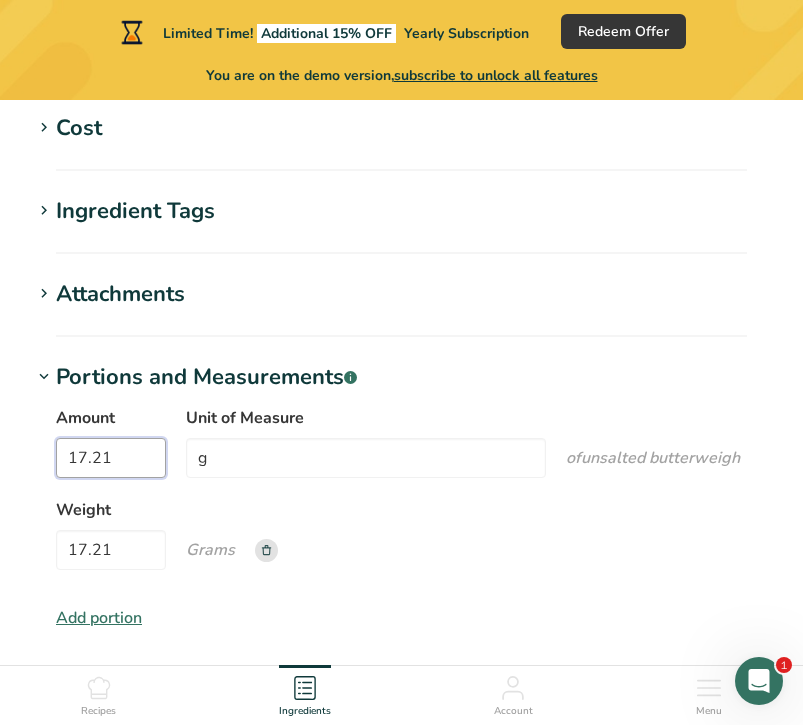 click on "17.21" at bounding box center (111, 458) 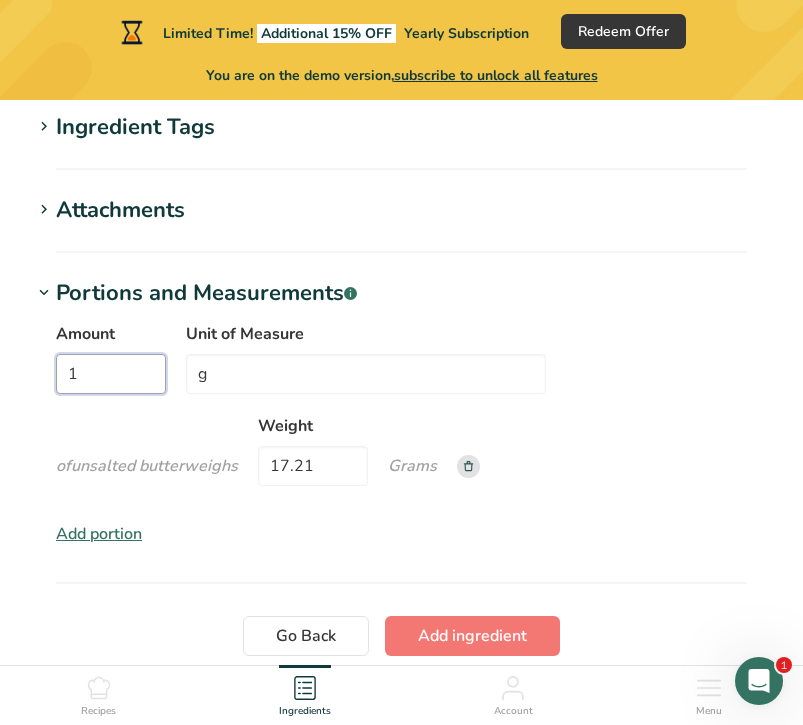 scroll, scrollTop: 1990, scrollLeft: 0, axis: vertical 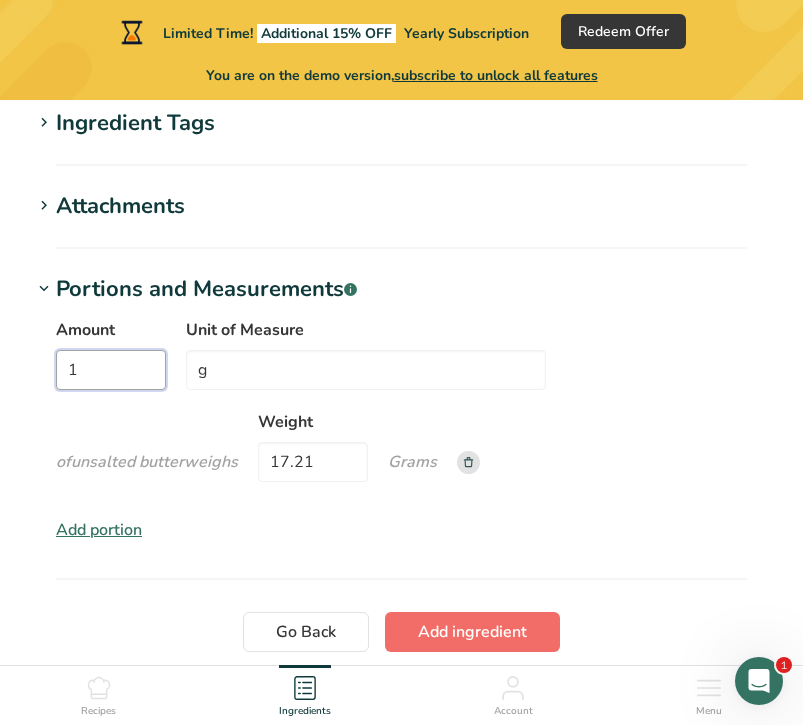 type on "1" 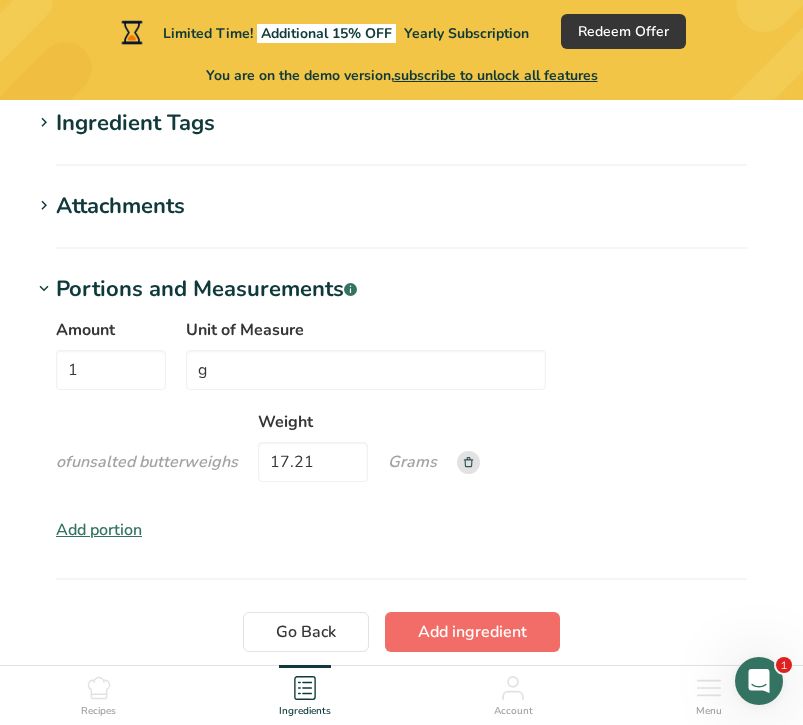 click on "Add ingredient" at bounding box center (472, 632) 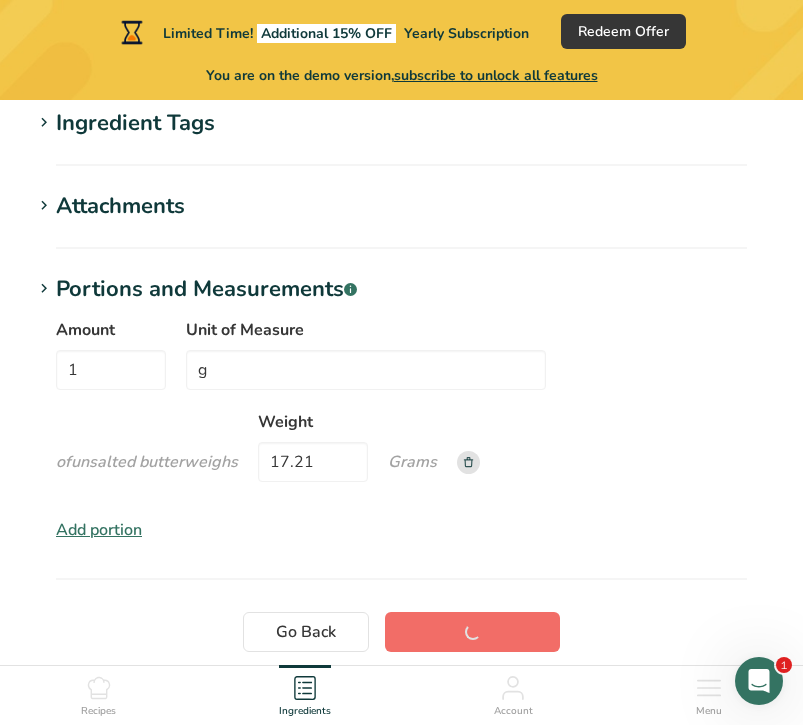 scroll, scrollTop: 509, scrollLeft: 0, axis: vertical 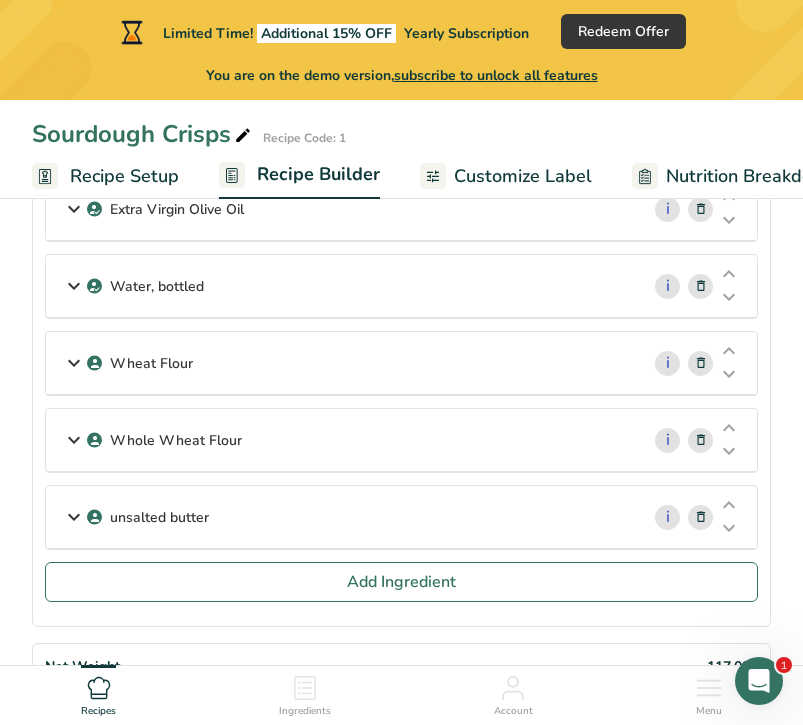 click on "unsalted butter" at bounding box center (342, 517) 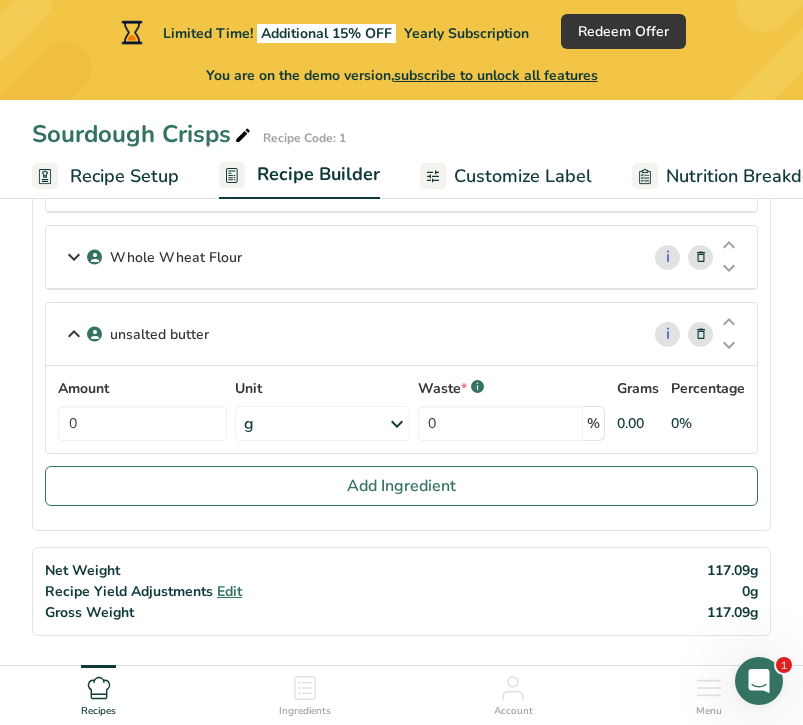 scroll, scrollTop: 602, scrollLeft: 0, axis: vertical 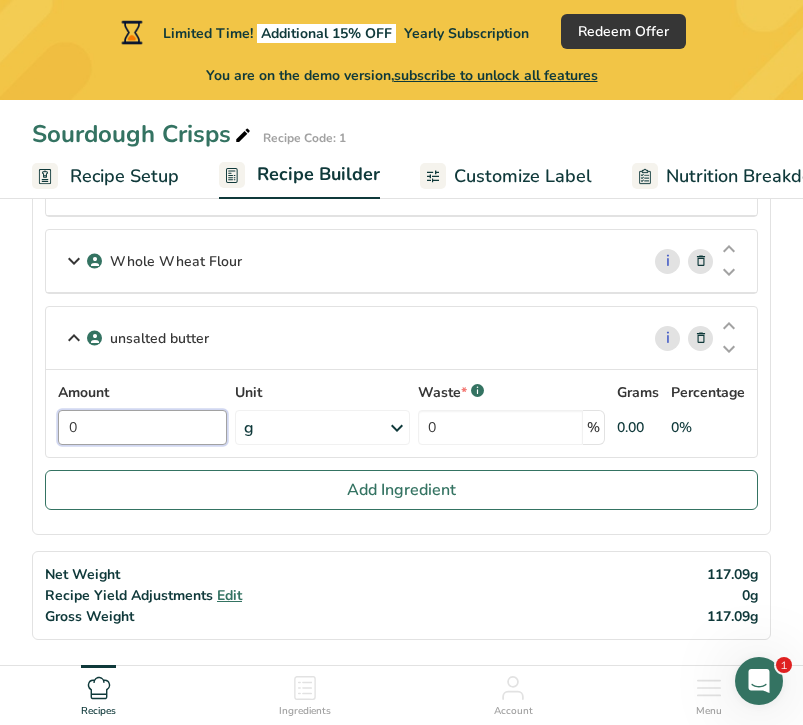 click on "0" at bounding box center [142, 427] 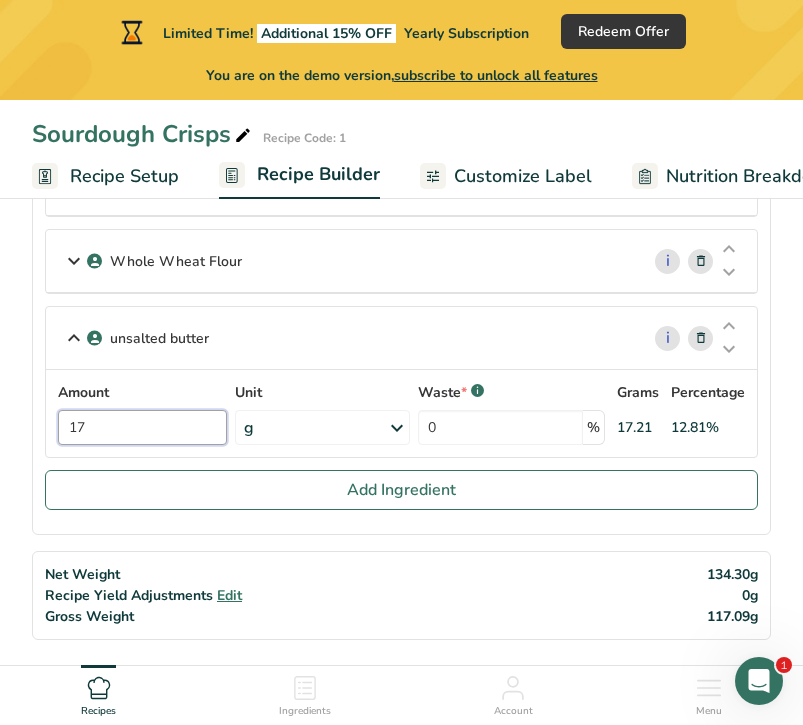 type on "1" 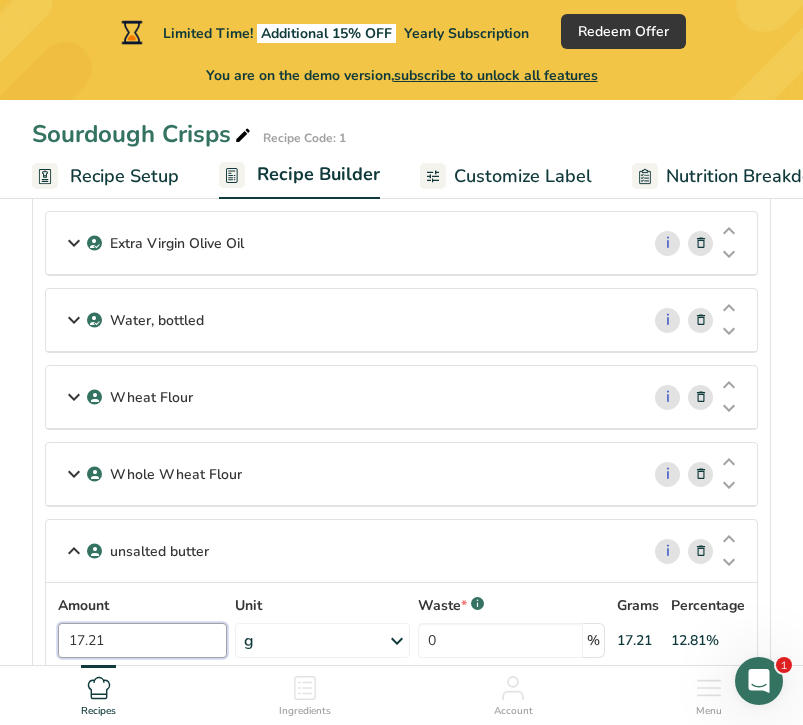 scroll, scrollTop: 415, scrollLeft: 0, axis: vertical 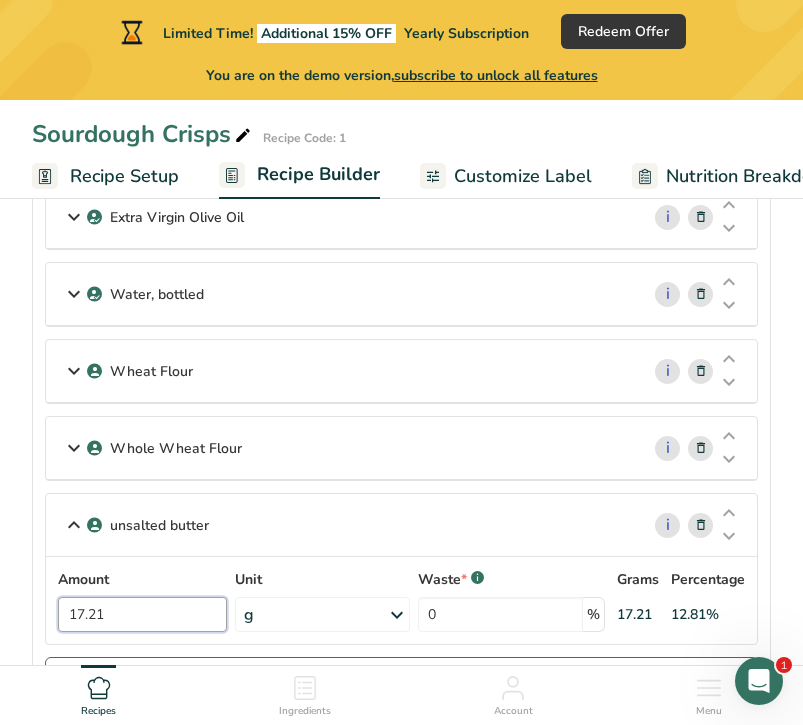 type on "17.21" 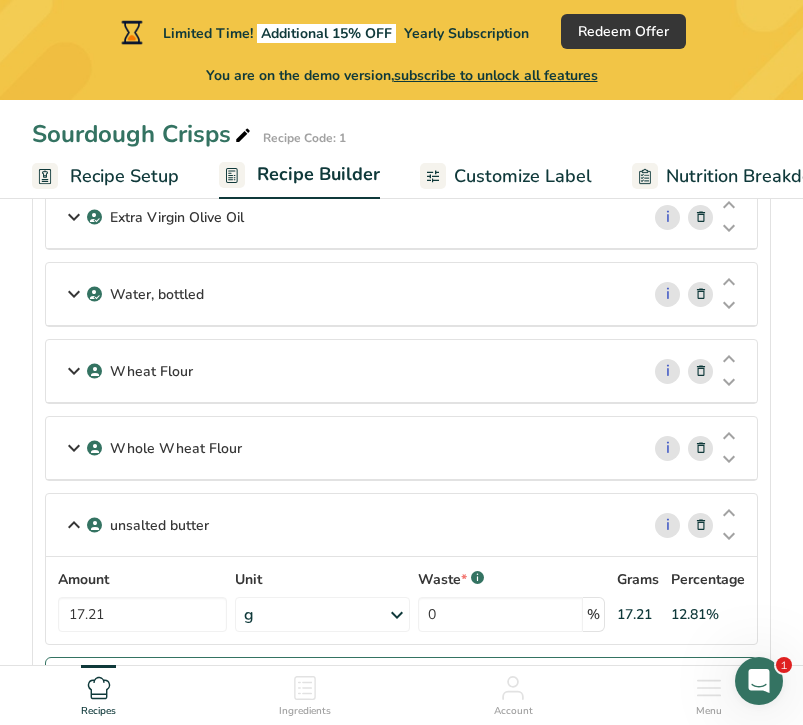 click on "unsalted butter
i
Amount 17.21   Unit
g
Portions
1 g
Weight Units
g
kg
mg
See more
Volume Units
l
mL
fl oz
See more
Waste  *   .a-a{fill:#347362;}.b-a{fill:#fff;}           0   %   Grams
17.21
Percentage
12.81%" at bounding box center [401, 569] 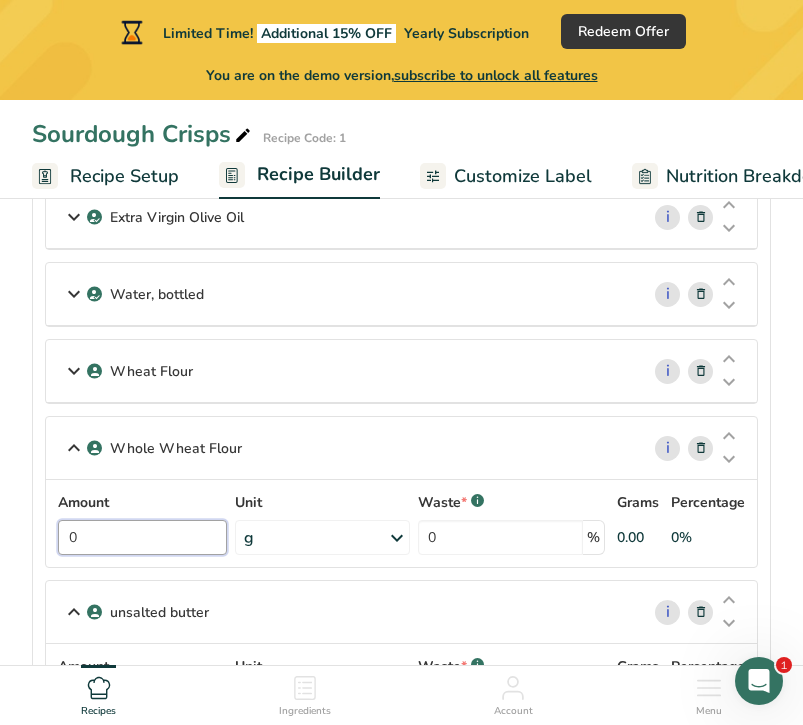 click on "0" at bounding box center [142, 537] 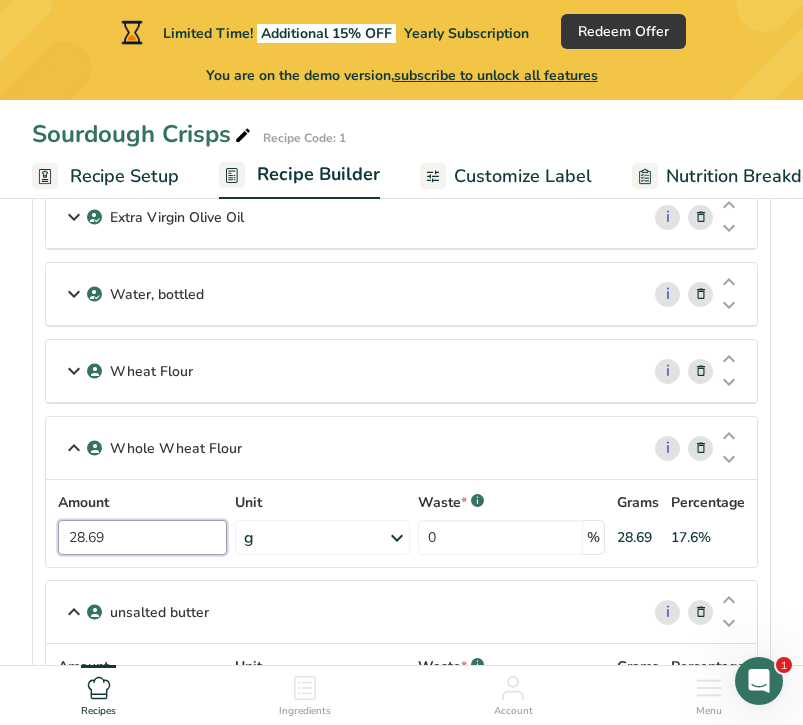 type on "28.69" 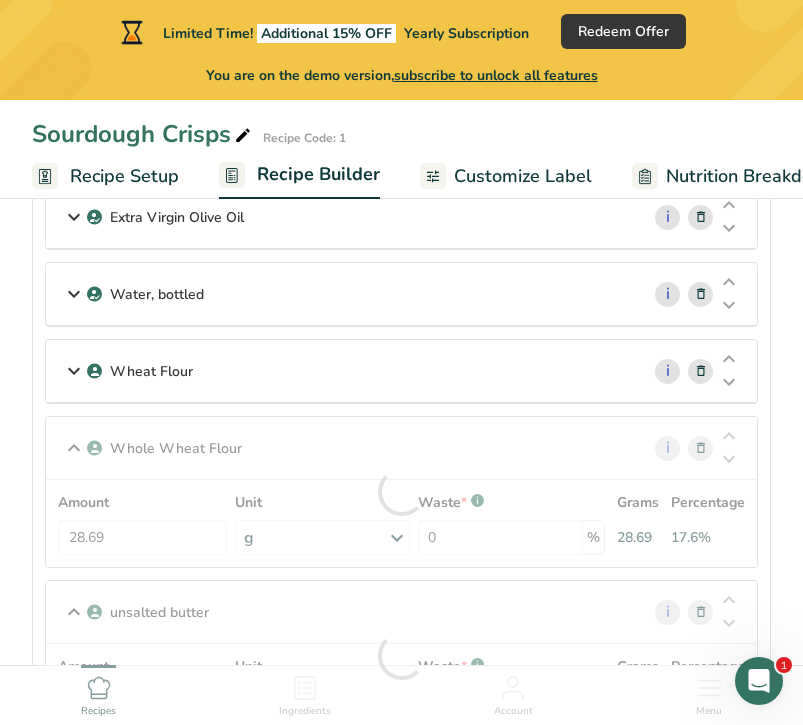 click on "Wheat Flour" at bounding box center [342, 371] 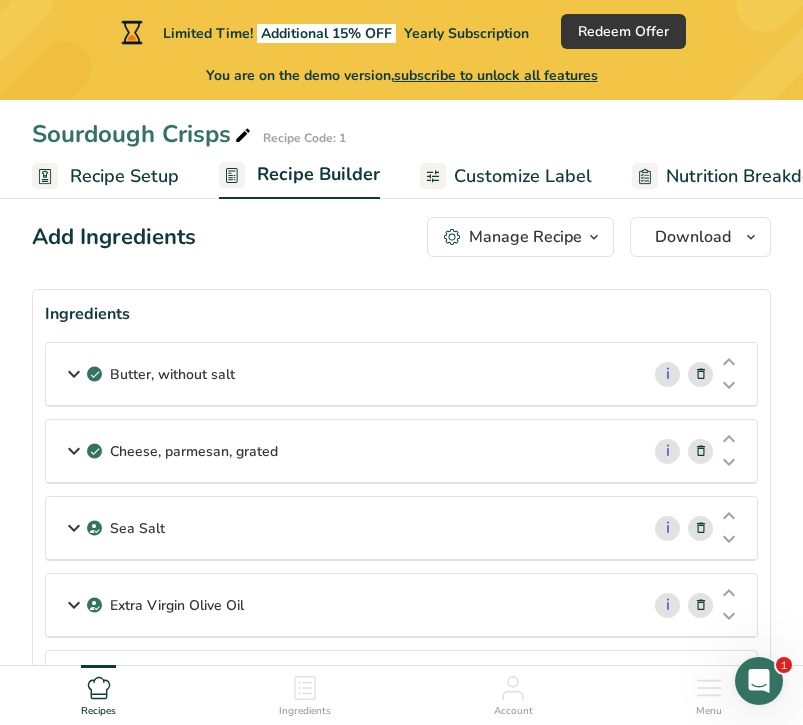 scroll, scrollTop: 0, scrollLeft: 0, axis: both 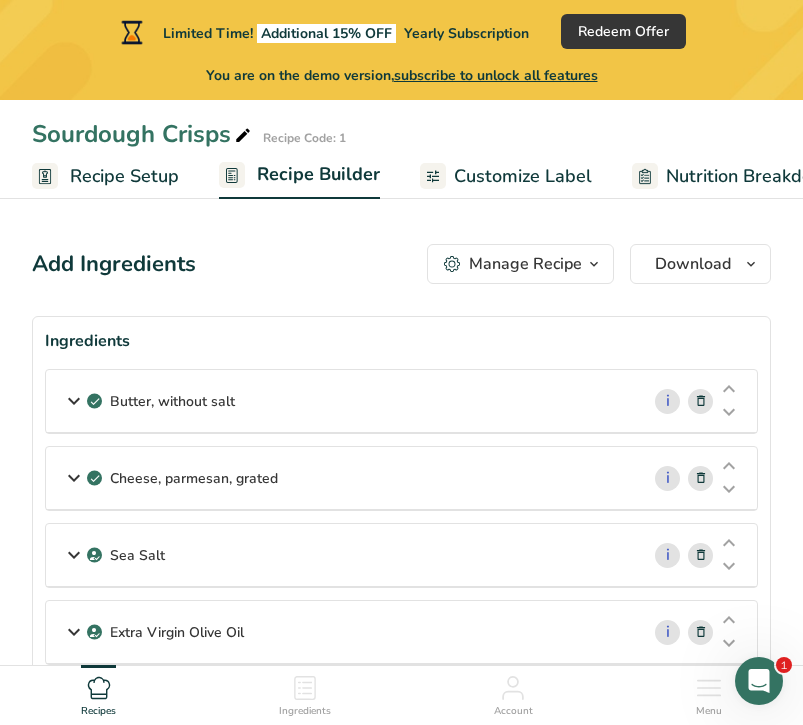 click at bounding box center (701, 401) 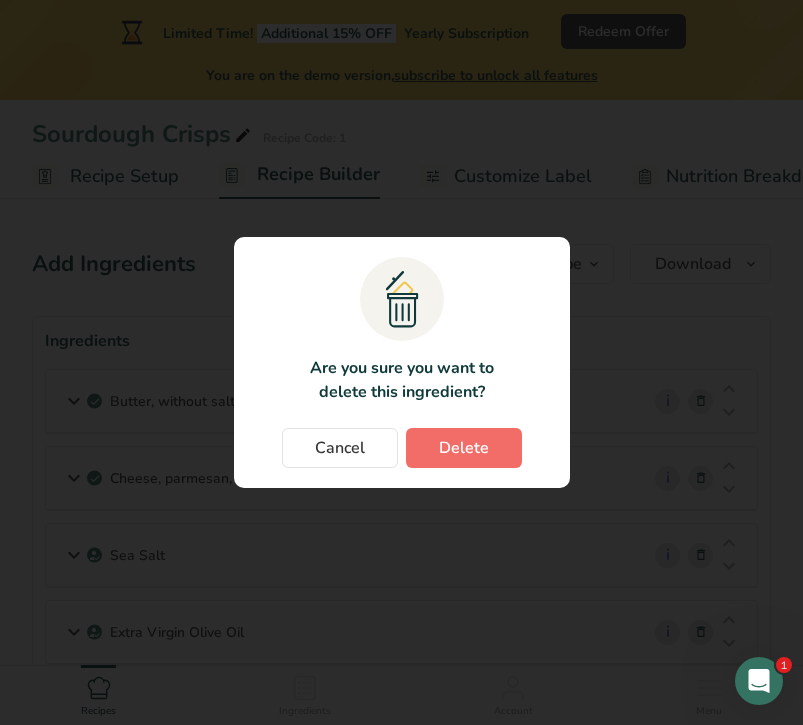 click on "Delete" at bounding box center (464, 448) 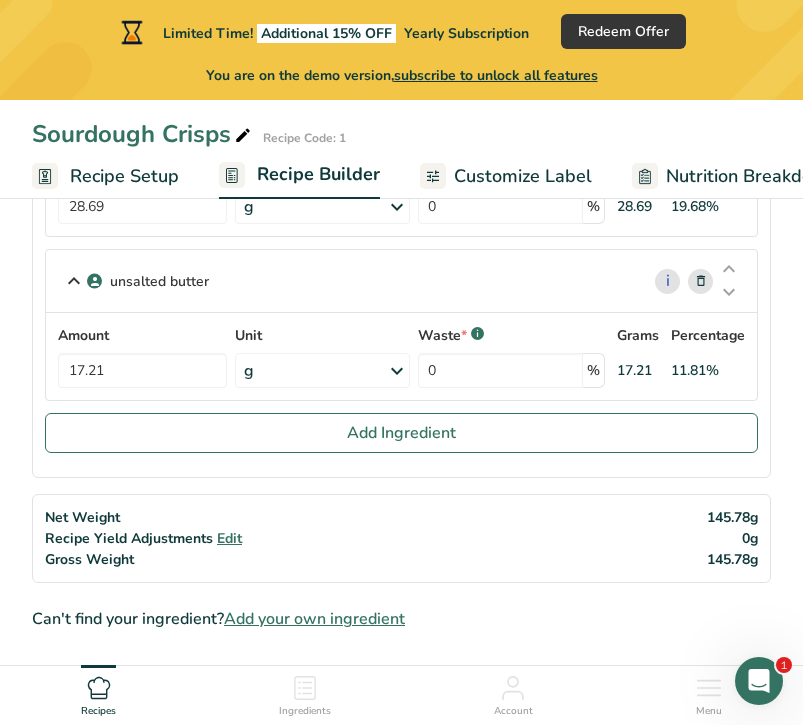 scroll, scrollTop: 757, scrollLeft: 0, axis: vertical 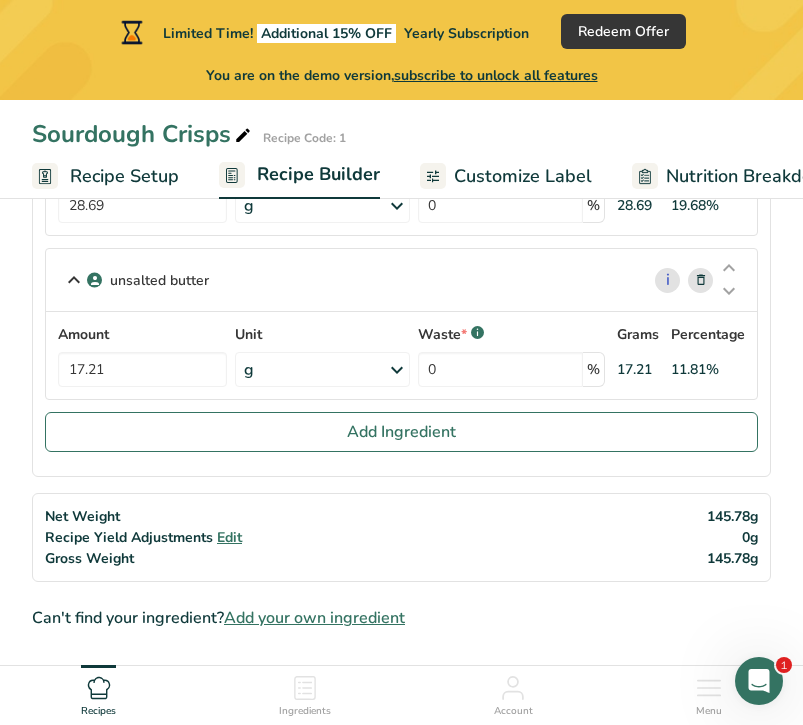 click on "Add your own ingredient" at bounding box center [314, 618] 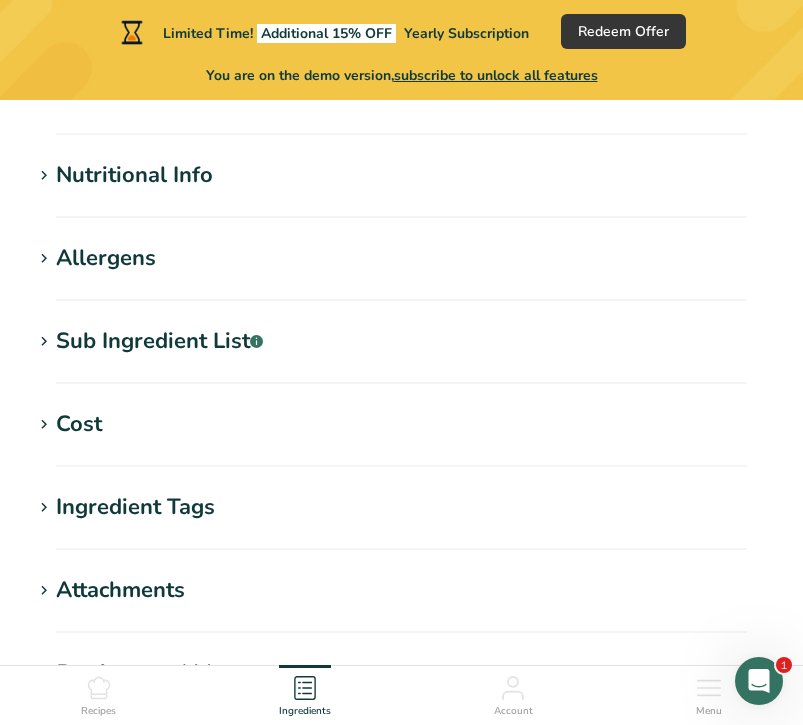 scroll, scrollTop: 0, scrollLeft: 0, axis: both 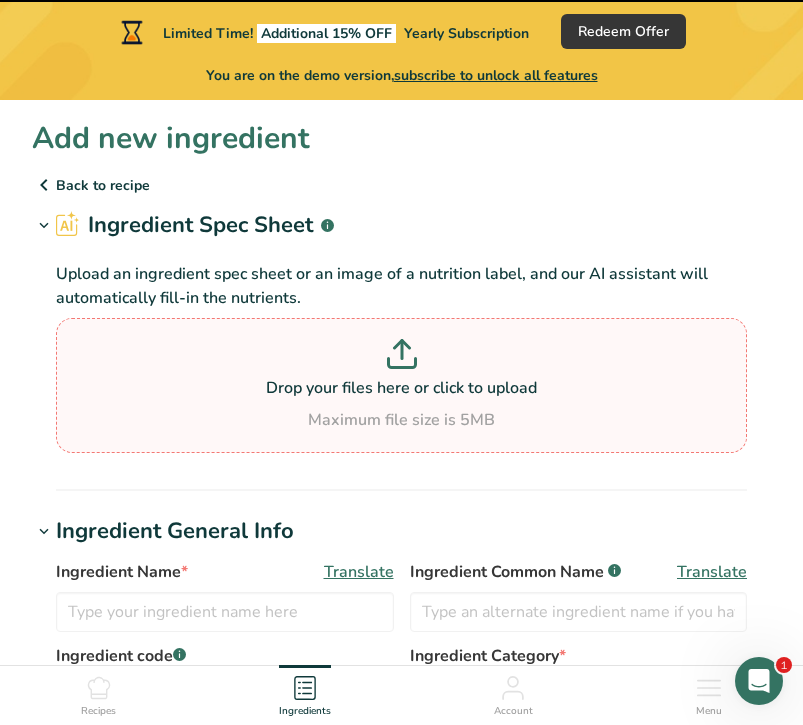 click on "Drop your files here or click to upload" at bounding box center [401, 388] 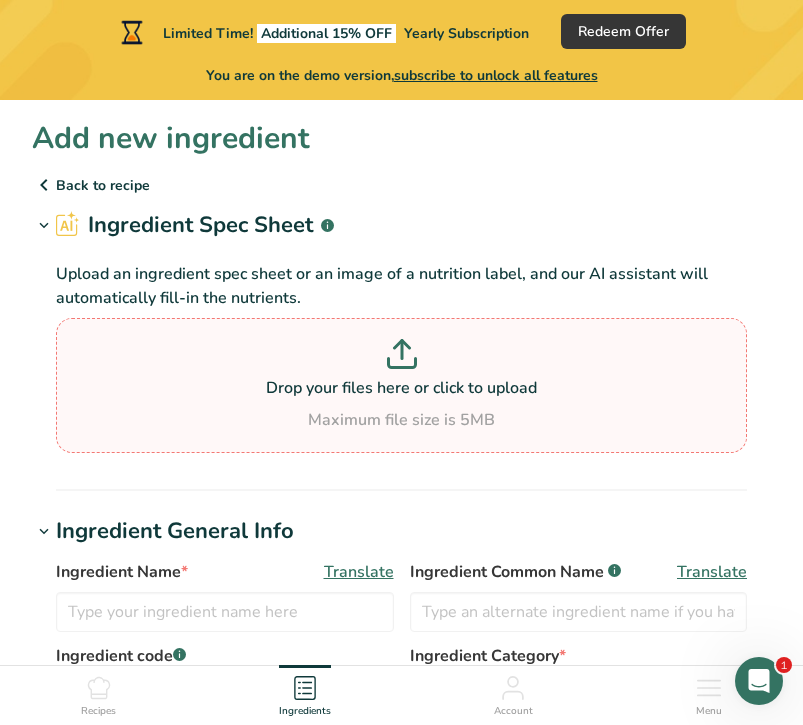 type on "C:\fakepath\IMG_7712.jpg" 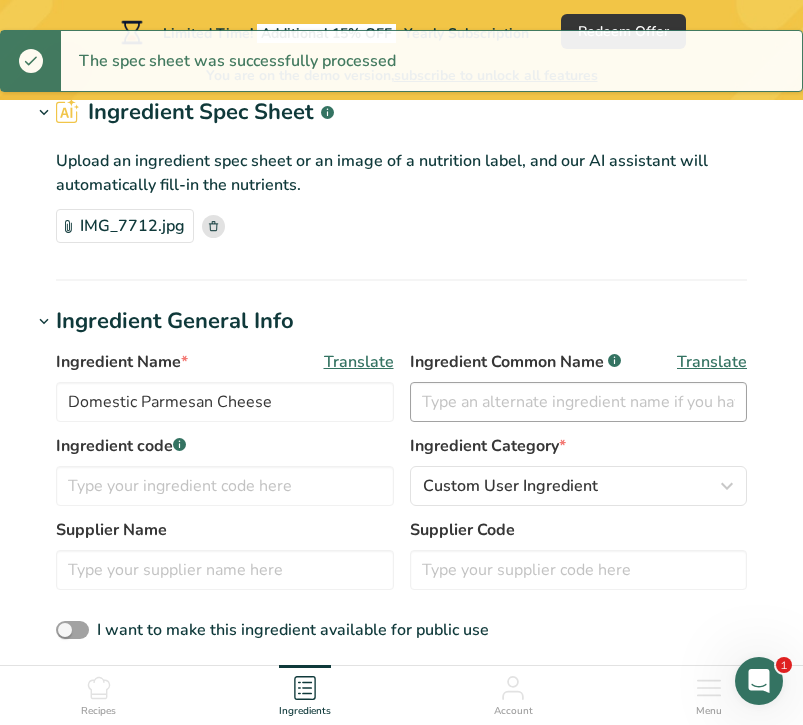 scroll, scrollTop: 133, scrollLeft: 0, axis: vertical 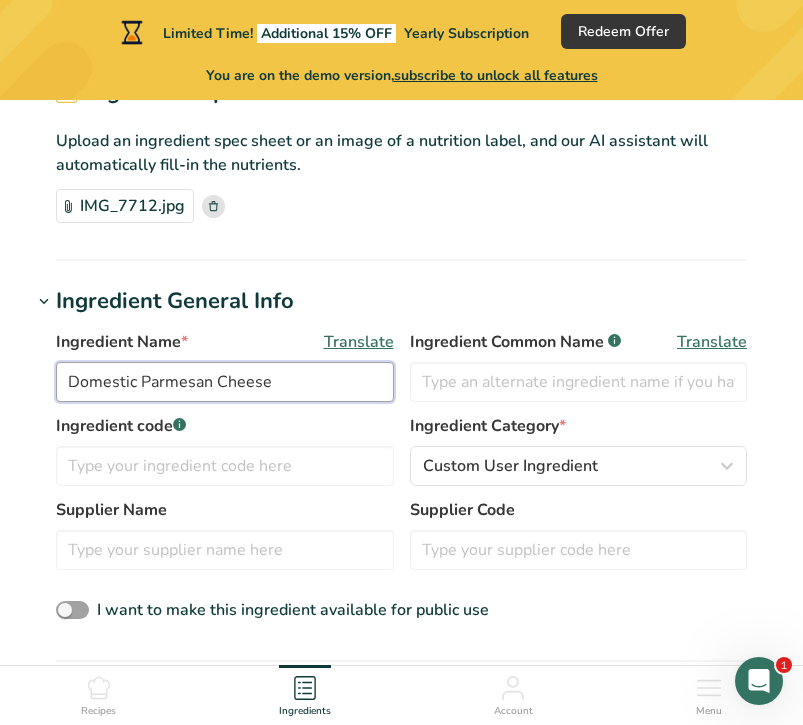 click on "Domestic Parmesan Cheese" at bounding box center (225, 382) 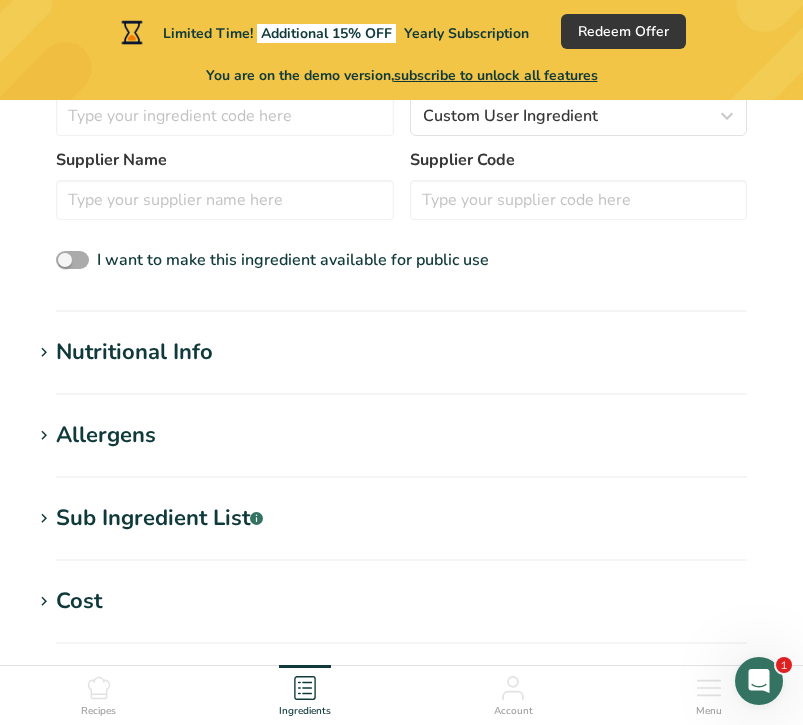 scroll, scrollTop: 538, scrollLeft: 0, axis: vertical 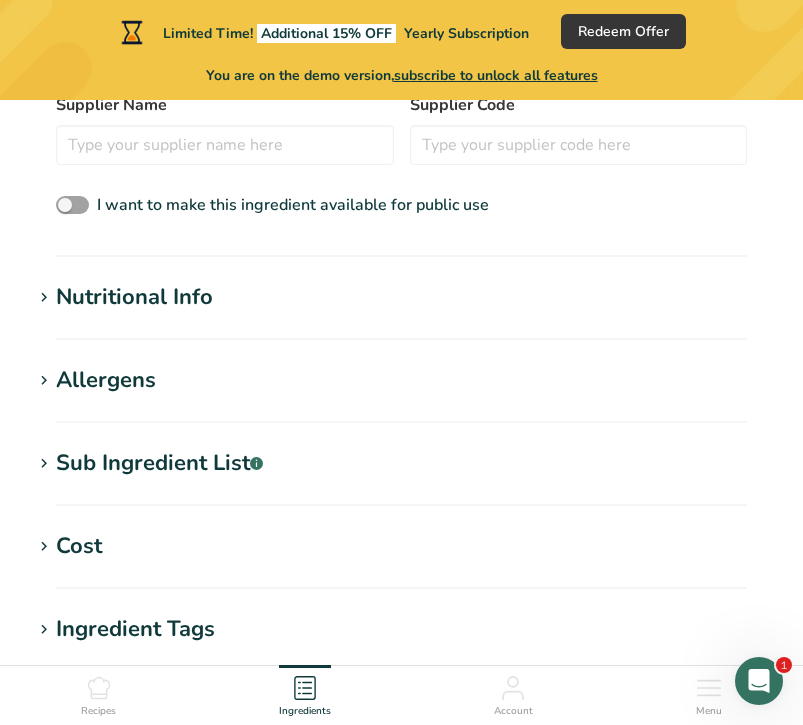 type on "Parmesan Cheese" 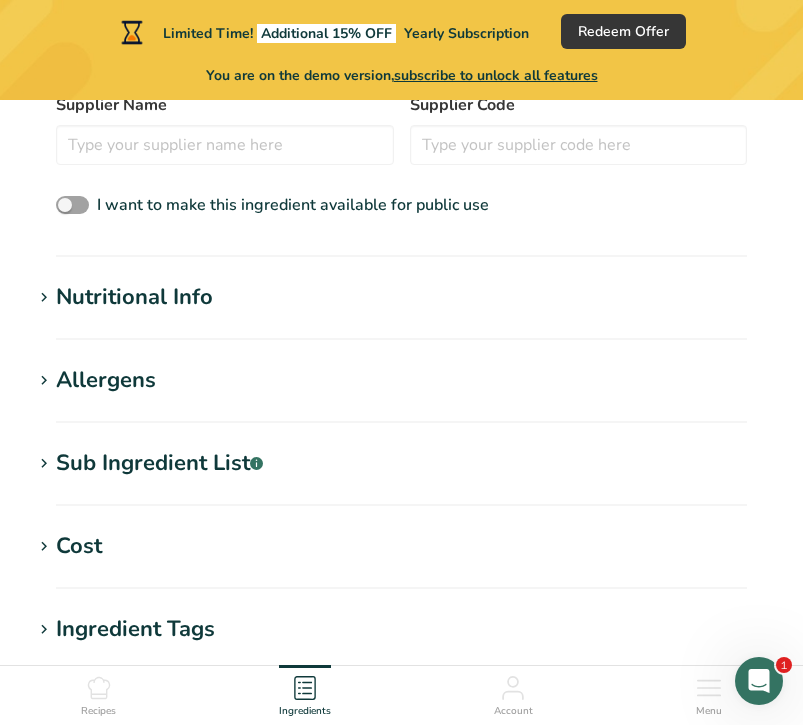 click on "Nutritional Info" at bounding box center (134, 297) 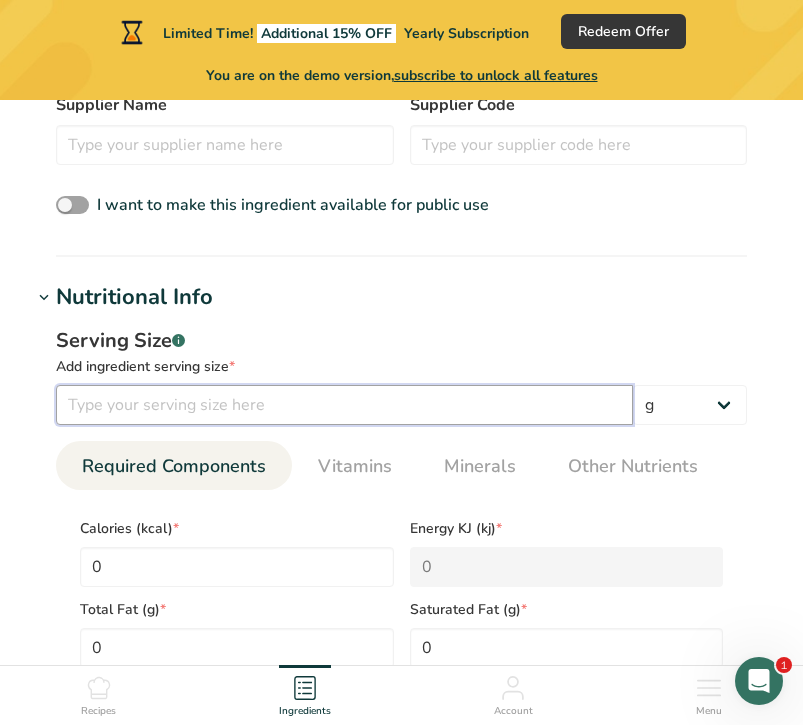 click at bounding box center (344, 405) 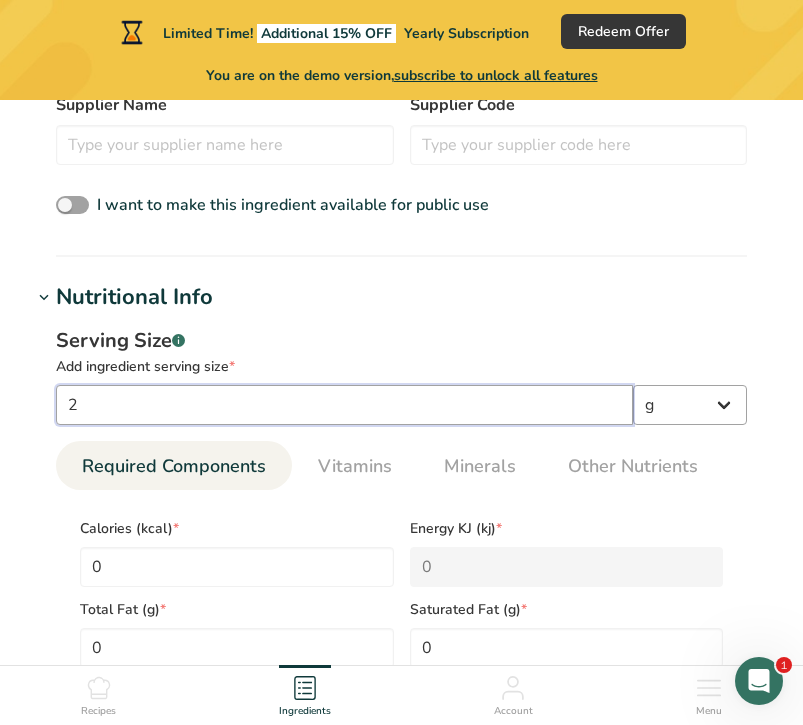 type on "2" 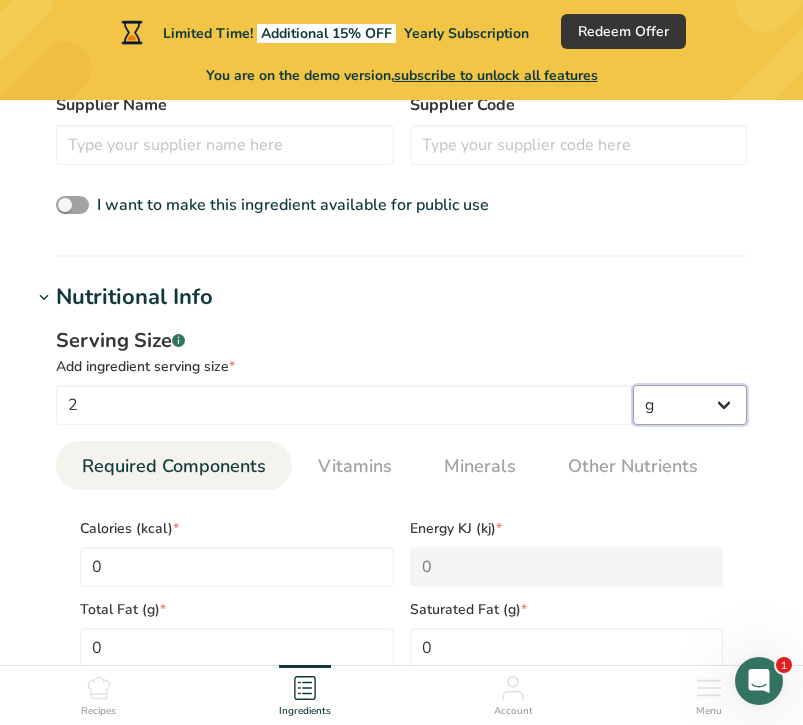 select on "20" 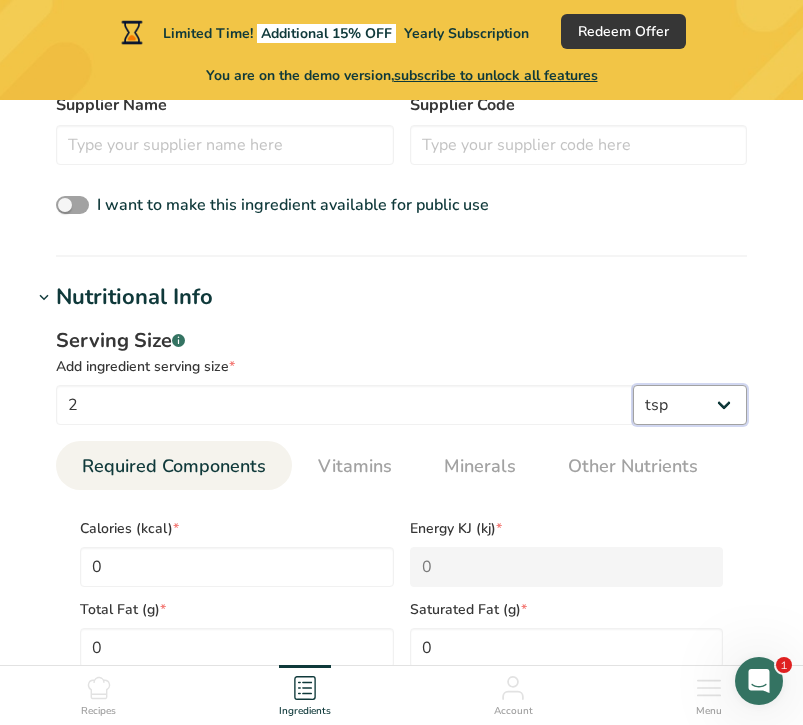 select on "22" 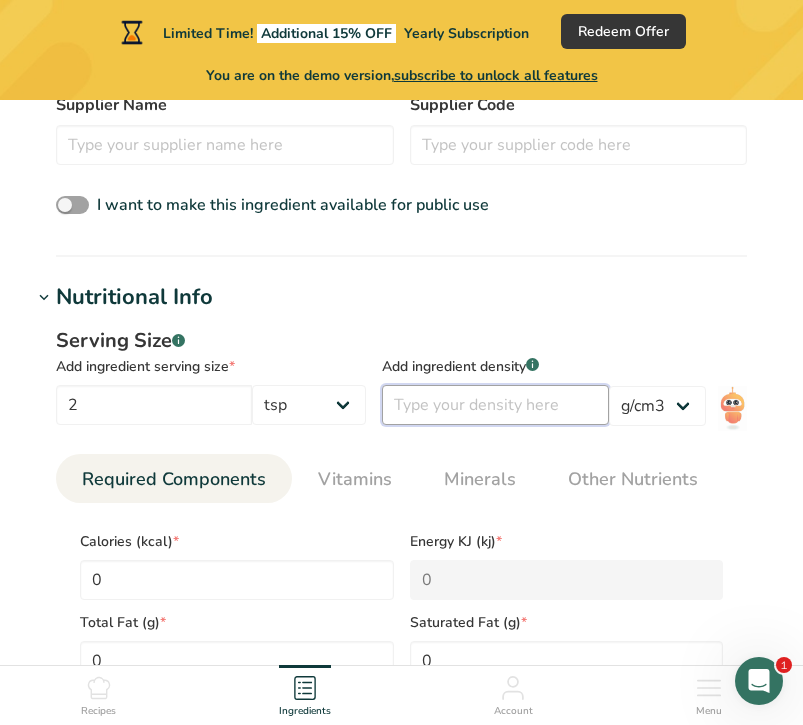 click at bounding box center [495, 405] 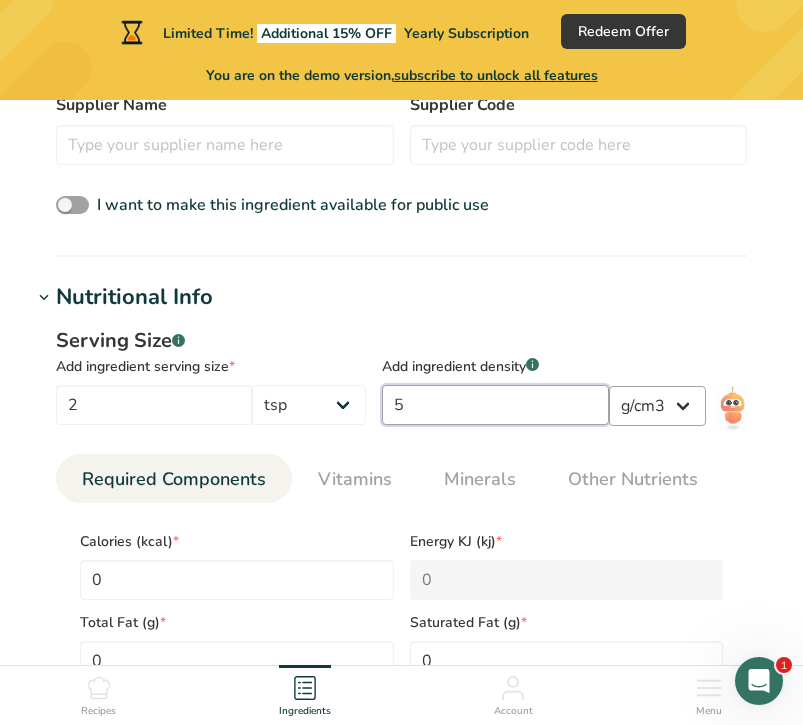 type on "5" 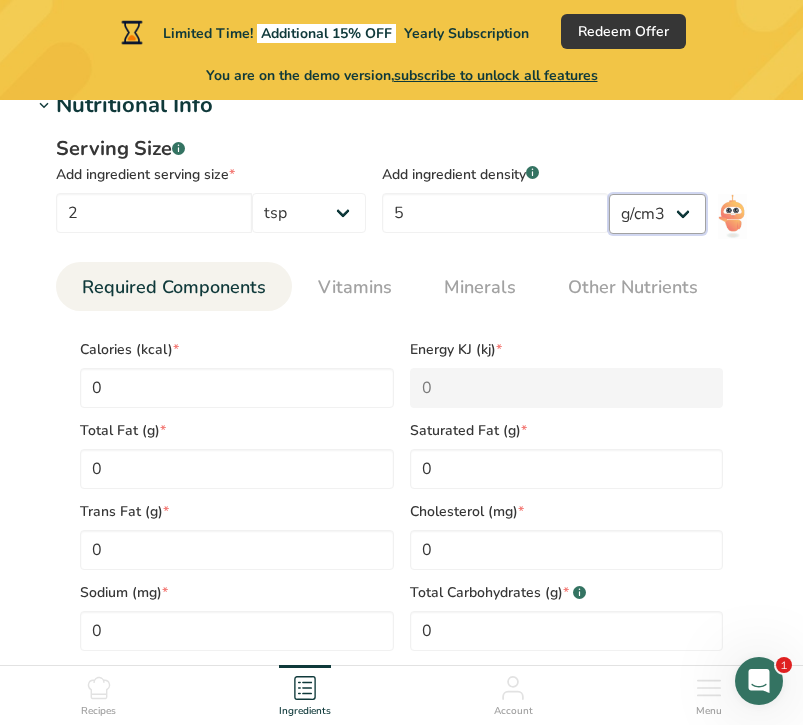 scroll, scrollTop: 732, scrollLeft: 0, axis: vertical 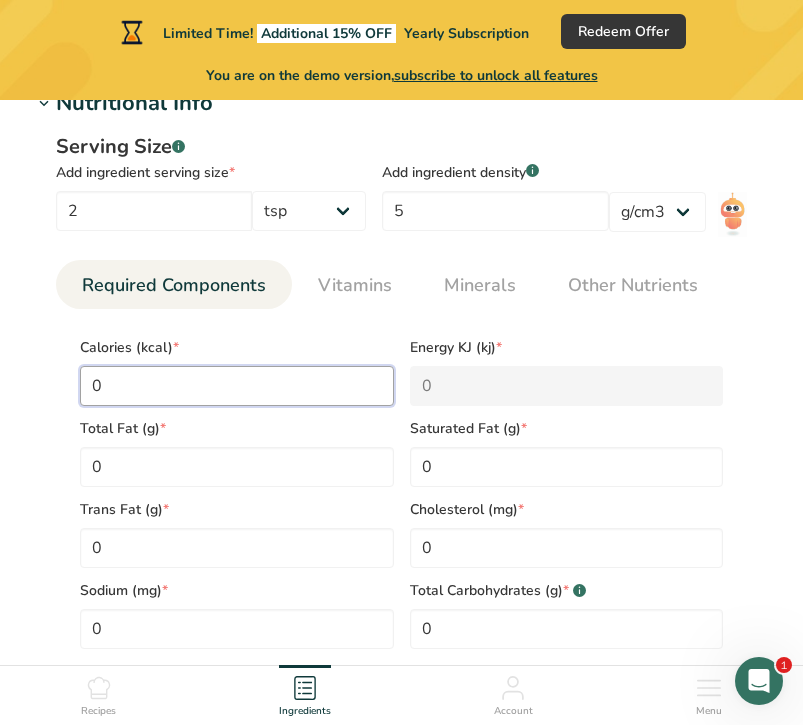 click on "0" at bounding box center [237, 386] 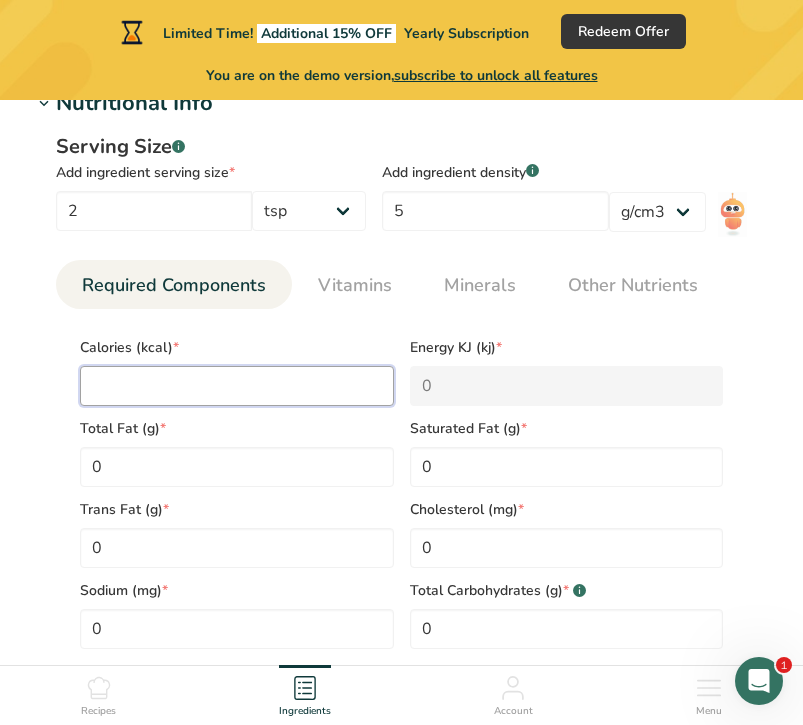 type on "2" 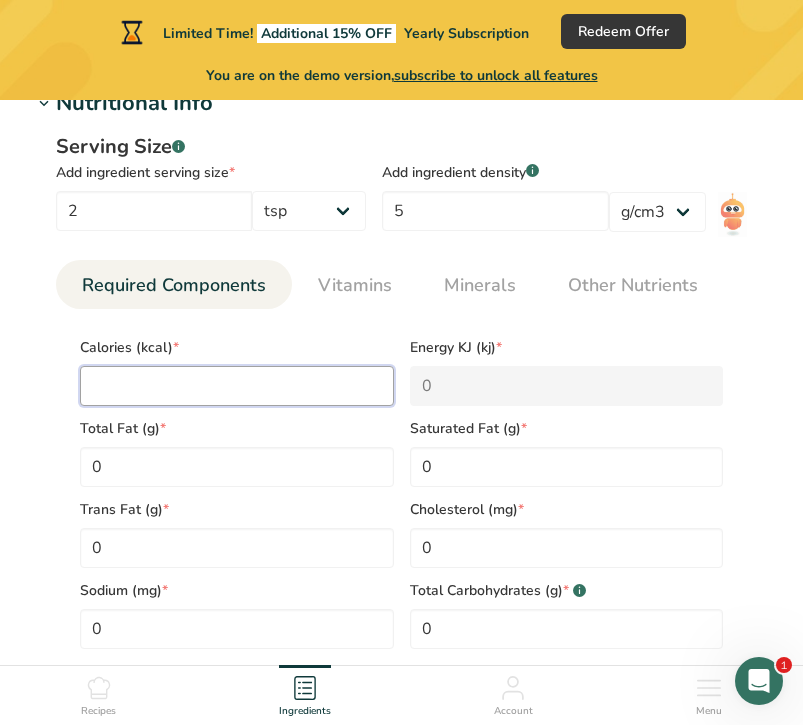 type on "8.4" 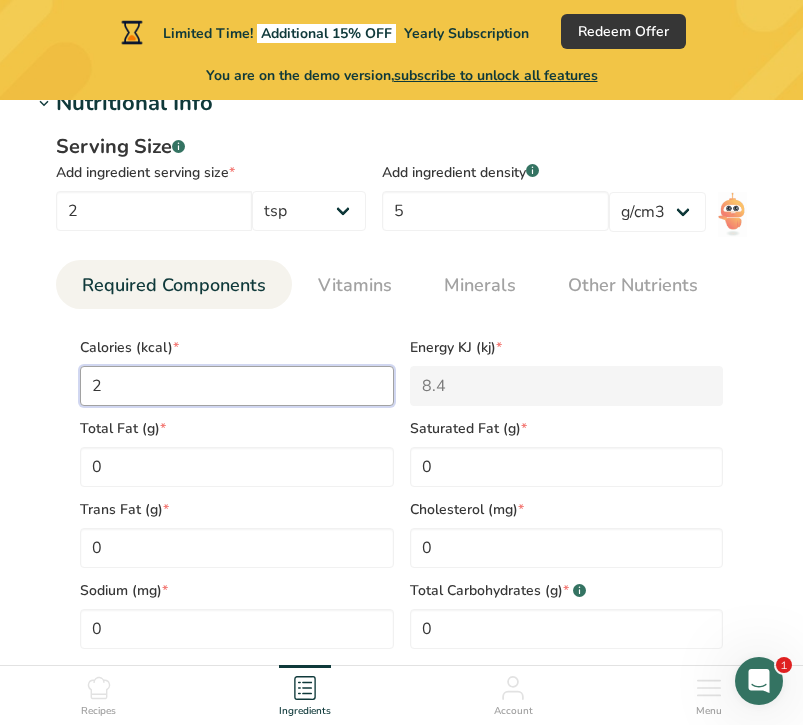 type on "20" 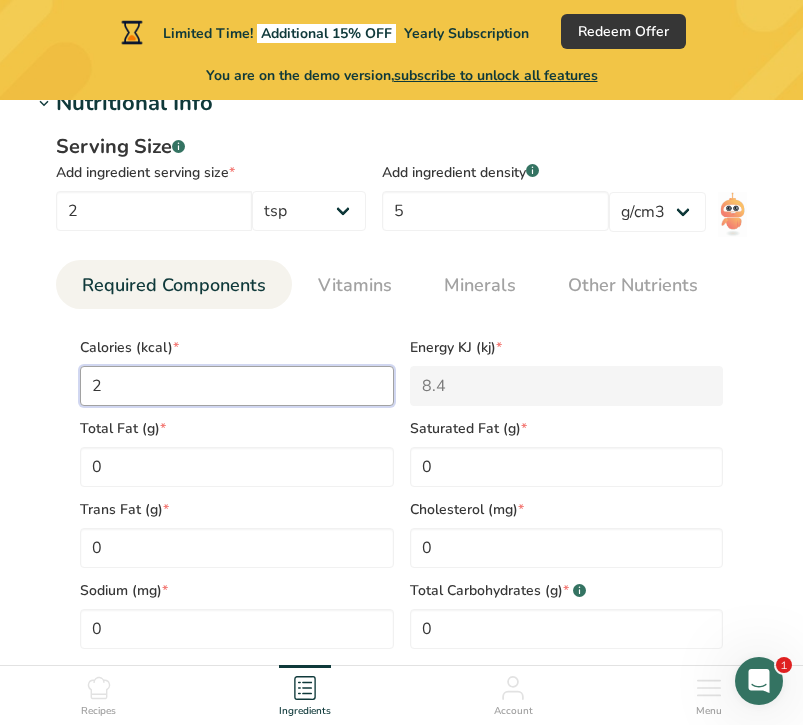 type on "83.7" 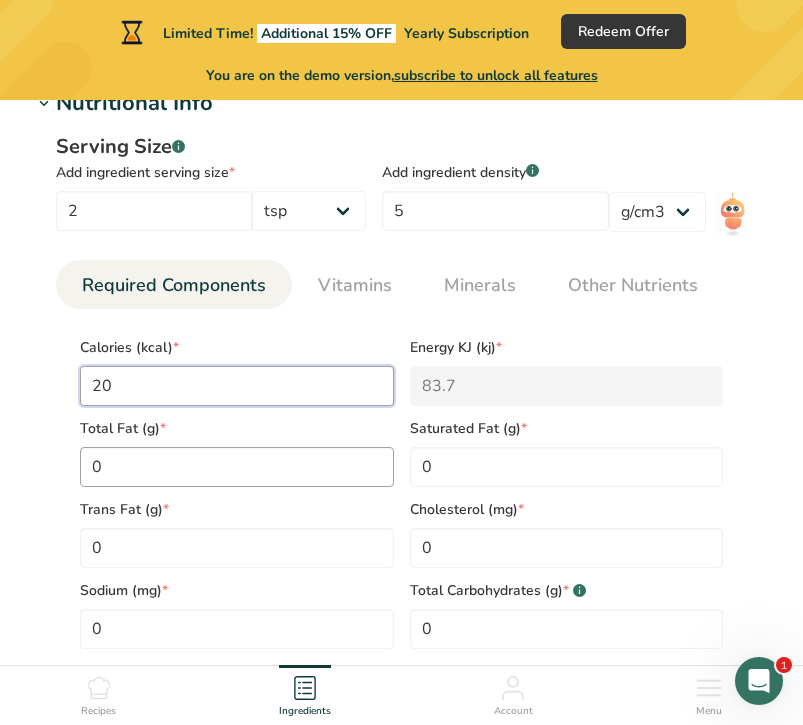 type on "20" 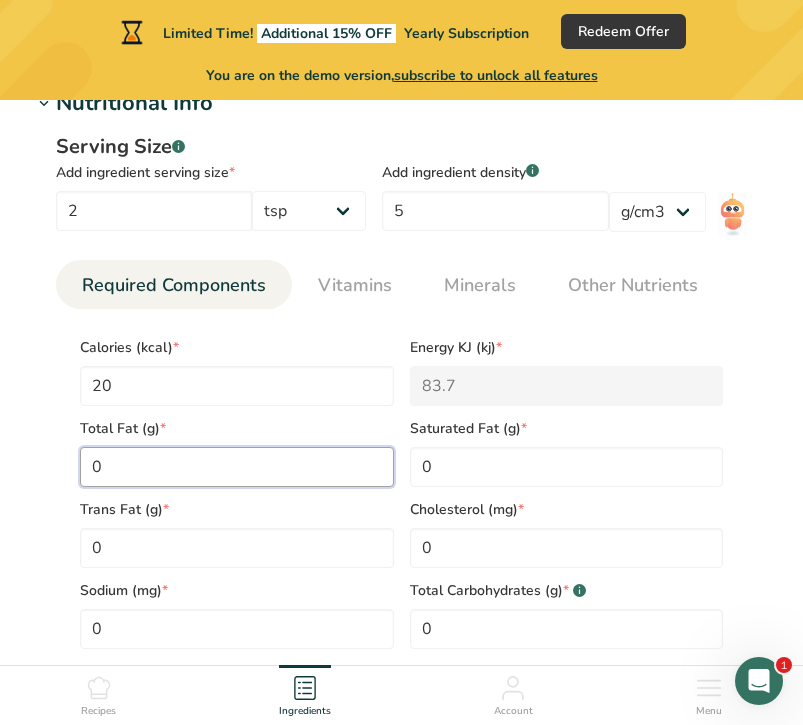 click on "0" at bounding box center (237, 467) 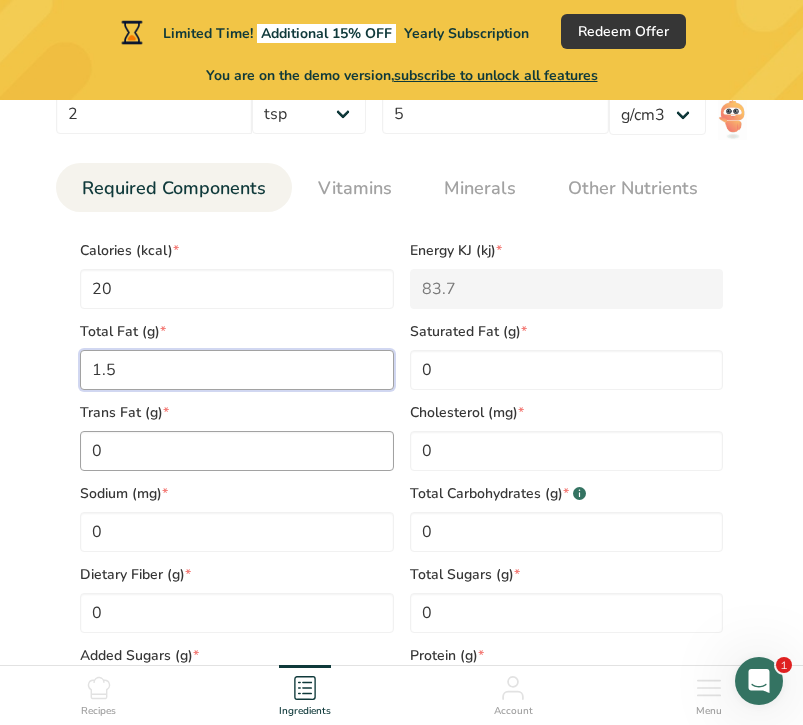 scroll, scrollTop: 830, scrollLeft: 0, axis: vertical 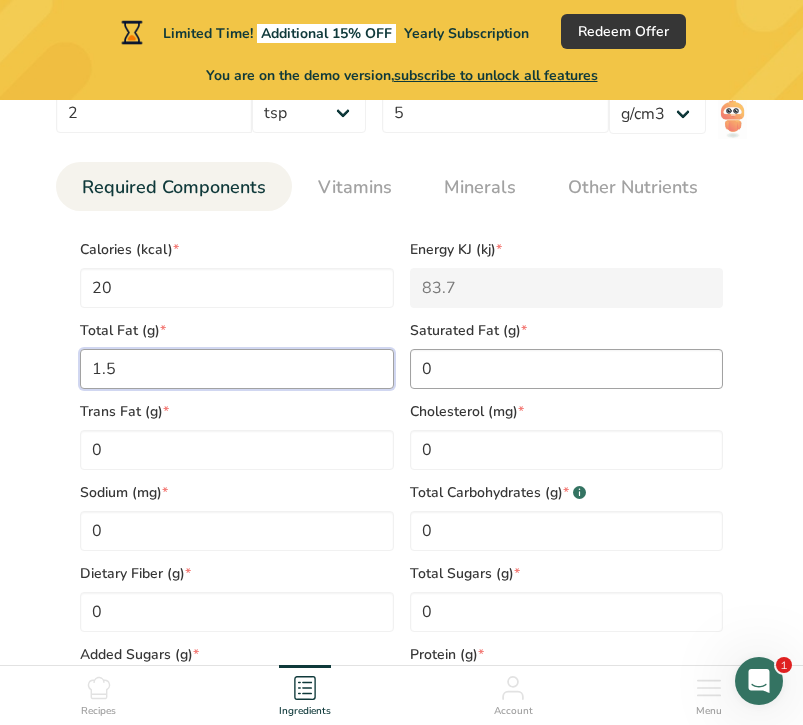 type on "1.5" 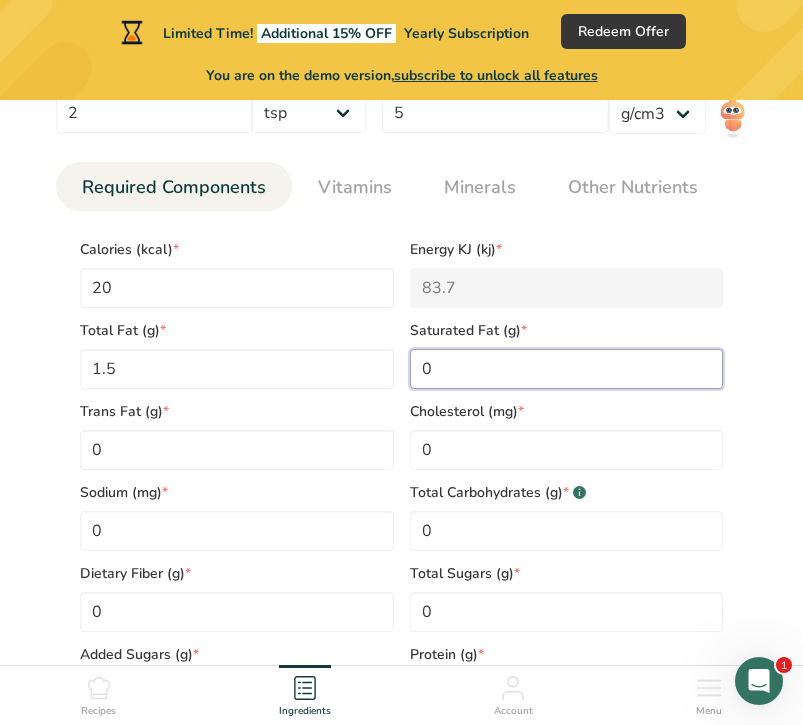 click on "0" at bounding box center [567, 369] 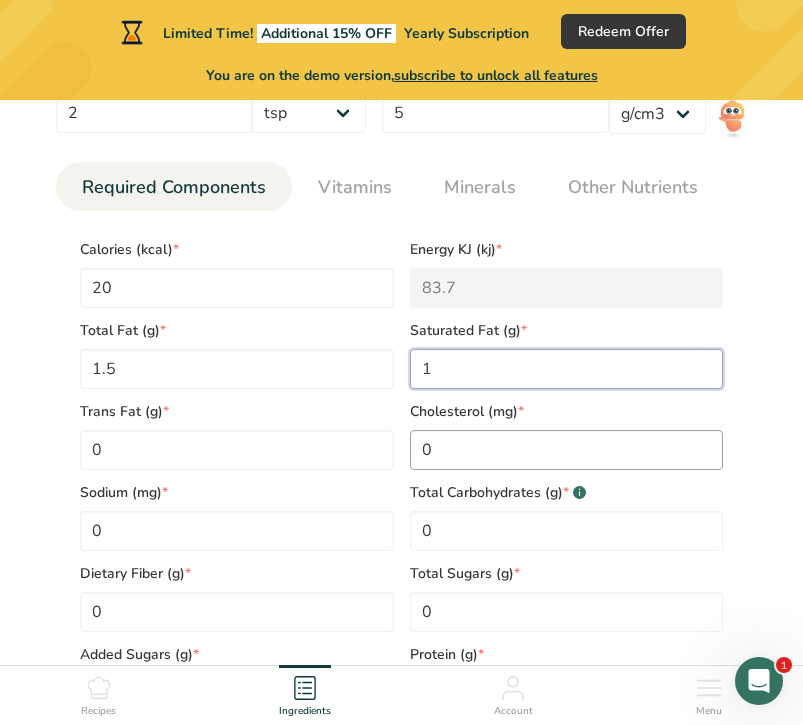type on "1" 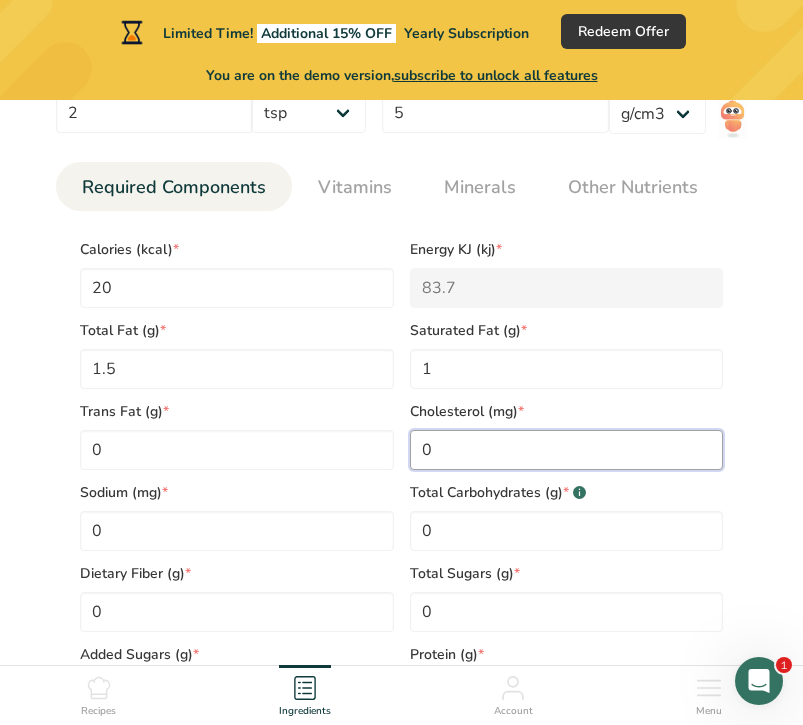 click on "0" at bounding box center (567, 450) 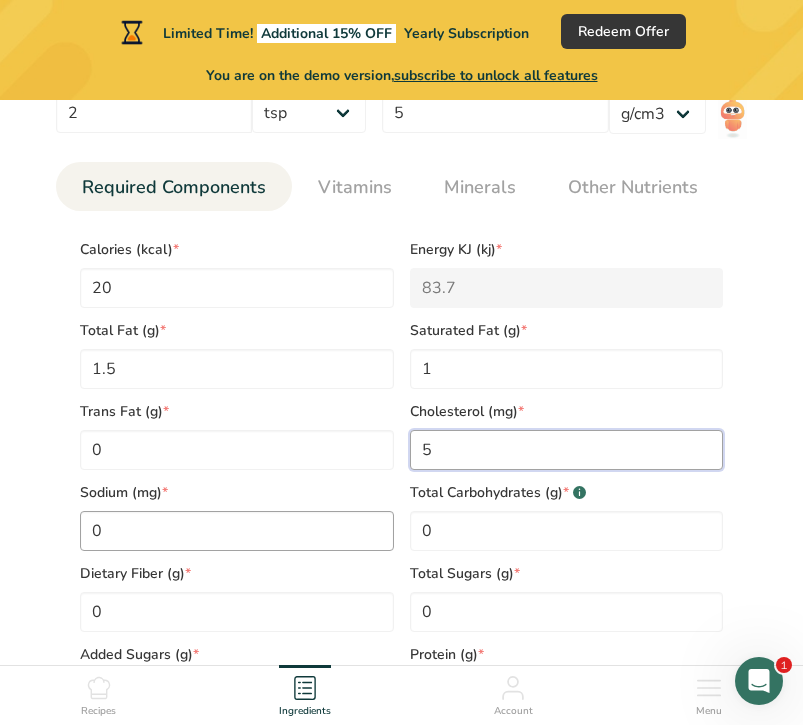 type on "5" 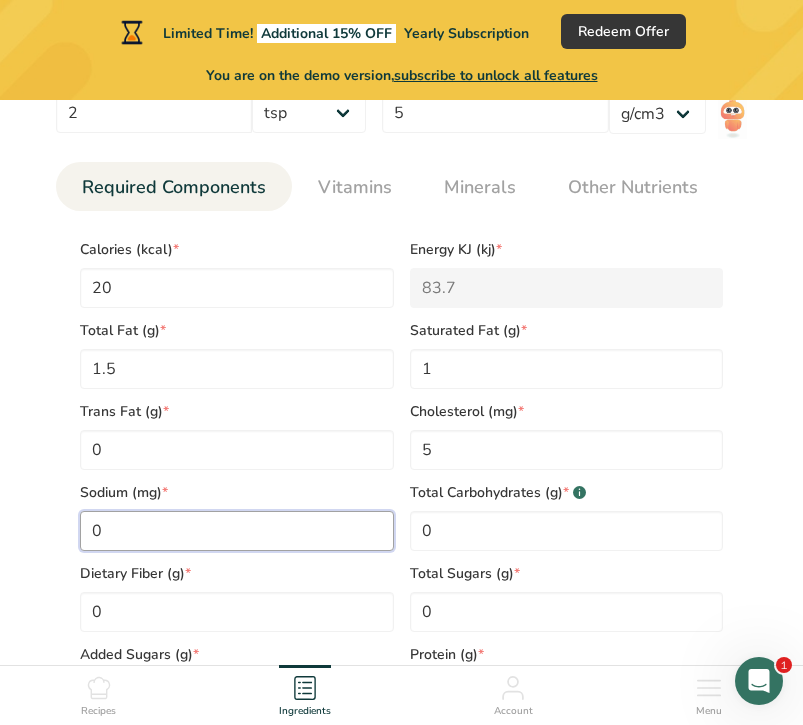 click on "0" at bounding box center (237, 531) 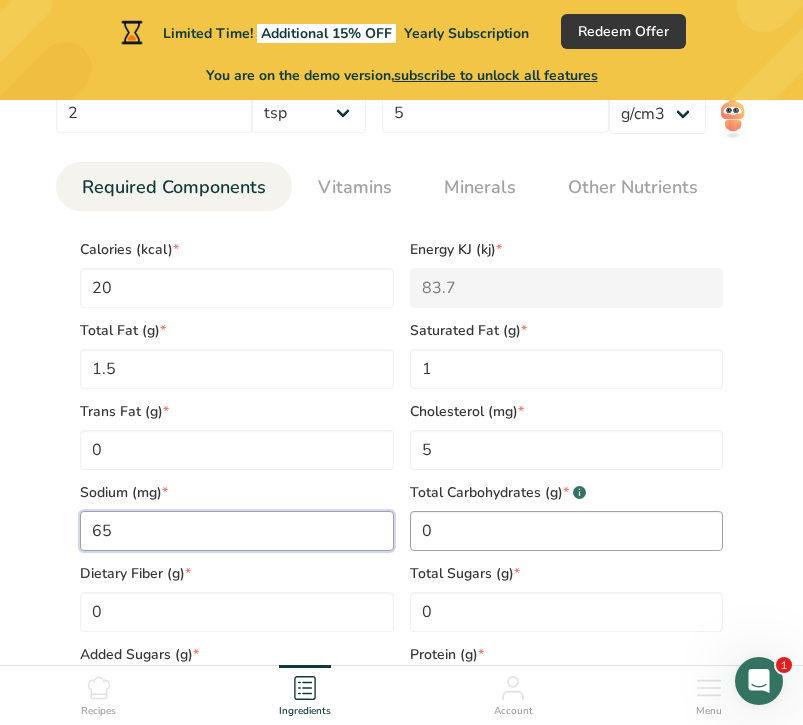 type on "65" 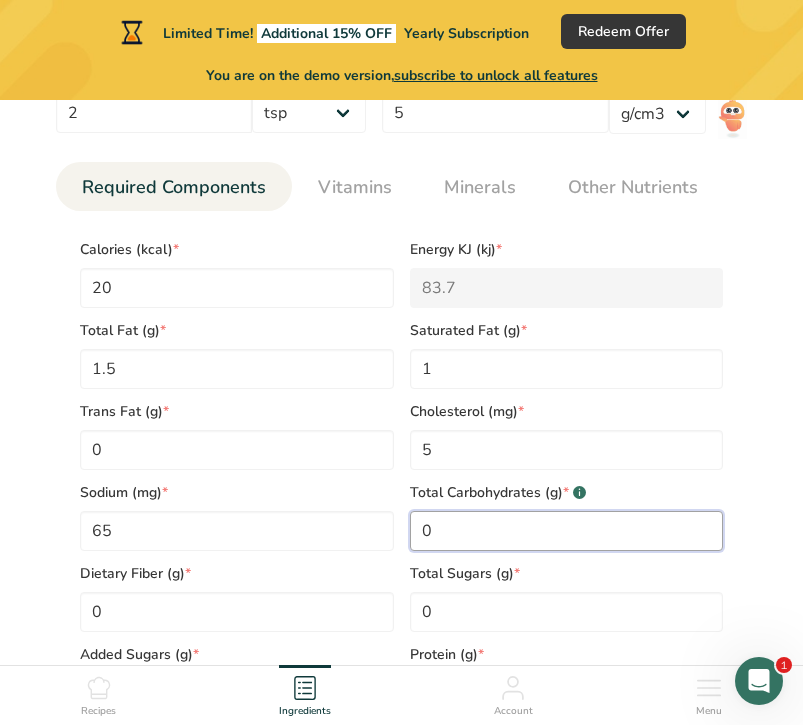 click on "0" at bounding box center [567, 531] 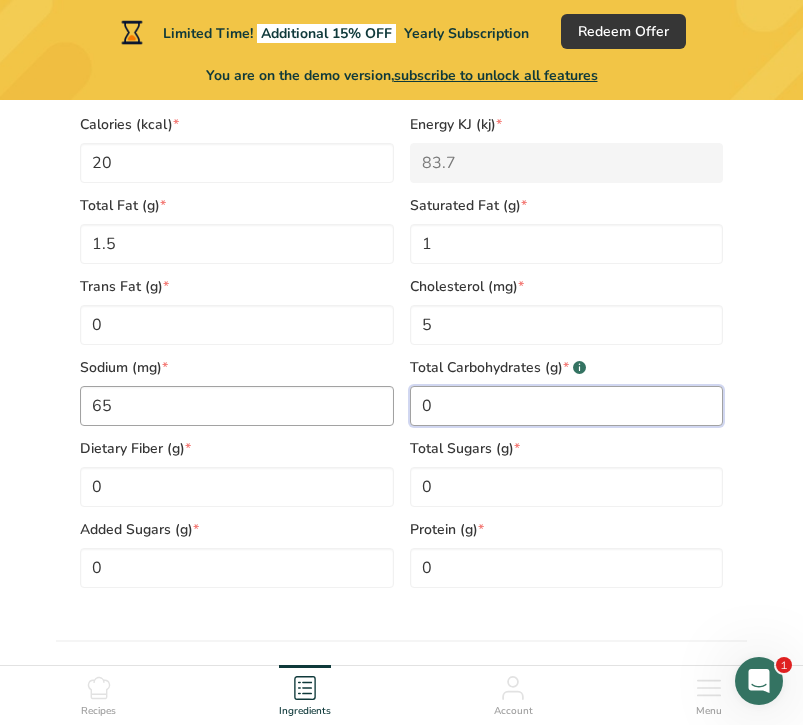 scroll, scrollTop: 974, scrollLeft: 0, axis: vertical 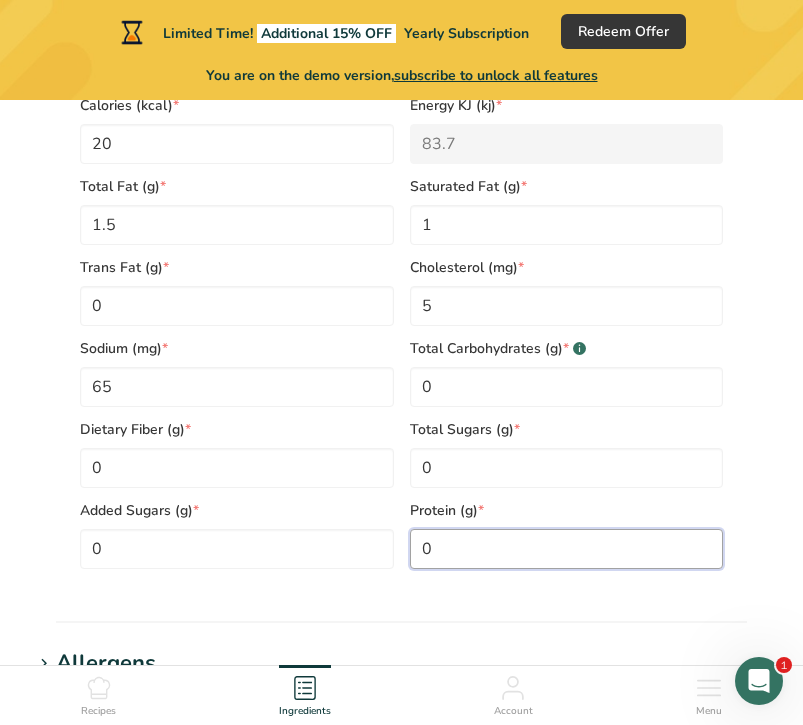 click on "0" at bounding box center [567, 549] 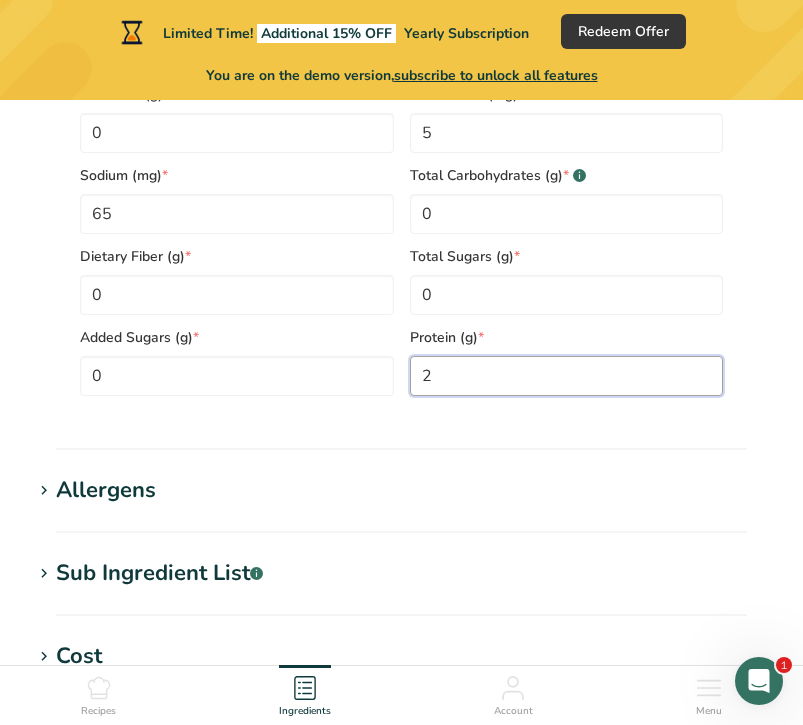 scroll, scrollTop: 1186, scrollLeft: 0, axis: vertical 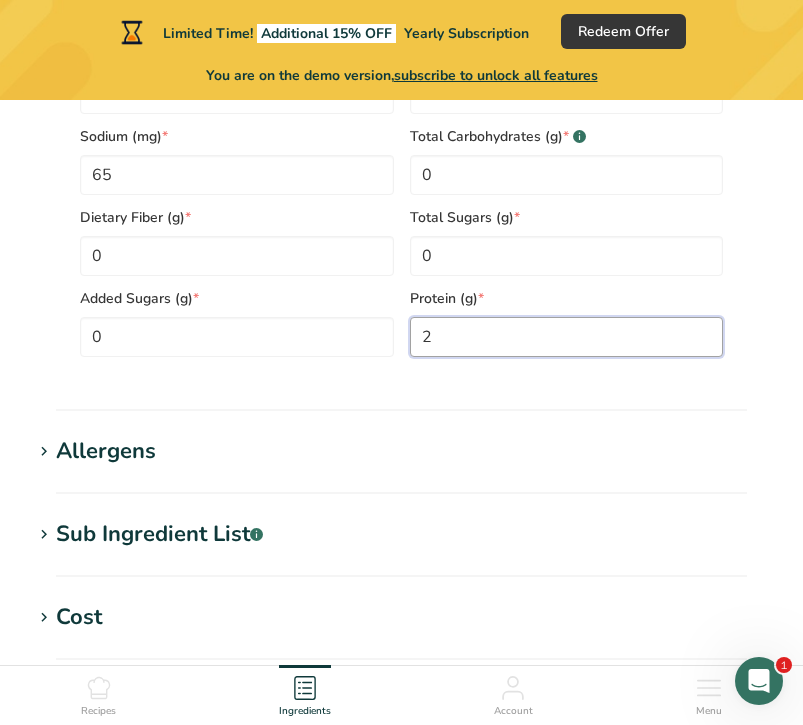 type on "2" 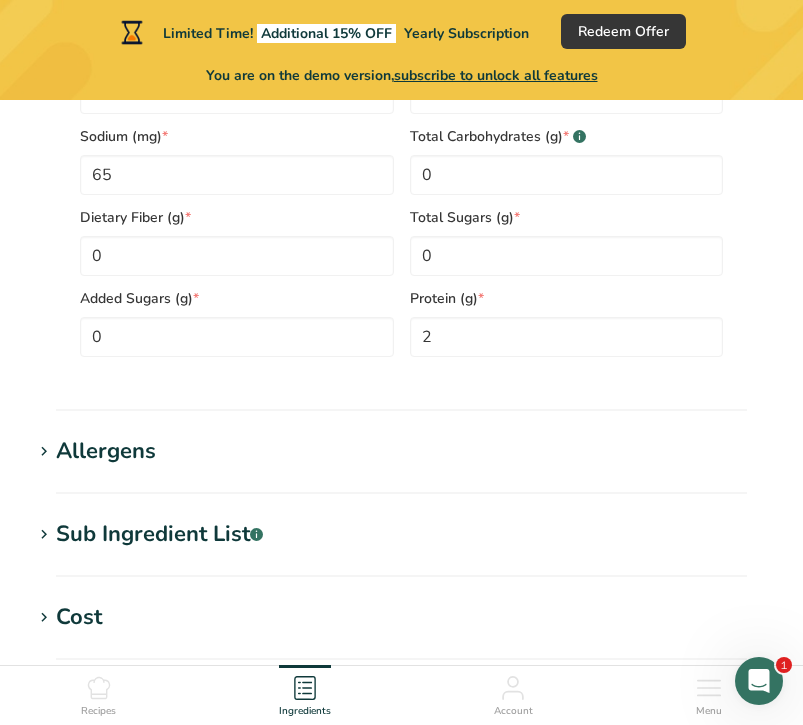 click on "Allergens" at bounding box center [106, 451] 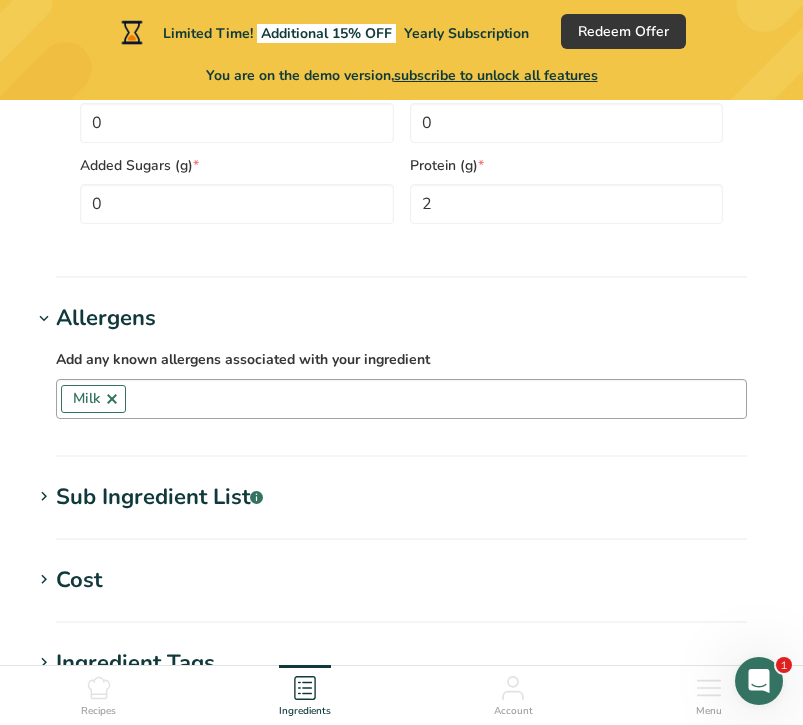 scroll, scrollTop: 1330, scrollLeft: 0, axis: vertical 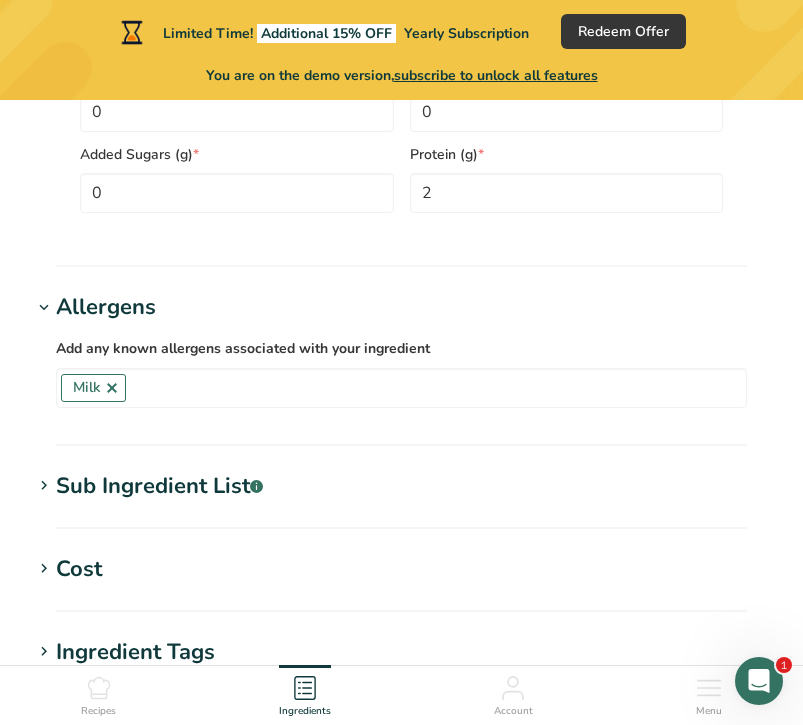 click on "Sub Ingredient List
.a-a{fill:#347362;}.b-a{fill:#fff;}" at bounding box center [159, 486] 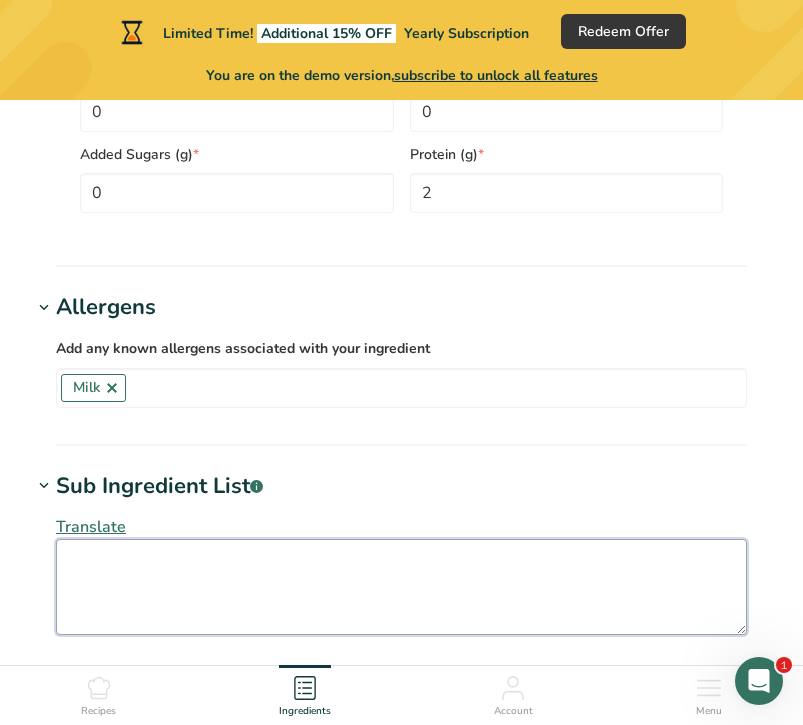 click at bounding box center [401, 587] 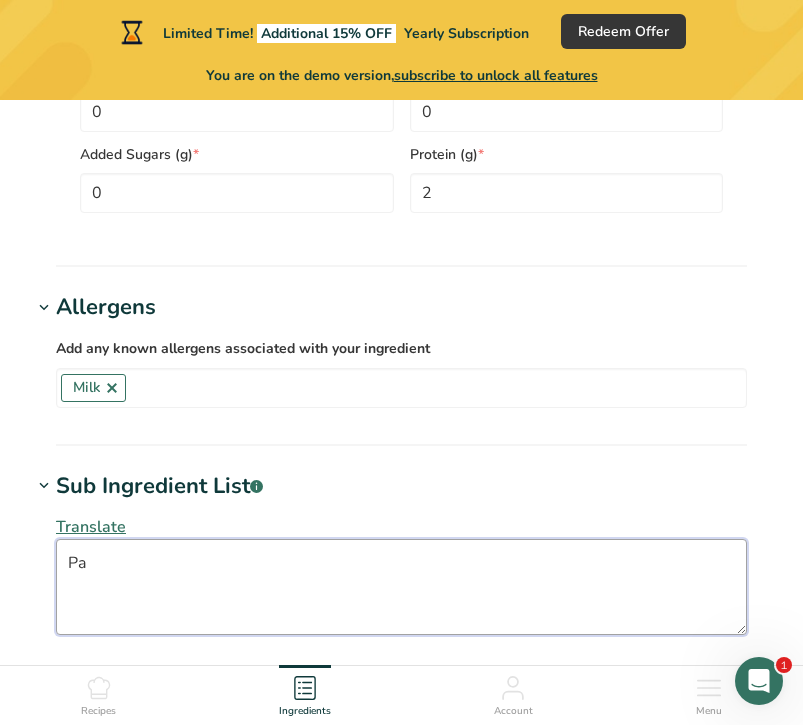 type on "P" 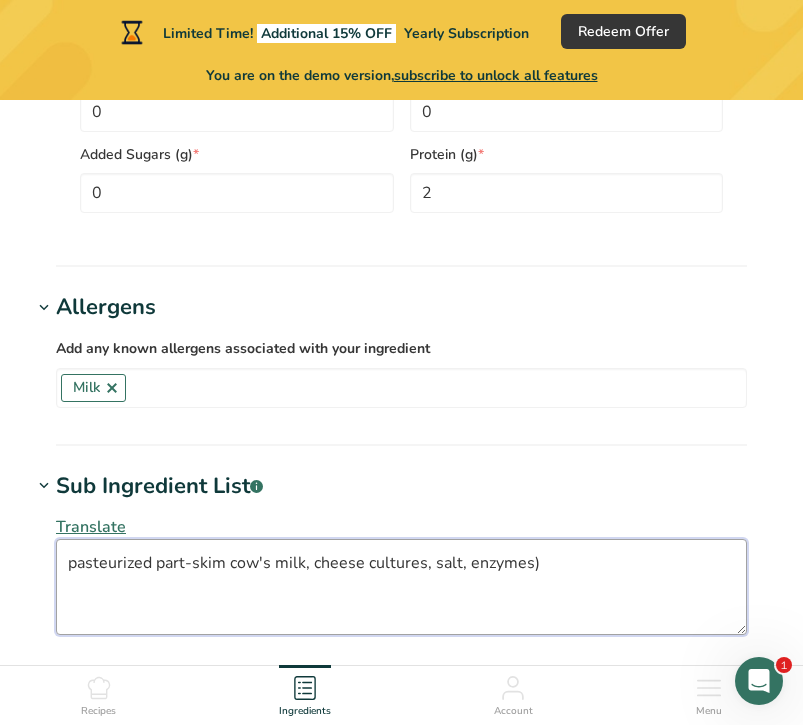 click on "pasteurized part-skim cow's milk, cheese cultures, salt, enzymes)" at bounding box center [401, 587] 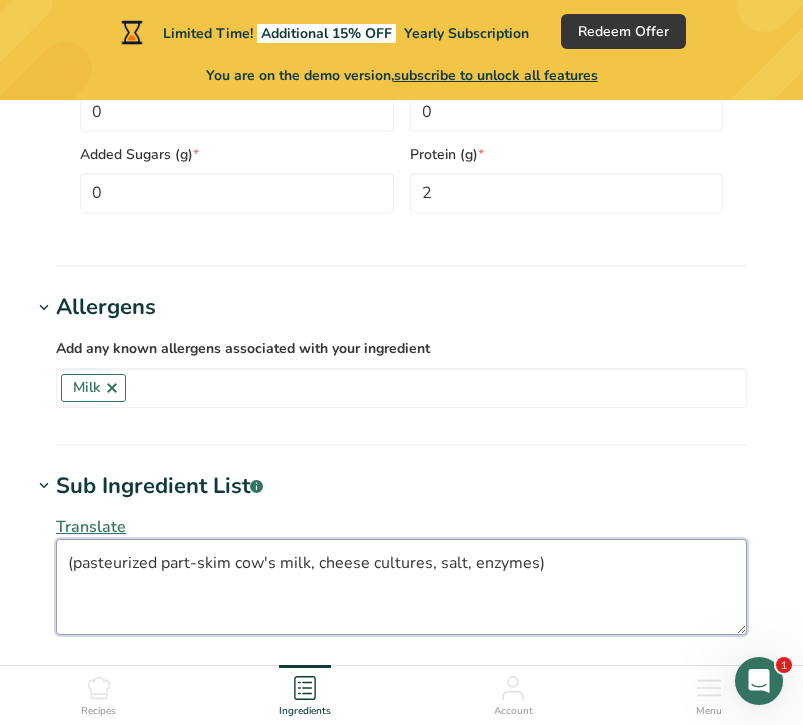 click on "(pasteurized part-skim cow's milk, cheese cultures, salt, enzymes)" at bounding box center [401, 587] 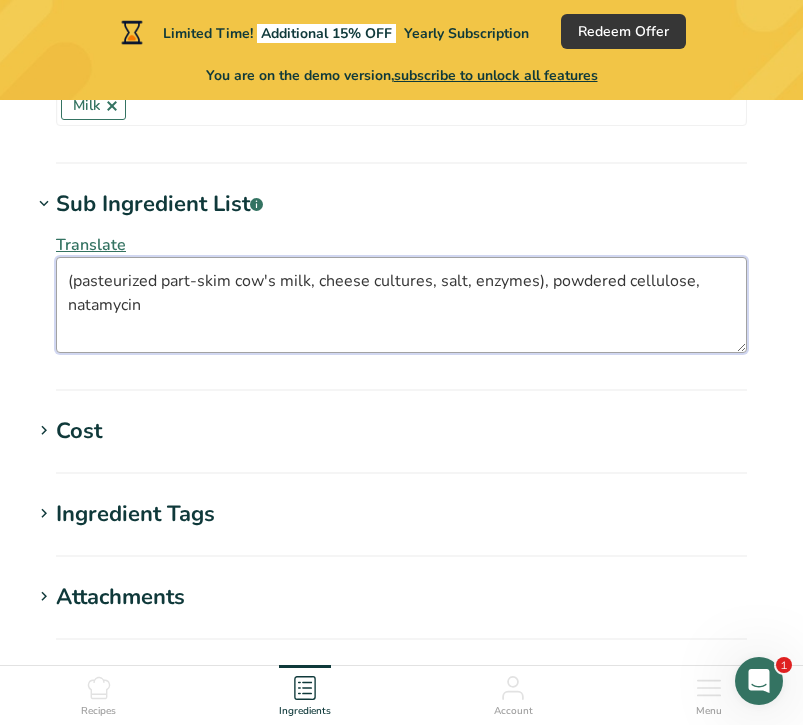 scroll, scrollTop: 1613, scrollLeft: 0, axis: vertical 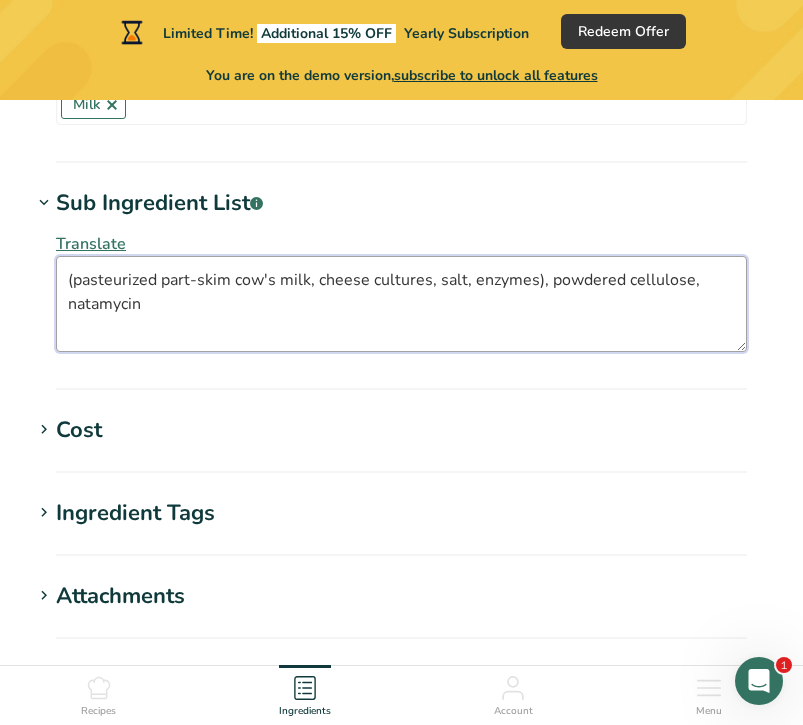 type on "(pasteurized part-skim cow's milk, cheese cultures, salt, enzymes), powdered cellulose, natamycin" 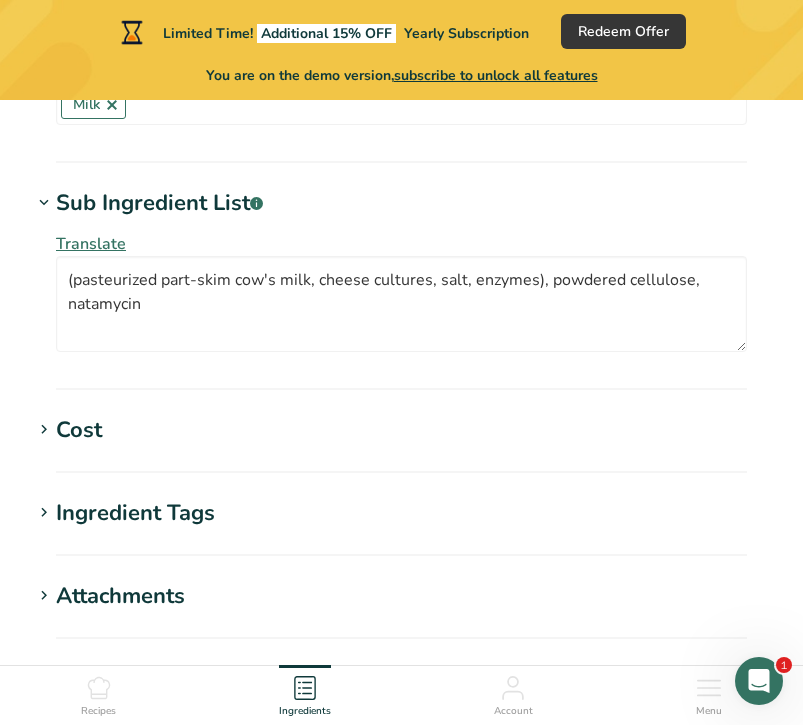 click on "Cost" at bounding box center (79, 430) 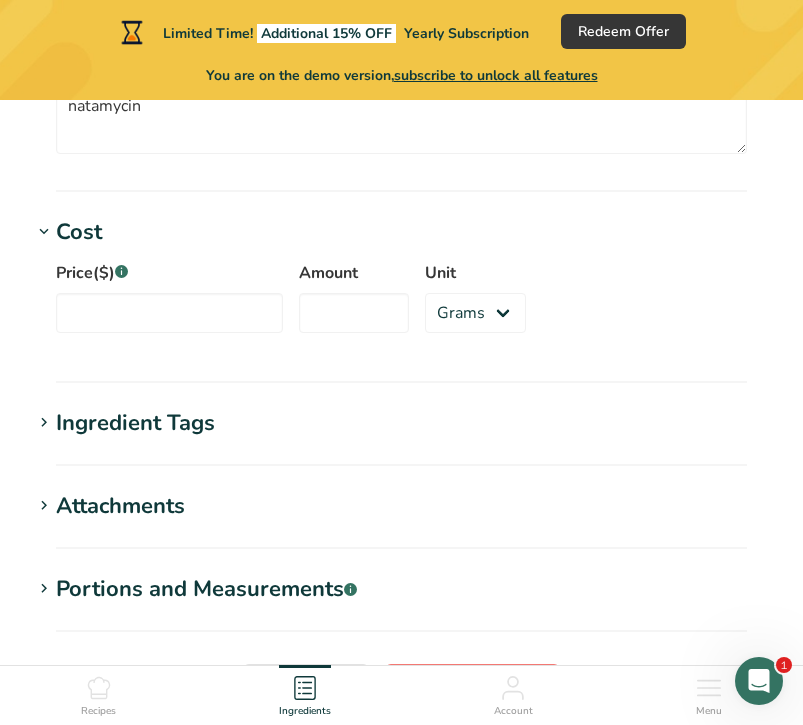 scroll, scrollTop: 1837, scrollLeft: 0, axis: vertical 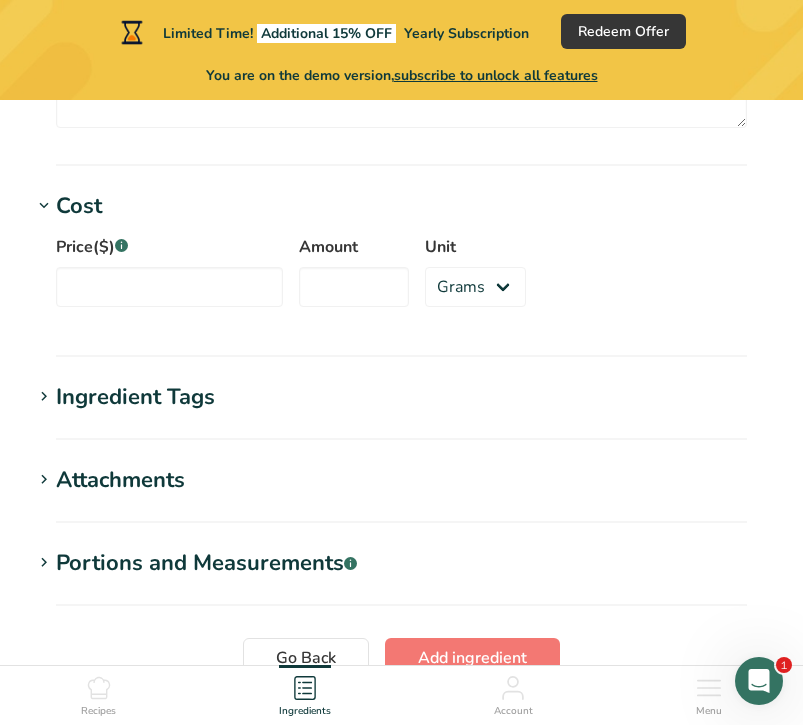 click on "Portions and Measurements
.a-a{fill:#347362;}.b-a{fill:#fff;}
Add portion" at bounding box center [401, 576] 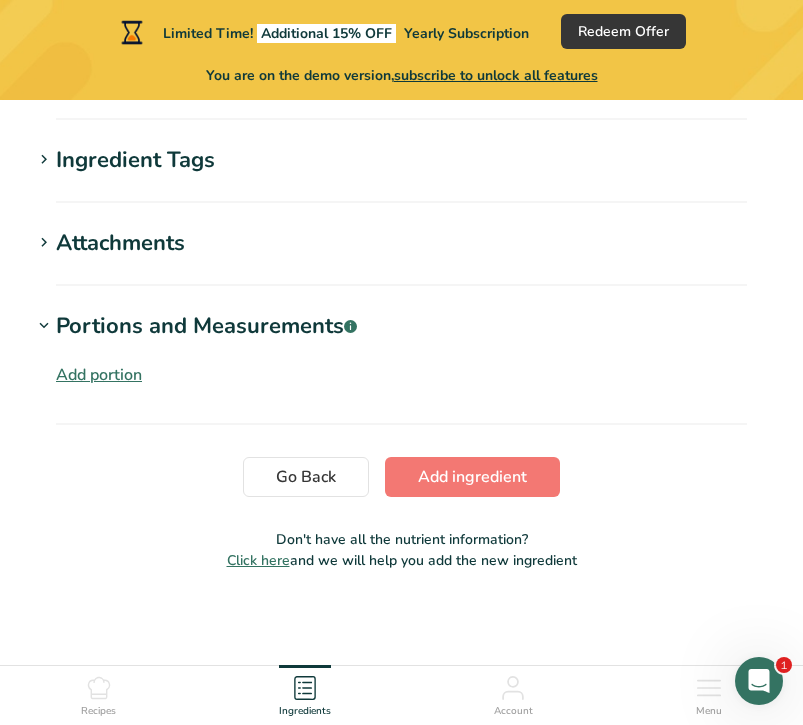 scroll, scrollTop: 2075, scrollLeft: 0, axis: vertical 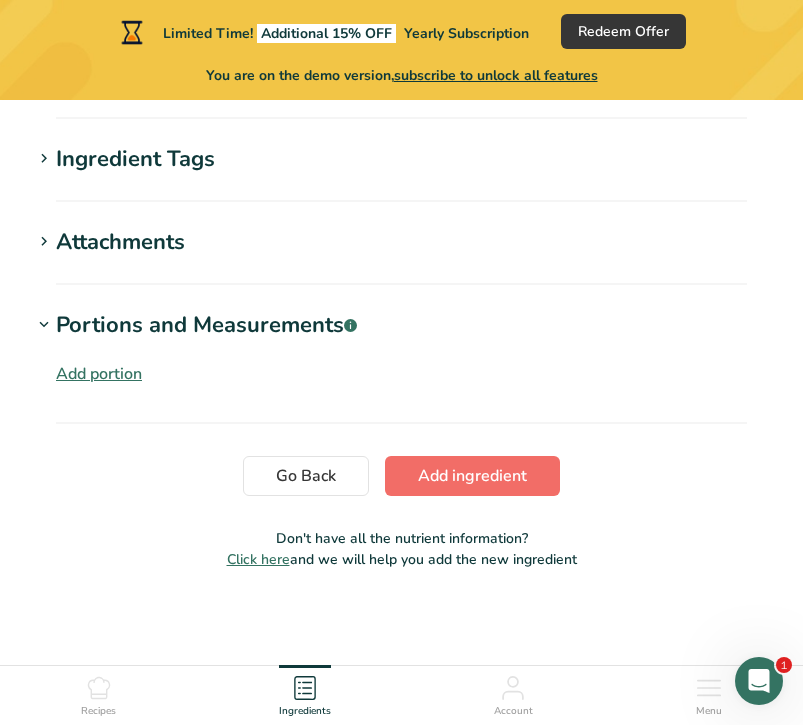 click on "Add ingredient" at bounding box center (472, 476) 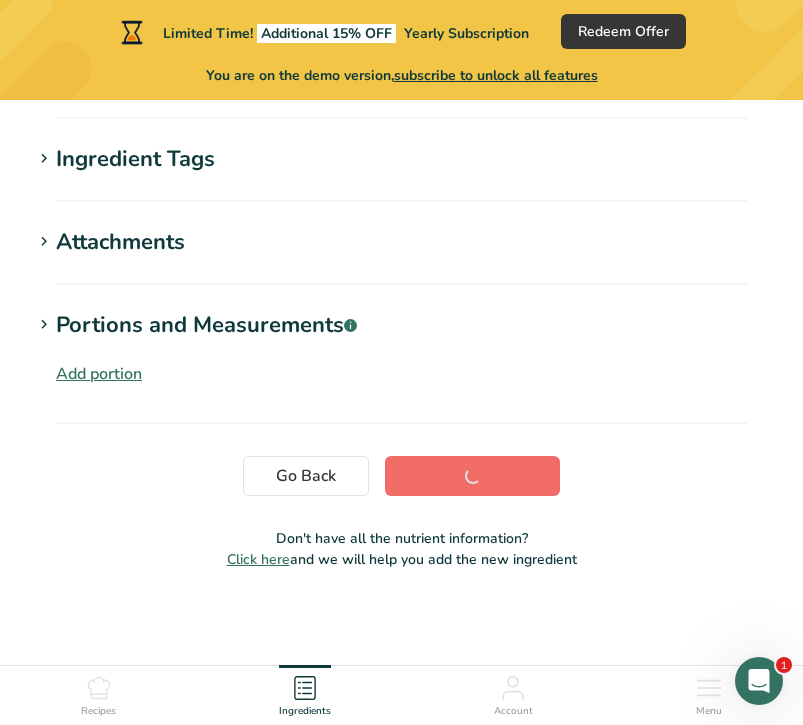 scroll, scrollTop: 509, scrollLeft: 0, axis: vertical 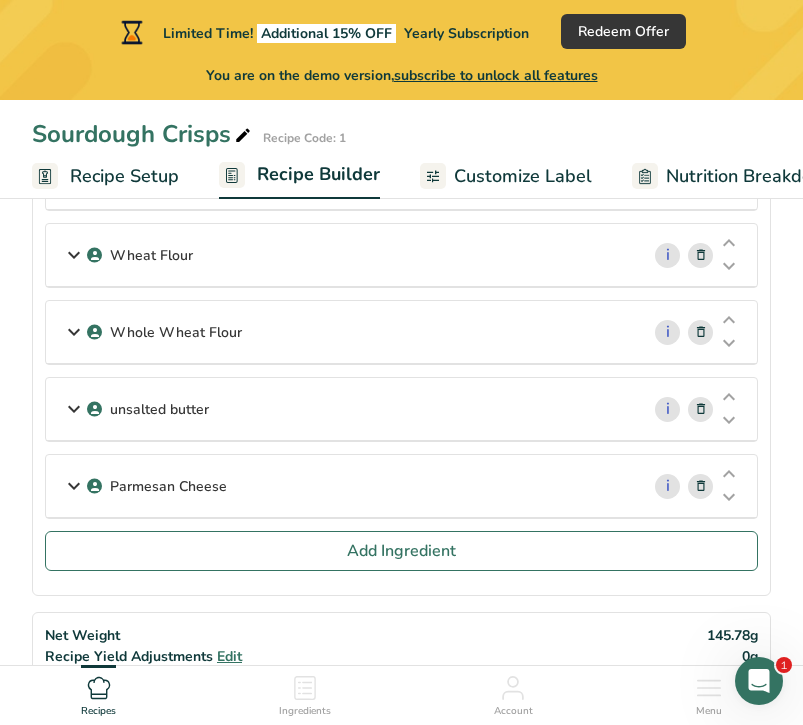 click on "Parmesan Cheese" at bounding box center [342, 486] 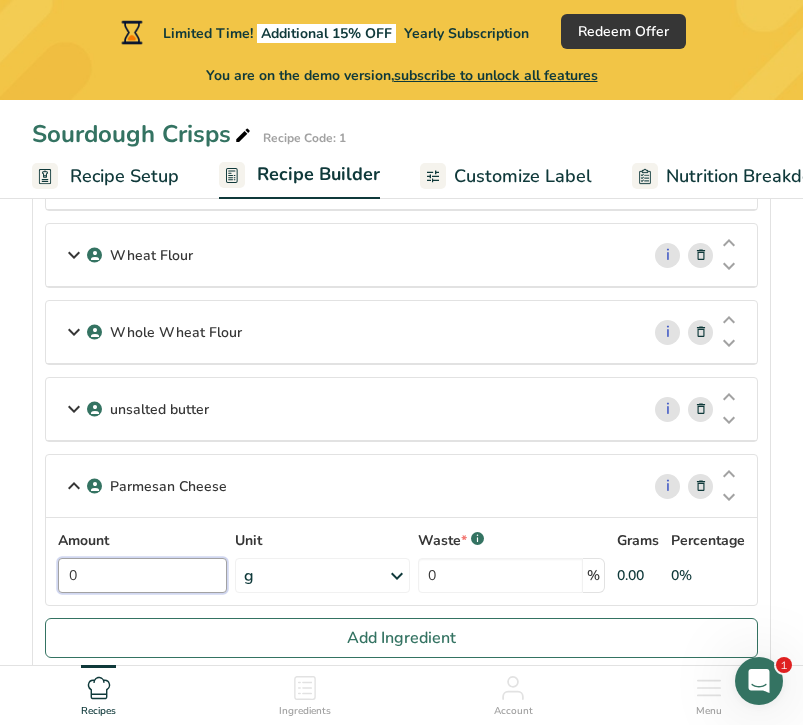 click on "0" at bounding box center (142, 575) 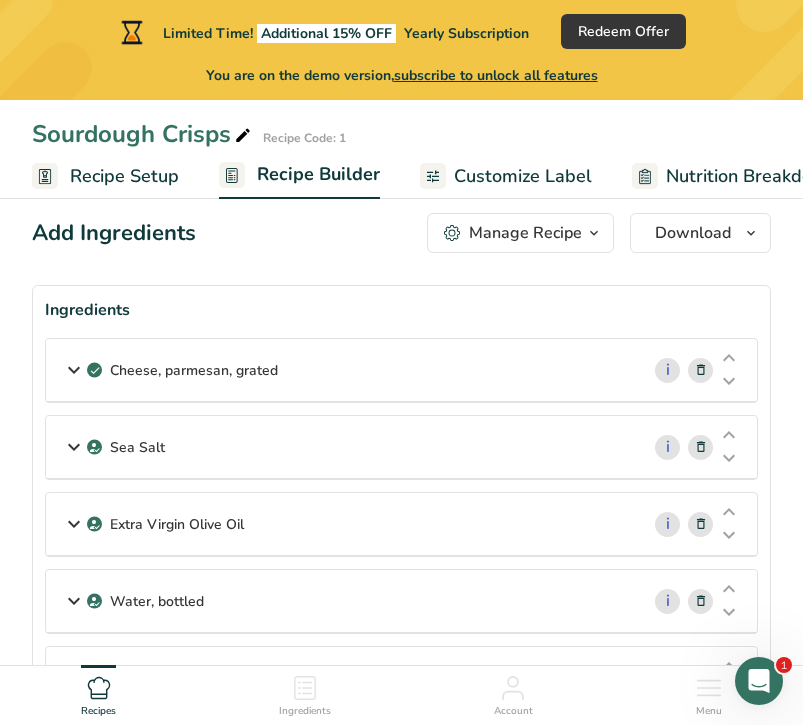 scroll, scrollTop: 4, scrollLeft: 0, axis: vertical 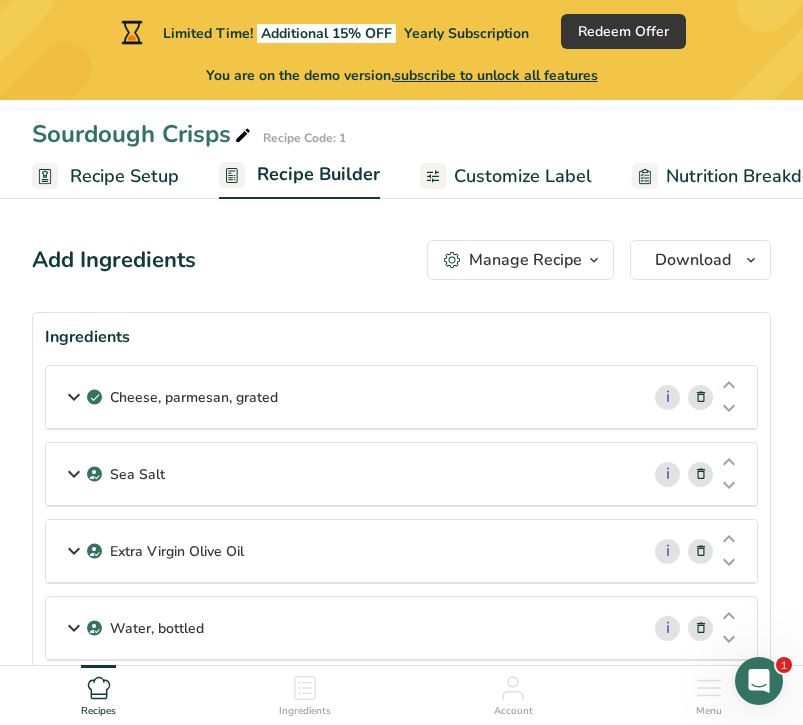 type on "17.21" 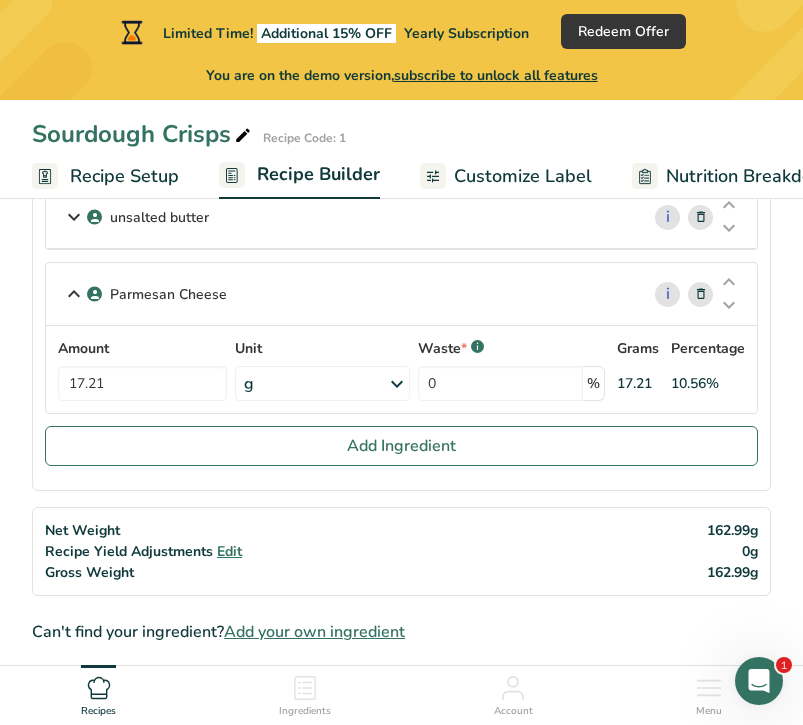 scroll, scrollTop: 784, scrollLeft: 0, axis: vertical 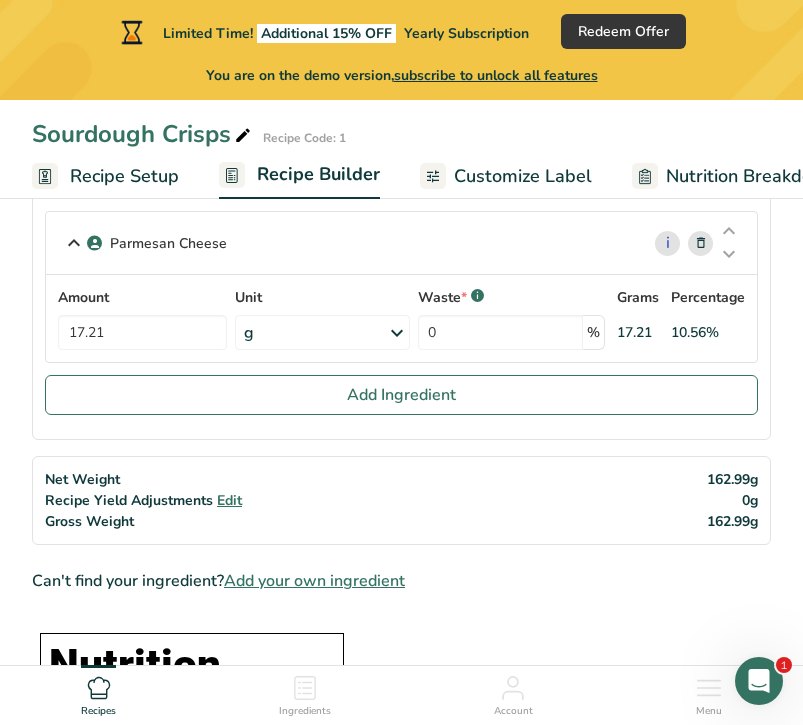 click on "Add your own ingredient" at bounding box center (314, 581) 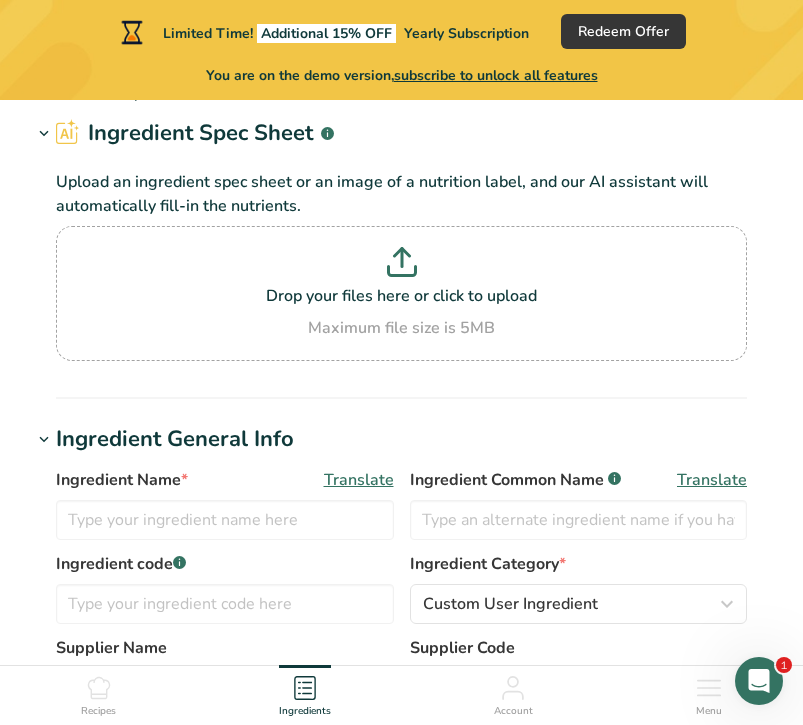 scroll, scrollTop: 131, scrollLeft: 0, axis: vertical 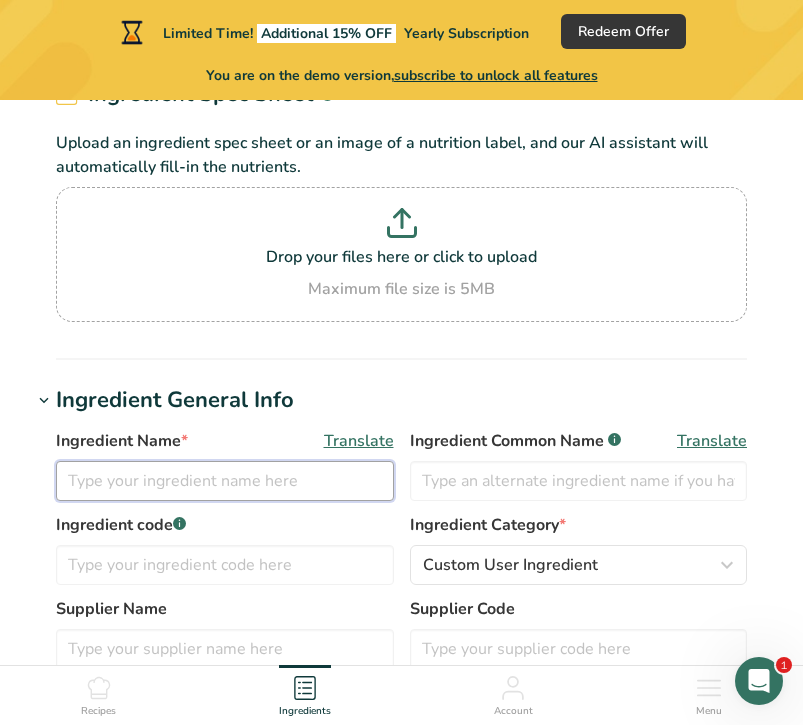 click at bounding box center [225, 481] 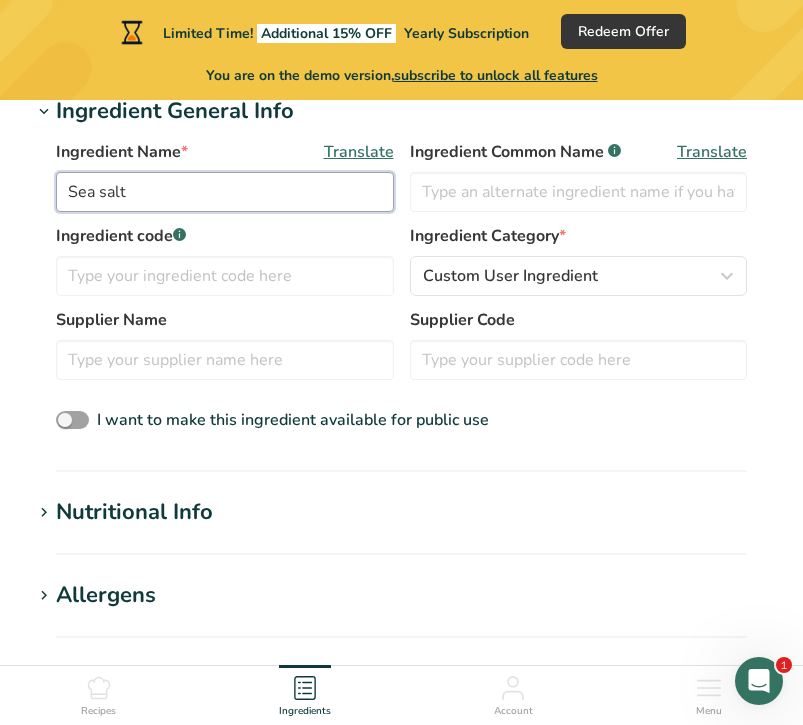 scroll, scrollTop: 454, scrollLeft: 0, axis: vertical 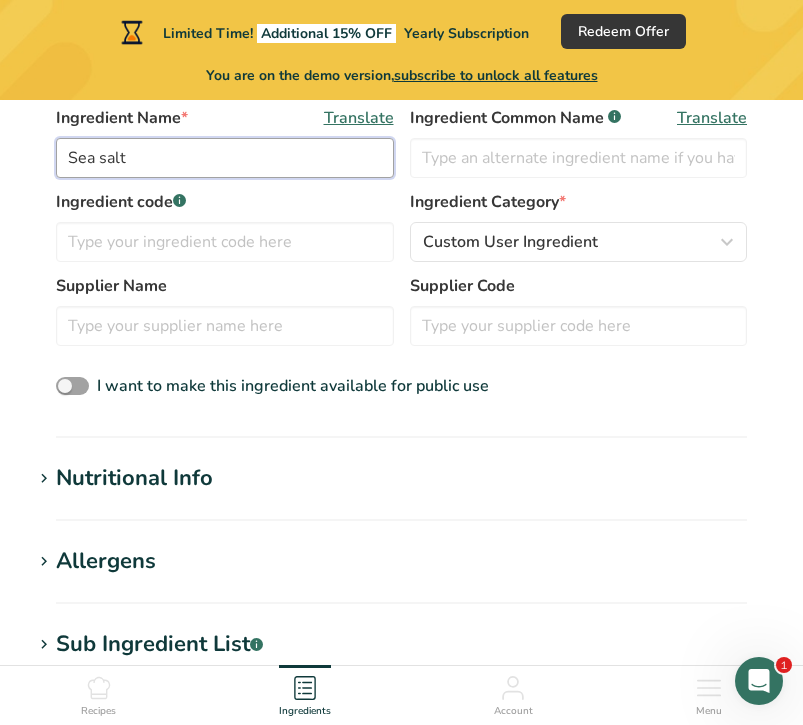 type on "Sea salt" 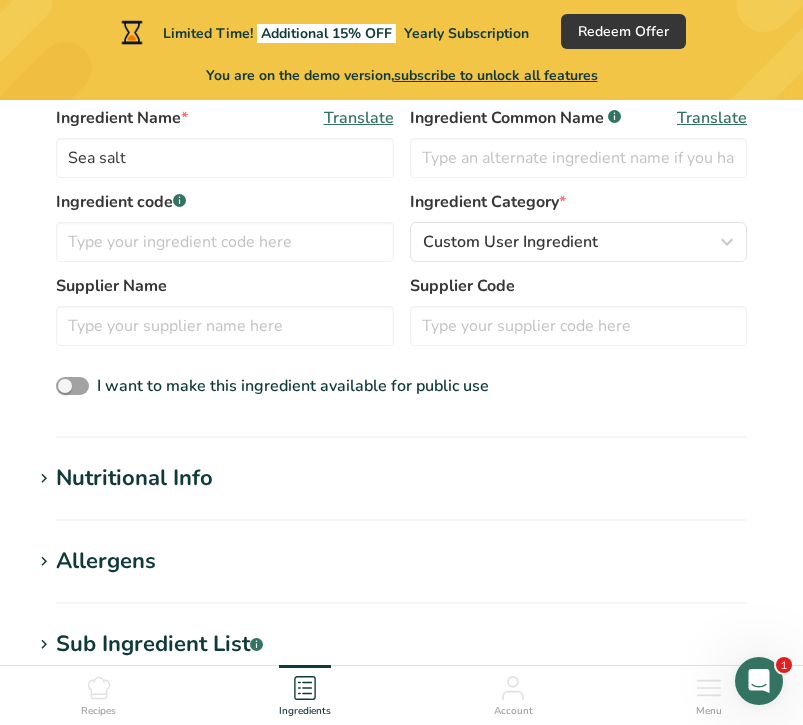 click on "Add new ingredient
Back to recipe
Ingredient Spec Sheet
.a-a{fill:#347362;}.b-a{fill:#fff;}
Upload an ingredient spec sheet or an image of a nutrition label, and our AI assistant will automatically fill-in the nutrients.
Drop your files here or click to upload
Maximum file size is 5MB
Ingredient General Info
Ingredient Name *
Translate
Sea salt
Ingredient Common Name
.a-a{fill:#347362;}.b-a{fill:#fff;}
Translate
Ingredient code
.a-a{fill:#347362;}.b-a{fill:#fff;}
Ingredient Category *
Custom User Ingredient
Standard Categories
.a-a{fill:#347362;}.b-a{fill:#fff;}" at bounding box center (401, 421) 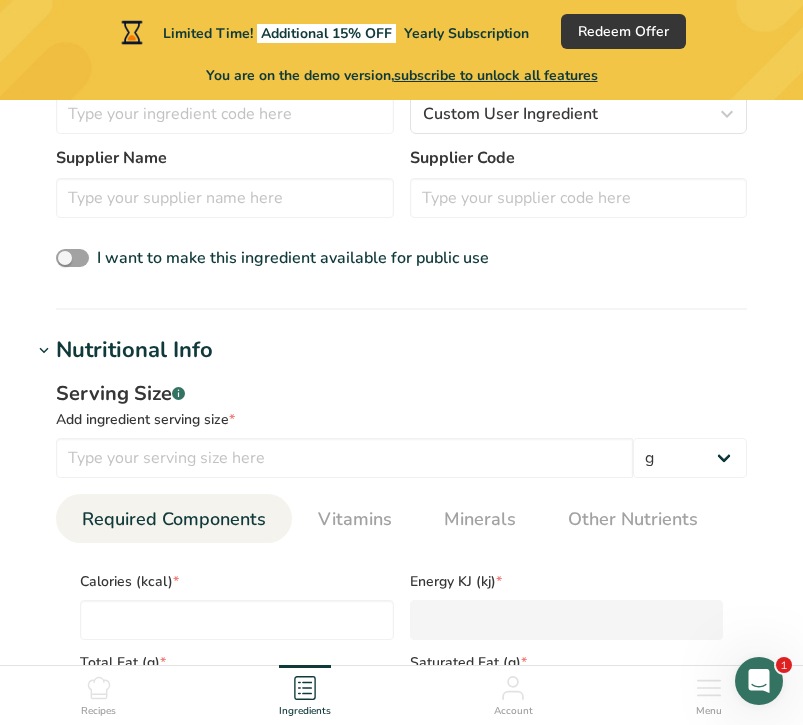 scroll, scrollTop: 593, scrollLeft: 0, axis: vertical 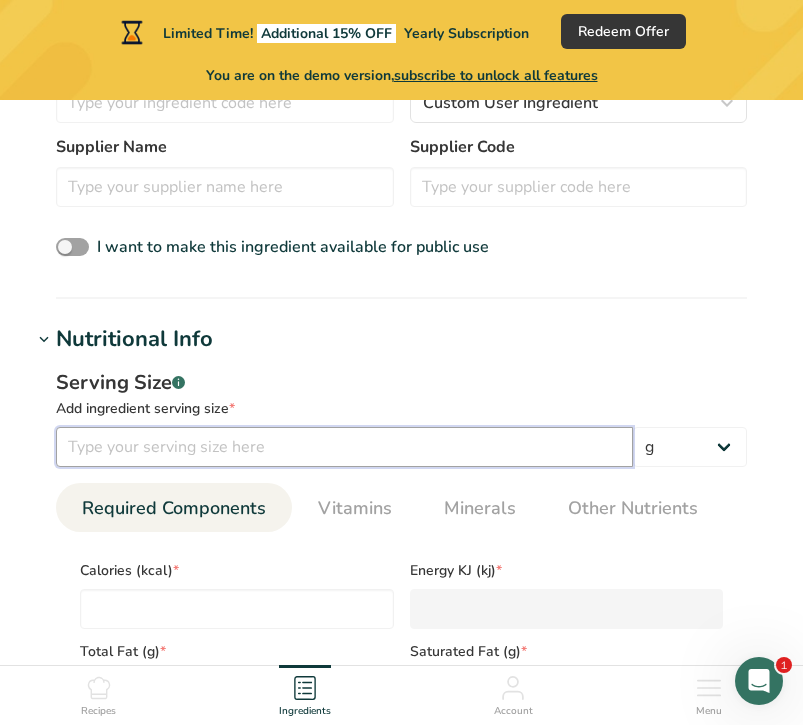 click at bounding box center (344, 447) 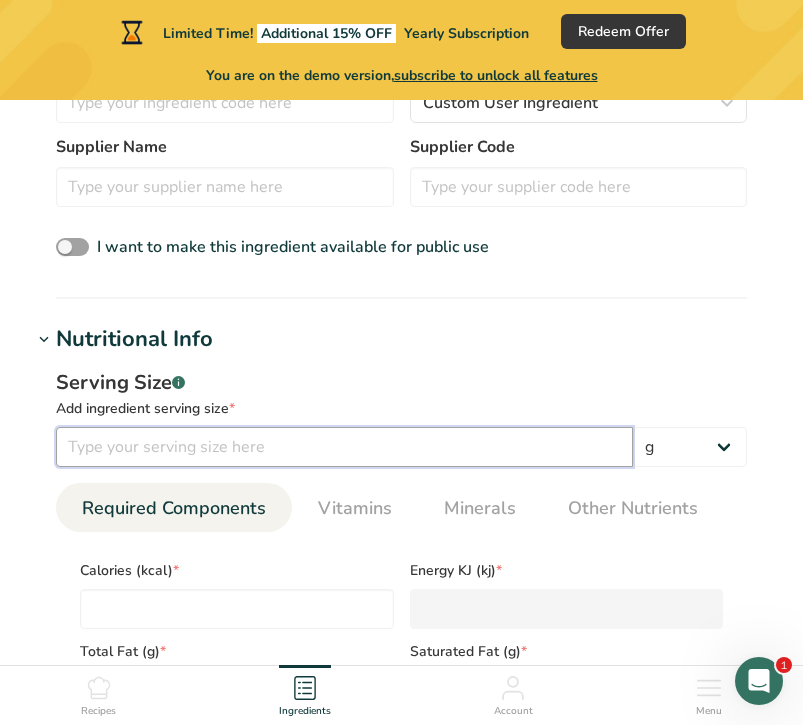 type on "1" 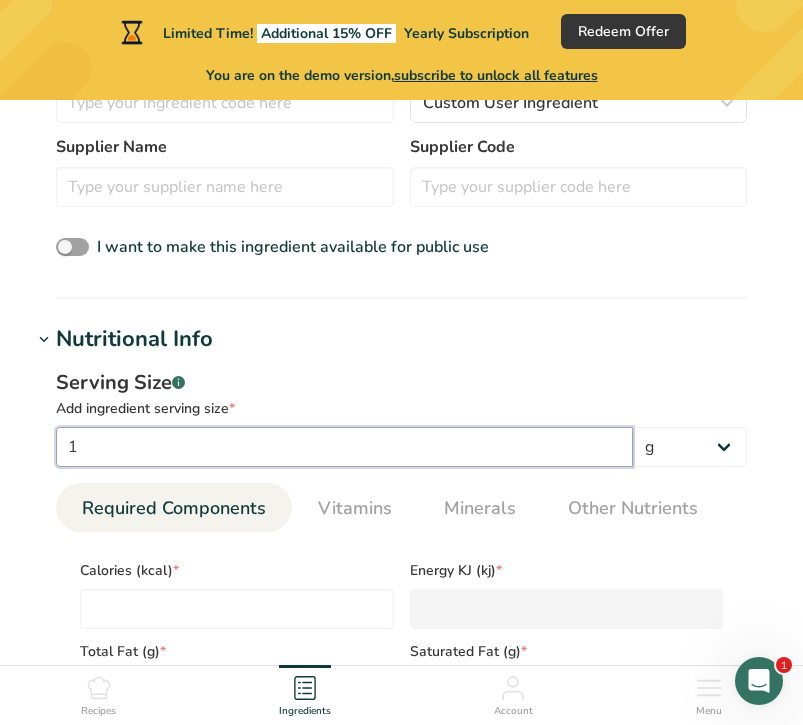 type 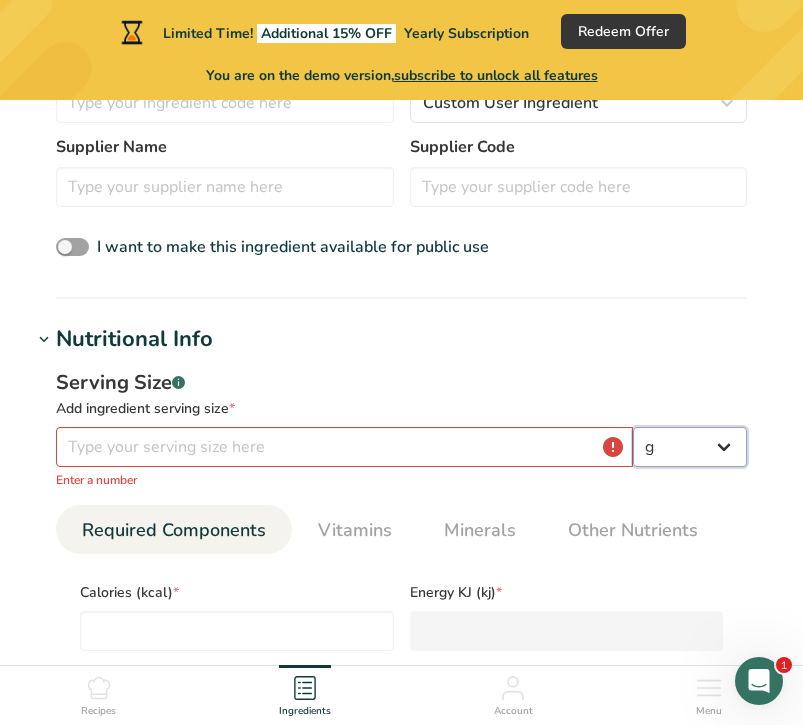 select on "20" 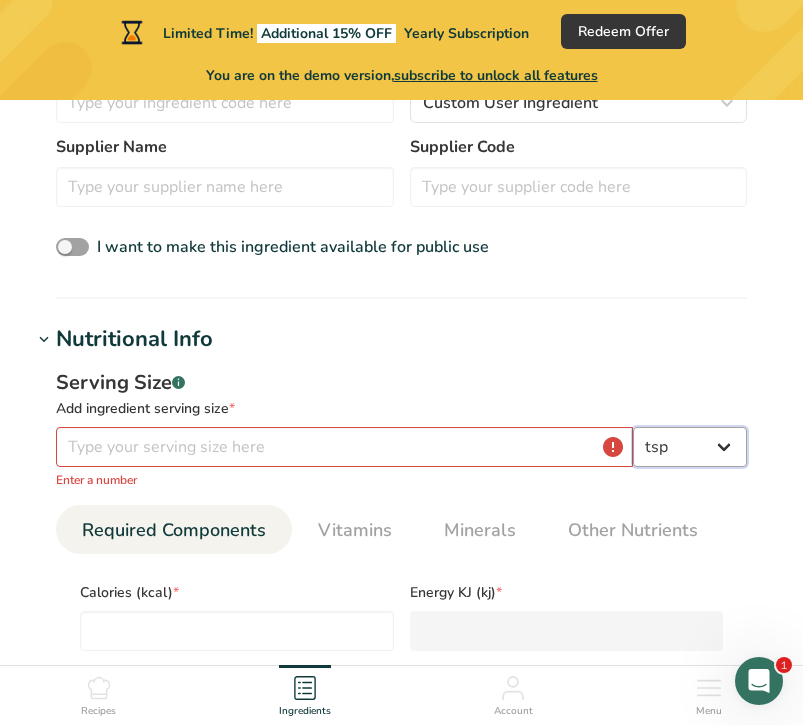select on "22" 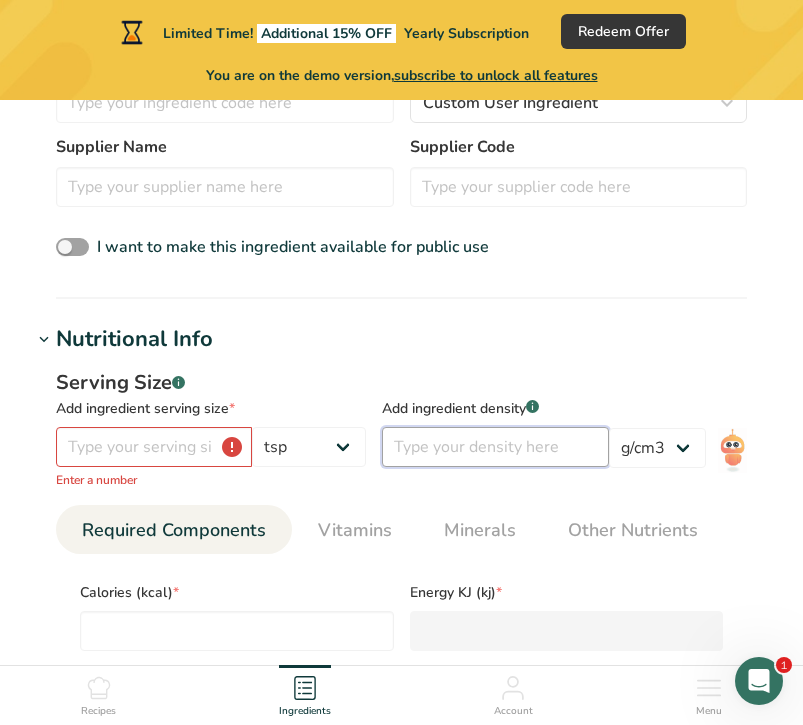 click at bounding box center [495, 447] 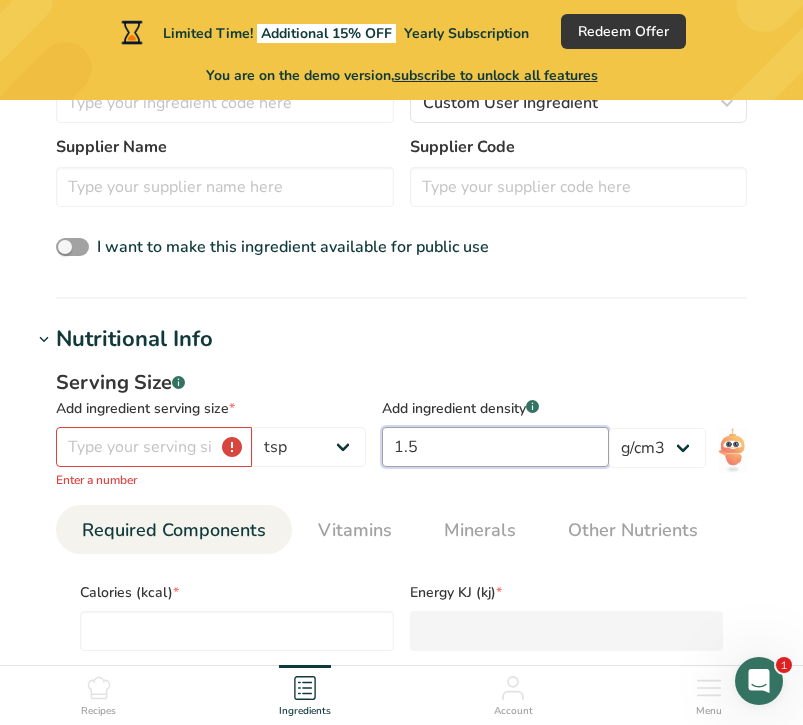 type on "1.5" 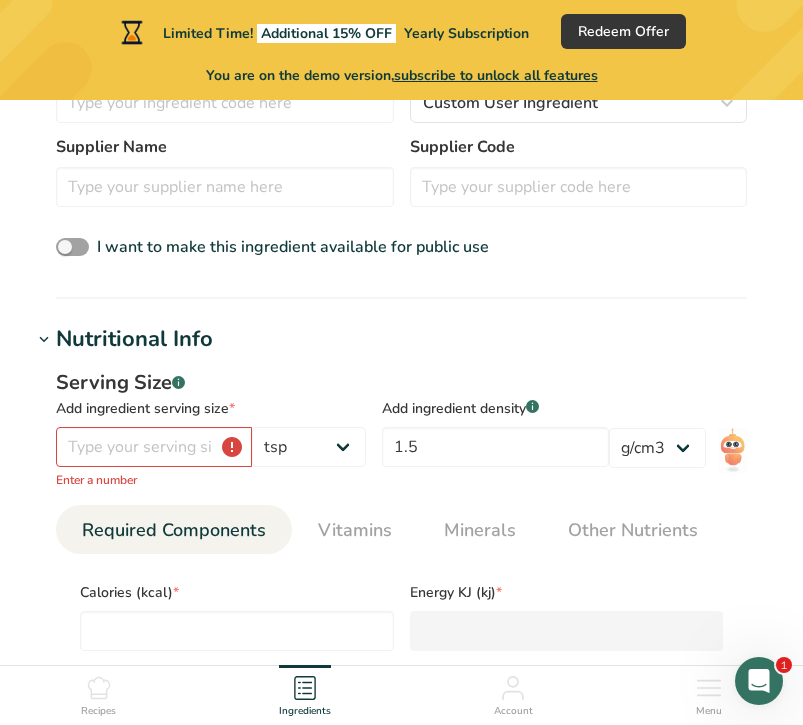 click on "Nutritional Info" at bounding box center (401, 339) 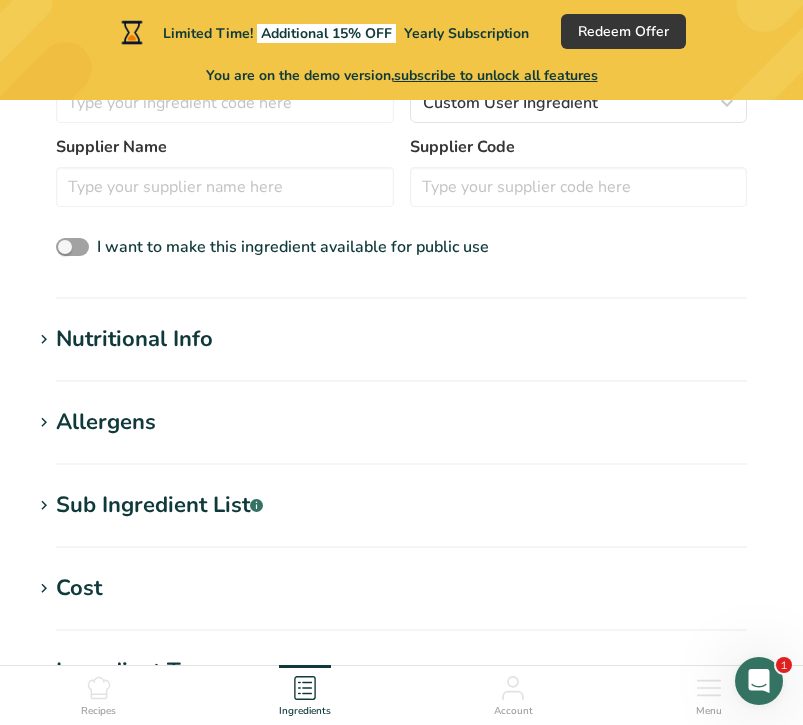 click on "Nutritional Info" at bounding box center [134, 339] 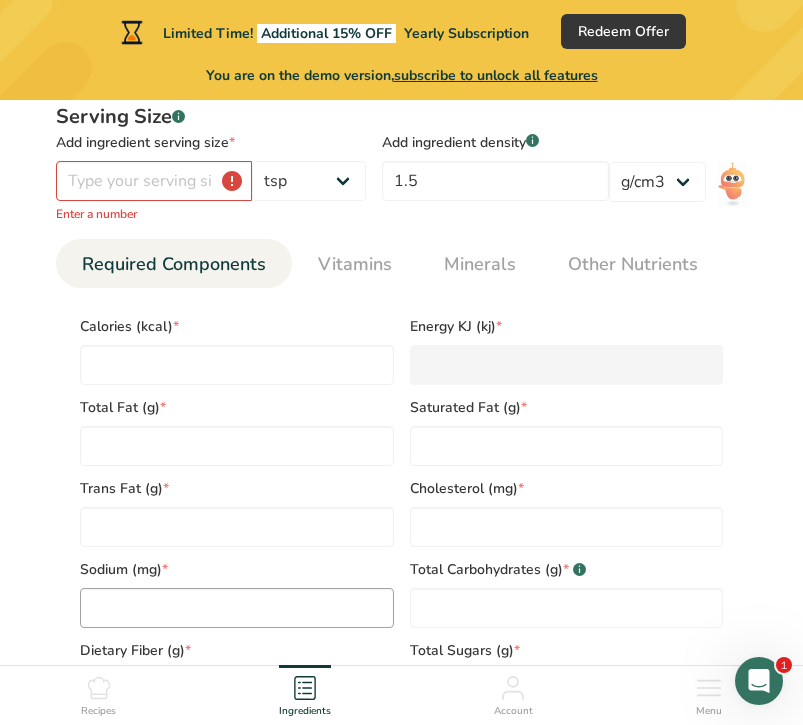 scroll, scrollTop: 862, scrollLeft: 0, axis: vertical 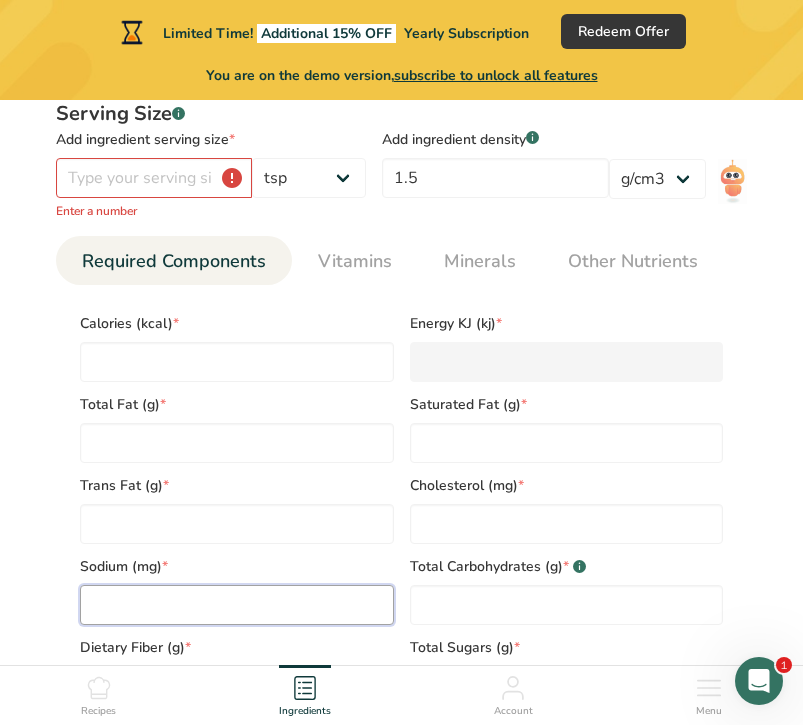click at bounding box center (237, 605) 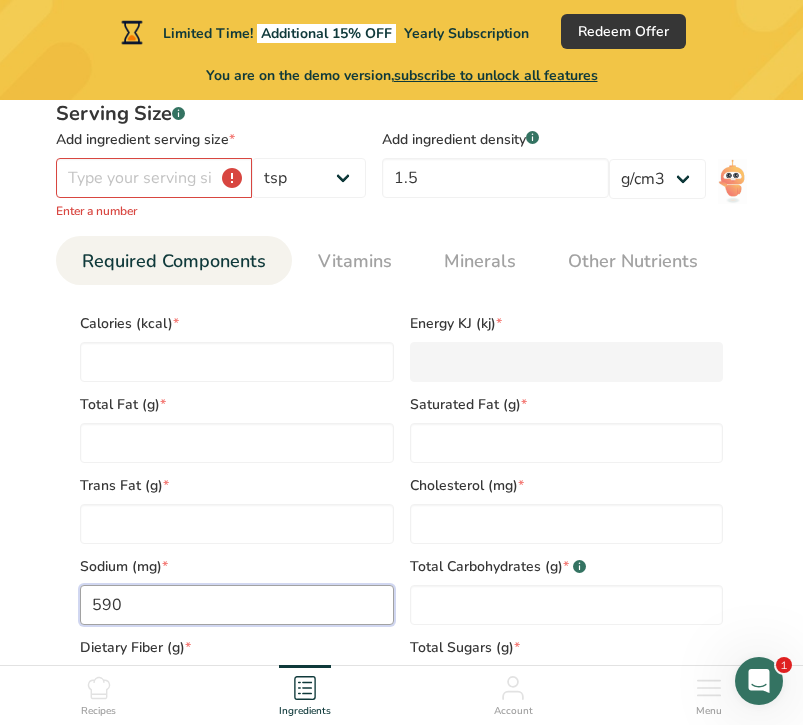 type on "590" 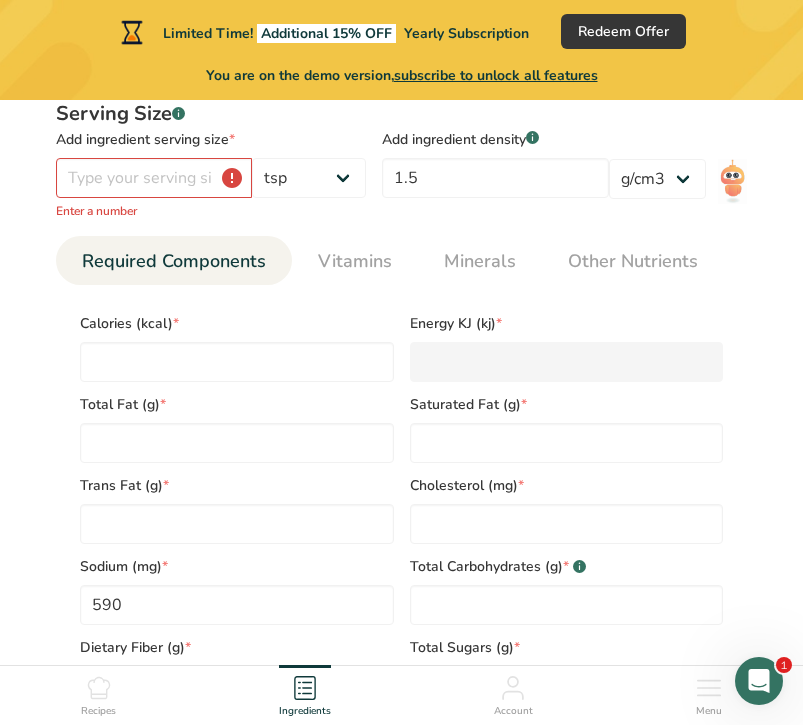 click on "Total Fat
(g) *" at bounding box center [237, 422] 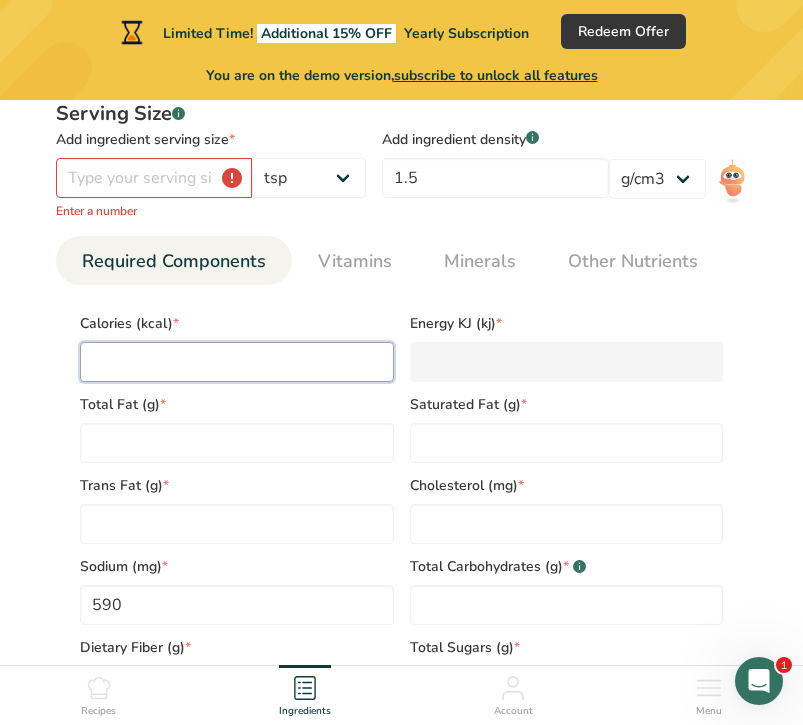 click at bounding box center (237, 362) 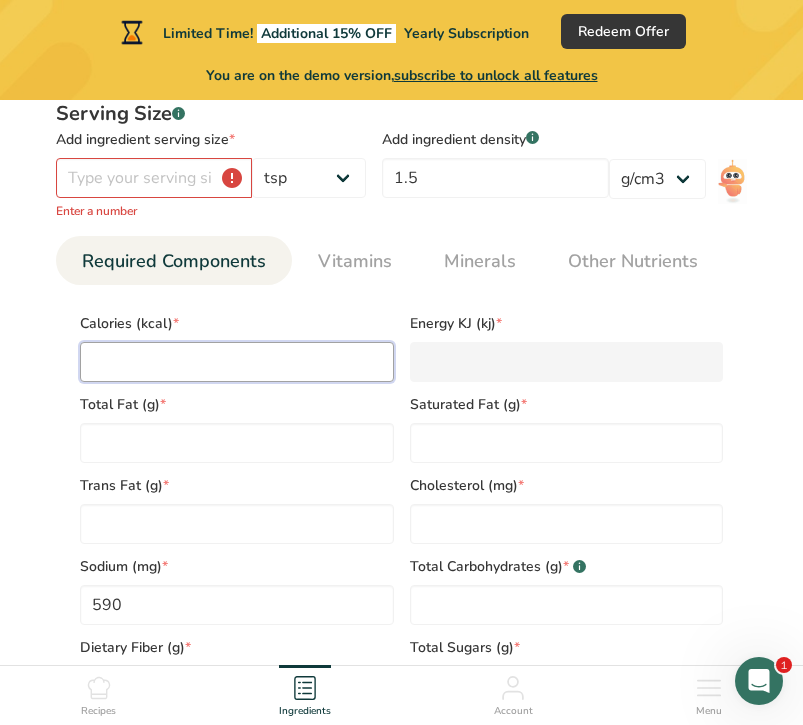 type on "0" 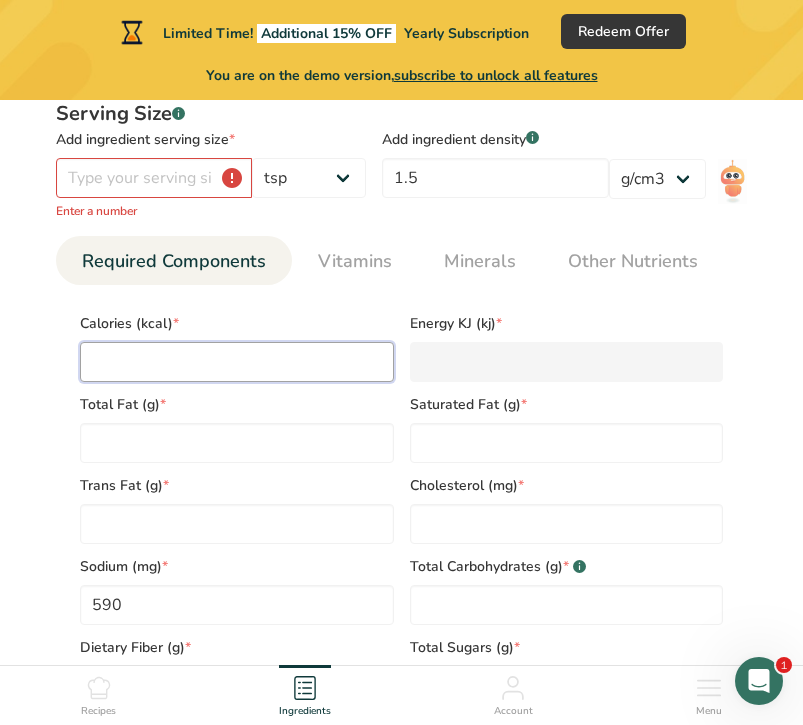 type on "0" 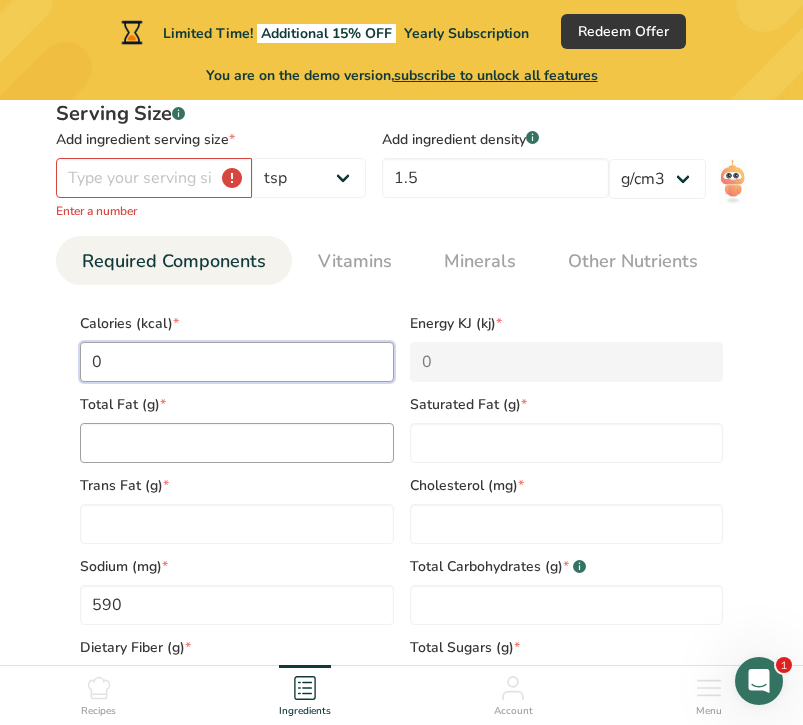 type on "0" 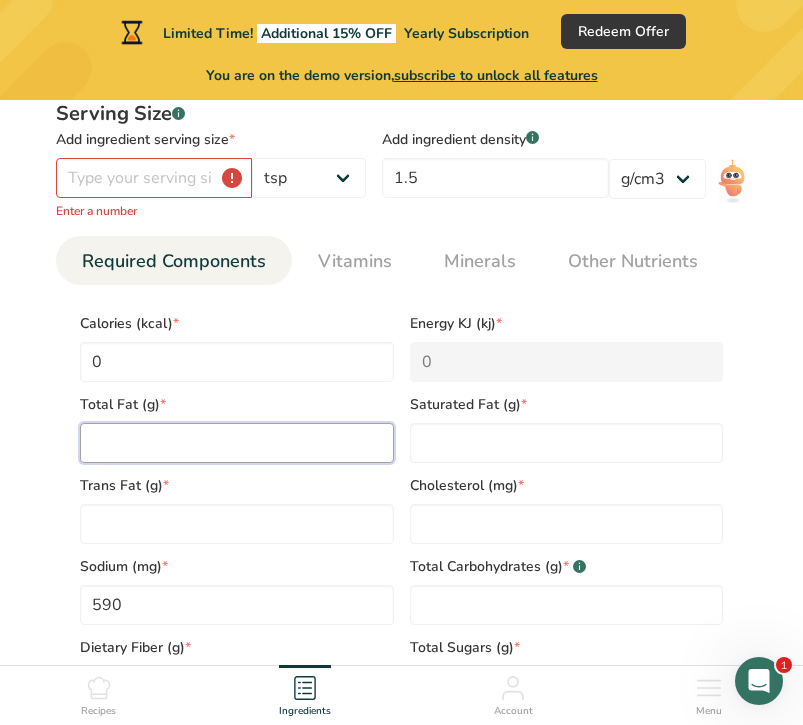 click at bounding box center [237, 443] 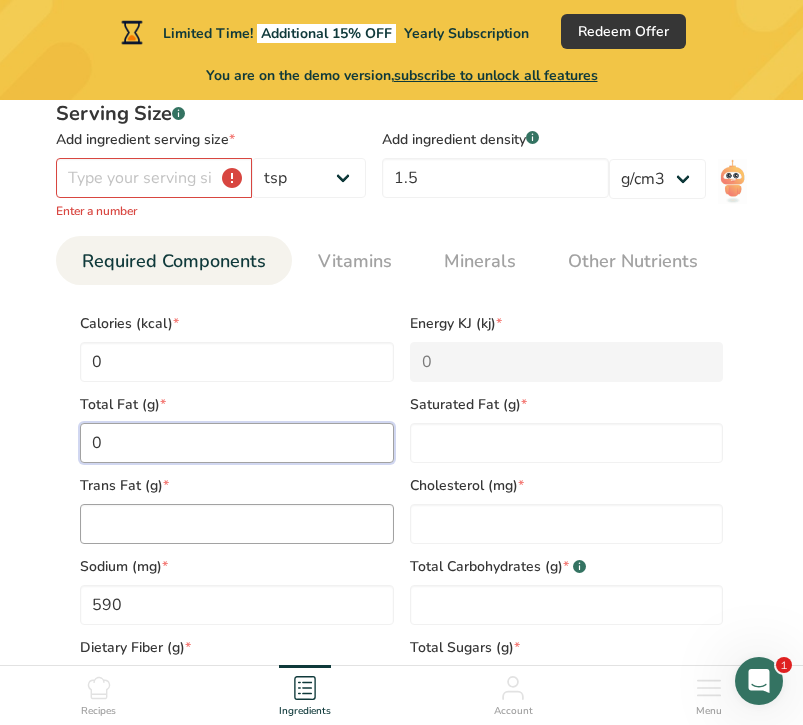 type on "0" 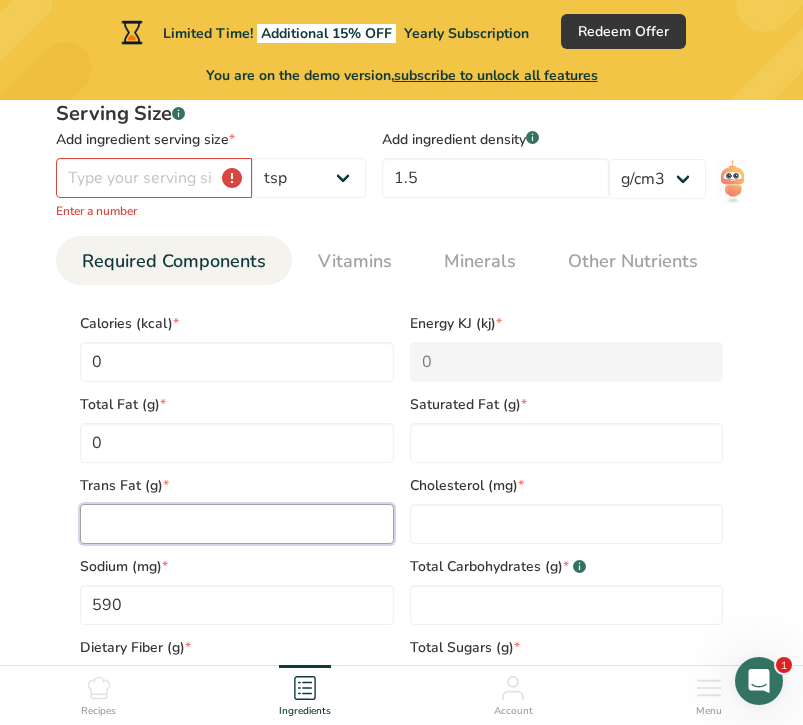 click at bounding box center (237, 524) 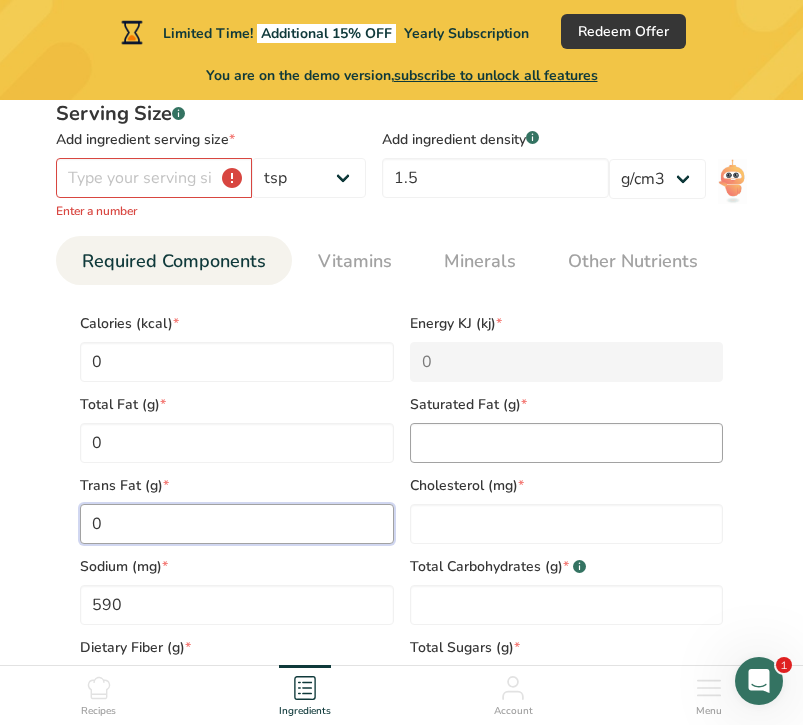 type on "0" 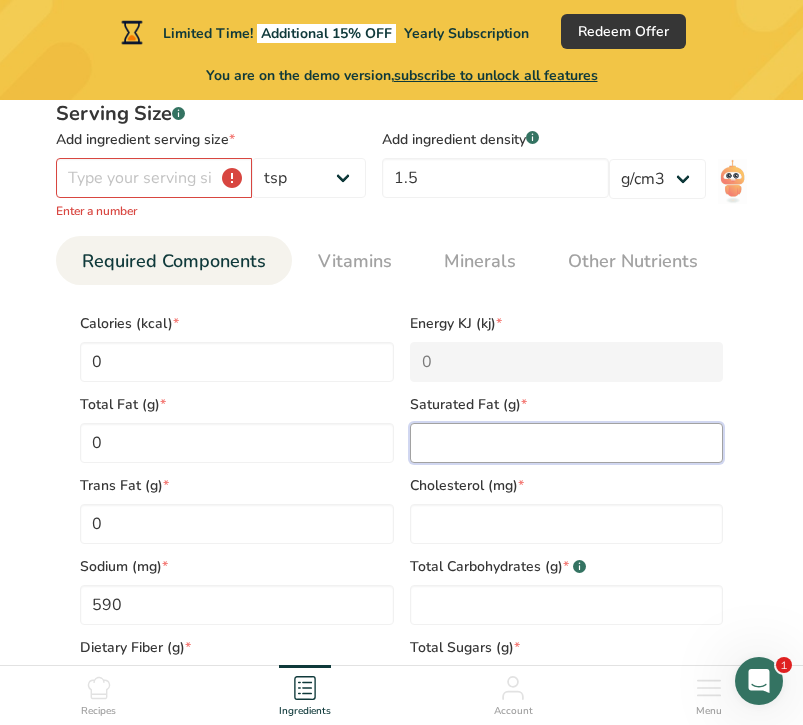 click at bounding box center (567, 443) 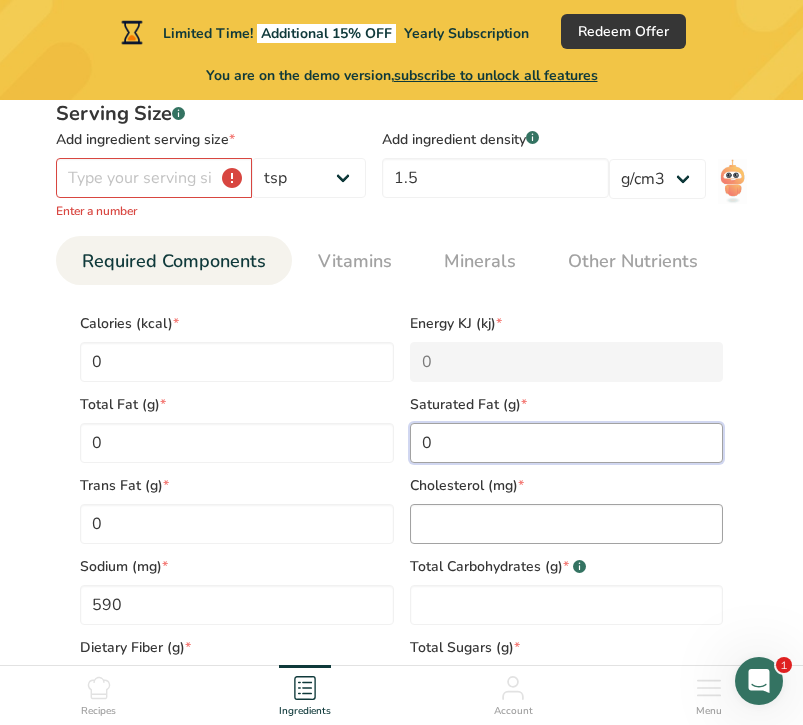 type on "0" 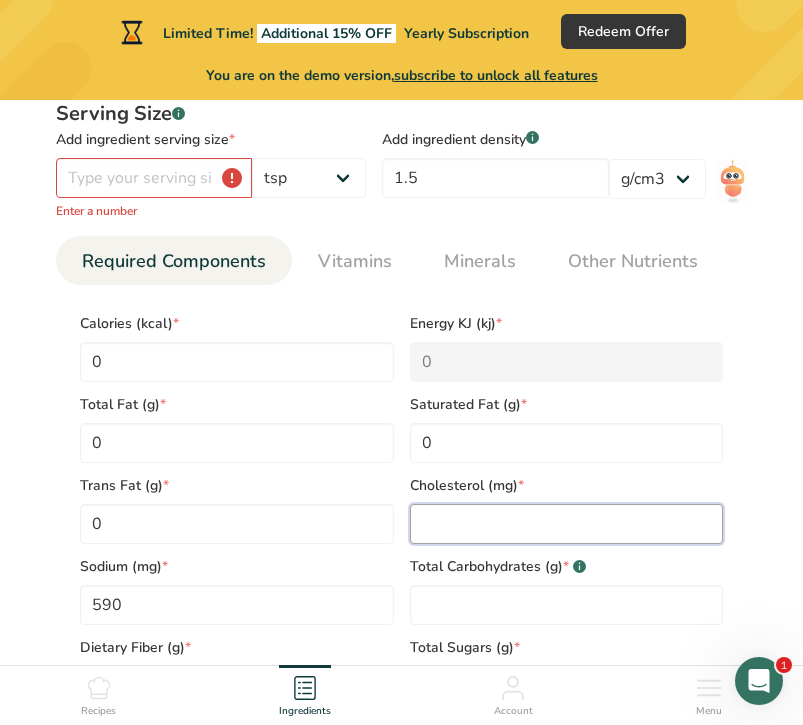 click at bounding box center [567, 524] 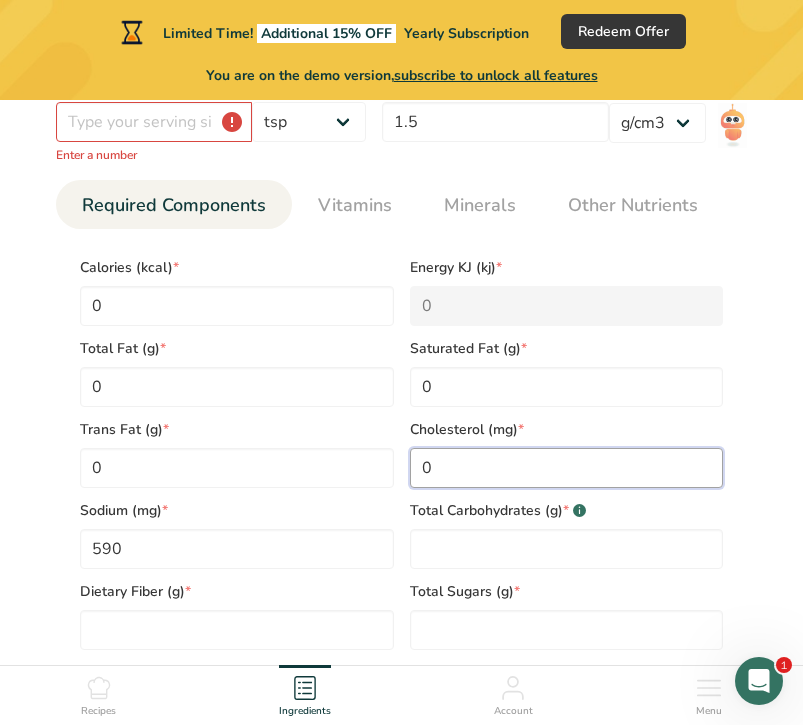 scroll, scrollTop: 991, scrollLeft: 0, axis: vertical 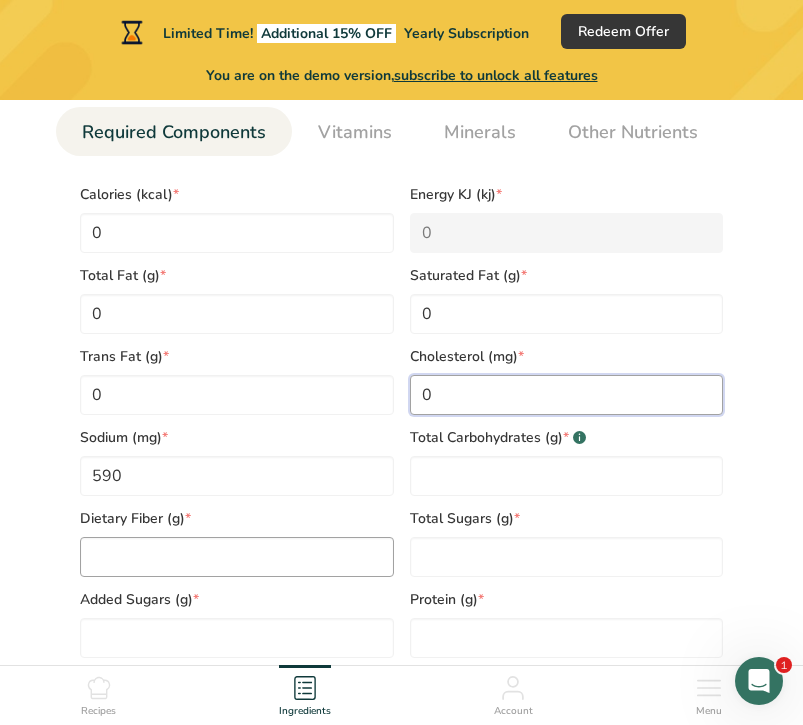 type on "0" 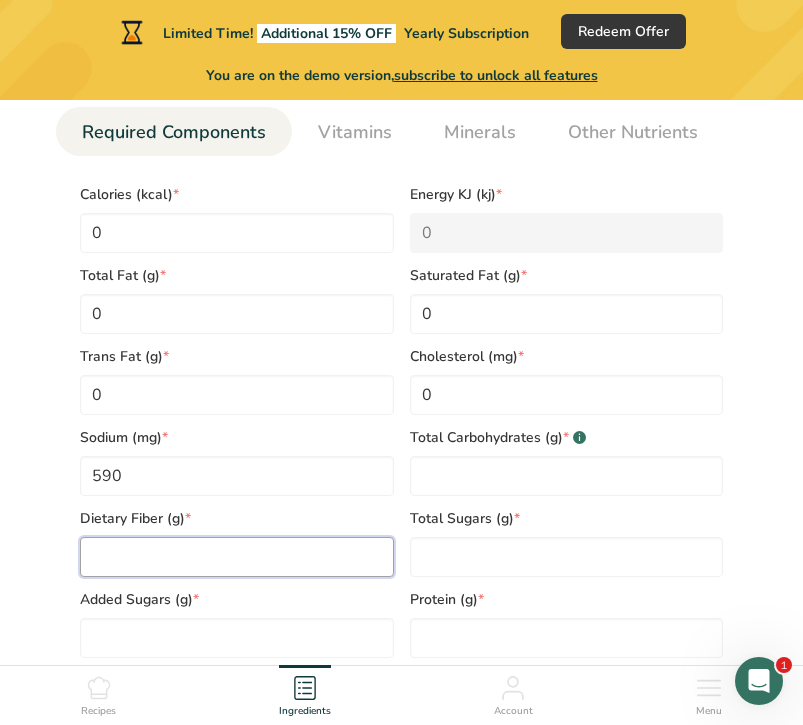 click at bounding box center [237, 557] 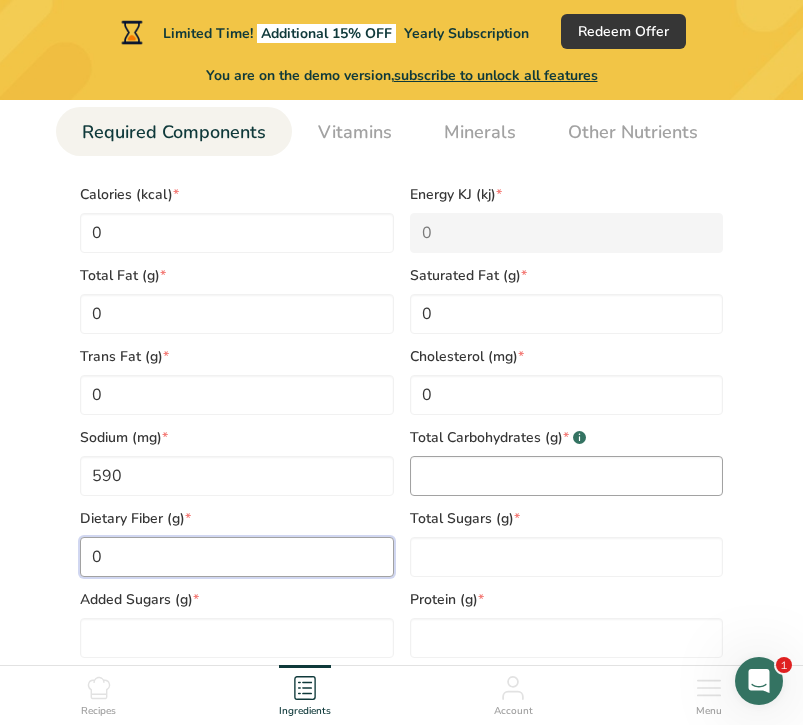 type on "0" 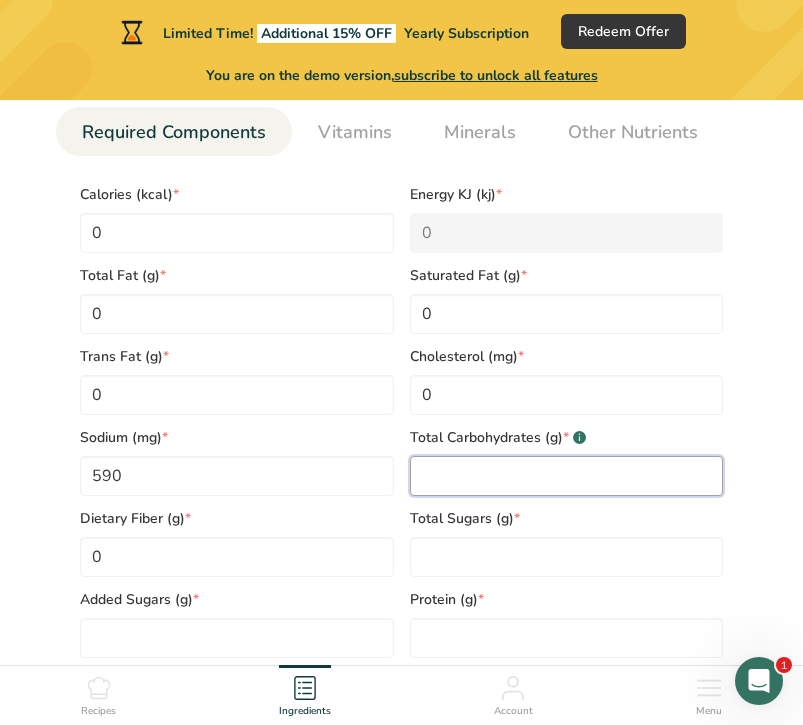 click at bounding box center [567, 476] 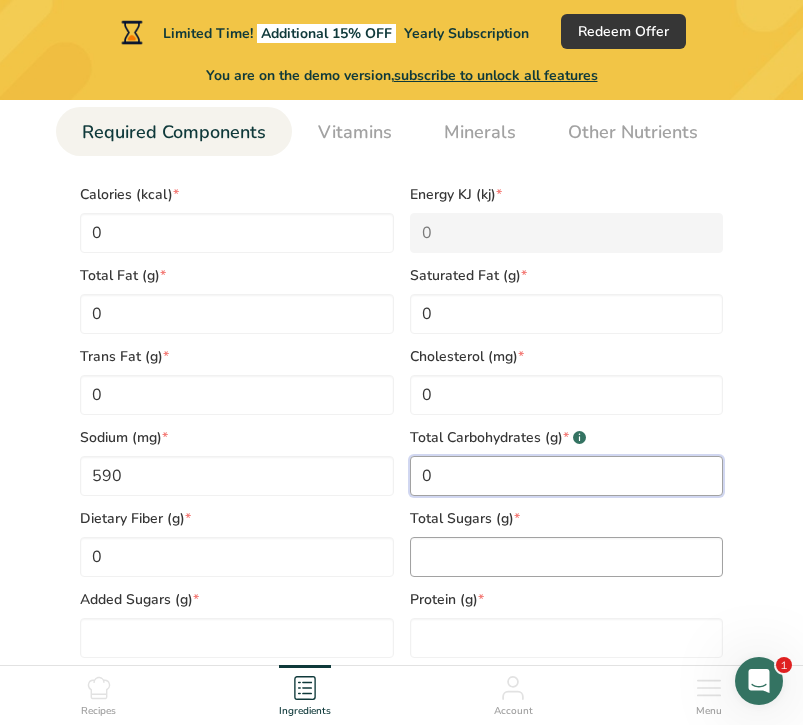 type on "0" 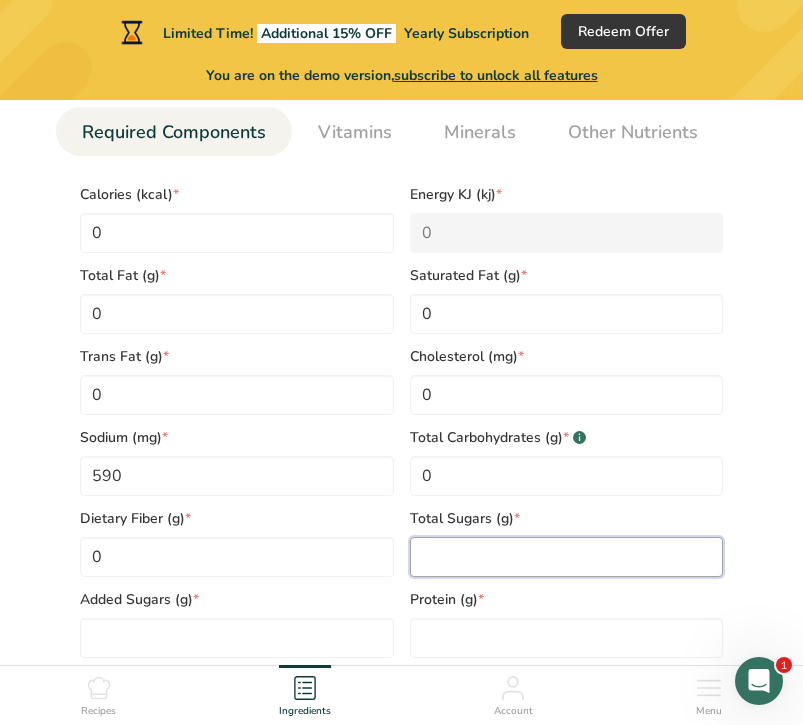 click at bounding box center [567, 557] 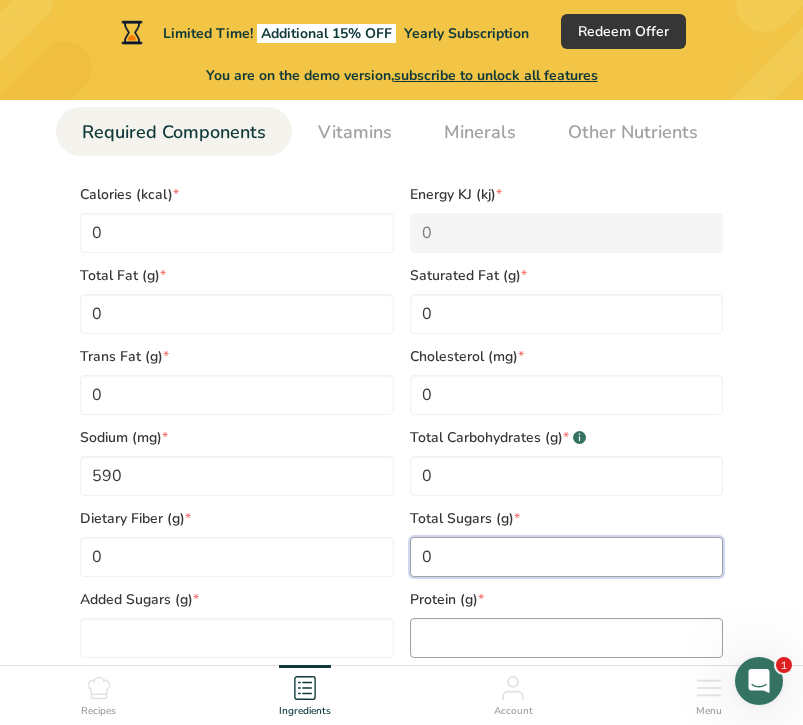 type on "0" 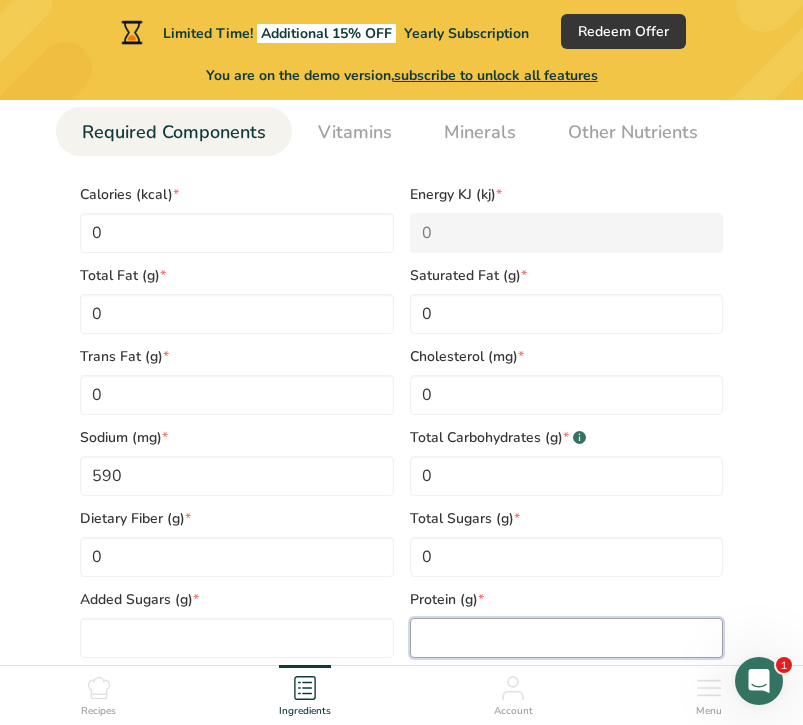 click at bounding box center [567, 638] 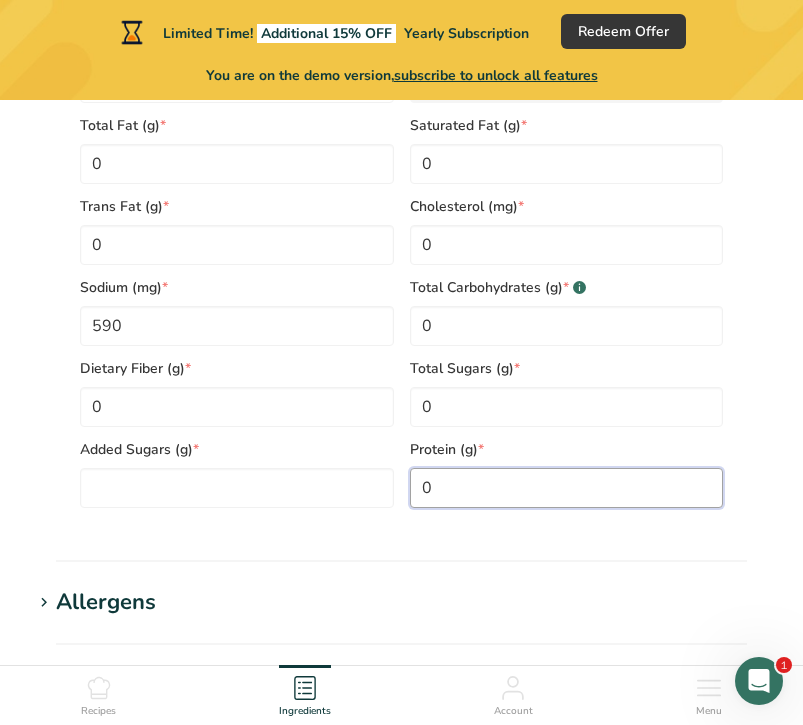 scroll, scrollTop: 1157, scrollLeft: 0, axis: vertical 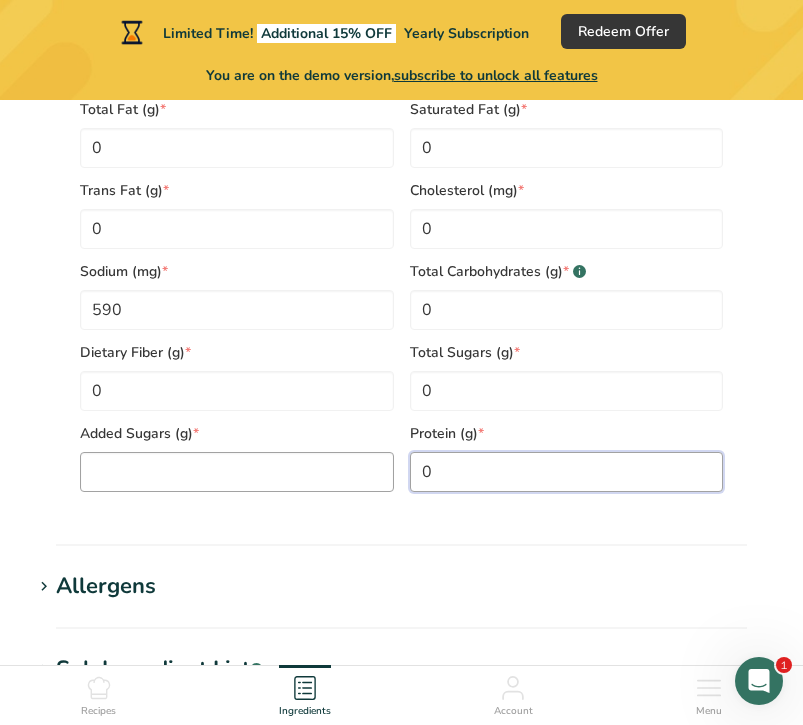 type on "0" 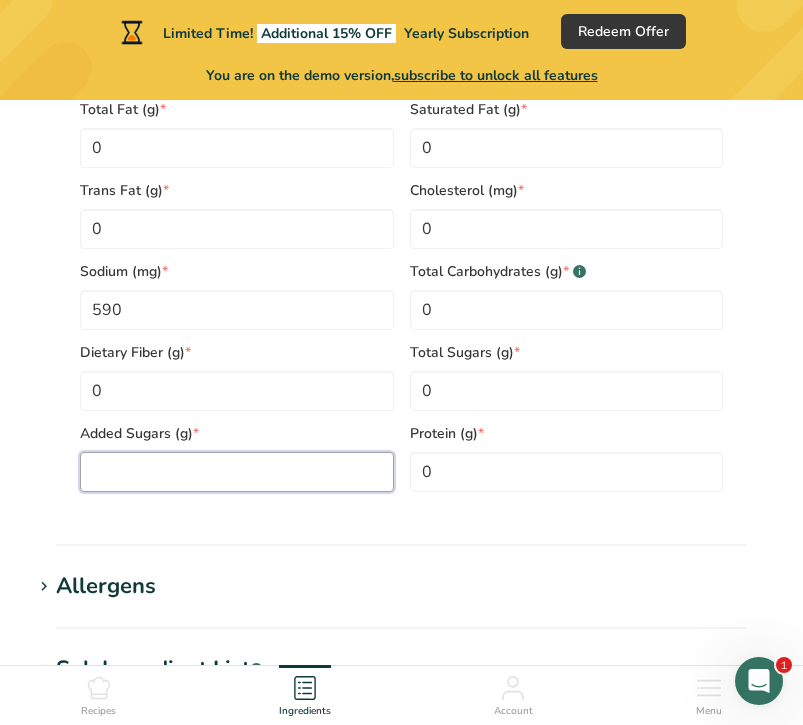 click at bounding box center (237, 472) 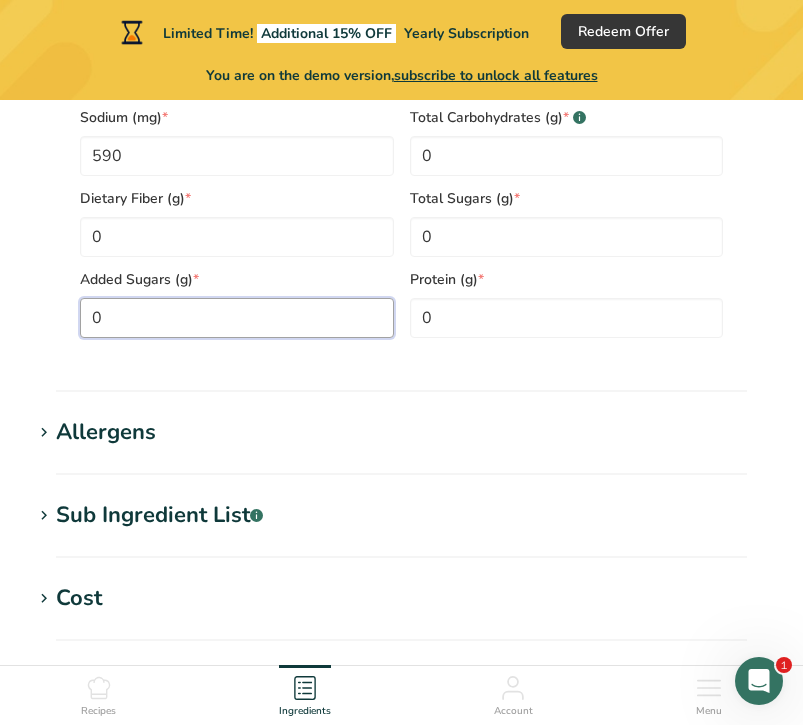 scroll, scrollTop: 1317, scrollLeft: 0, axis: vertical 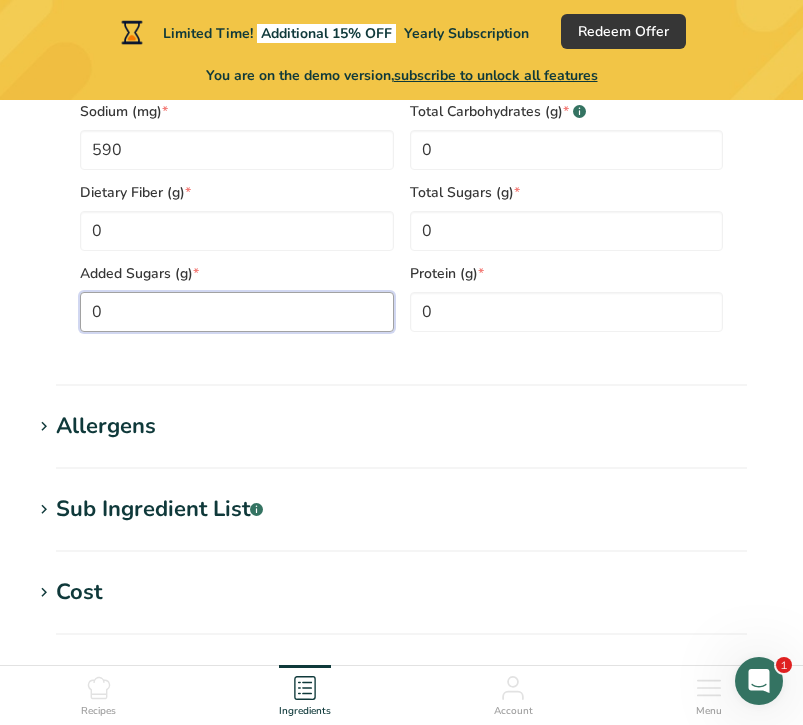 type on "0" 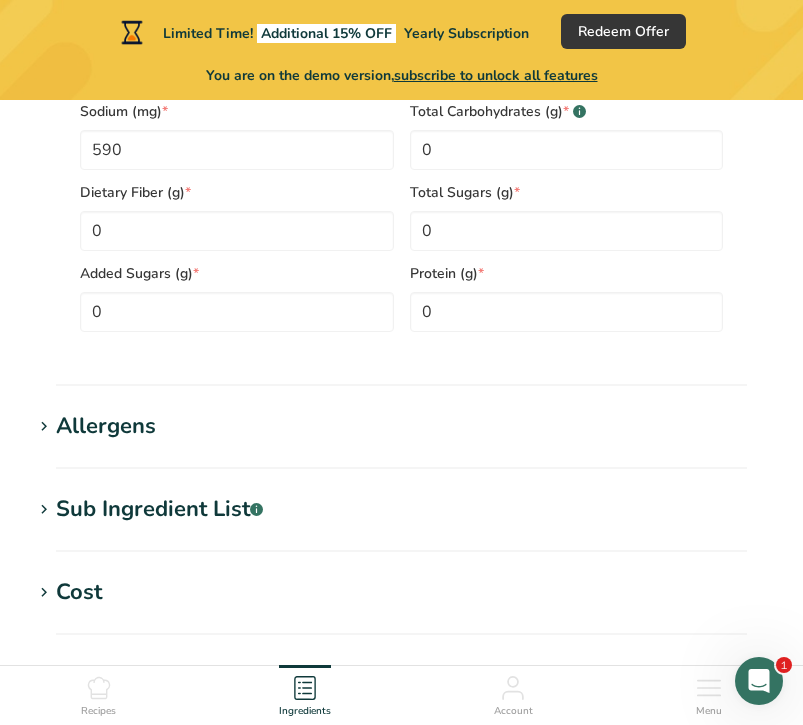 click on "Sub Ingredient List
.a-a{fill:#347362;}.b-a{fill:#fff;}" at bounding box center (159, 509) 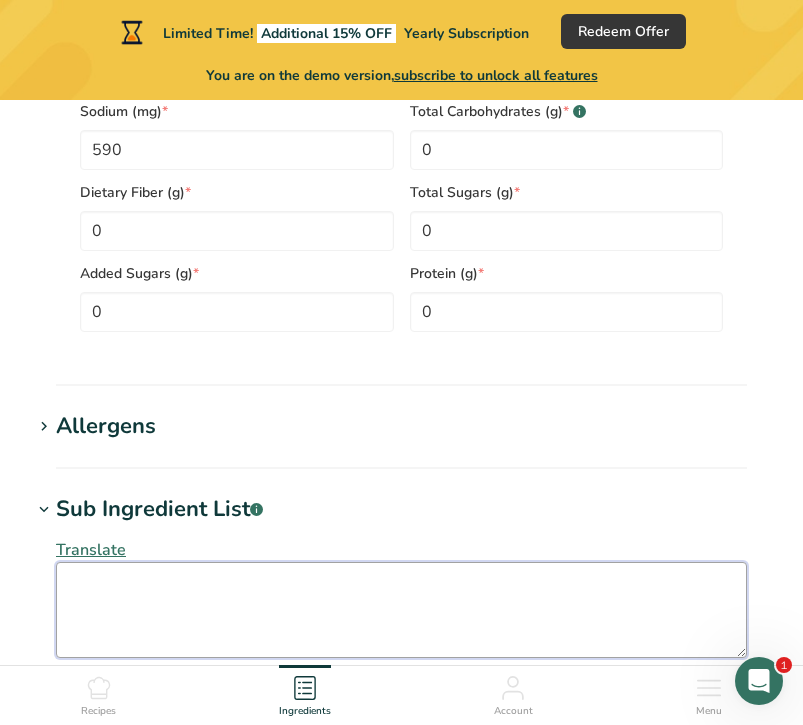 click at bounding box center (401, 610) 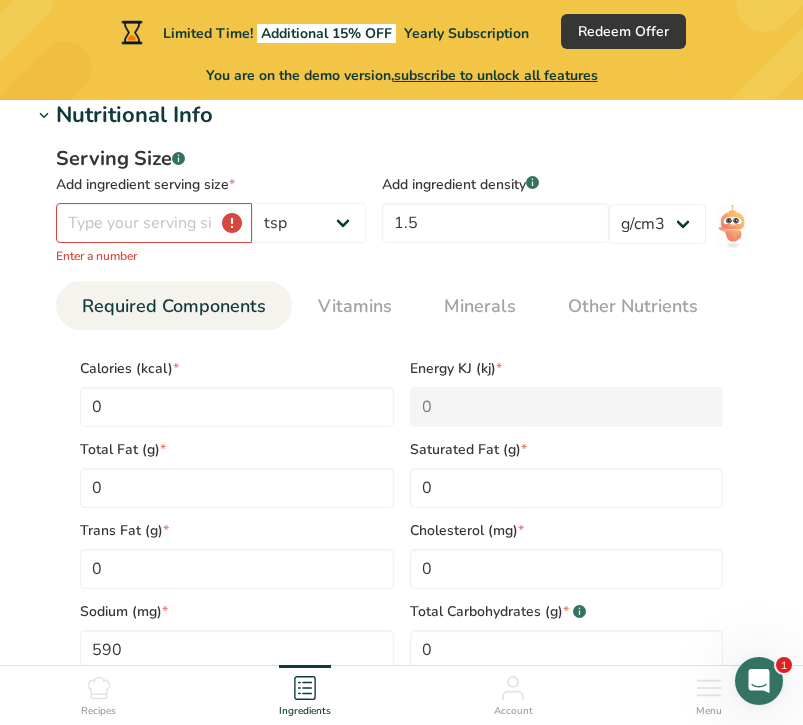 scroll, scrollTop: 791, scrollLeft: 0, axis: vertical 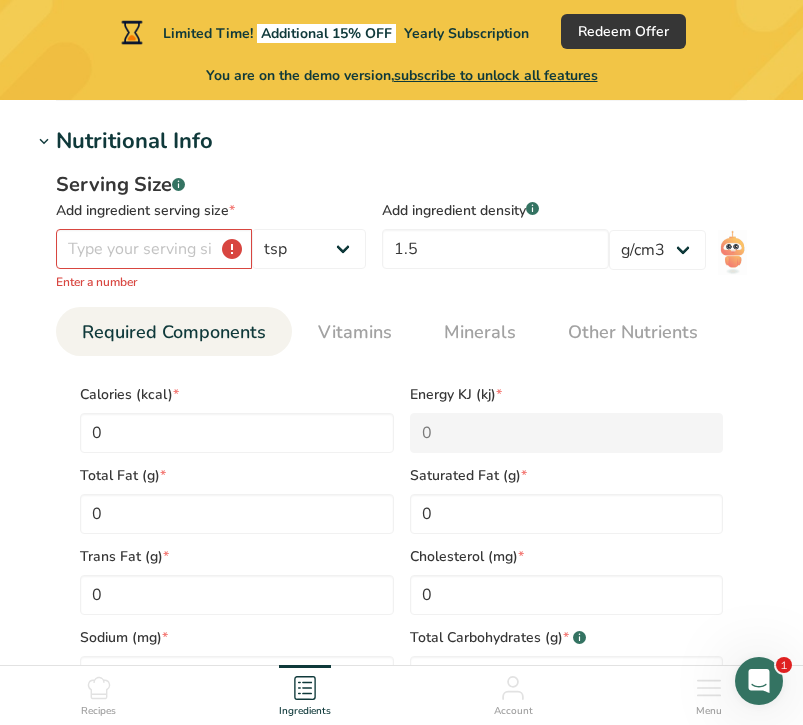 type on "sea salt, magnesium carbonate" 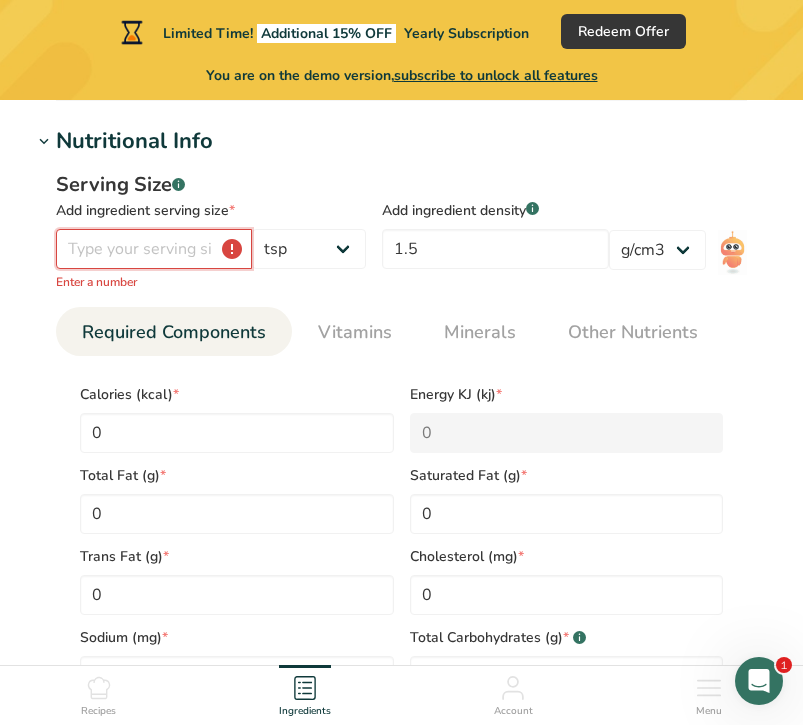 click at bounding box center (154, 249) 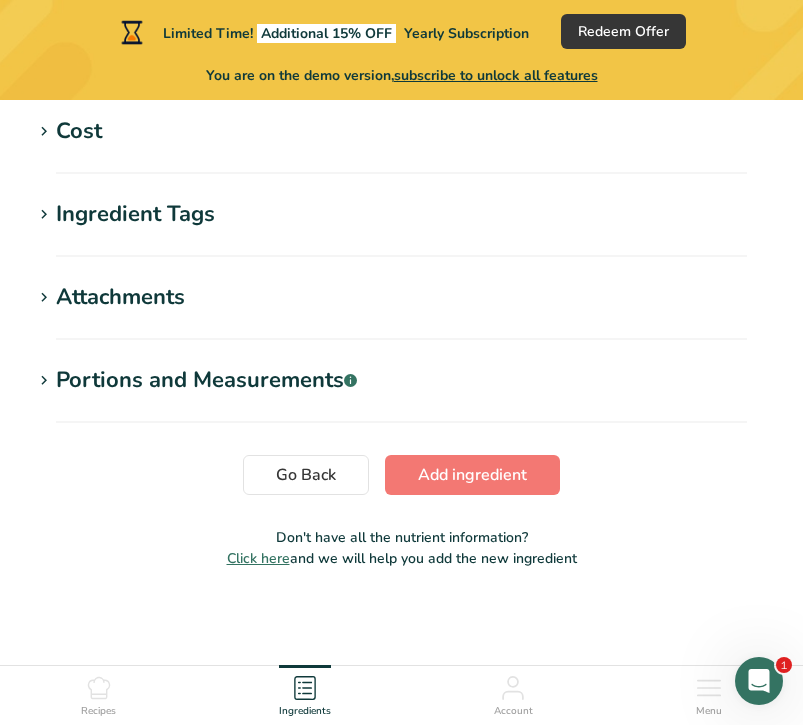 scroll, scrollTop: 1926, scrollLeft: 0, axis: vertical 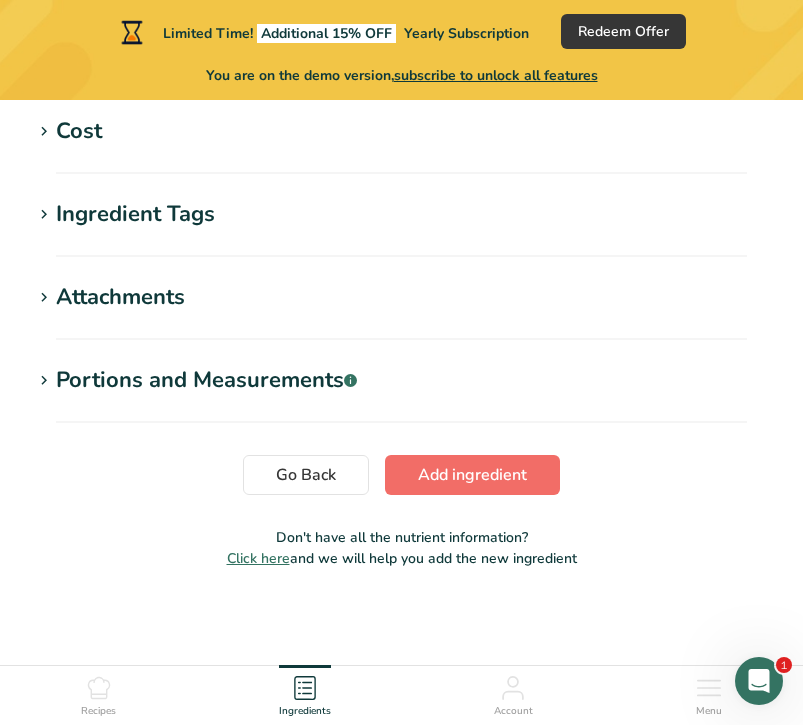 click on "Add ingredient" at bounding box center (472, 475) 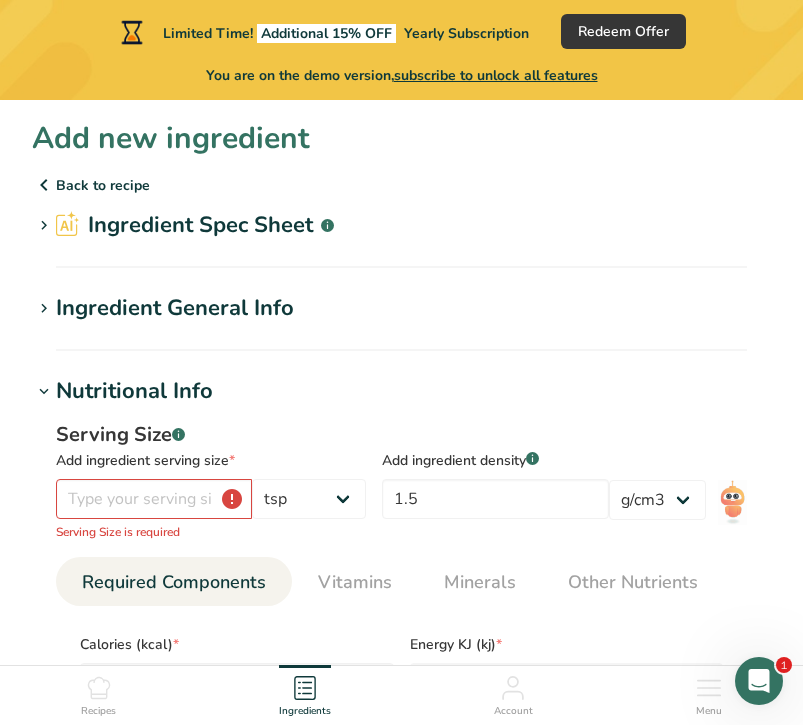 scroll, scrollTop: 0, scrollLeft: 0, axis: both 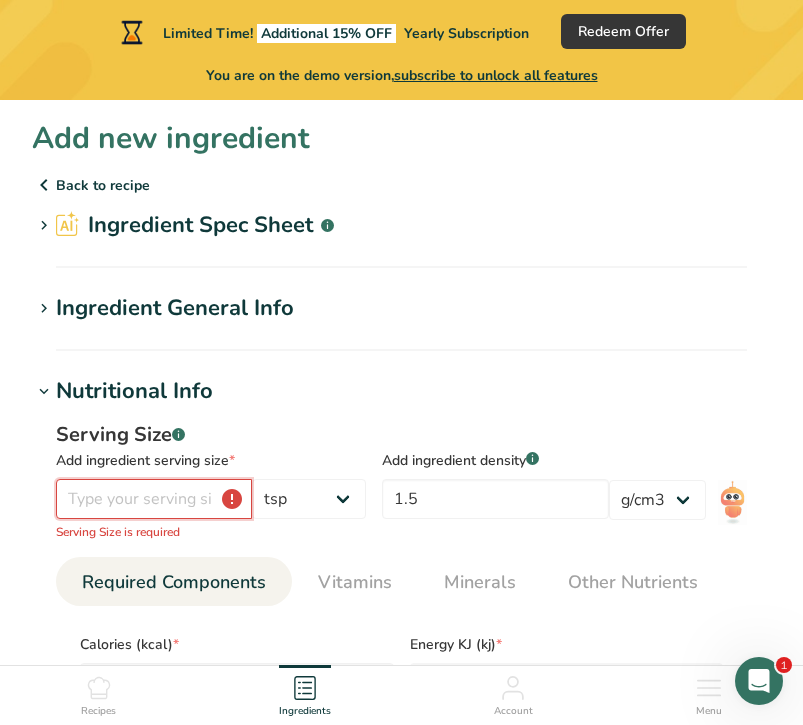 click at bounding box center (154, 499) 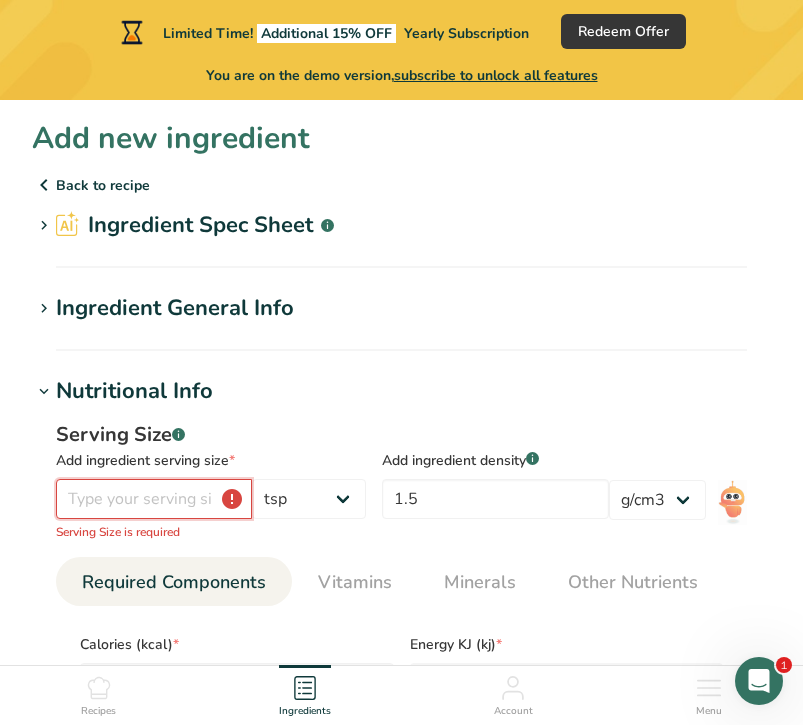 click at bounding box center [154, 499] 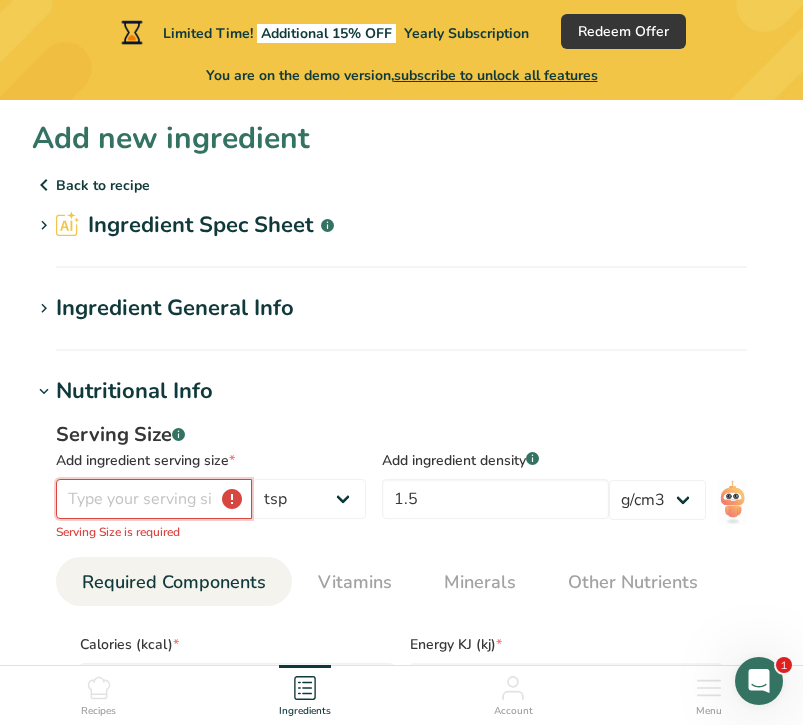 click at bounding box center (154, 499) 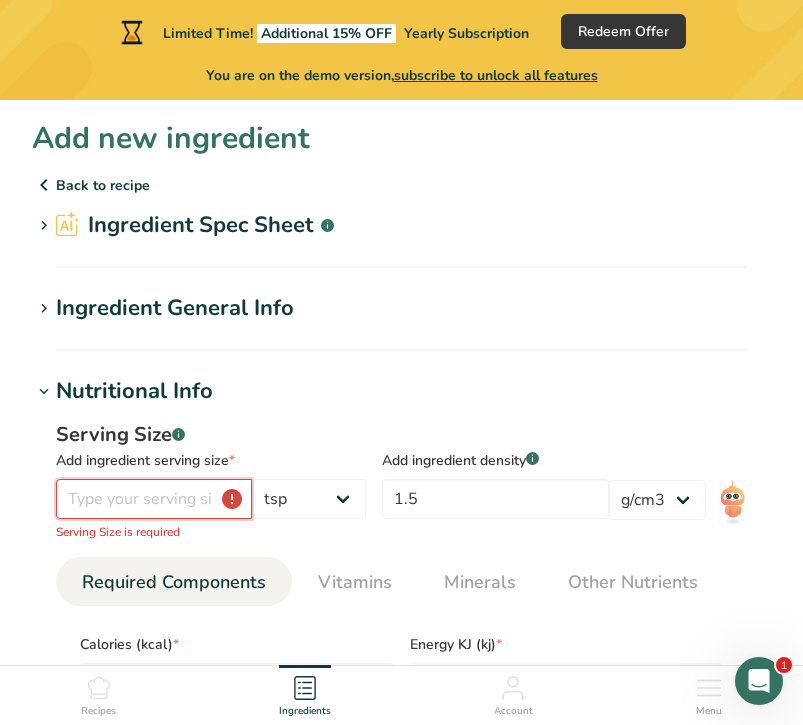 click at bounding box center [154, 499] 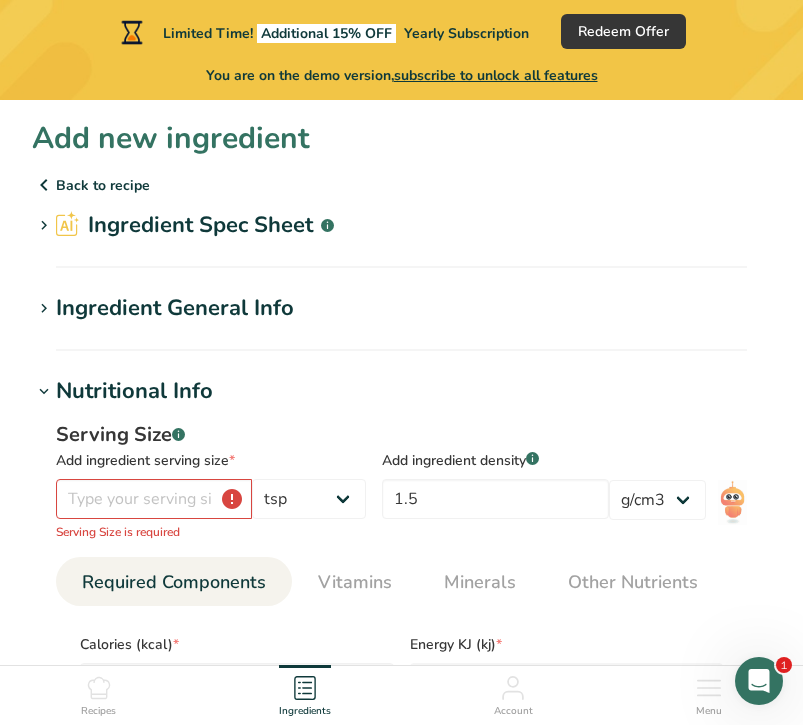 click on "Serving Size is required" at bounding box center [211, 532] 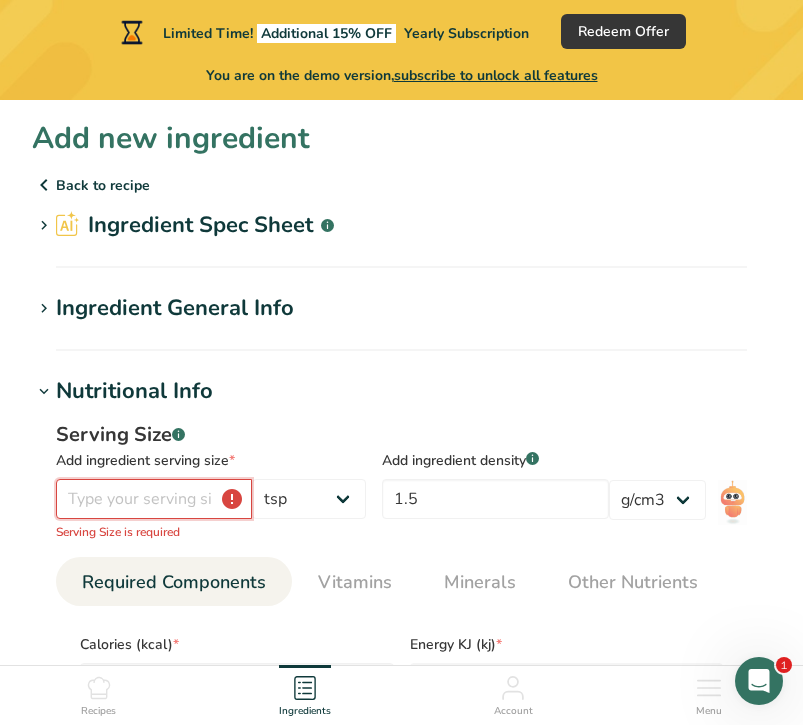 click at bounding box center (154, 499) 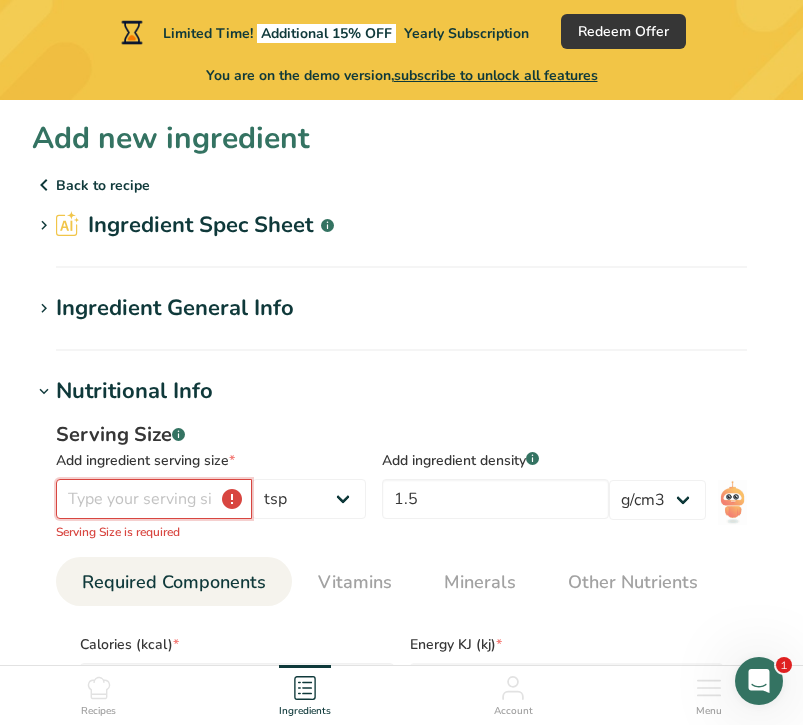 type on "1" 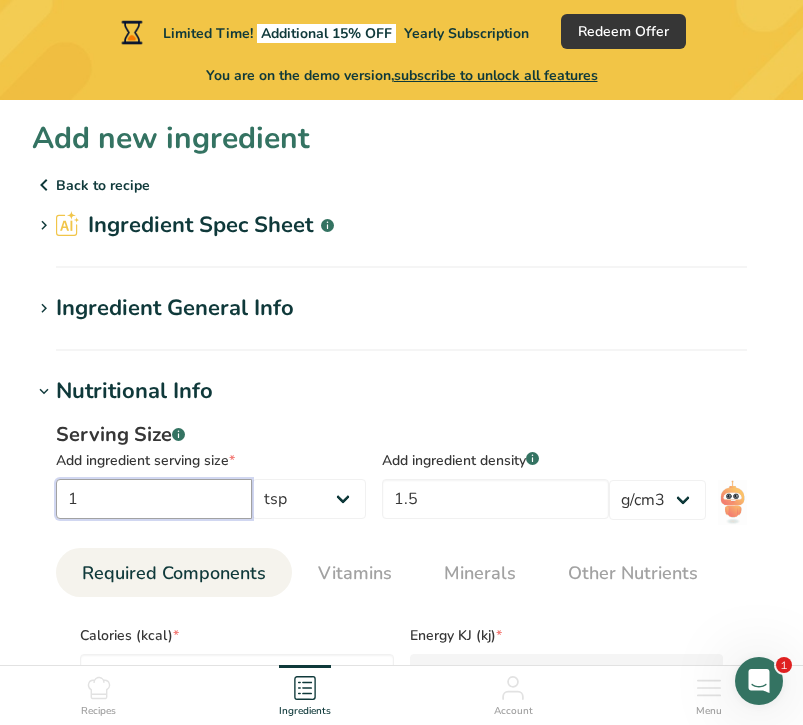 click on "1" at bounding box center (154, 499) 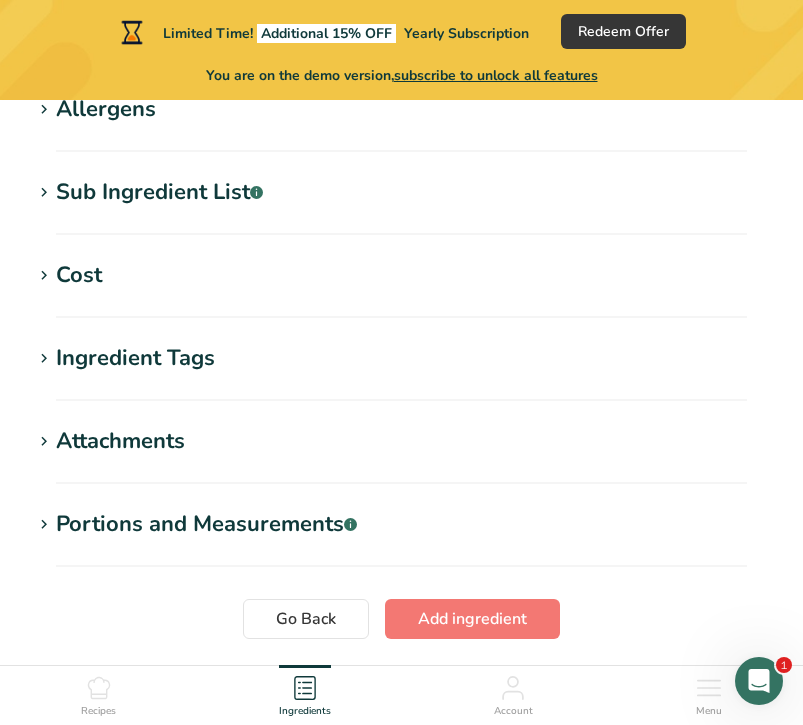 scroll, scrollTop: 1136, scrollLeft: 0, axis: vertical 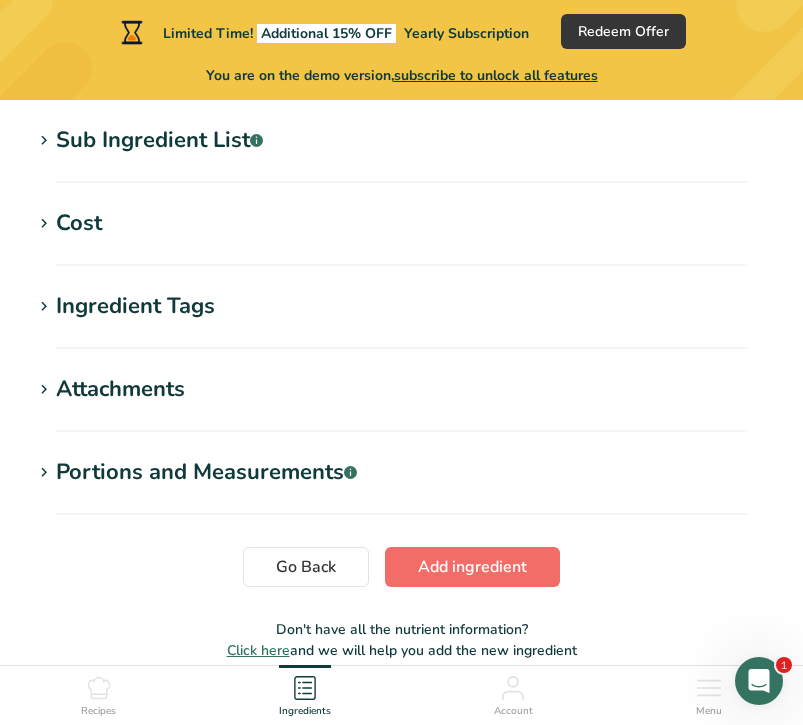 type on "1.4" 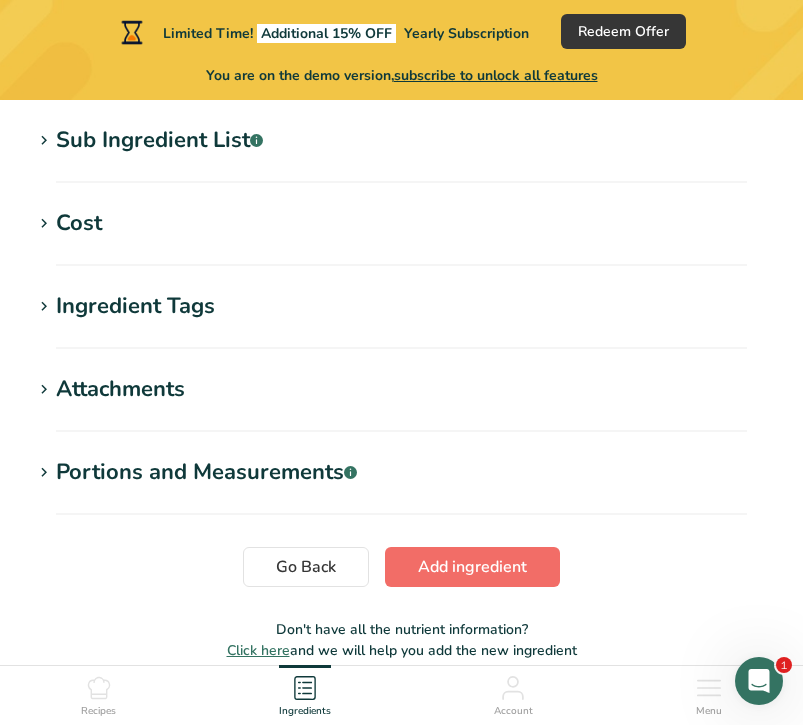 click on "Add ingredient" at bounding box center (472, 567) 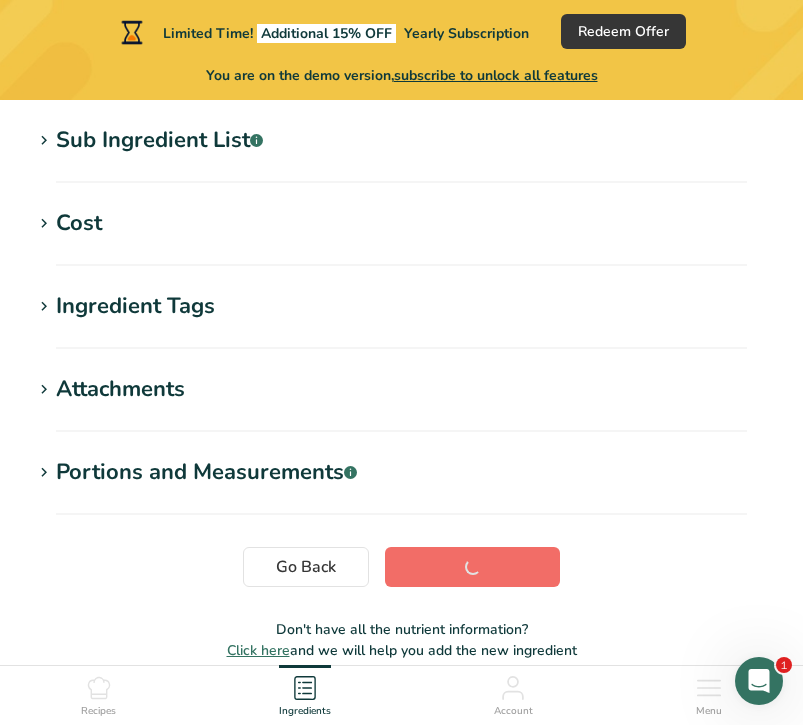 scroll, scrollTop: 509, scrollLeft: 0, axis: vertical 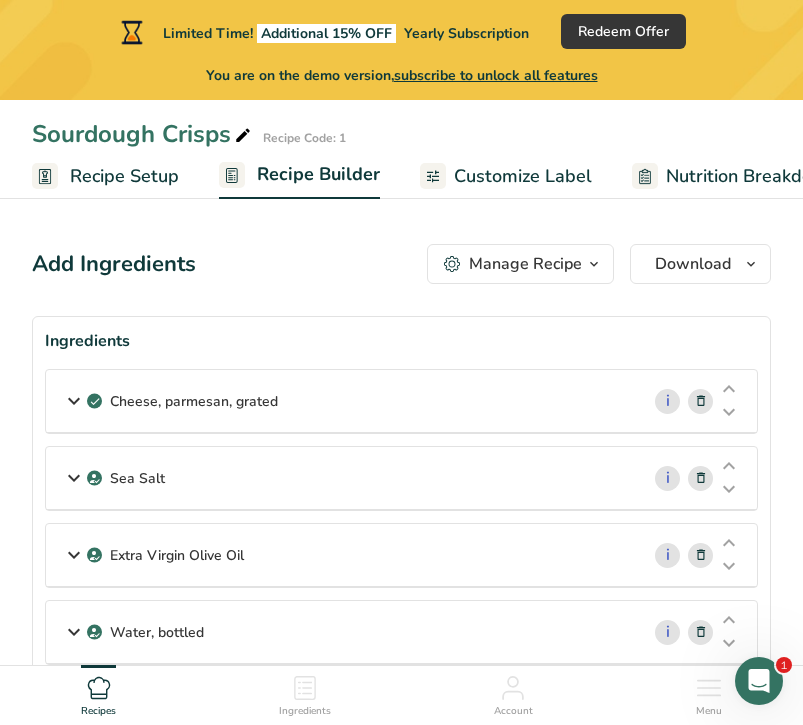 click on "Sea Salt" at bounding box center [342, 478] 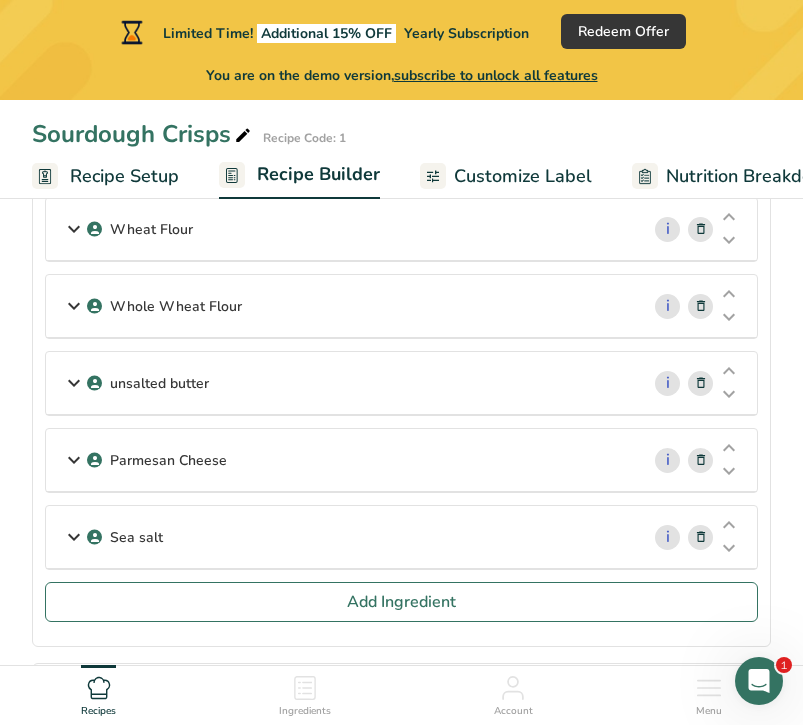 scroll, scrollTop: 576, scrollLeft: 0, axis: vertical 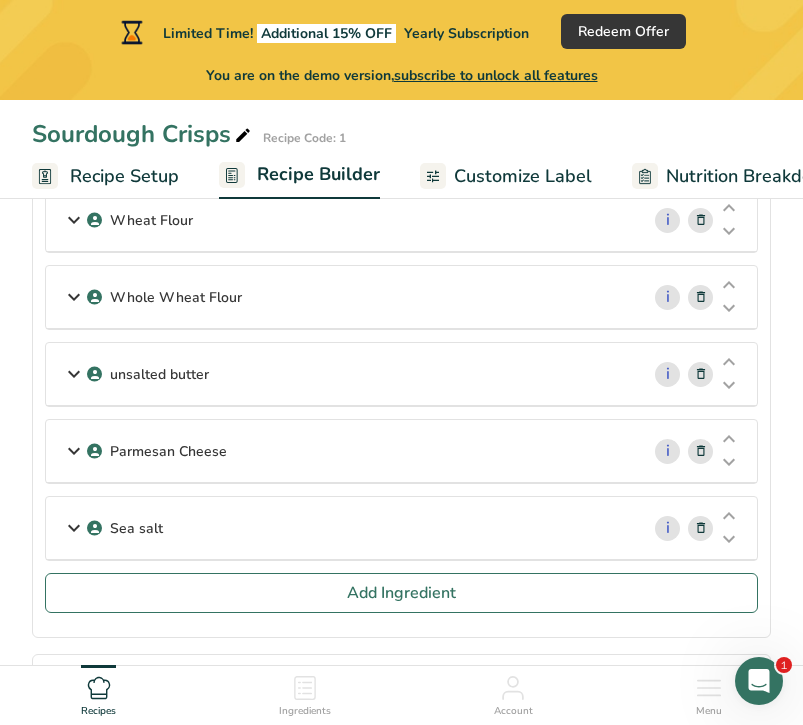 click on "Sea salt" at bounding box center (342, 528) 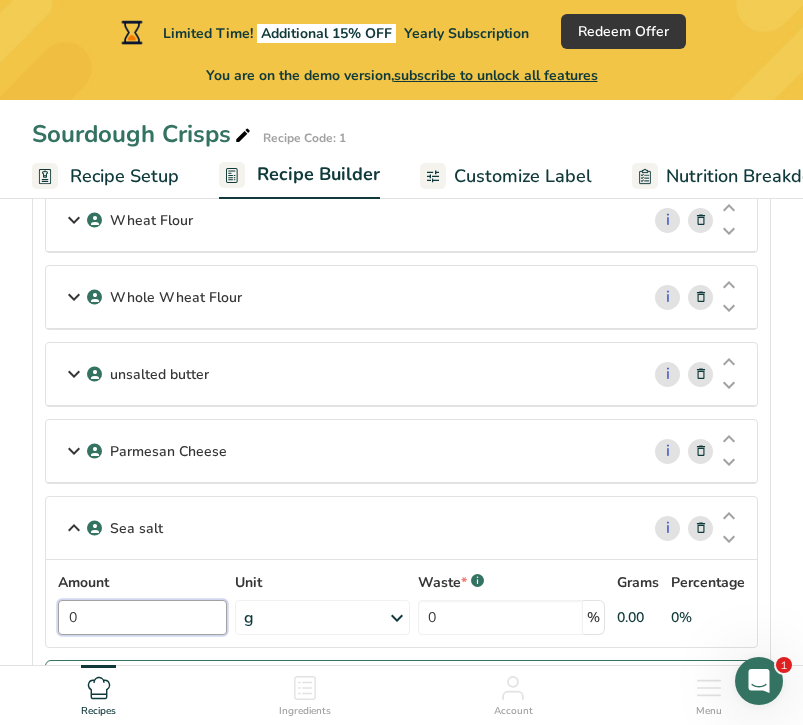 click on "0" at bounding box center (142, 617) 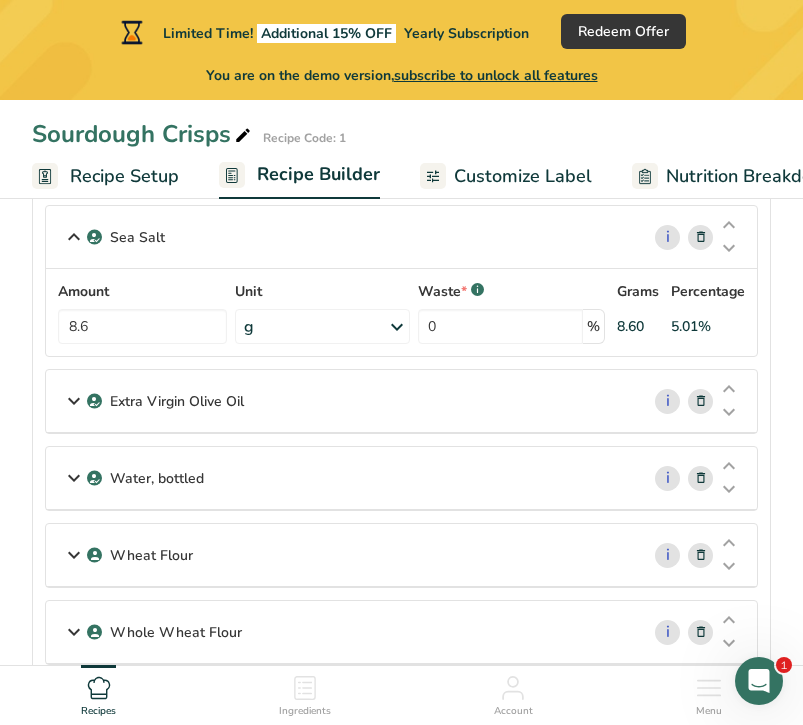 scroll, scrollTop: 214, scrollLeft: 0, axis: vertical 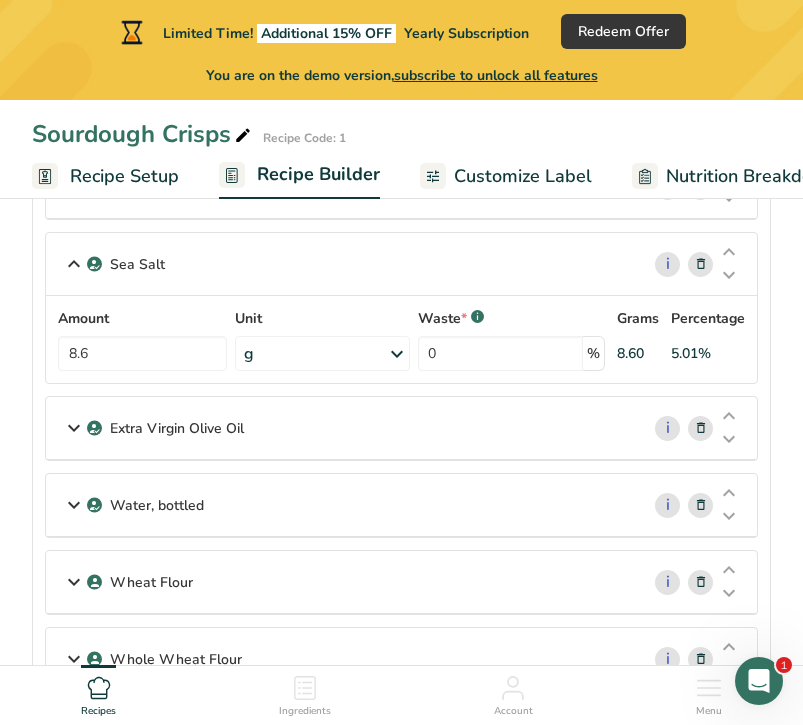 type on "8.6" 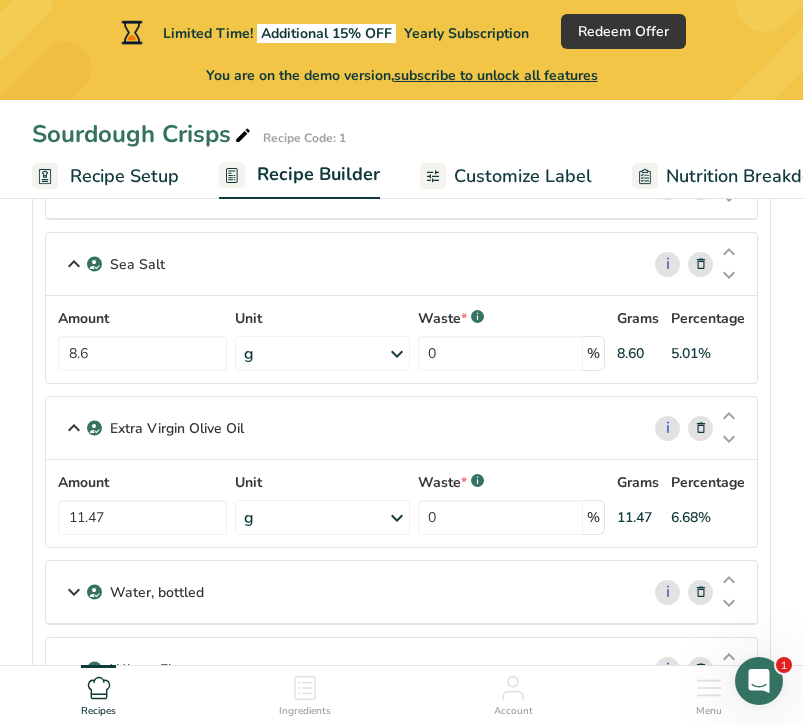 click at bounding box center [701, 264] 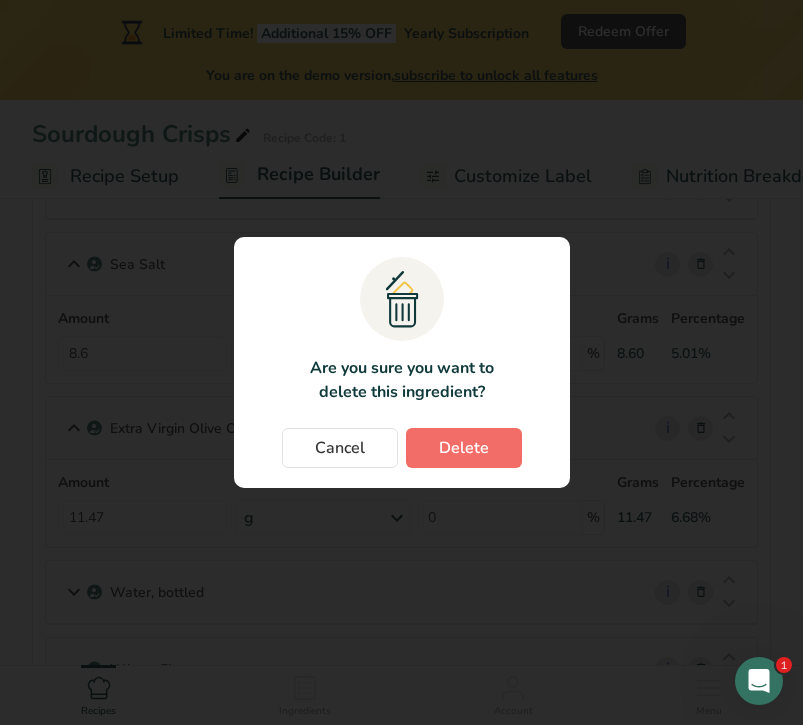 click on "Delete" at bounding box center [464, 448] 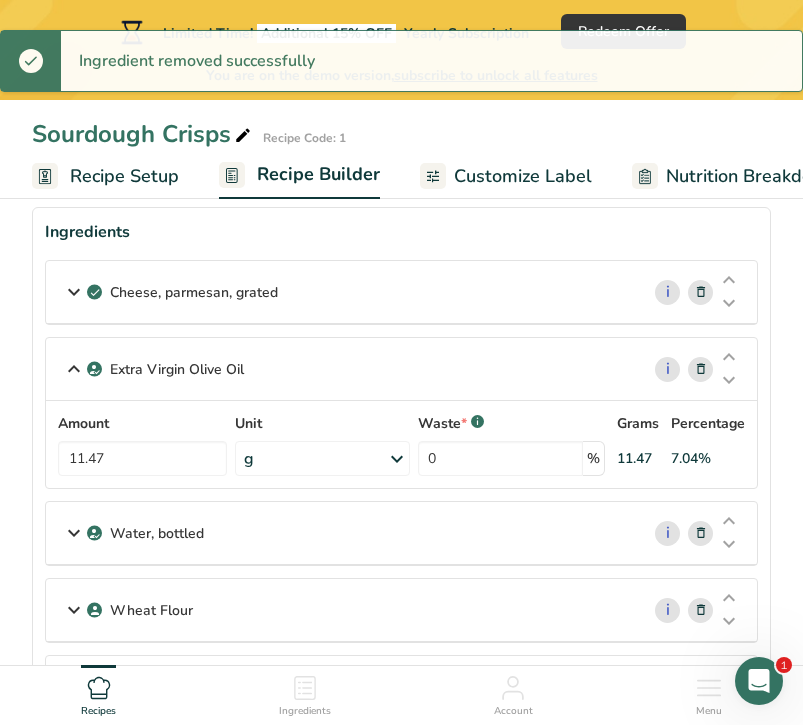 scroll, scrollTop: 17, scrollLeft: 0, axis: vertical 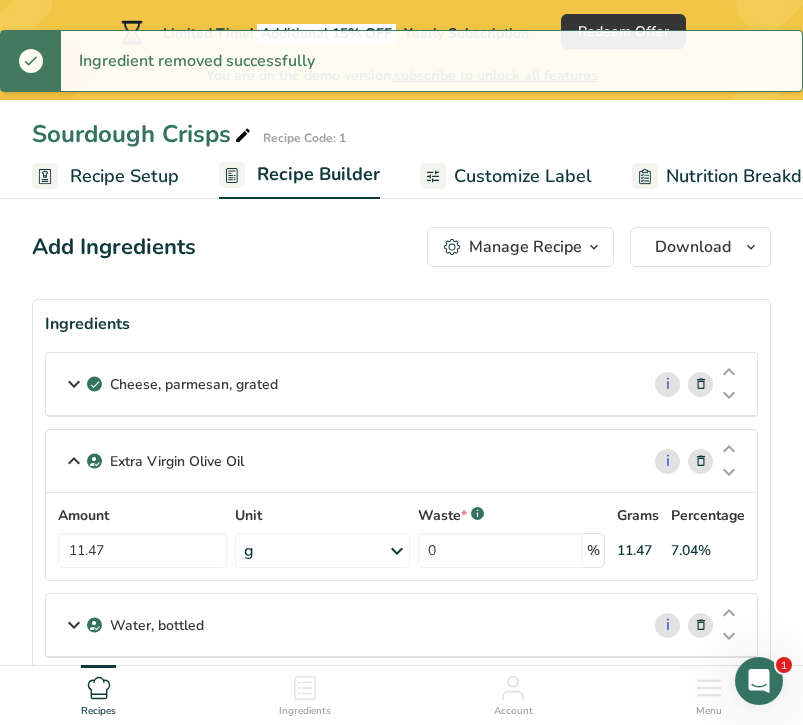 click on "Cheese, parmesan, grated
i
Amount 17.21   Unit
g
Portions
1 cup
1 tbsp
1 oz
Weight Units
g
kg
mg
See more
Volume Units
l
Volume units require a density conversion. If you know your ingredient's density enter it below. Otherwise, click on "RIA" our AI Regulatory bot - she will be able to help you
lb/ft3
g/cm3
Confirm
mL
Volume units require a density conversion. If you know your ingredient's density enter it below. Otherwise, click on "RIA" our AI Regulatory bot - she will be able to help you
lb/ft3" at bounding box center (401, 747) 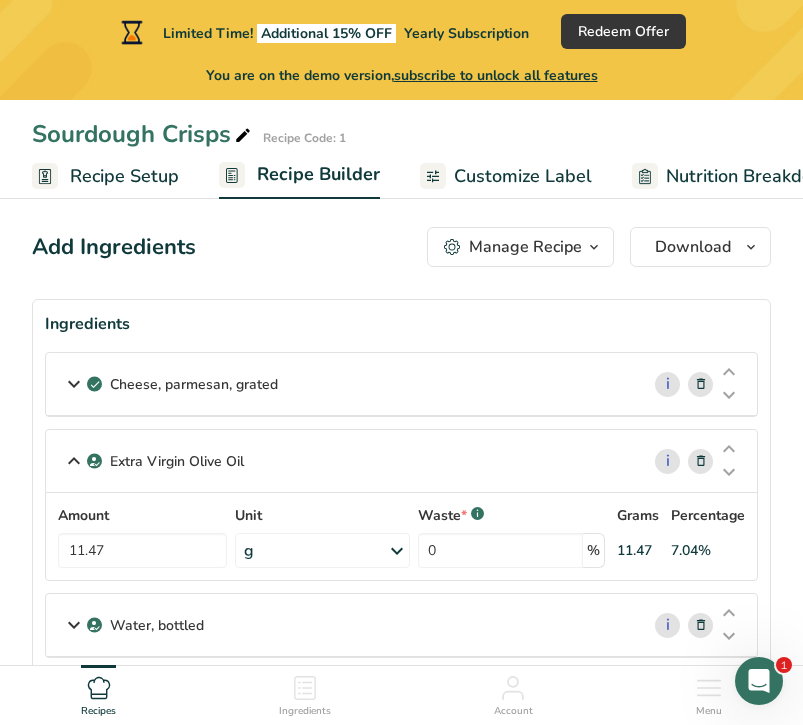 click on "Cheese, parmesan, grated" at bounding box center [342, 384] 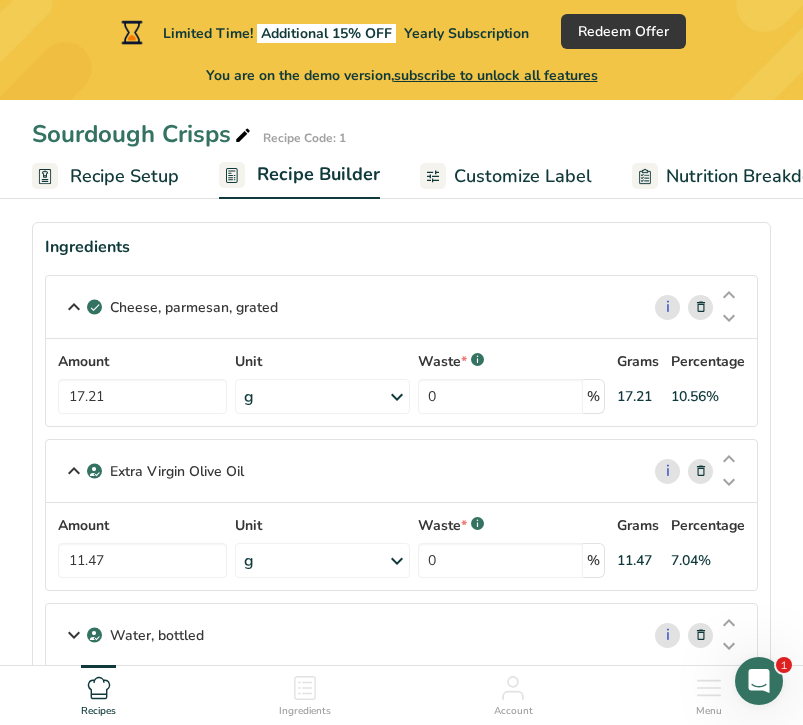 scroll, scrollTop: 61, scrollLeft: 0, axis: vertical 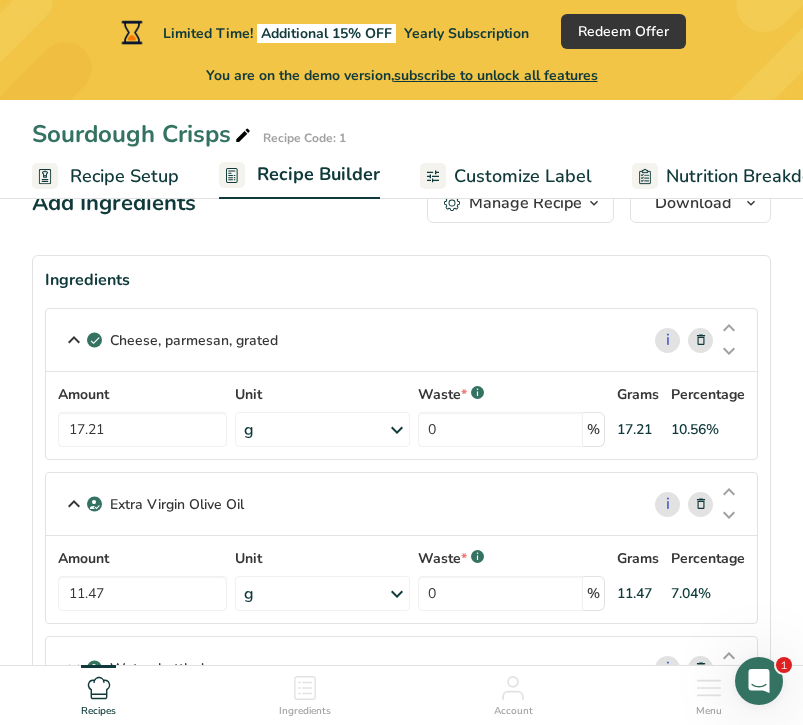 click at bounding box center (701, 340) 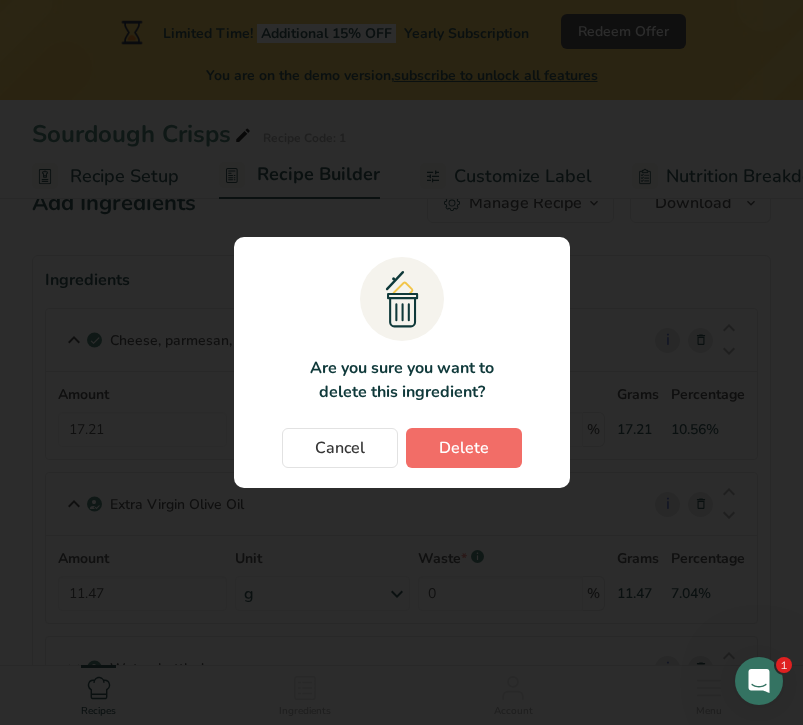 click on "Delete" at bounding box center (464, 448) 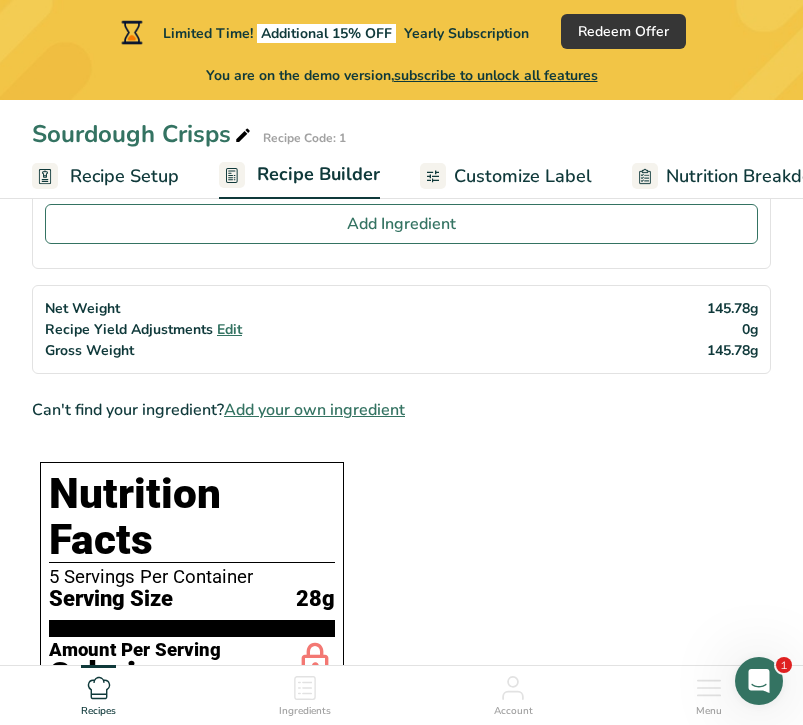 scroll, scrollTop: 723, scrollLeft: 0, axis: vertical 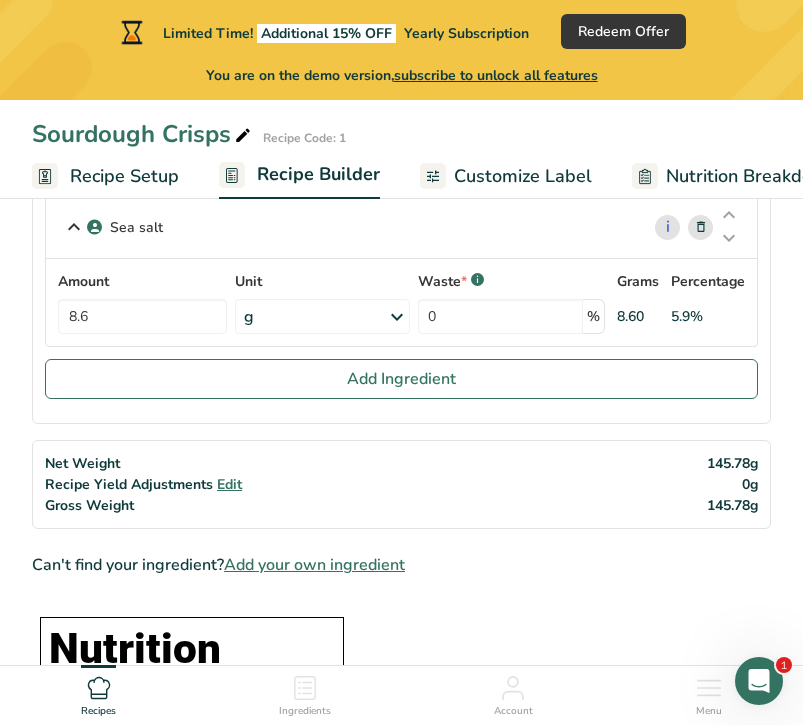 click on "Add your own ingredient" at bounding box center [314, 565] 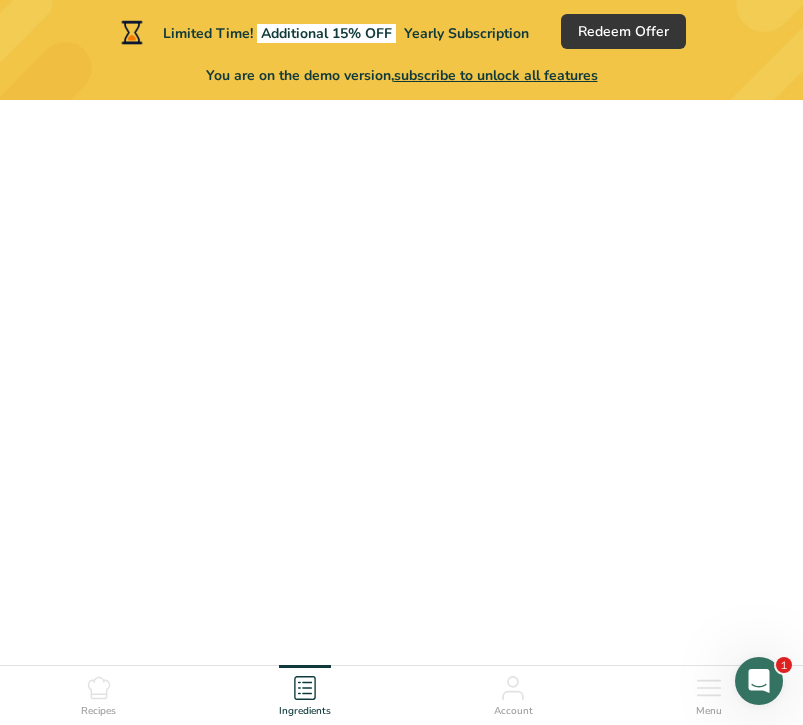 scroll, scrollTop: 0, scrollLeft: 0, axis: both 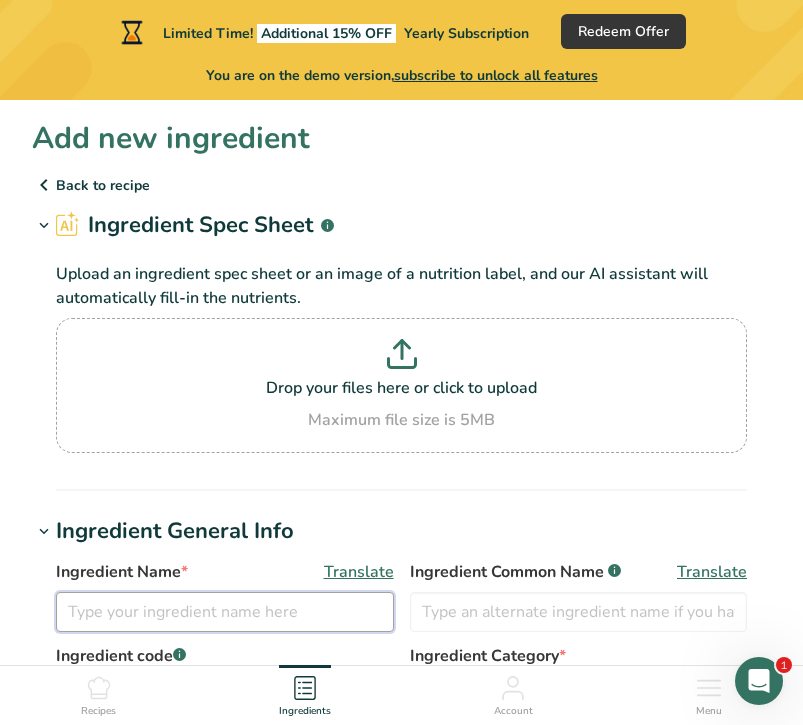 click at bounding box center (225, 612) 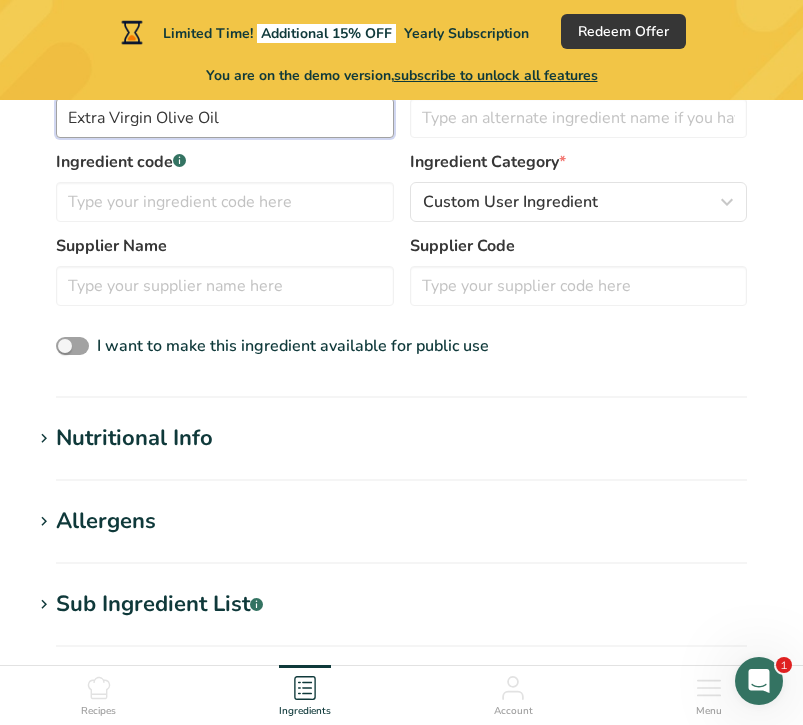 scroll, scrollTop: 502, scrollLeft: 0, axis: vertical 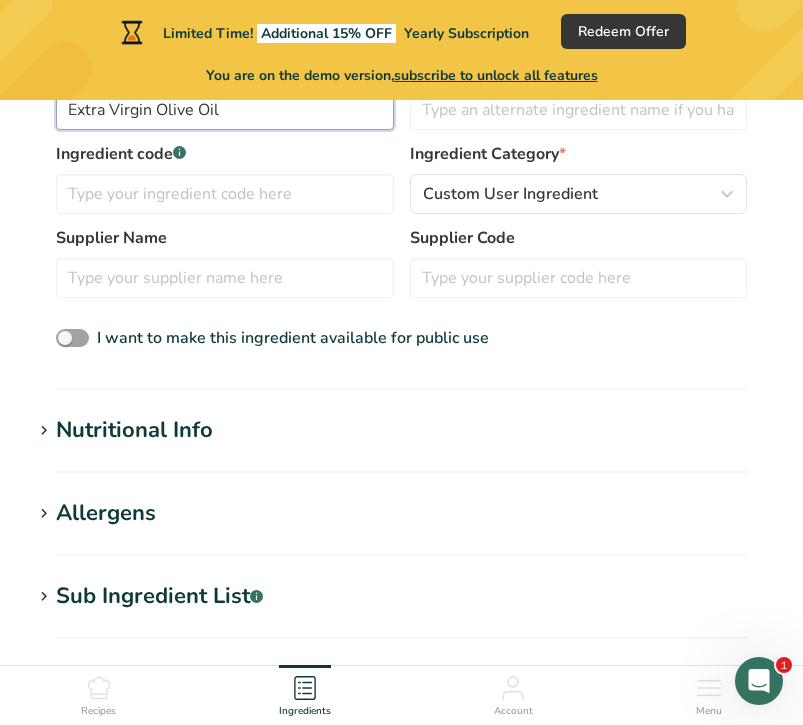 type on "Extra Virgin Olive Oil" 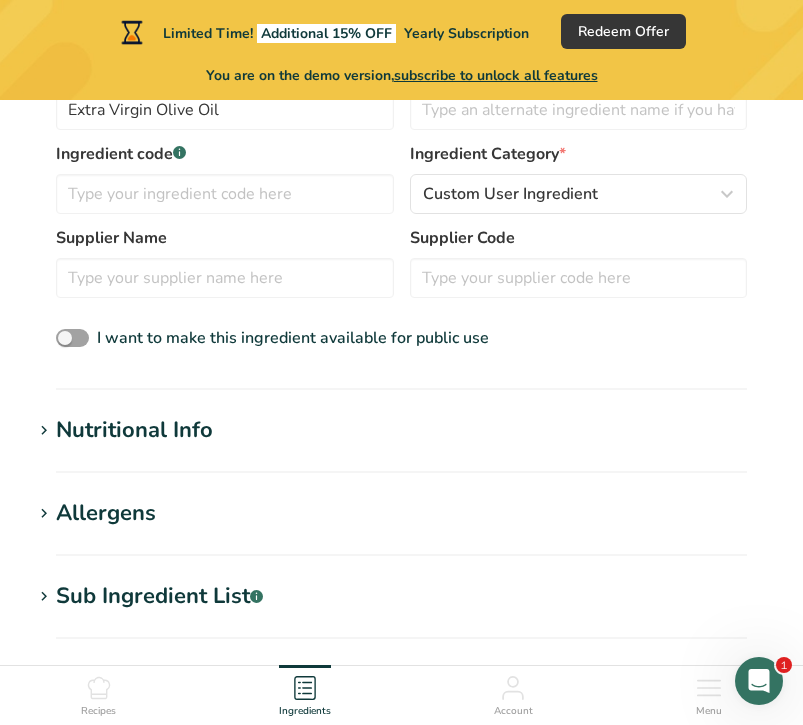 click on "Nutritional Info" at bounding box center (134, 430) 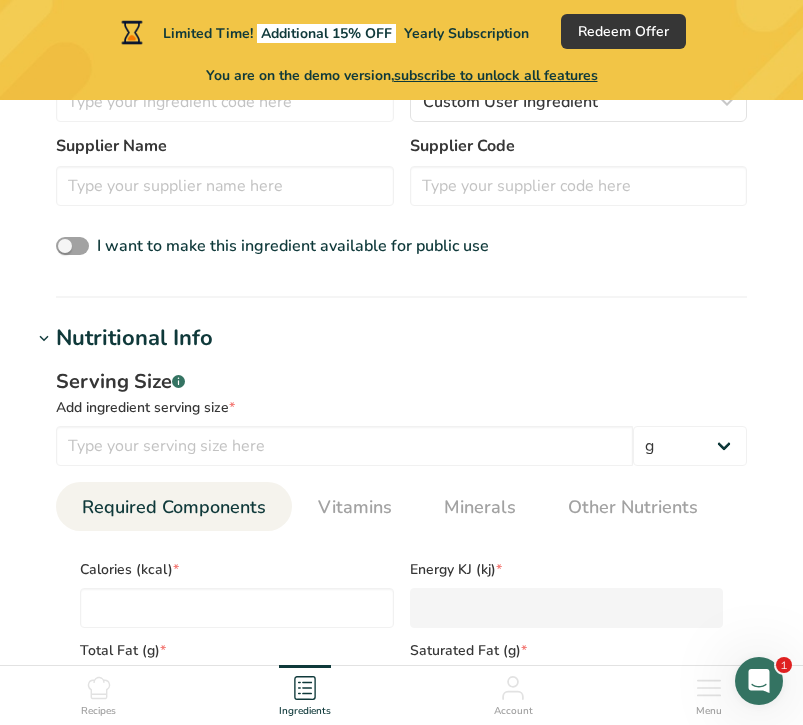 scroll, scrollTop: 604, scrollLeft: 0, axis: vertical 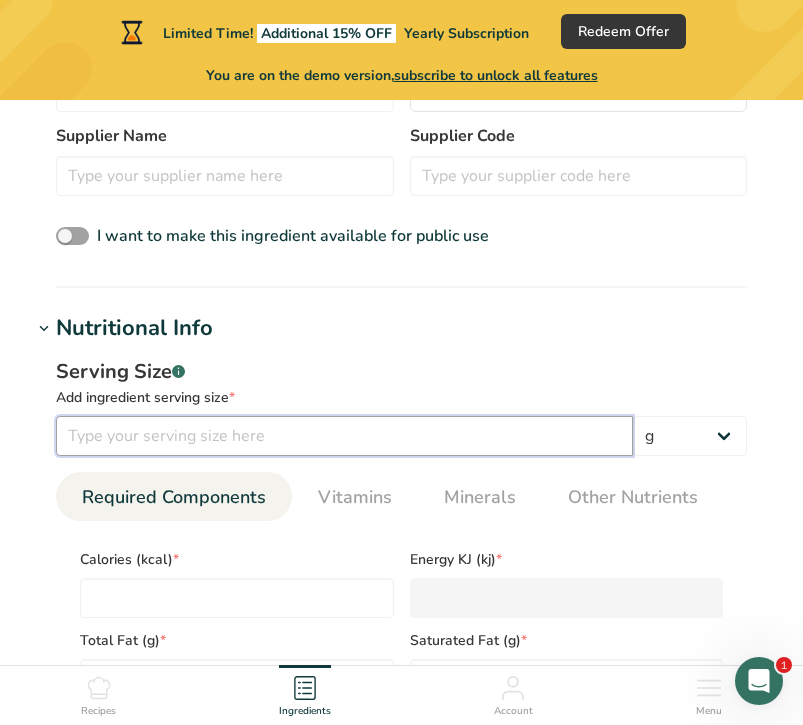 click at bounding box center [344, 436] 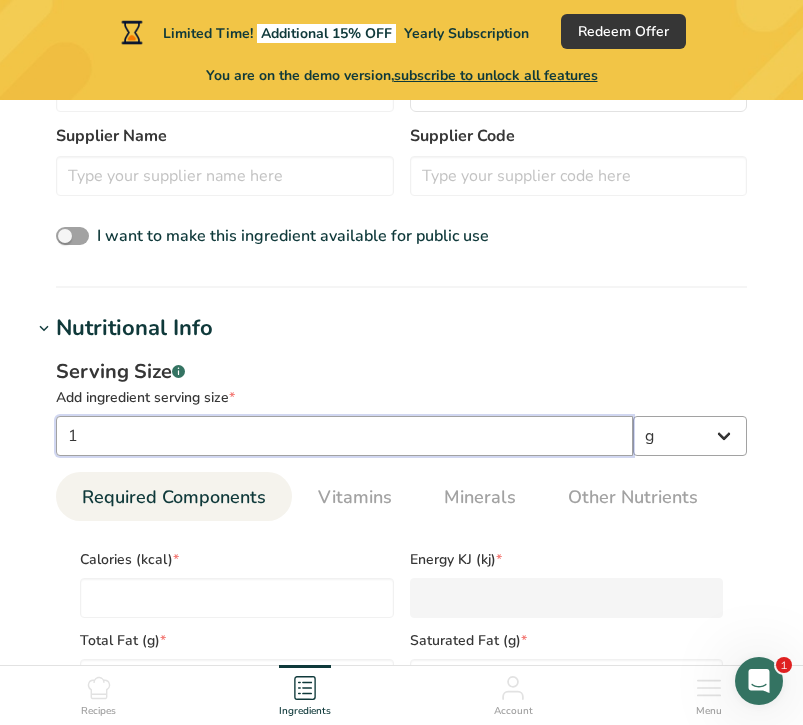 type on "1" 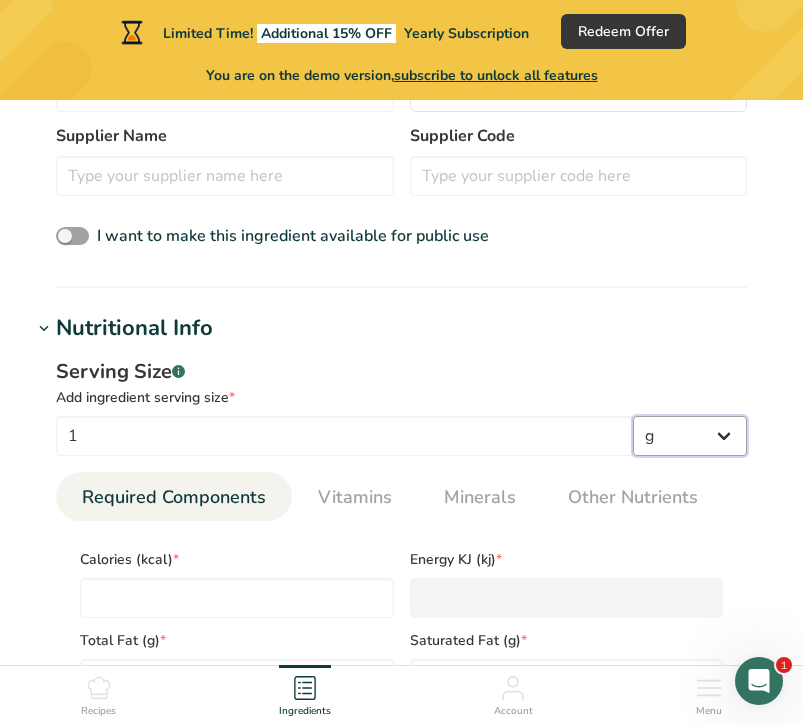 select on "19" 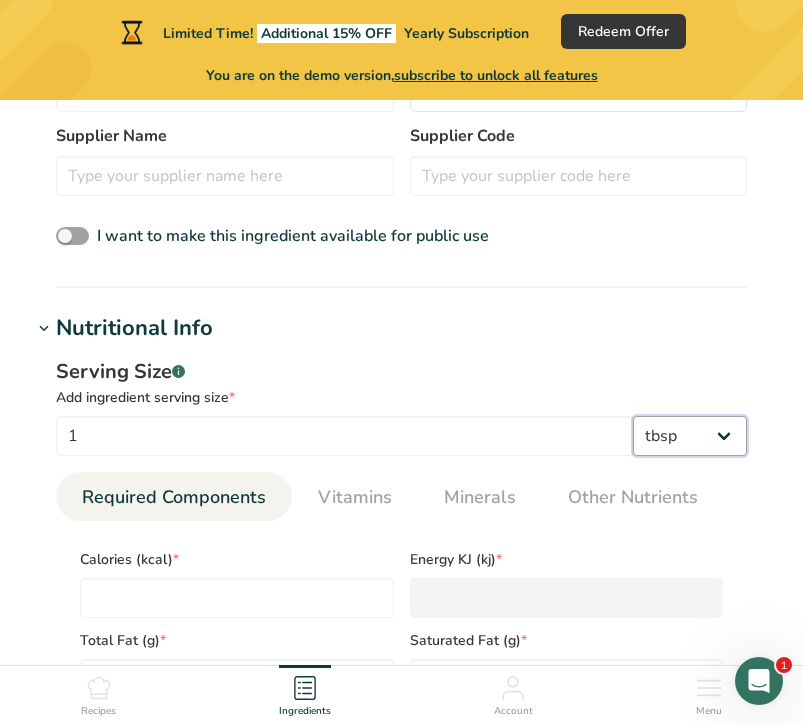 select on "22" 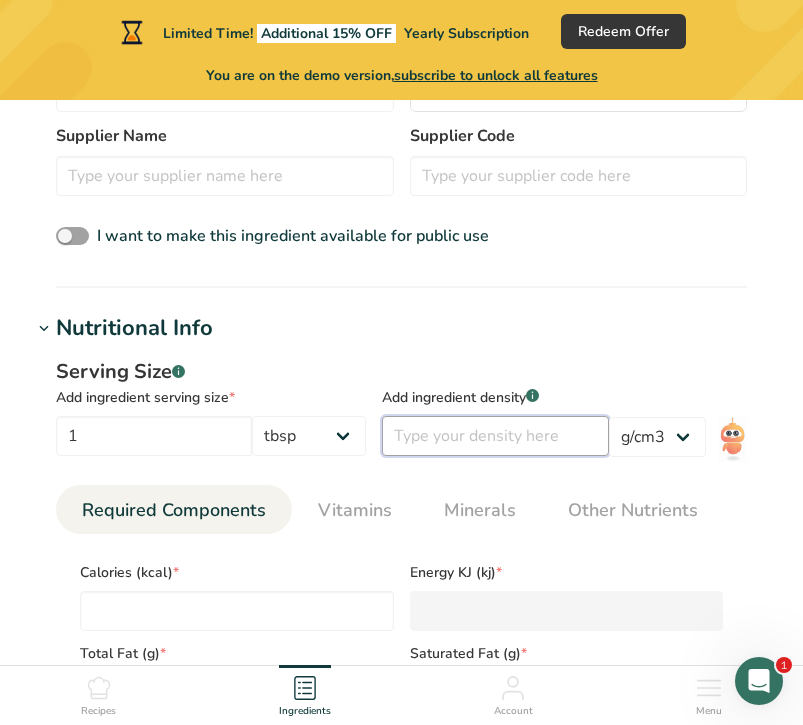click at bounding box center (495, 436) 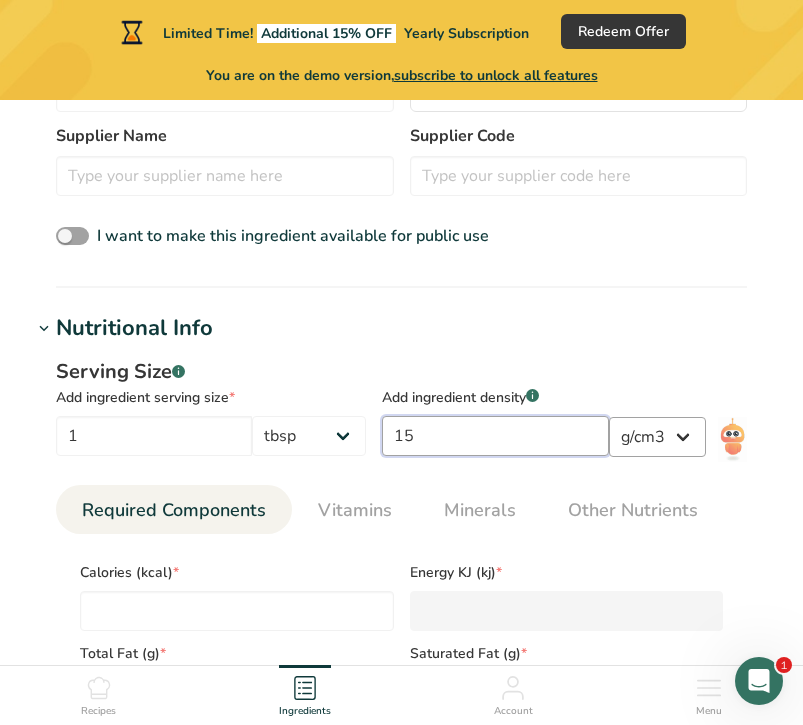 type on "15" 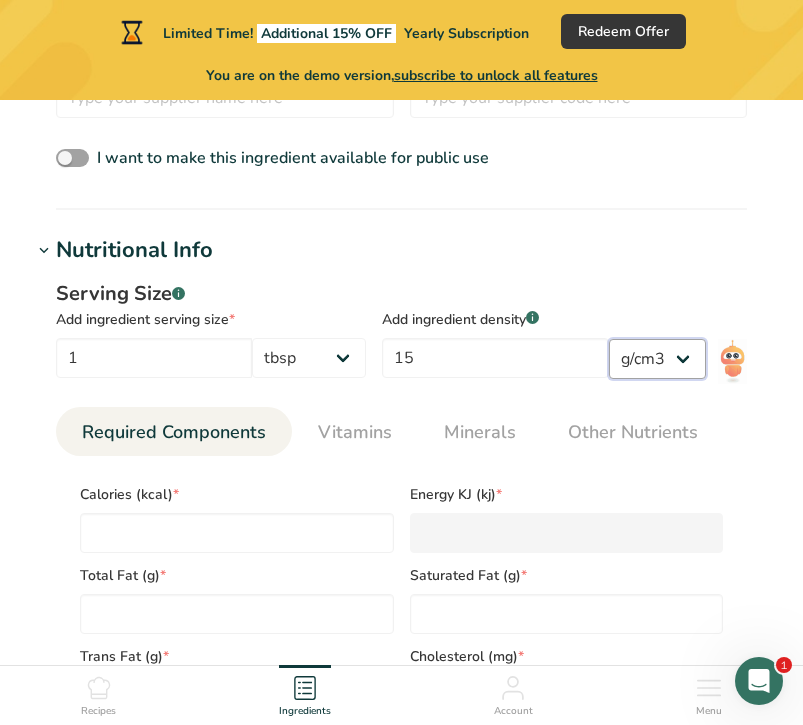 scroll, scrollTop: 685, scrollLeft: 0, axis: vertical 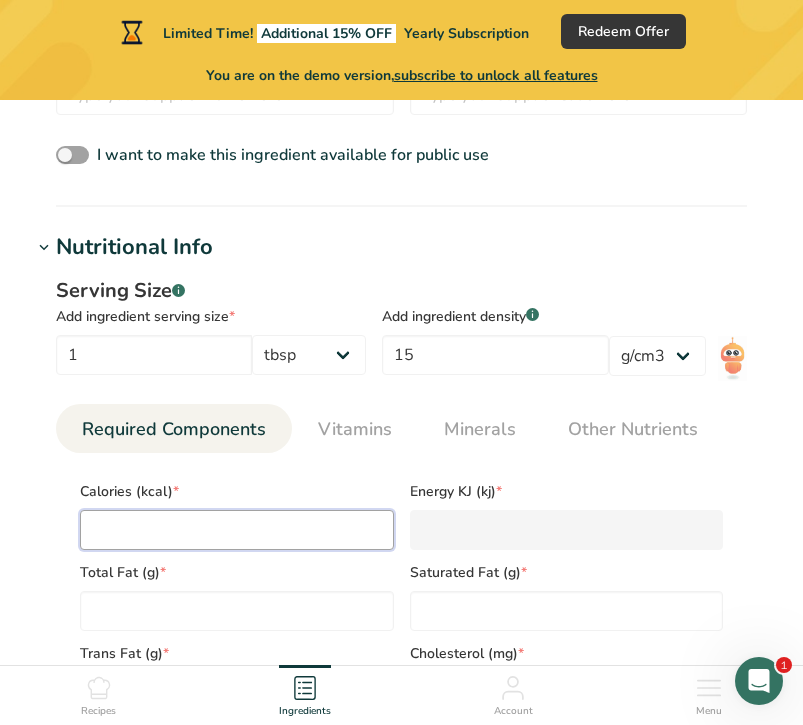 click at bounding box center [237, 530] 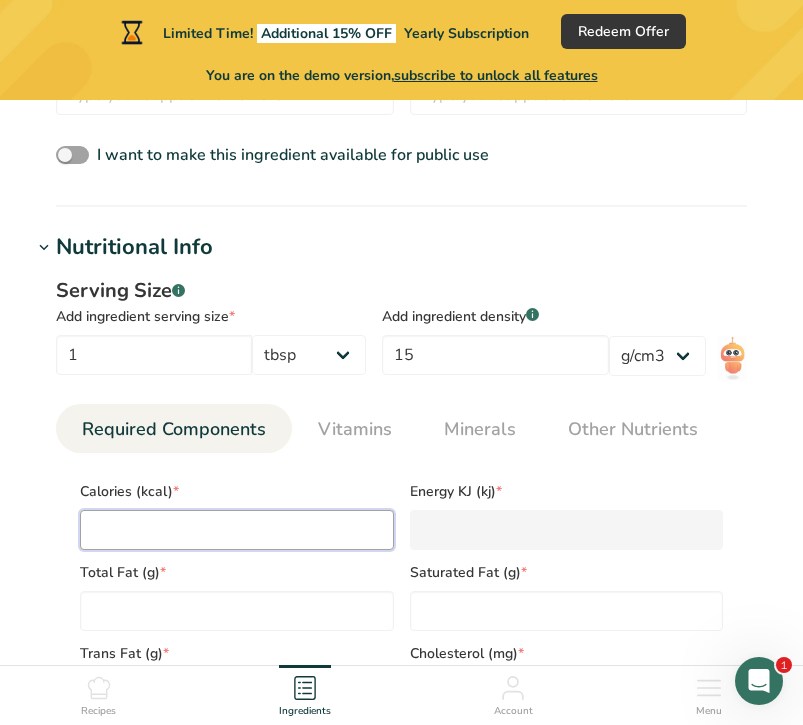 type on "1" 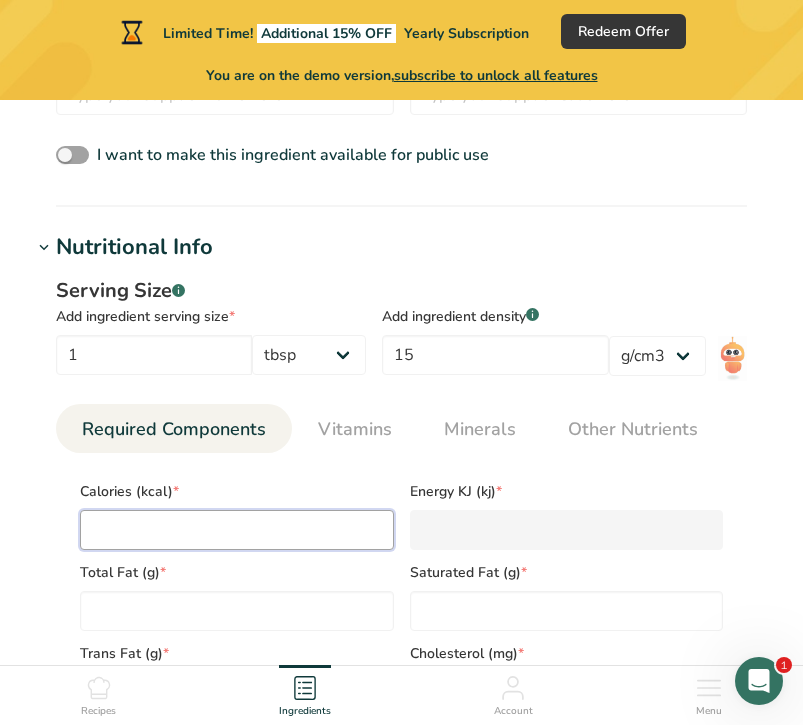type on "4.2" 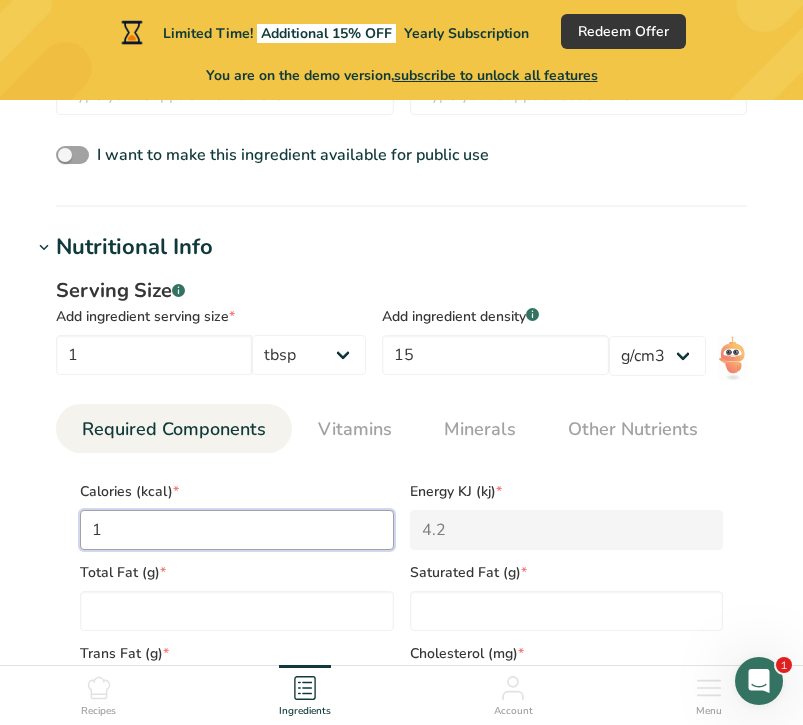 type on "12" 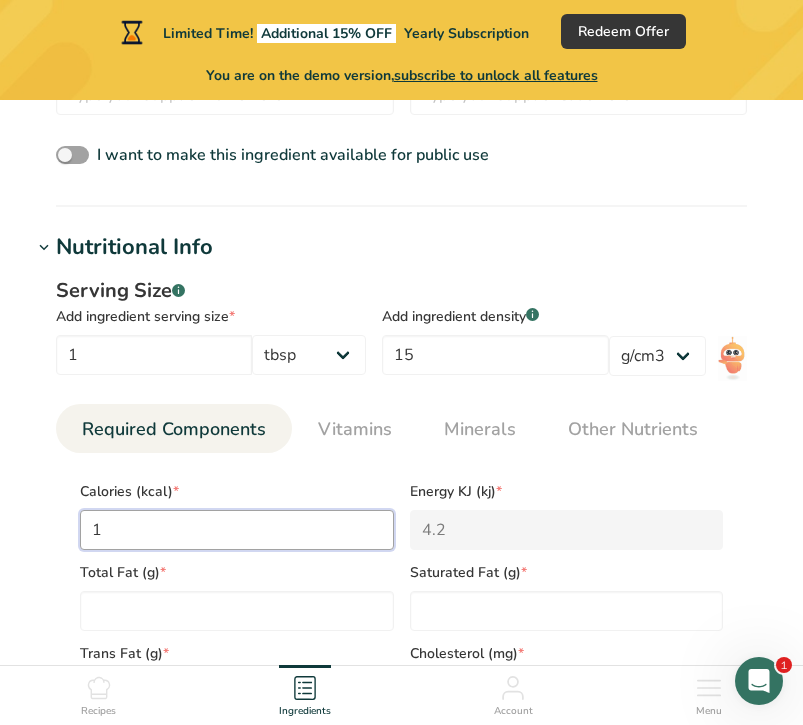 type on "50.2" 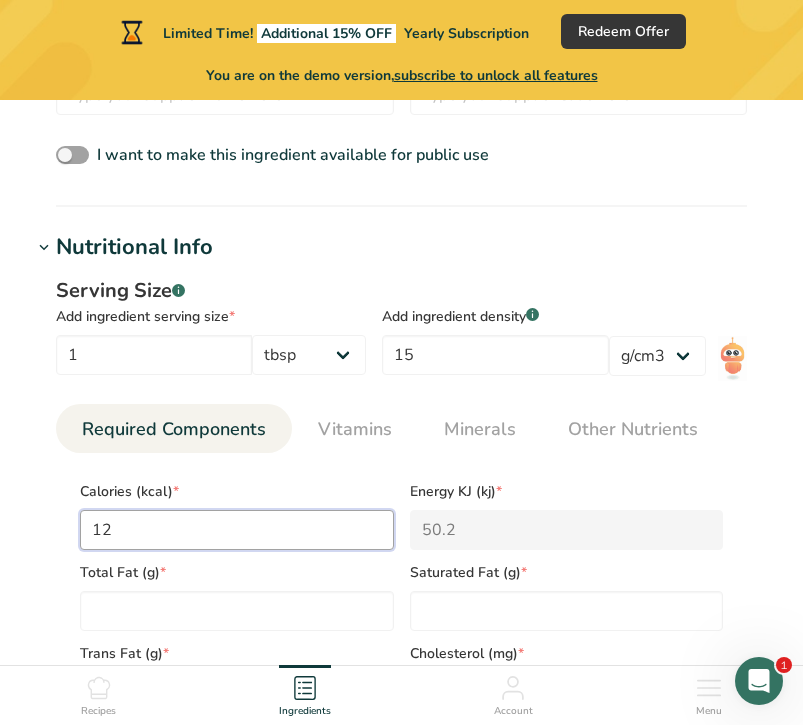 type on "120" 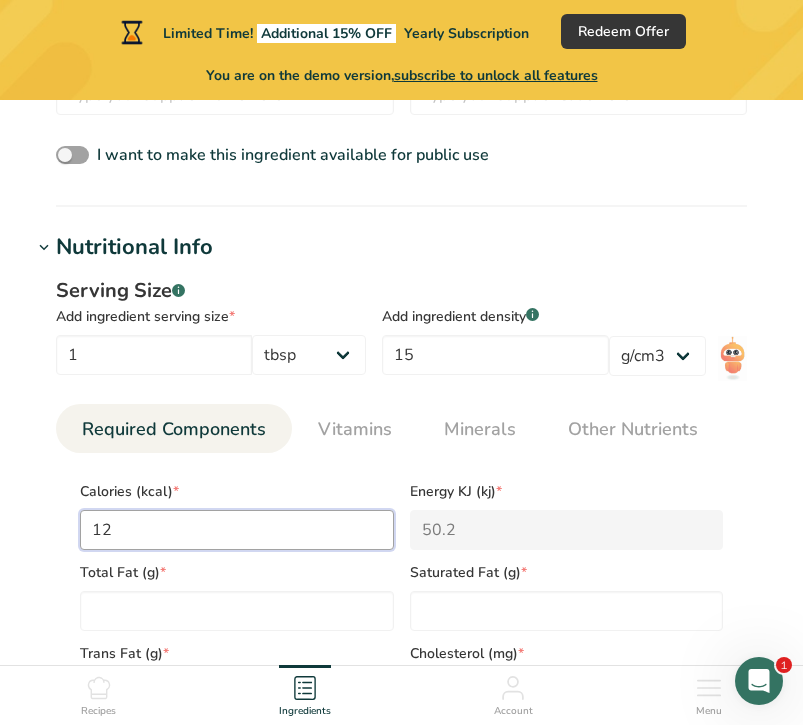 type on "502.1" 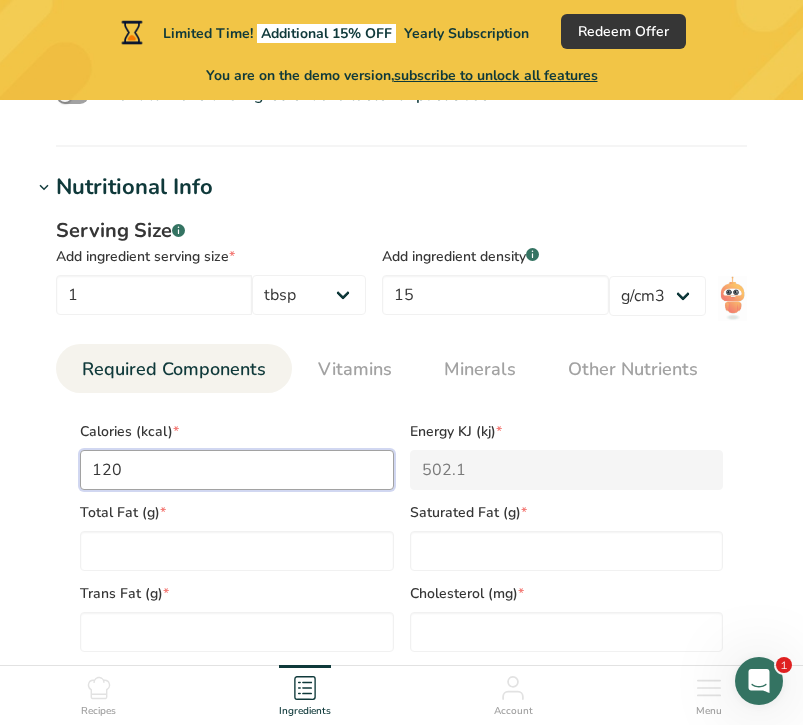 scroll, scrollTop: 748, scrollLeft: 0, axis: vertical 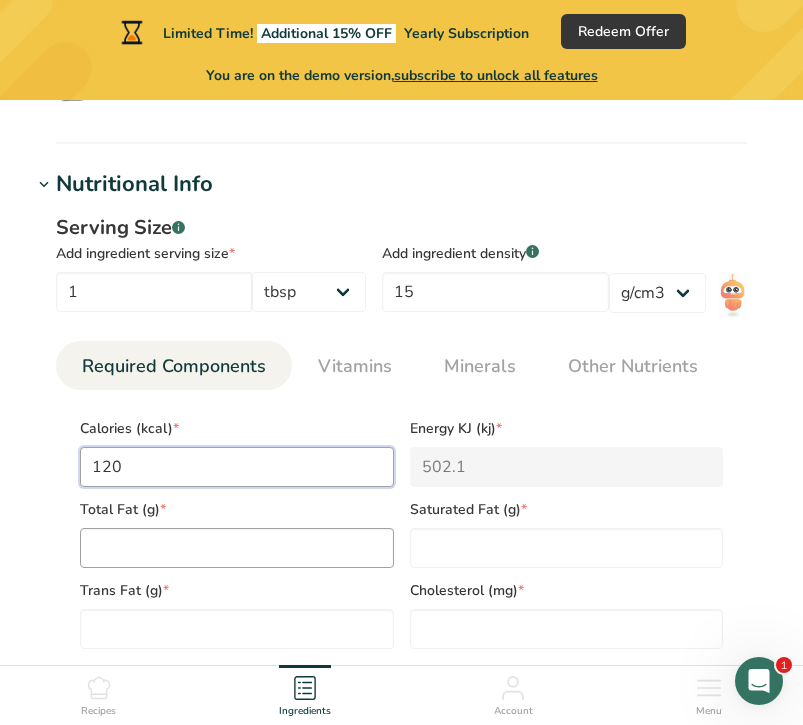 type on "120" 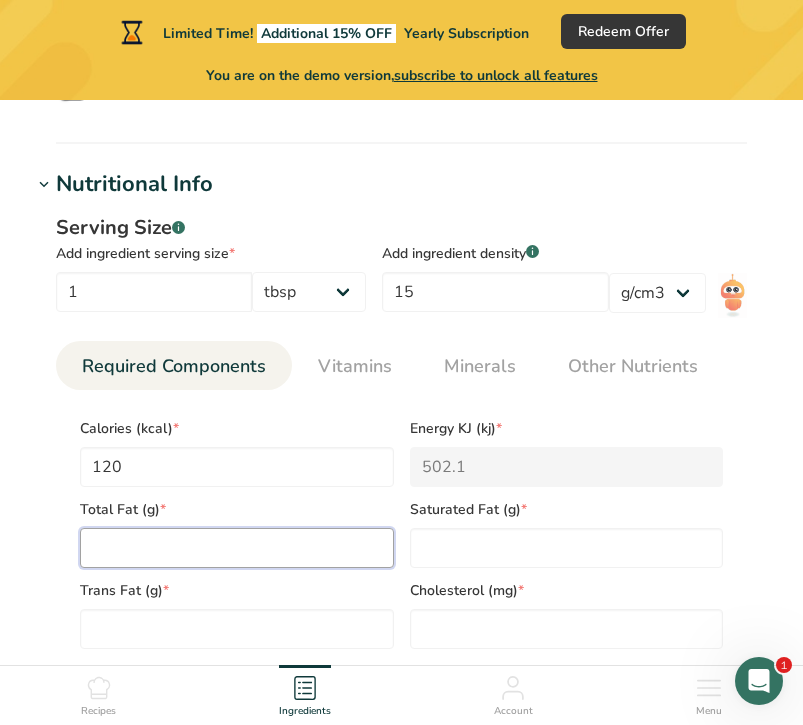 click at bounding box center [237, 548] 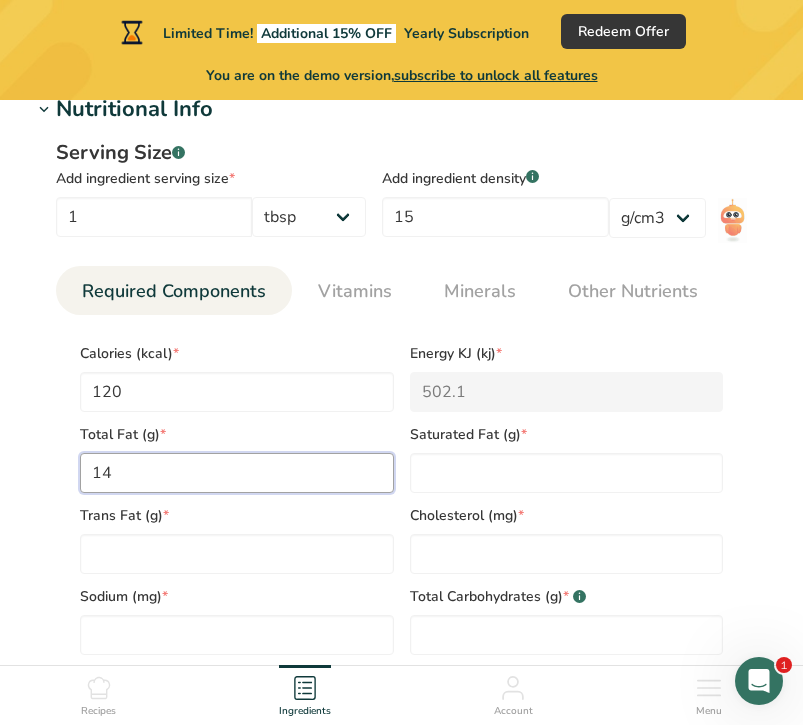 scroll, scrollTop: 825, scrollLeft: 0, axis: vertical 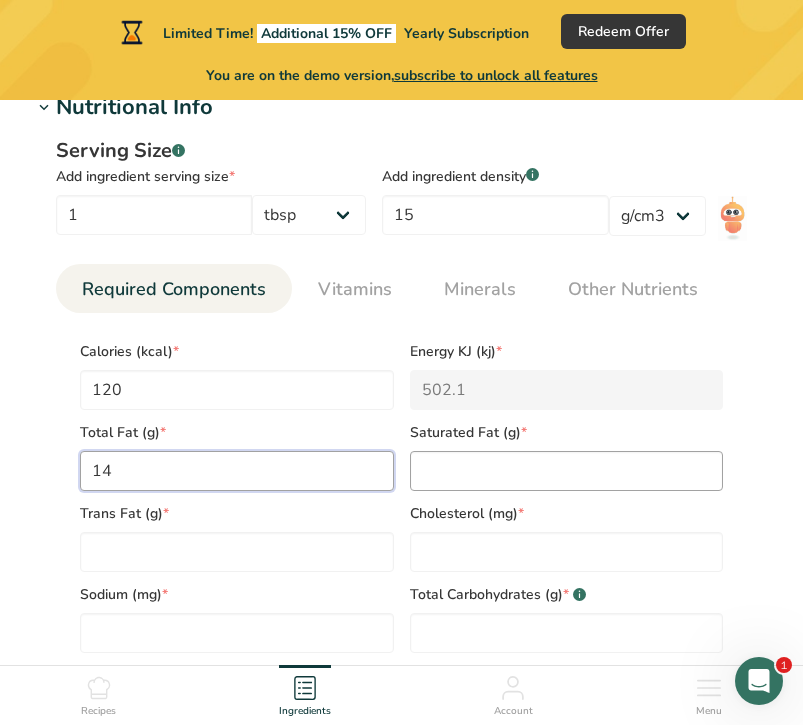 type on "14" 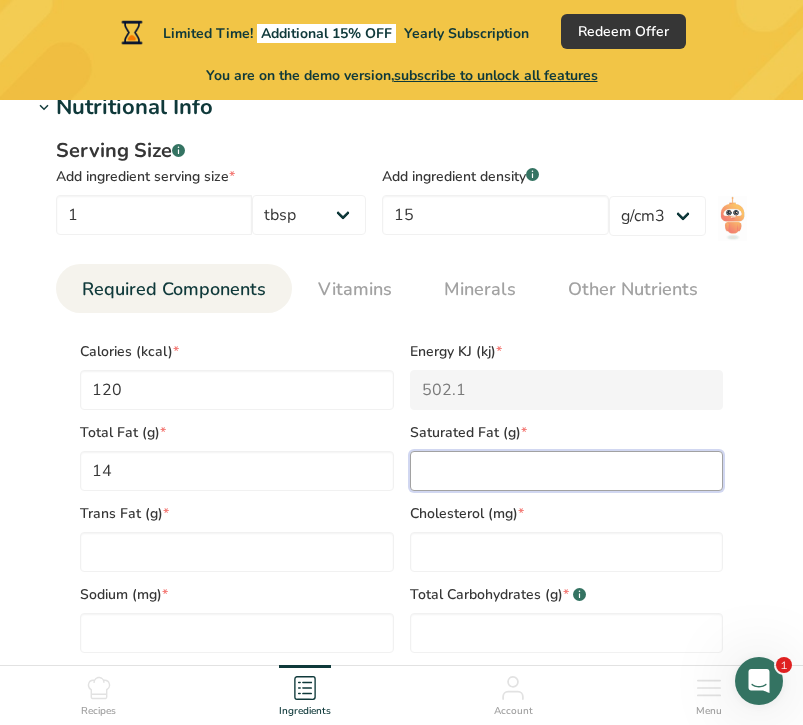 click at bounding box center [567, 471] 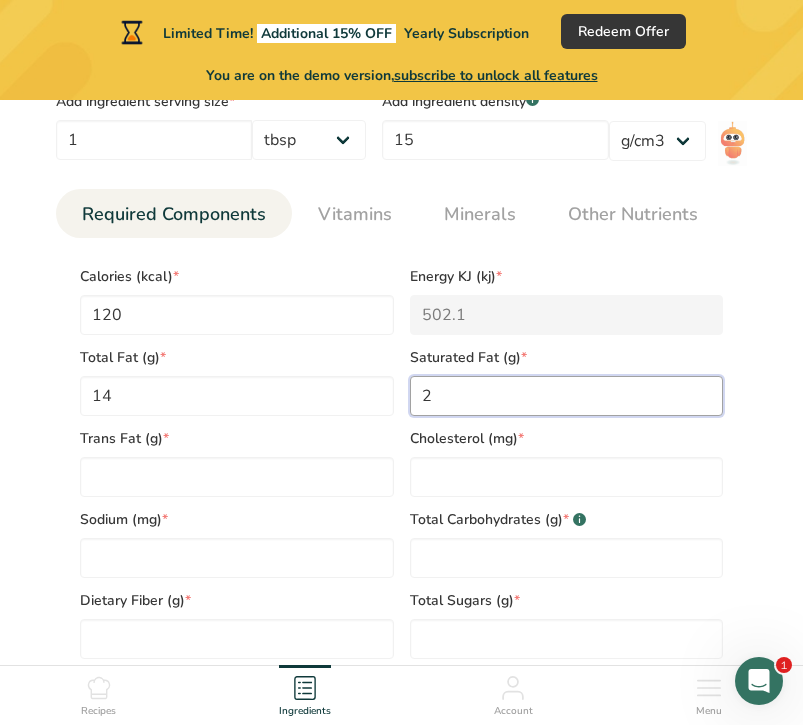 scroll, scrollTop: 904, scrollLeft: 0, axis: vertical 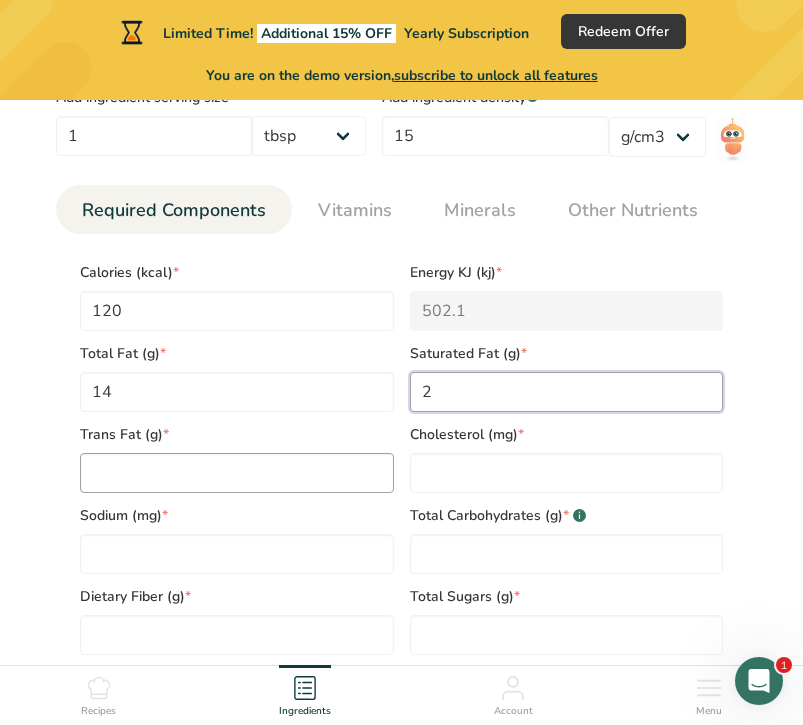 type on "2" 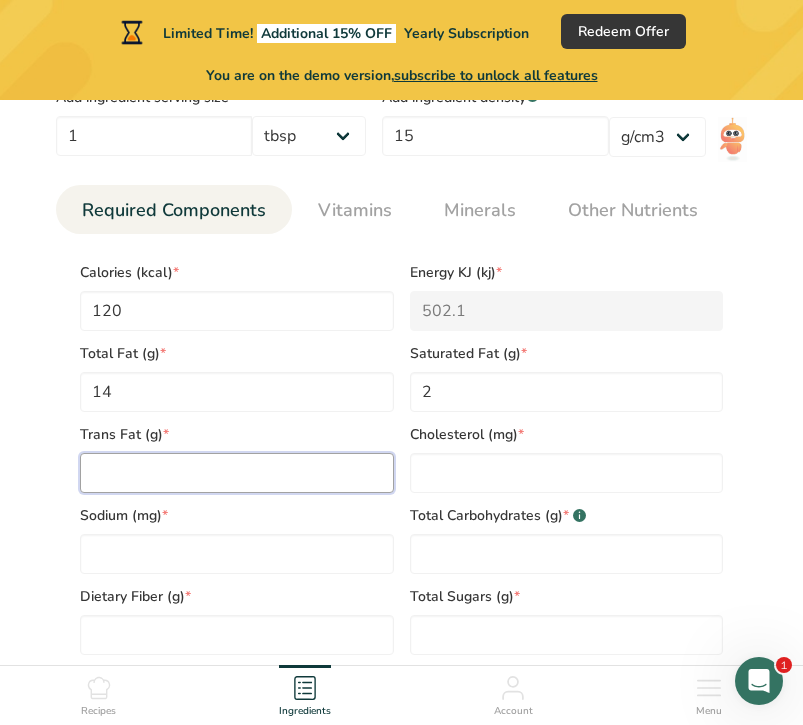 click at bounding box center [237, 473] 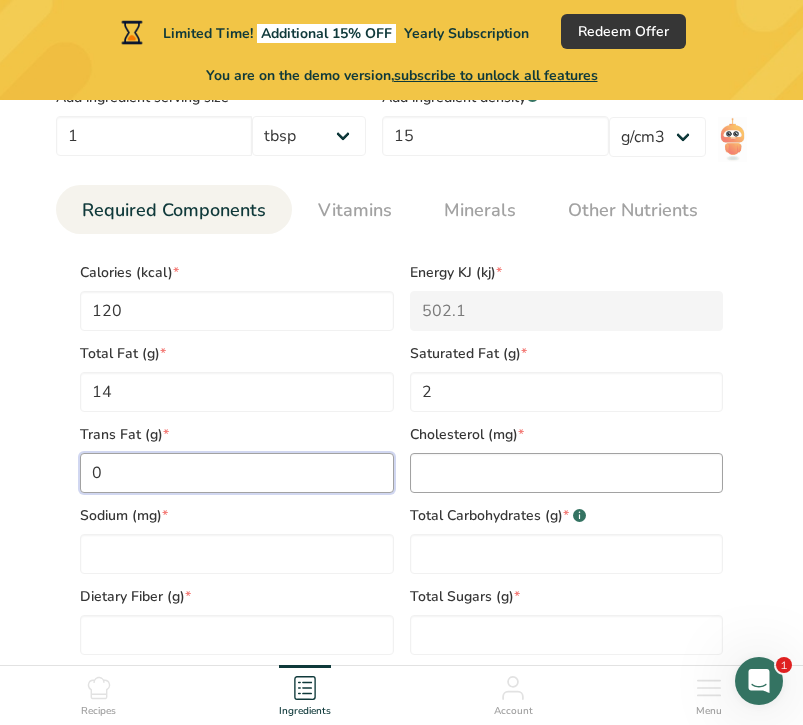 type on "0" 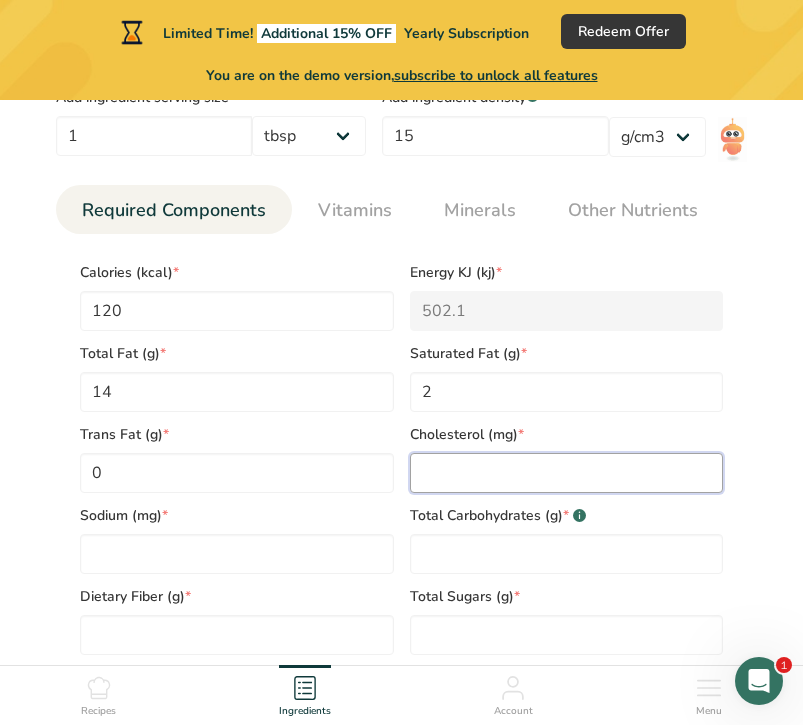 click at bounding box center (567, 473) 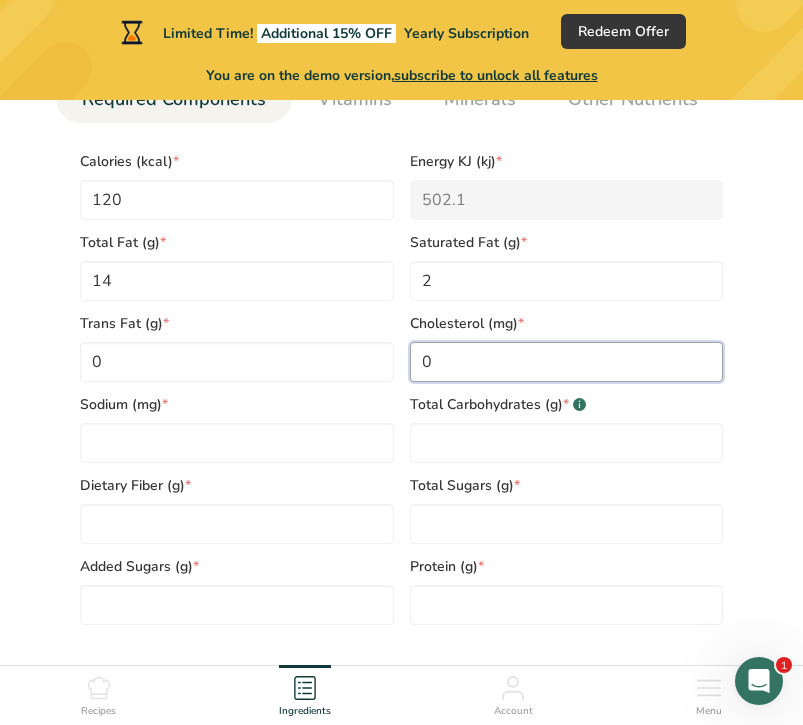 scroll, scrollTop: 1021, scrollLeft: 0, axis: vertical 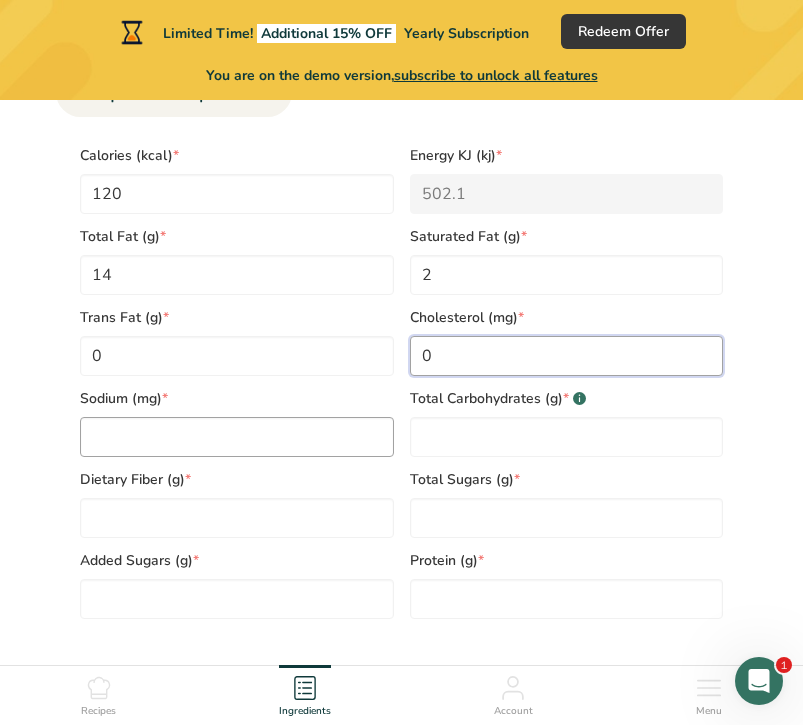 type on "0" 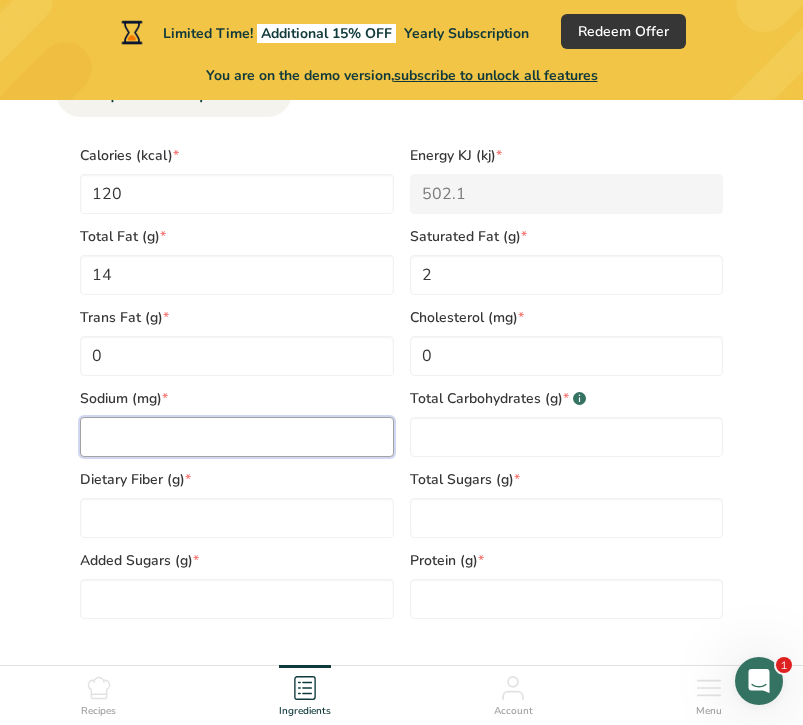 click at bounding box center (237, 437) 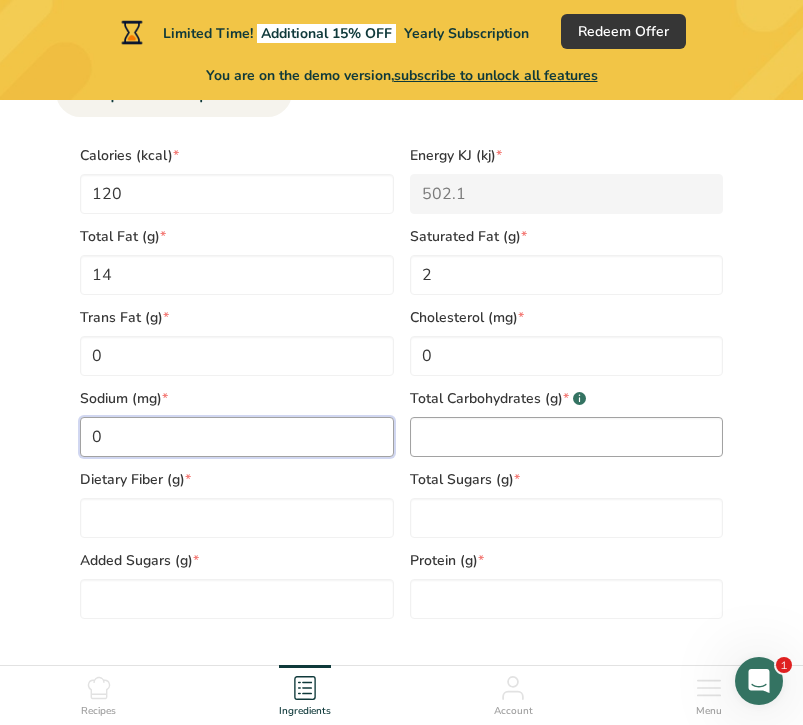 type on "0" 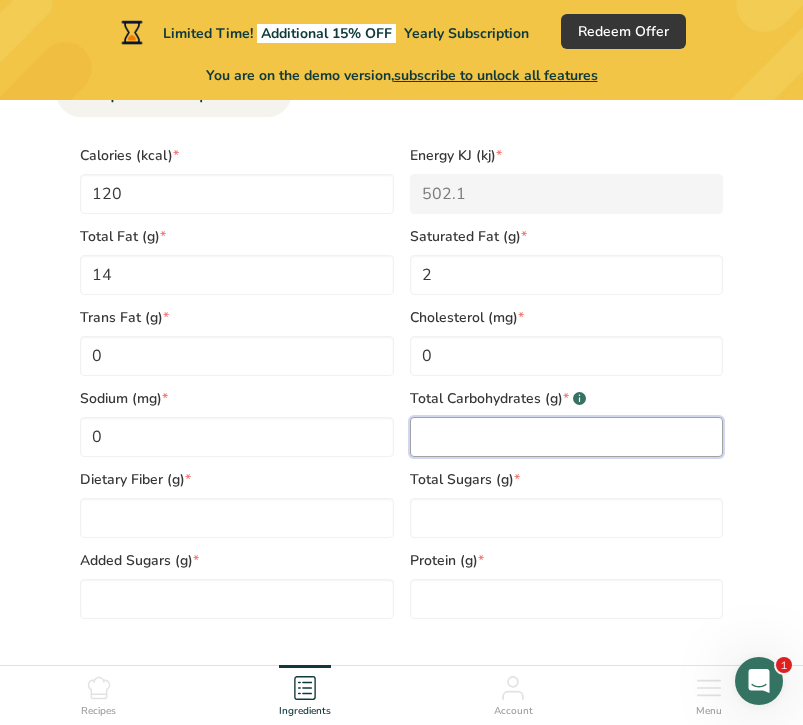 click at bounding box center [567, 437] 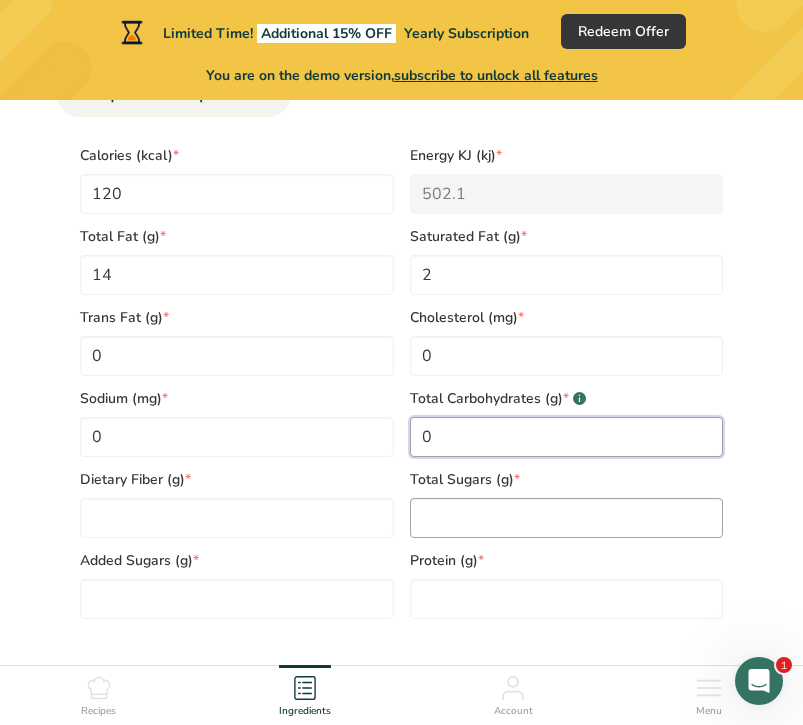 type on "0" 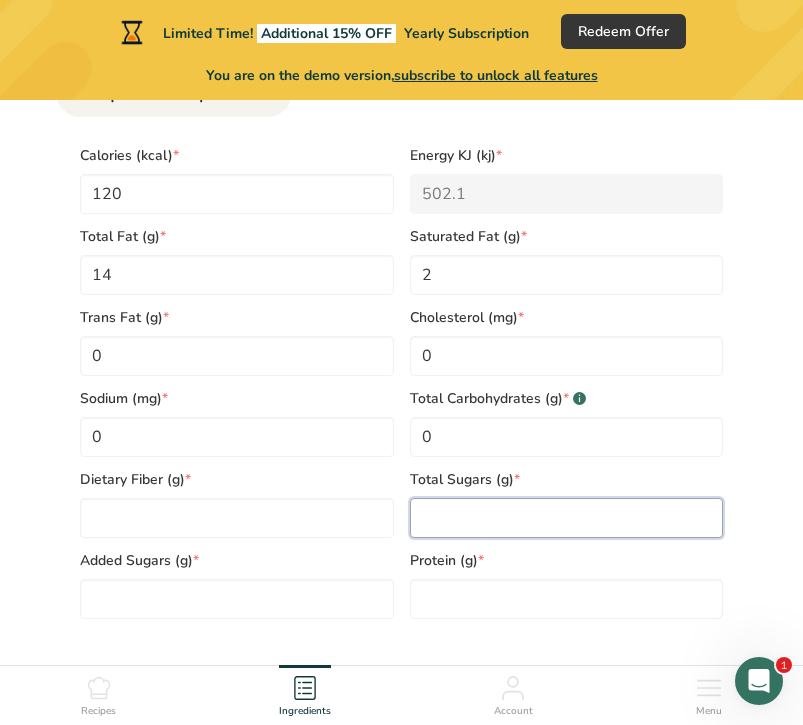 click at bounding box center (567, 518) 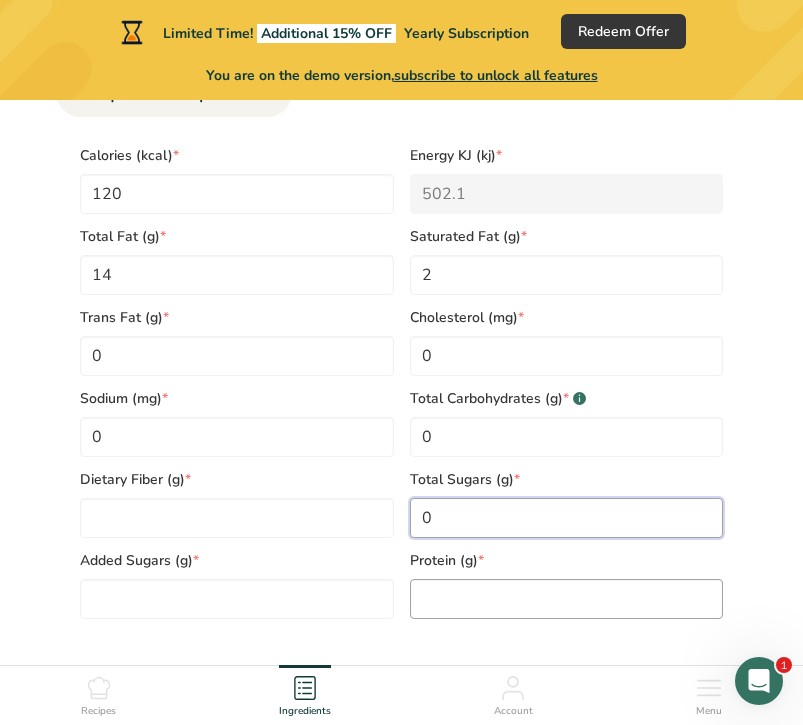 type on "0" 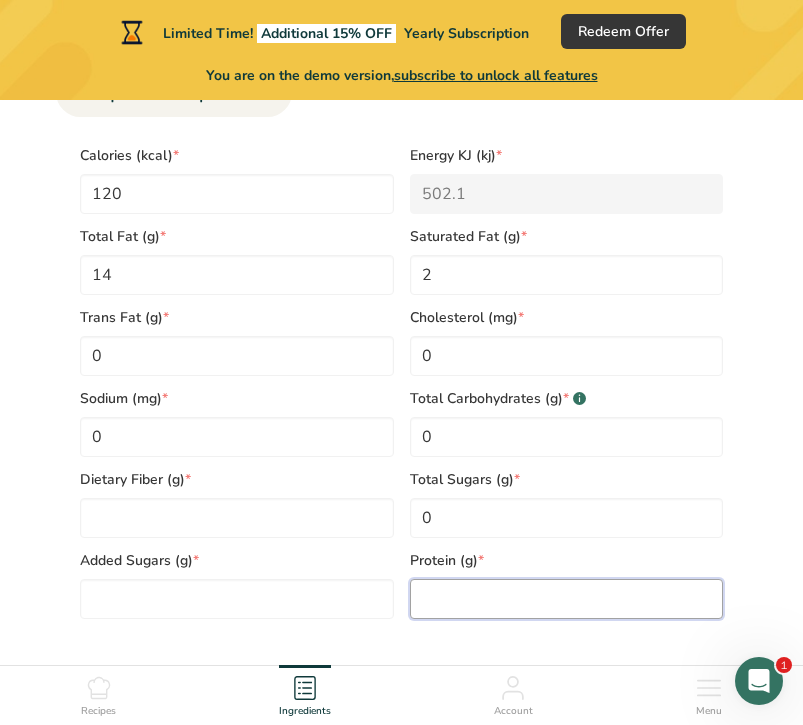 click at bounding box center [567, 599] 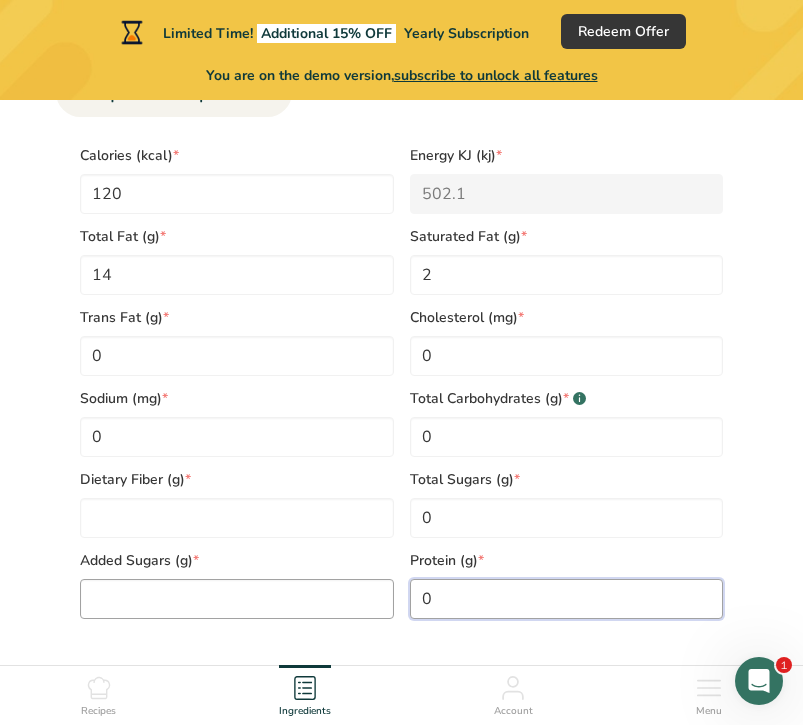 type on "0" 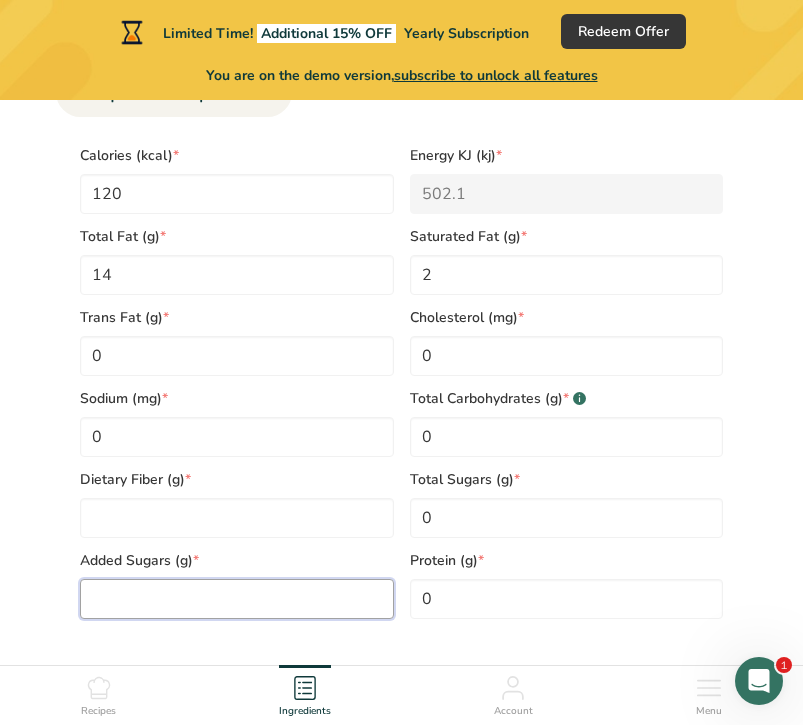 click at bounding box center (237, 599) 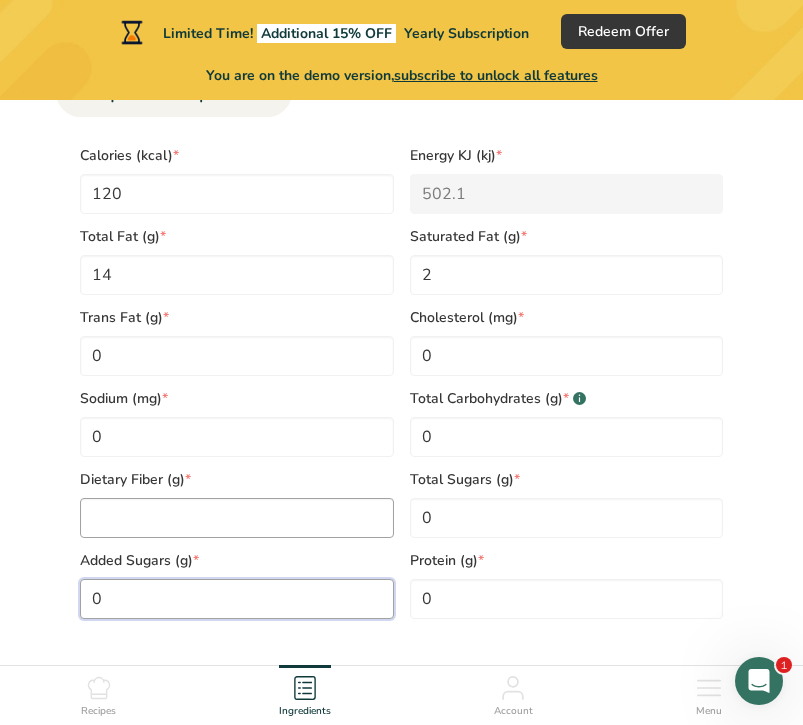 type on "0" 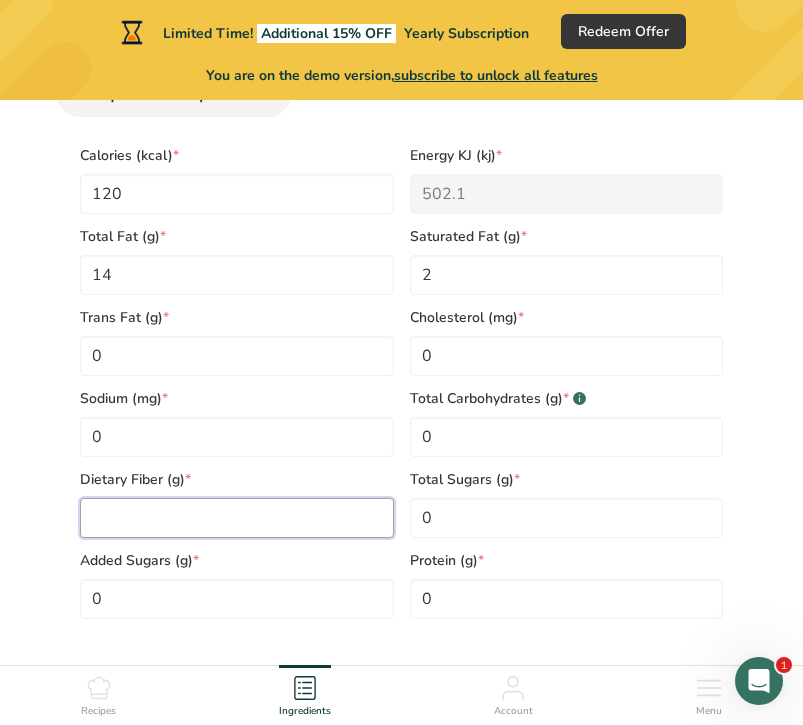 click at bounding box center [237, 518] 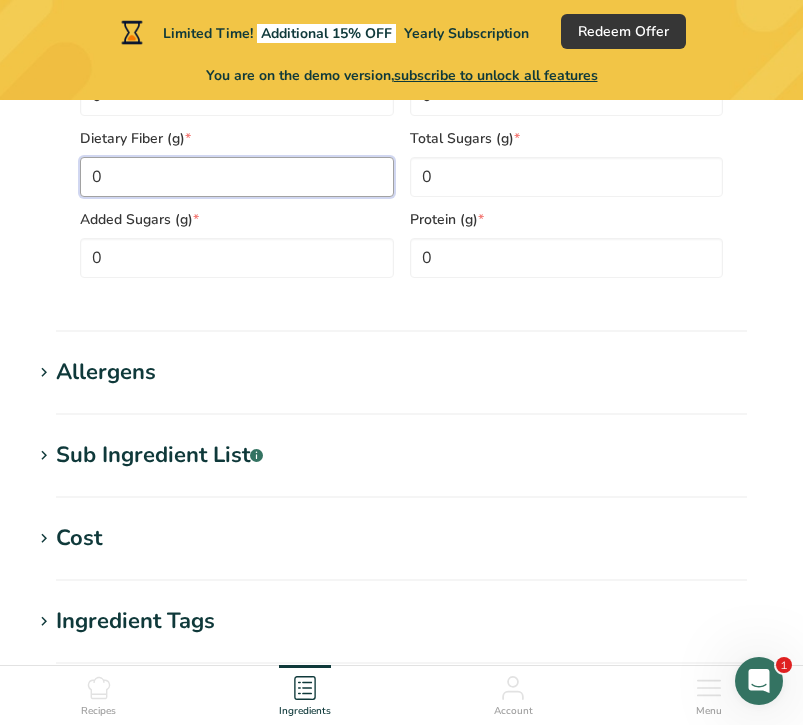 scroll, scrollTop: 1376, scrollLeft: 0, axis: vertical 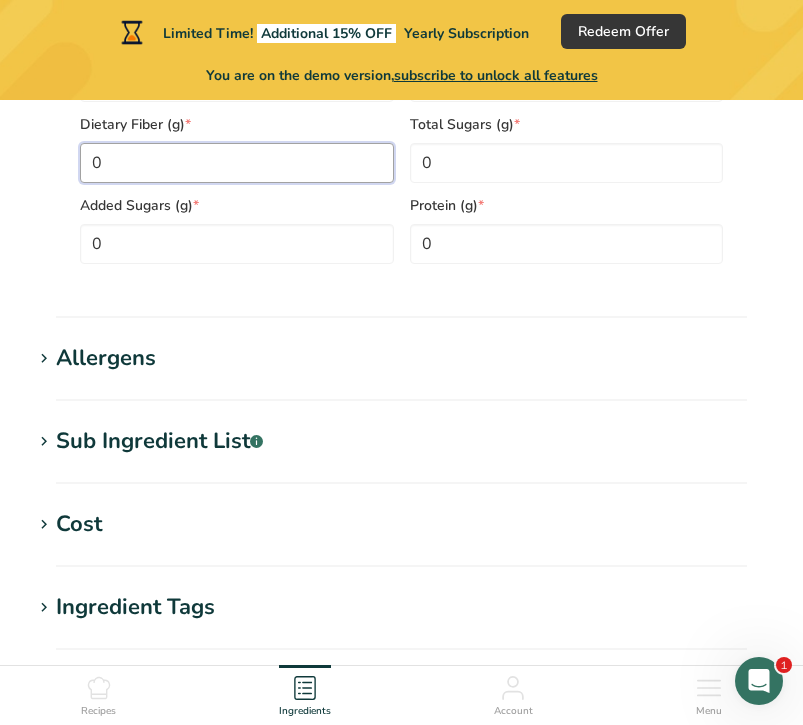 type on "0" 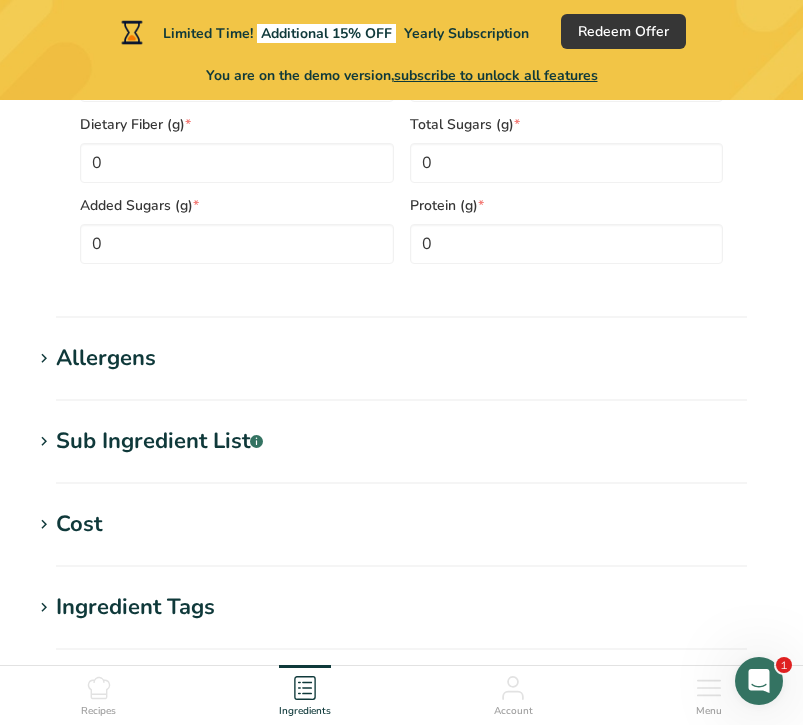 click on "Sub Ingredient List
.a-a{fill:#347362;}.b-a{fill:#fff;}" at bounding box center (159, 441) 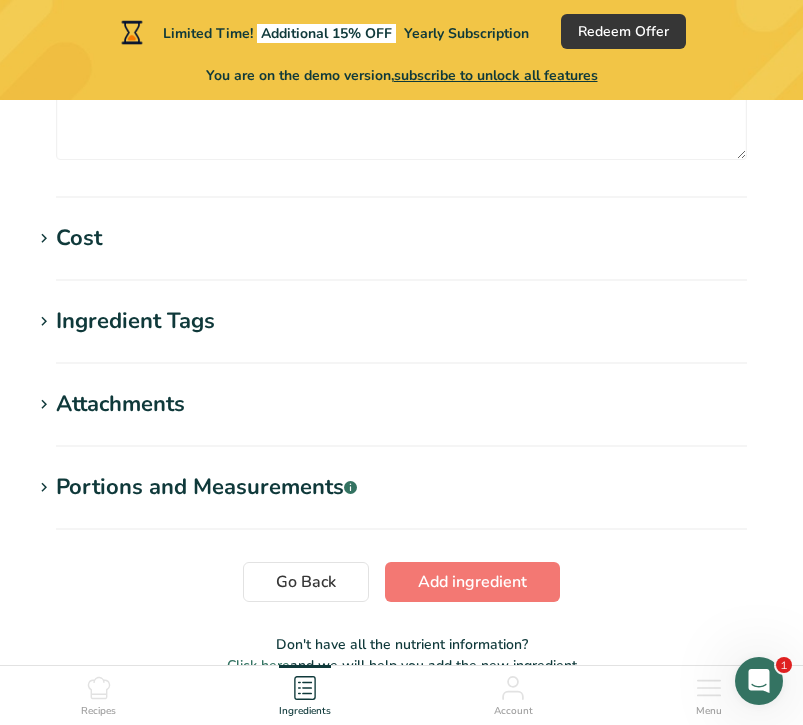 scroll, scrollTop: 1852, scrollLeft: 0, axis: vertical 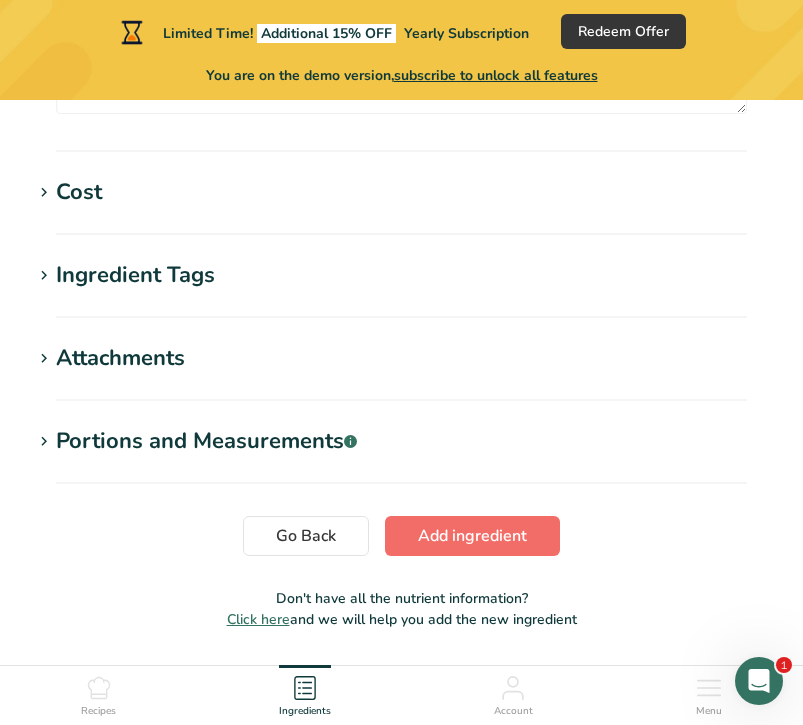 click on "Add ingredient" at bounding box center [472, 536] 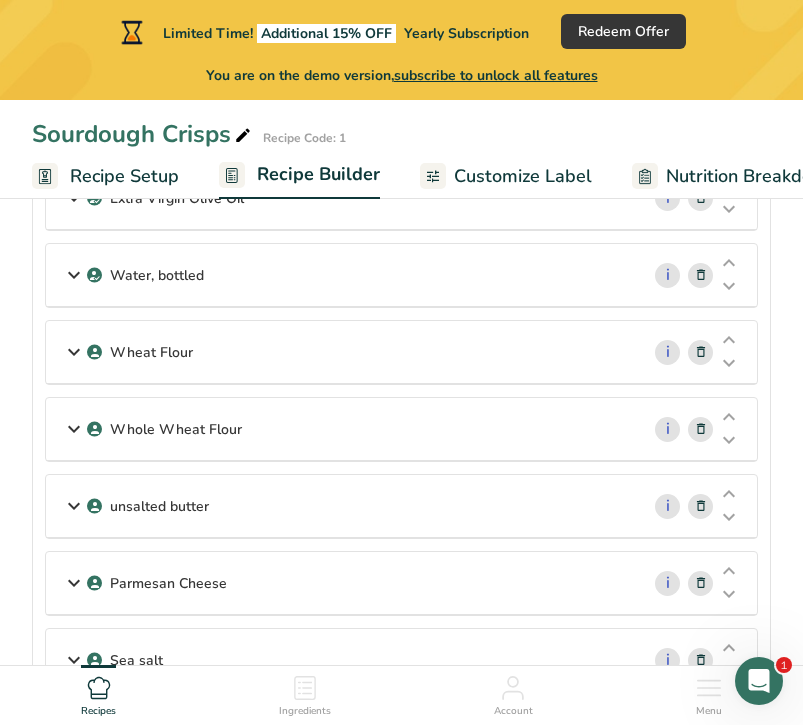 scroll, scrollTop: 146, scrollLeft: 0, axis: vertical 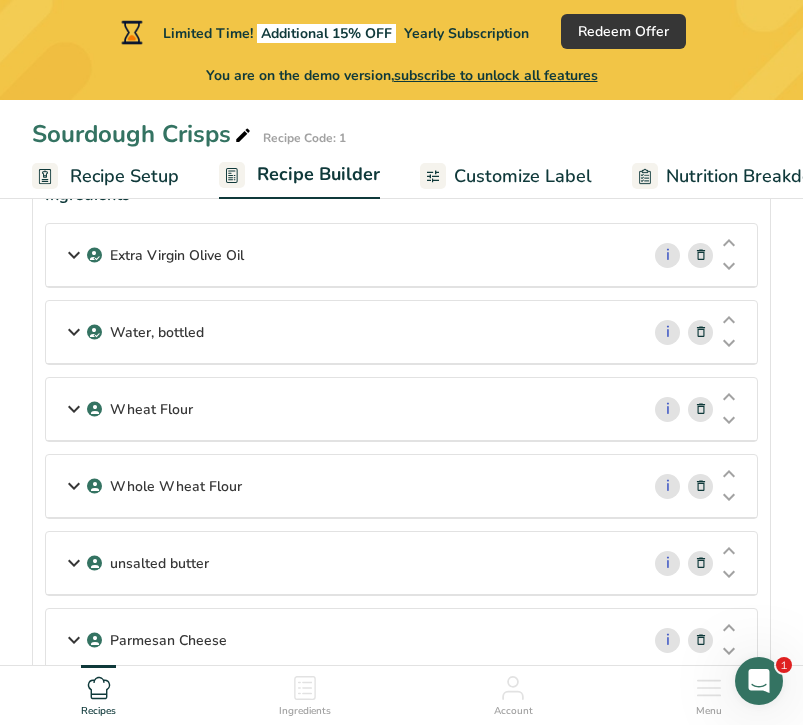 click on "Extra Virgin Olive Oil" at bounding box center [342, 255] 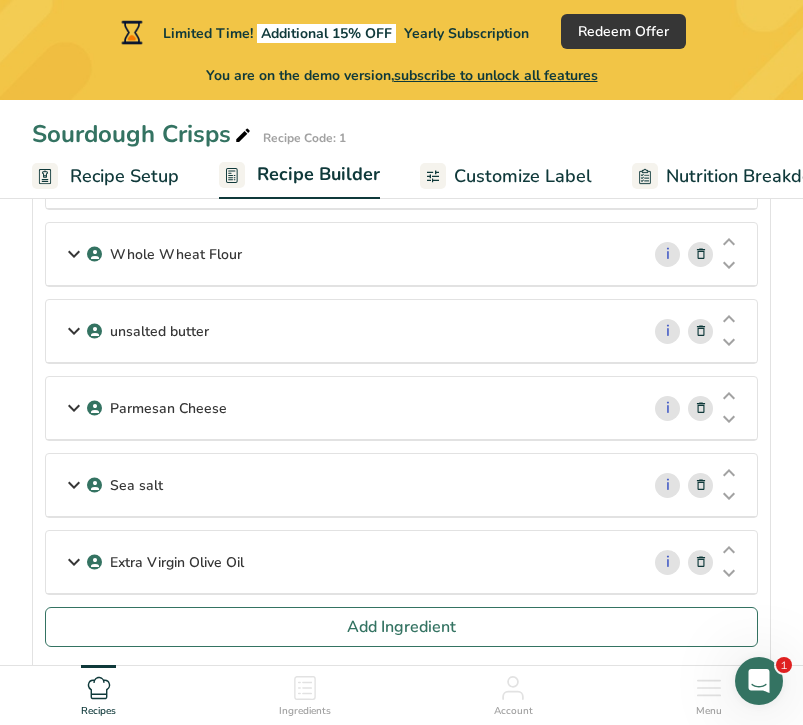 scroll, scrollTop: 560, scrollLeft: 0, axis: vertical 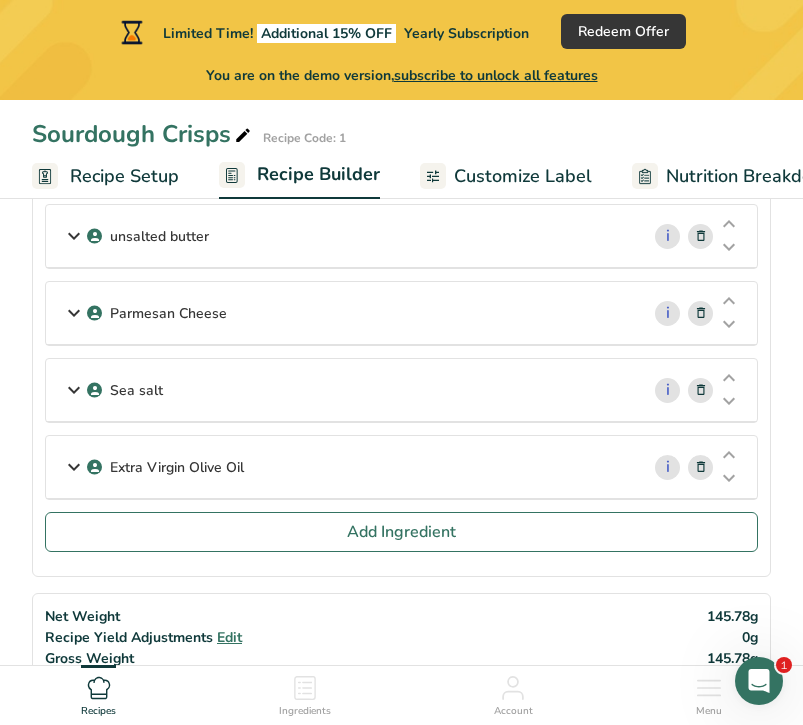 click on "Extra Virgin Olive Oil" at bounding box center (342, 467) 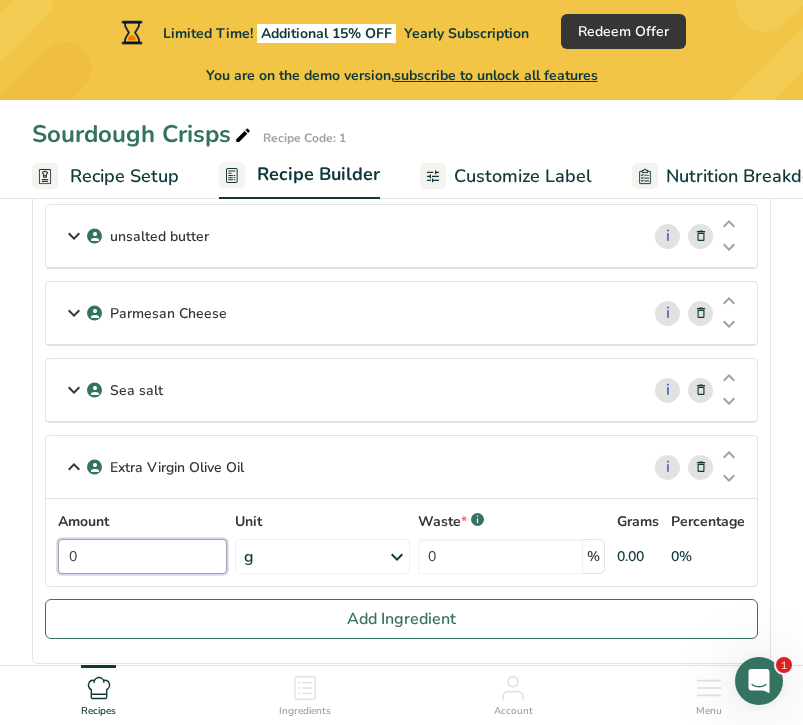 click on "0" at bounding box center [142, 556] 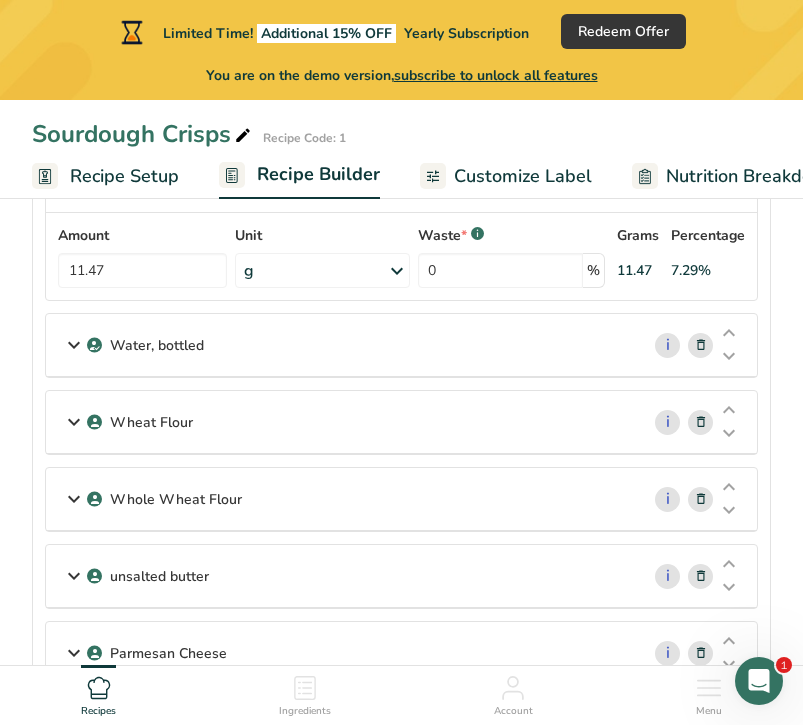 scroll, scrollTop: 182, scrollLeft: 0, axis: vertical 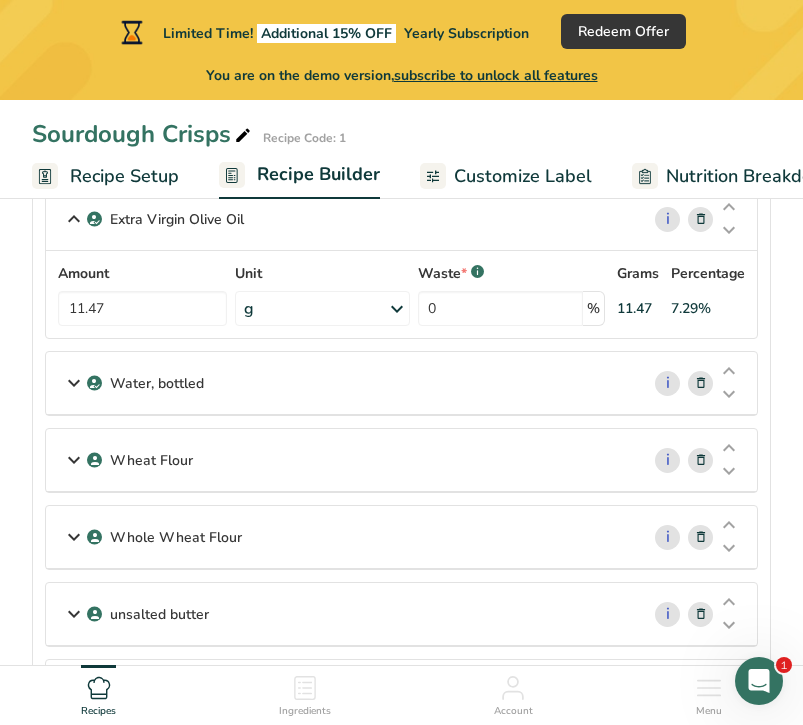 type on "11.47" 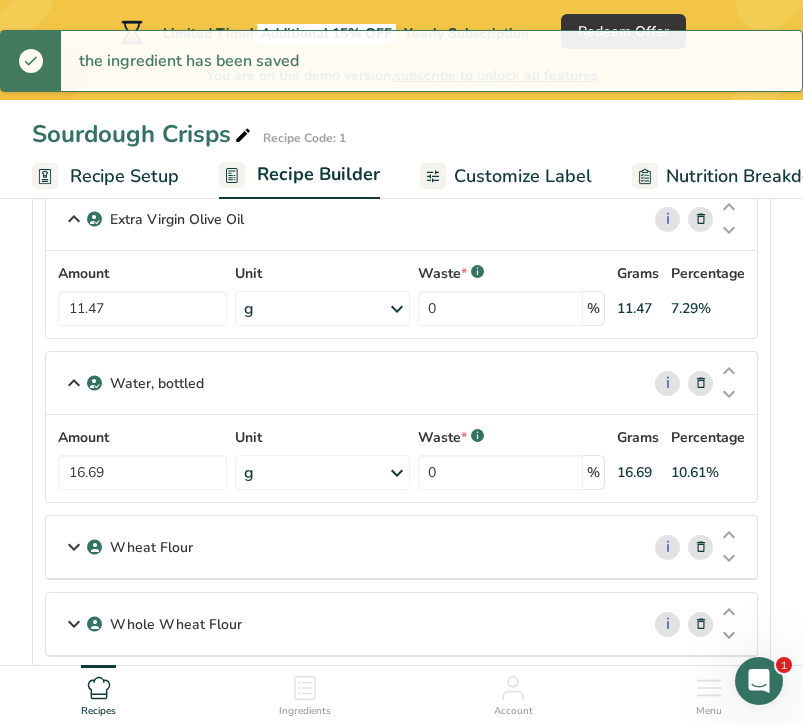 click at bounding box center (701, 219) 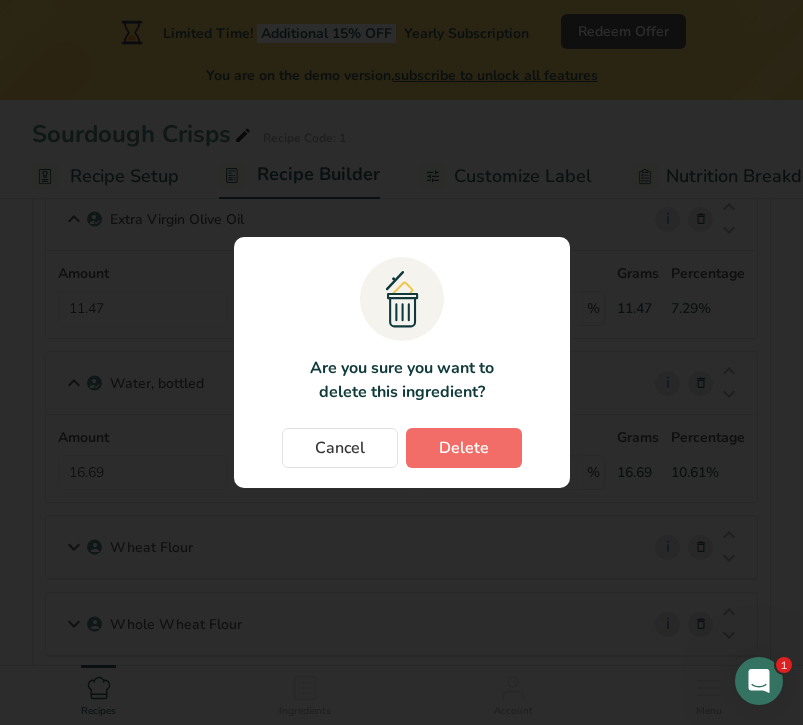 click on "Delete" at bounding box center [464, 448] 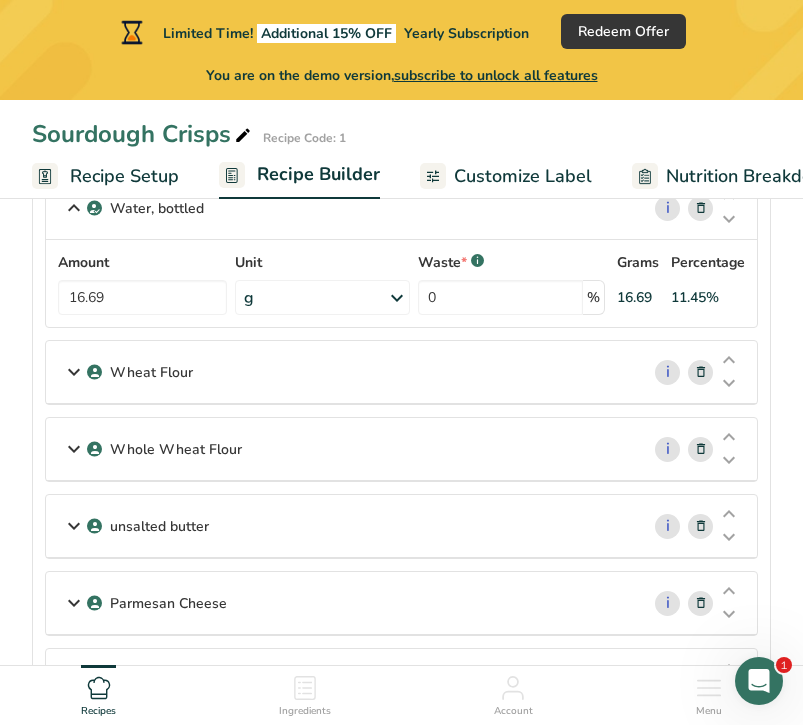 scroll, scrollTop: 194, scrollLeft: 0, axis: vertical 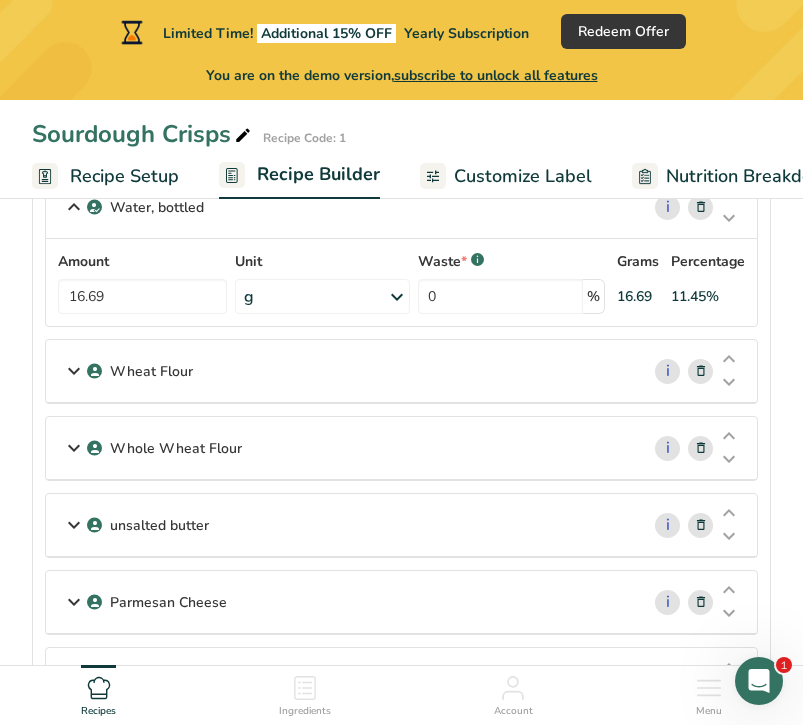 click on "Wheat Flour" at bounding box center [342, 371] 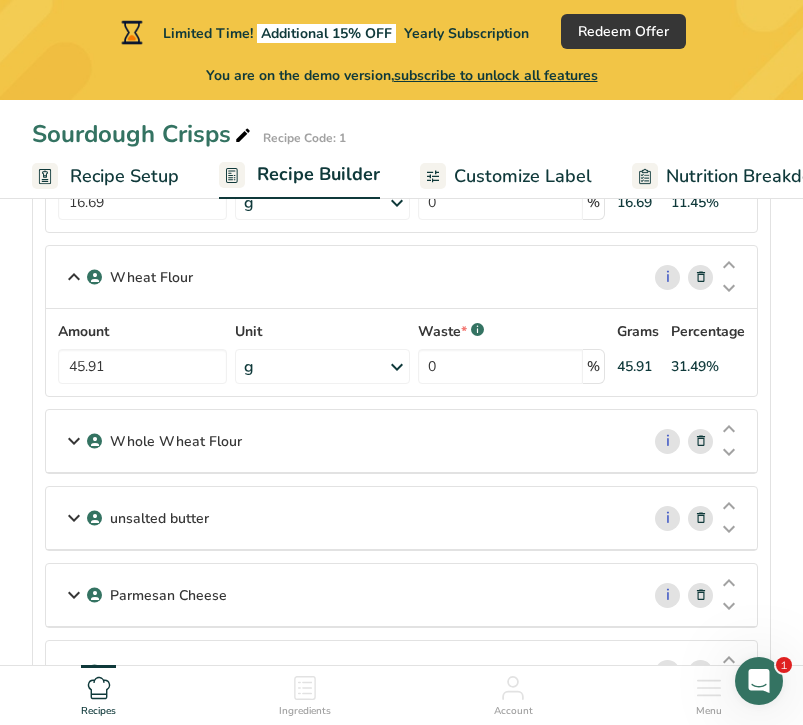 scroll, scrollTop: 292, scrollLeft: 0, axis: vertical 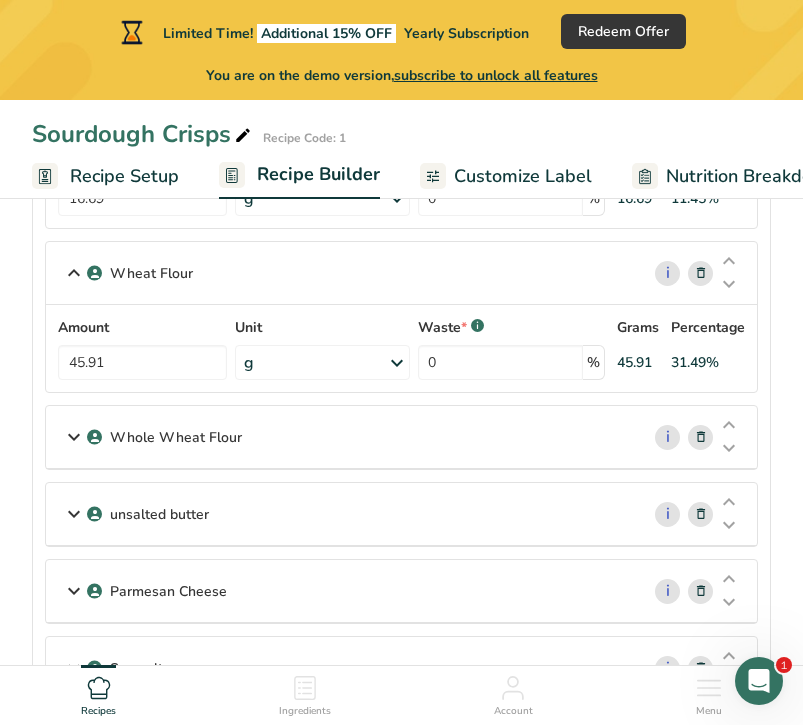 click on "Whole Wheat Flour" at bounding box center (342, 437) 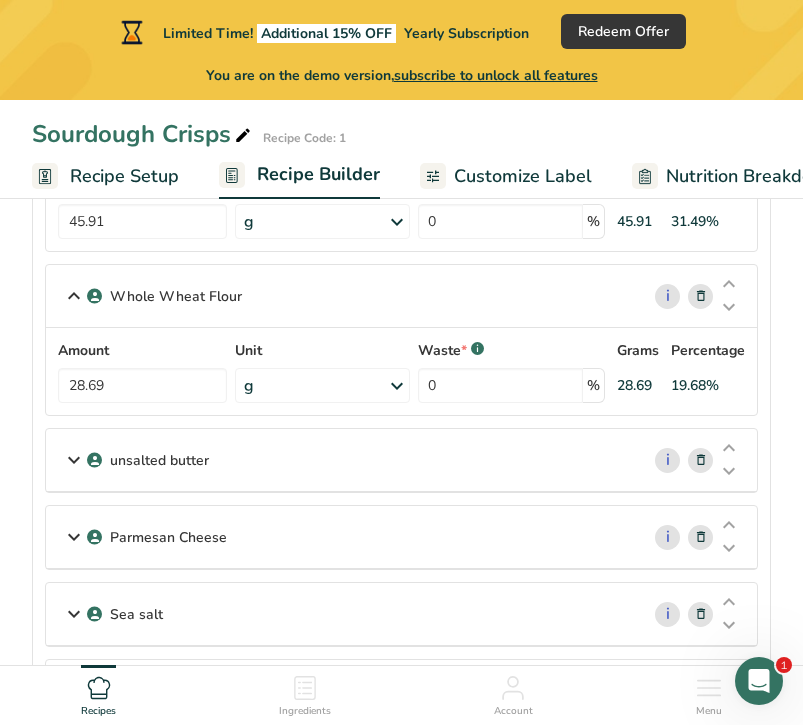scroll, scrollTop: 463, scrollLeft: 0, axis: vertical 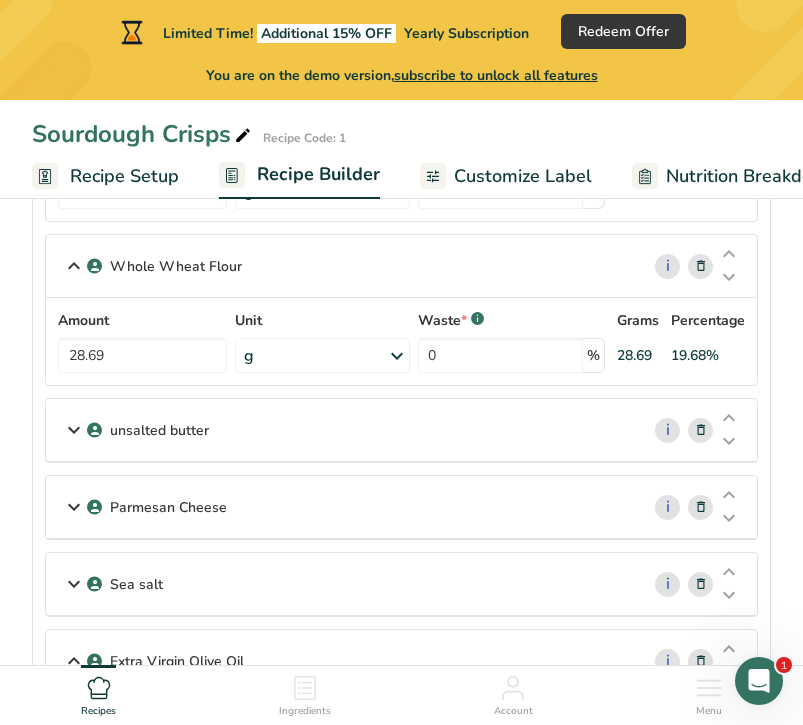click on "unsalted butter" at bounding box center [342, 430] 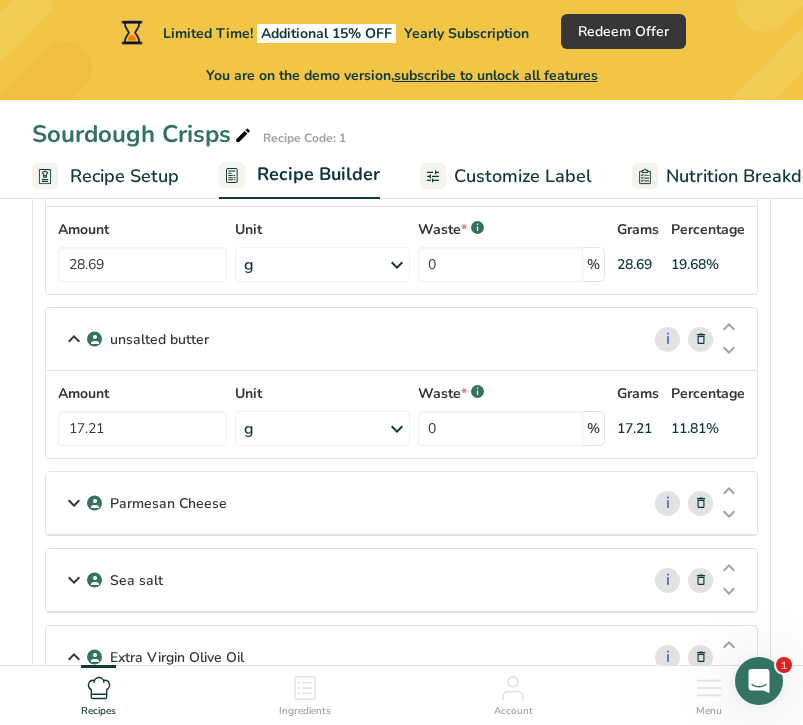 scroll, scrollTop: 557, scrollLeft: 0, axis: vertical 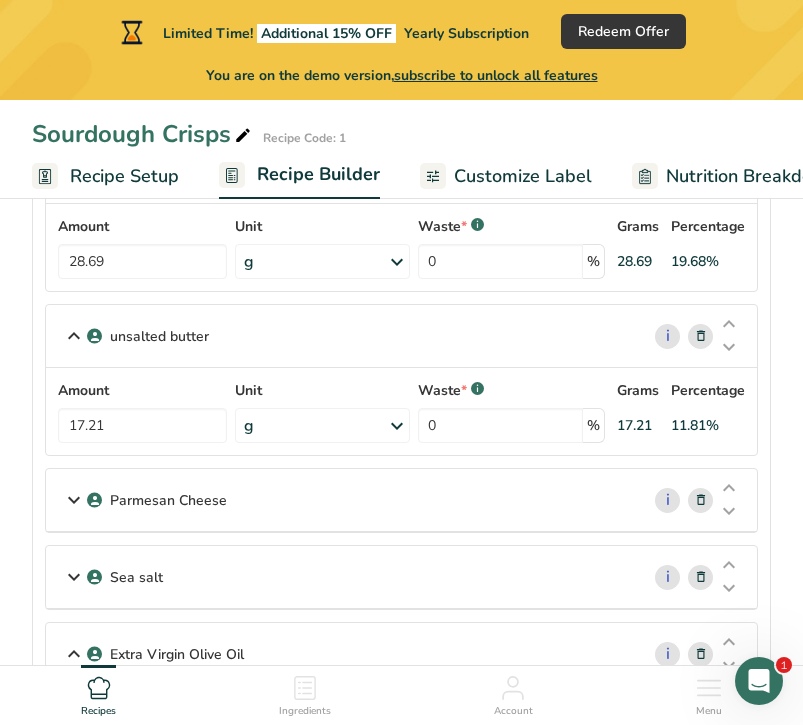 click on "Parmesan Cheese" at bounding box center (168, 500) 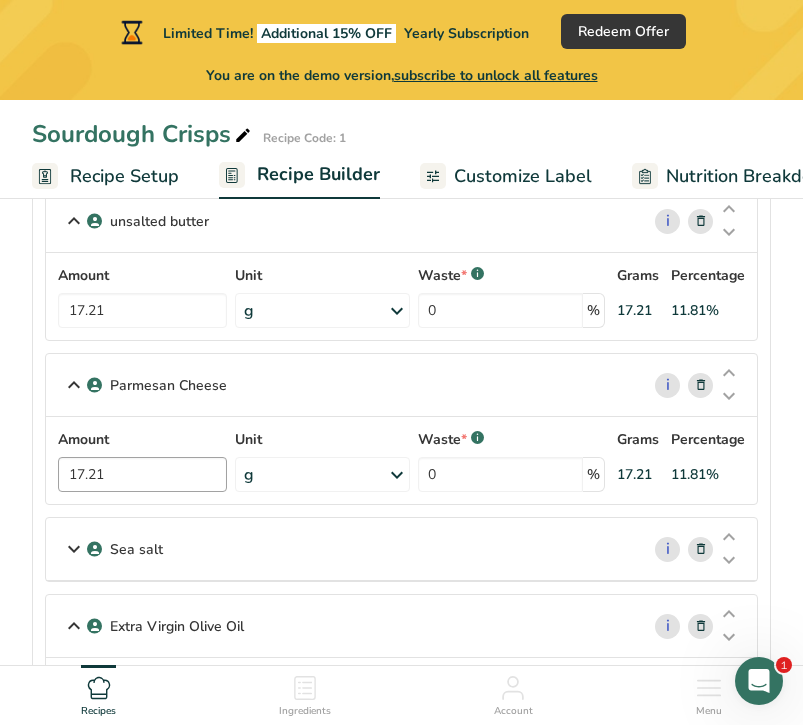 scroll, scrollTop: 721, scrollLeft: 0, axis: vertical 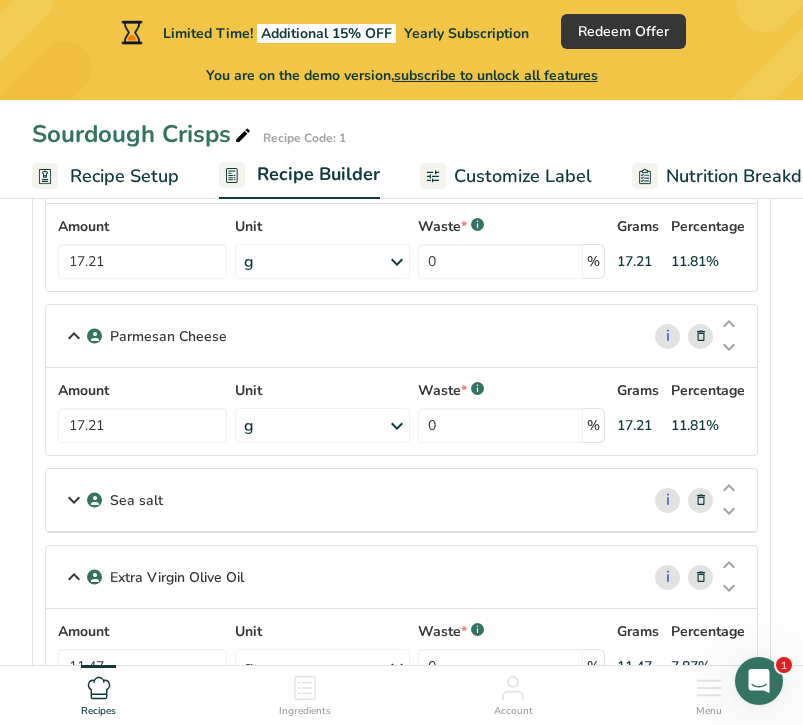 click on "Sea salt" at bounding box center (342, 500) 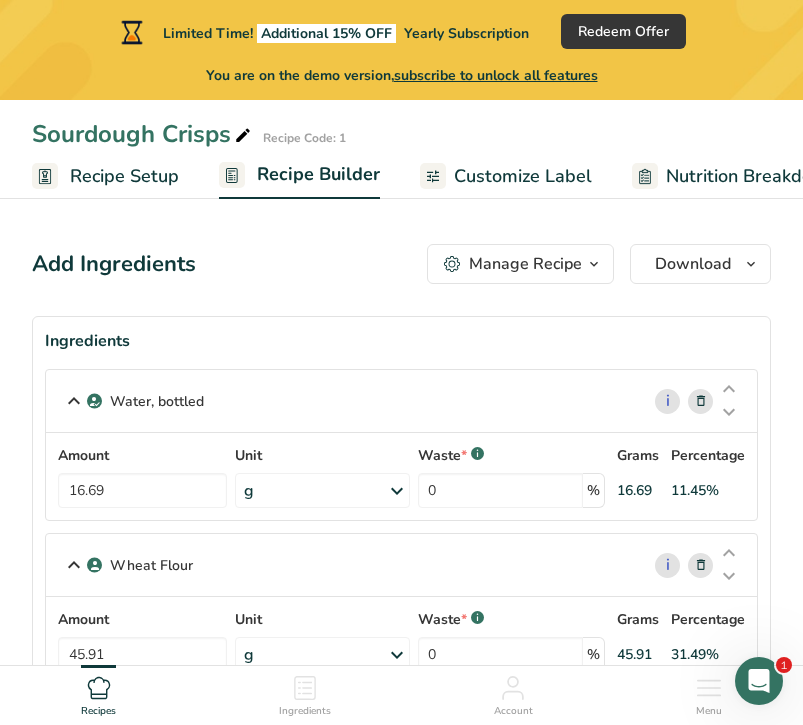 scroll, scrollTop: 0, scrollLeft: 0, axis: both 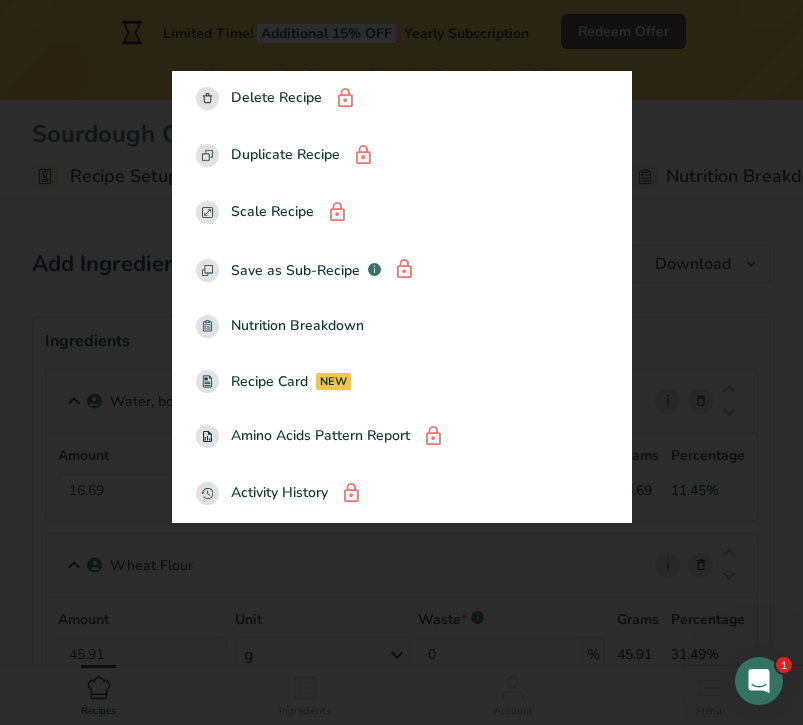 click at bounding box center [401, 362] 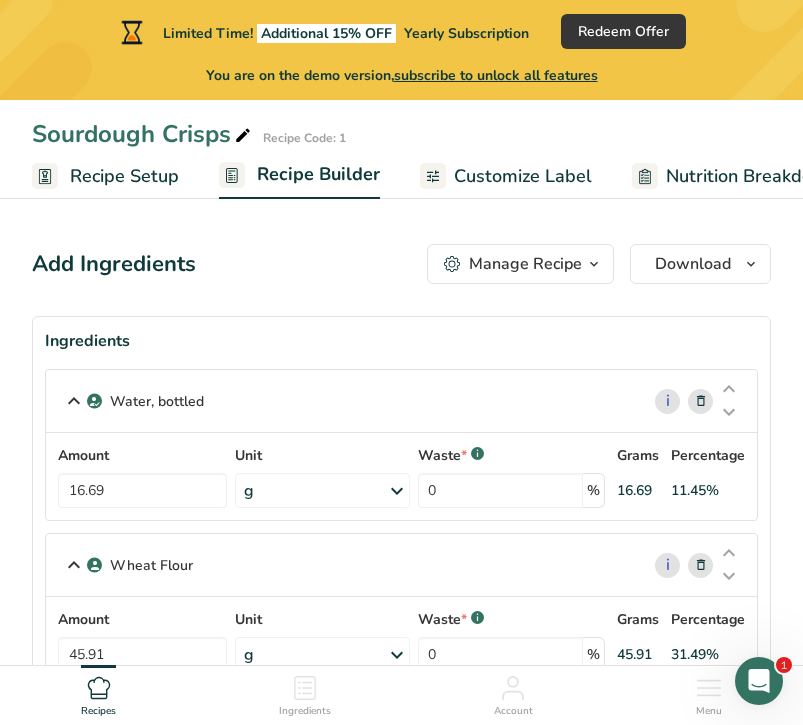 scroll, scrollTop: 0, scrollLeft: 0, axis: both 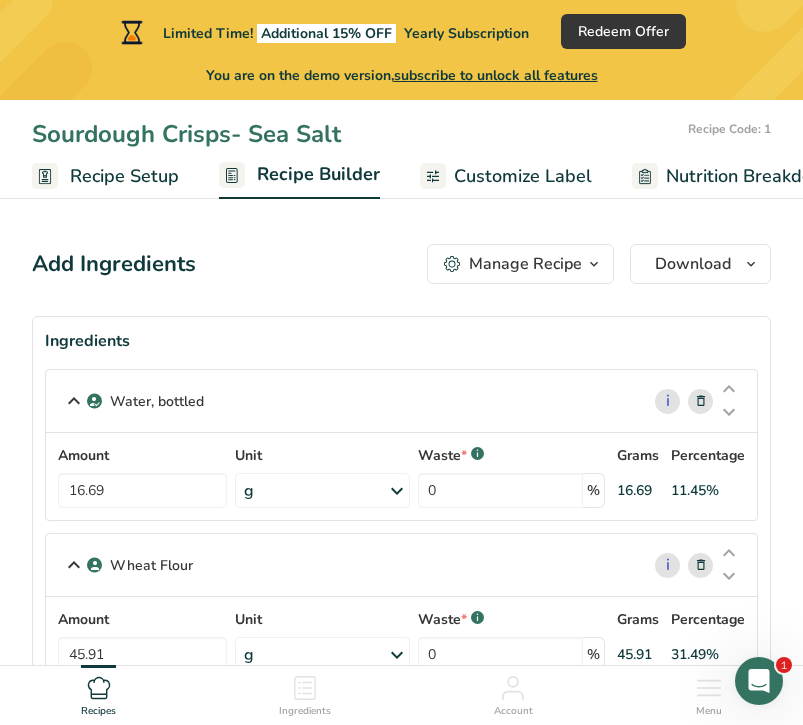 type on "Sourdough Crisps- Sea Salt" 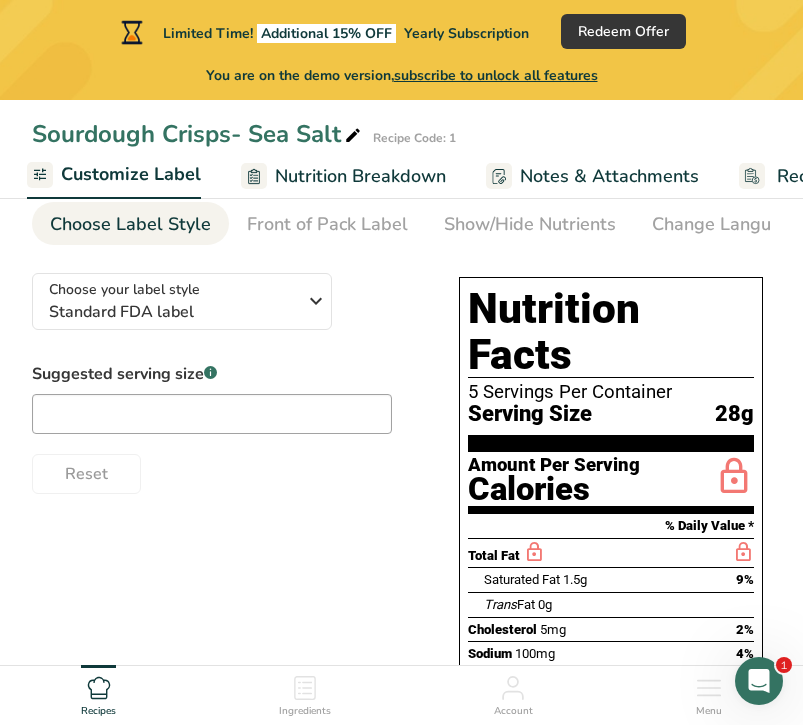 scroll, scrollTop: 89, scrollLeft: 0, axis: vertical 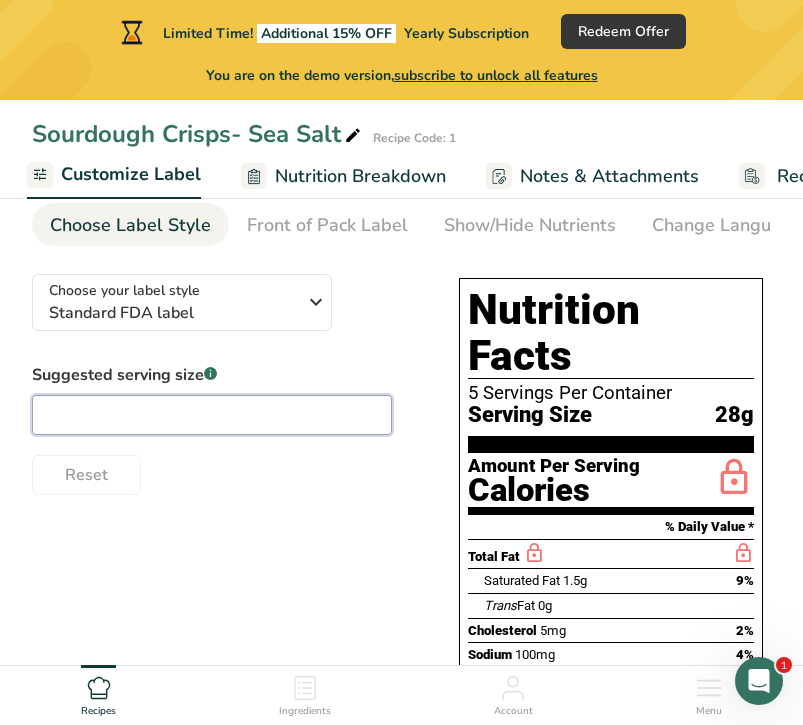 click at bounding box center (212, 415) 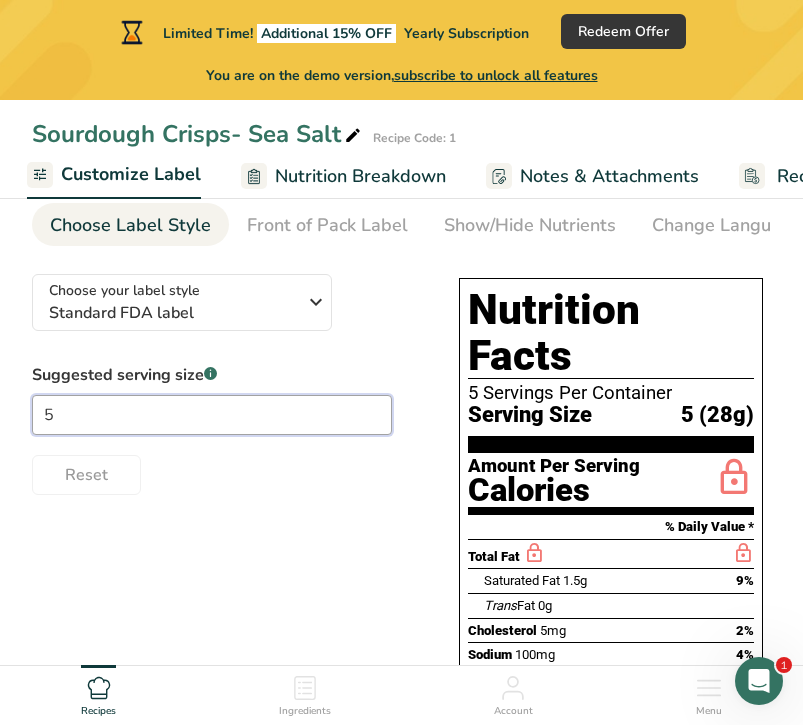 type 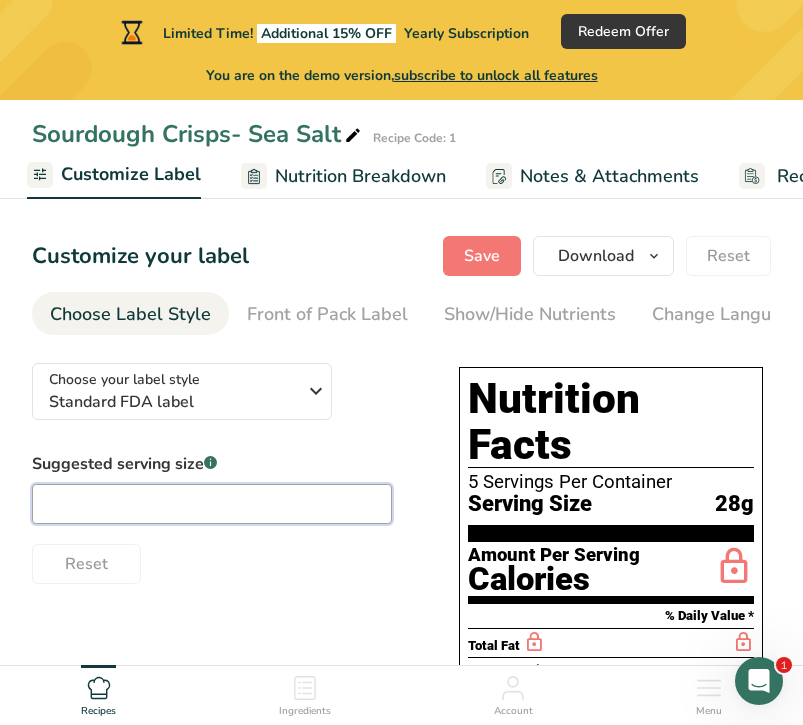 scroll, scrollTop: 0, scrollLeft: 0, axis: both 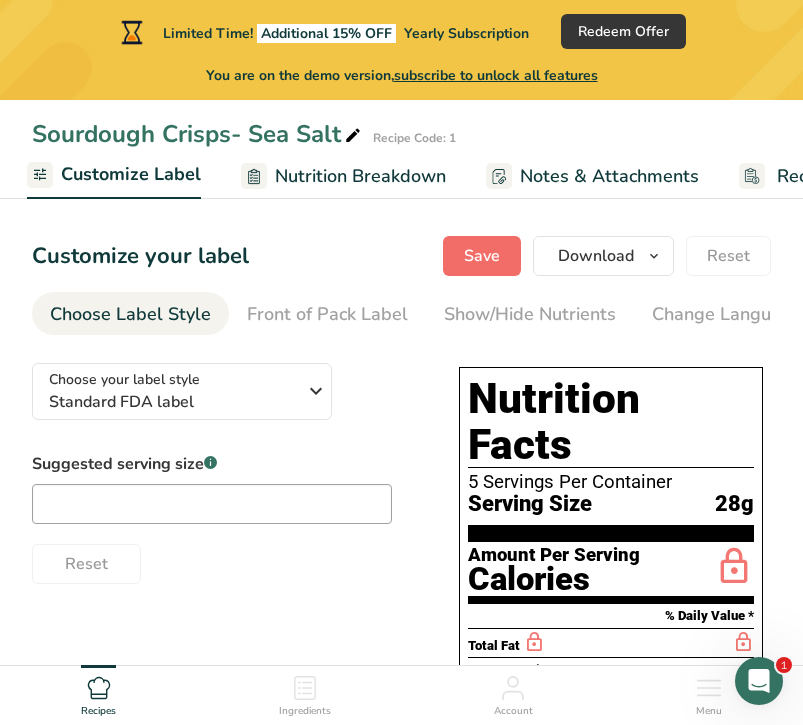 click on "Save" at bounding box center [482, 256] 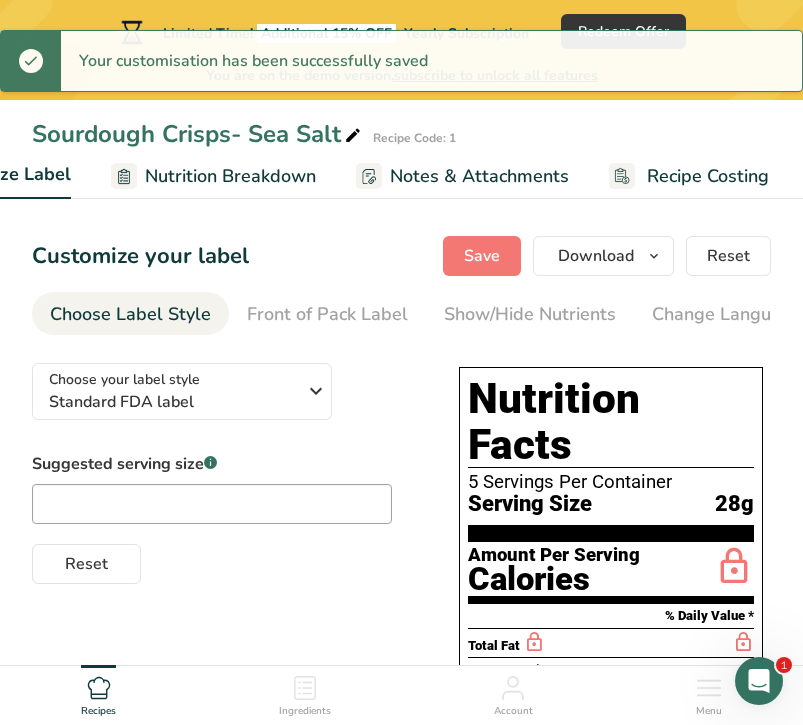 scroll, scrollTop: 0, scrollLeft: 518, axis: horizontal 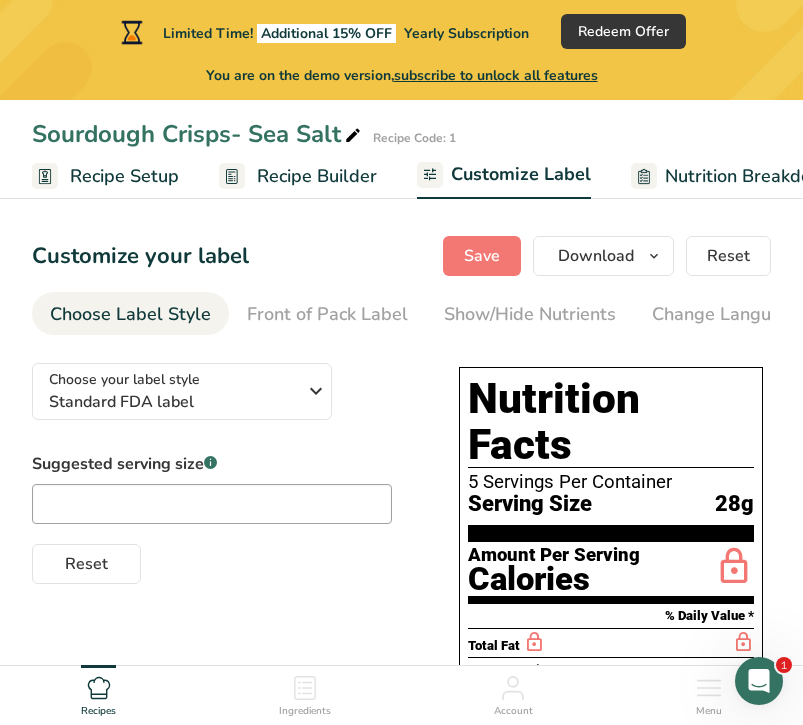 click on "Recipe Setup" at bounding box center [124, 176] 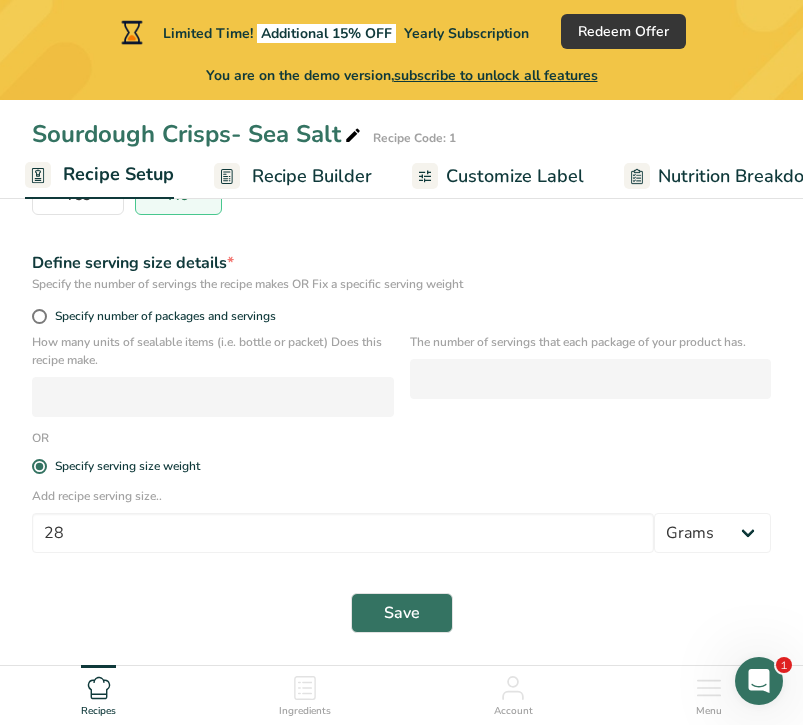 scroll, scrollTop: 459, scrollLeft: 0, axis: vertical 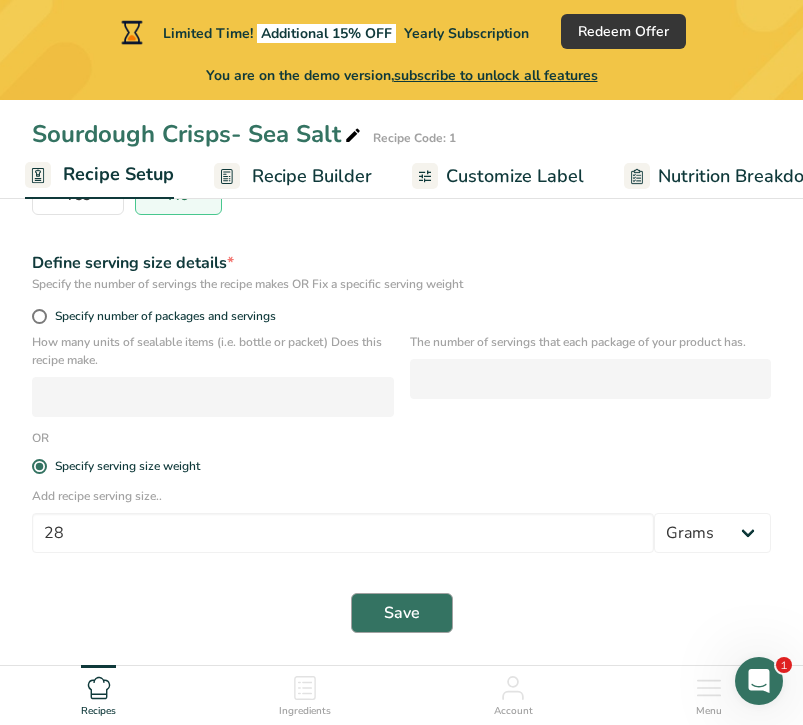 click on "Save" at bounding box center [402, 613] 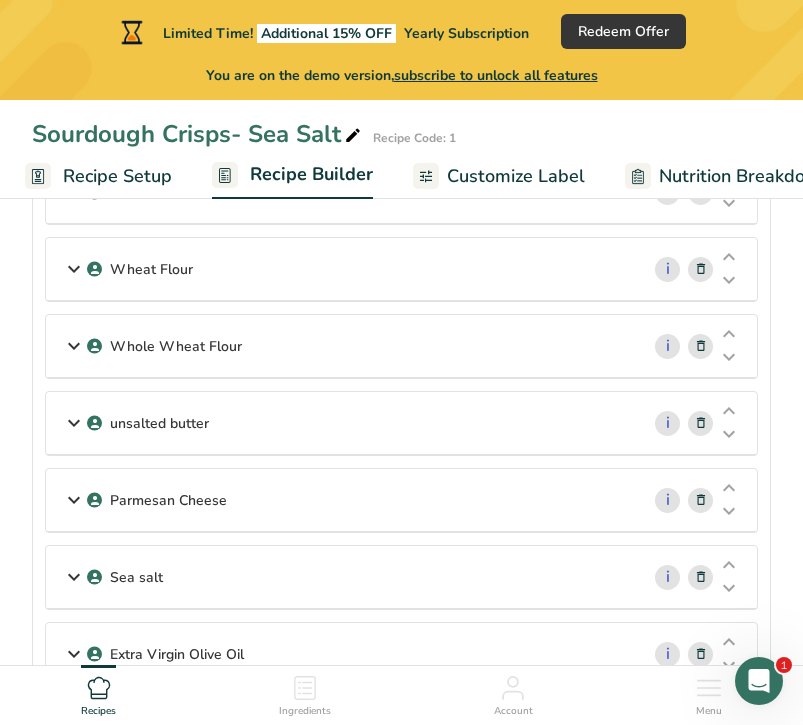 scroll, scrollTop: 211, scrollLeft: 0, axis: vertical 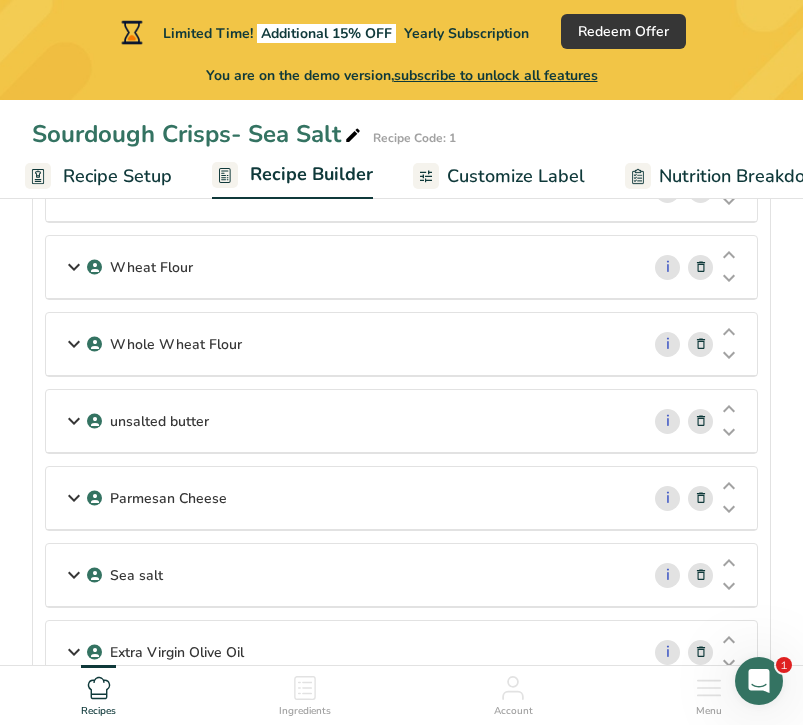 click on "Wheat Flour" at bounding box center (342, 267) 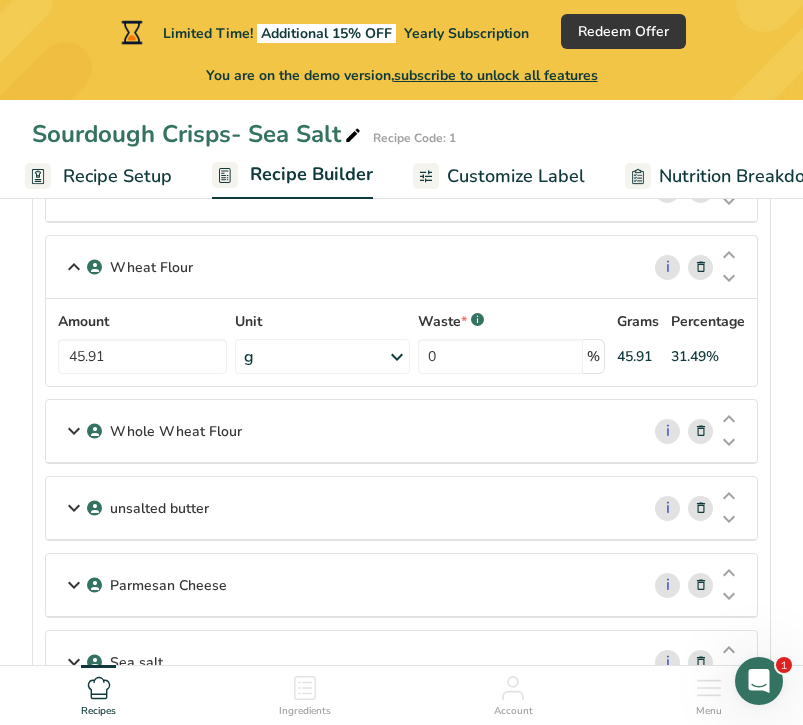 click on "Whole Wheat Flour" at bounding box center [342, 431] 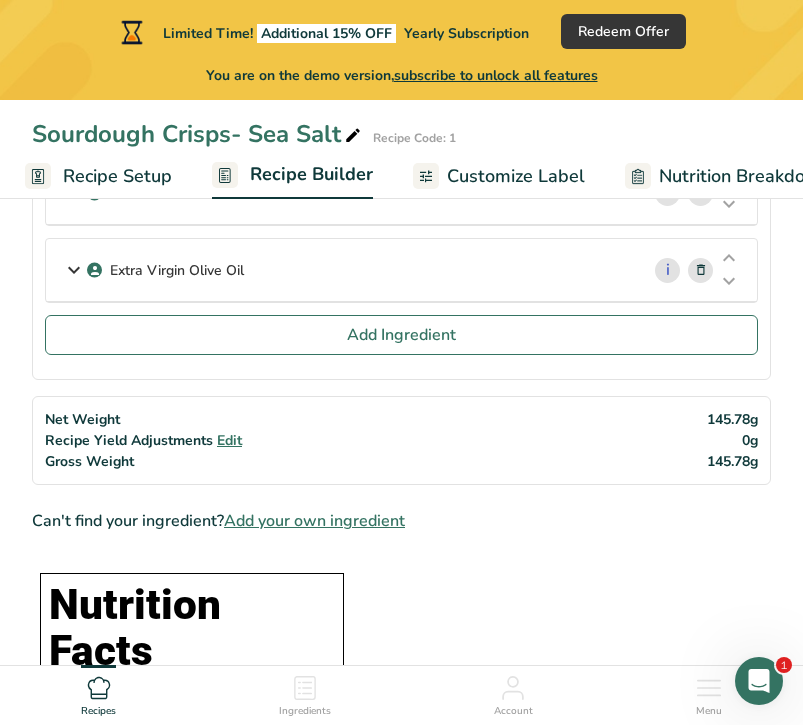 scroll, scrollTop: 788, scrollLeft: 0, axis: vertical 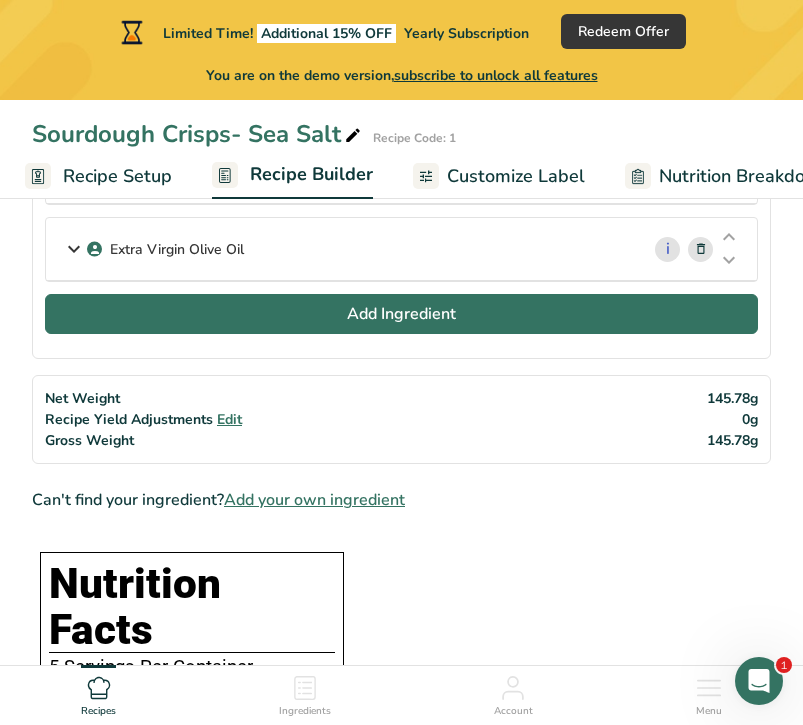 click on "Add Ingredient" at bounding box center (401, 314) 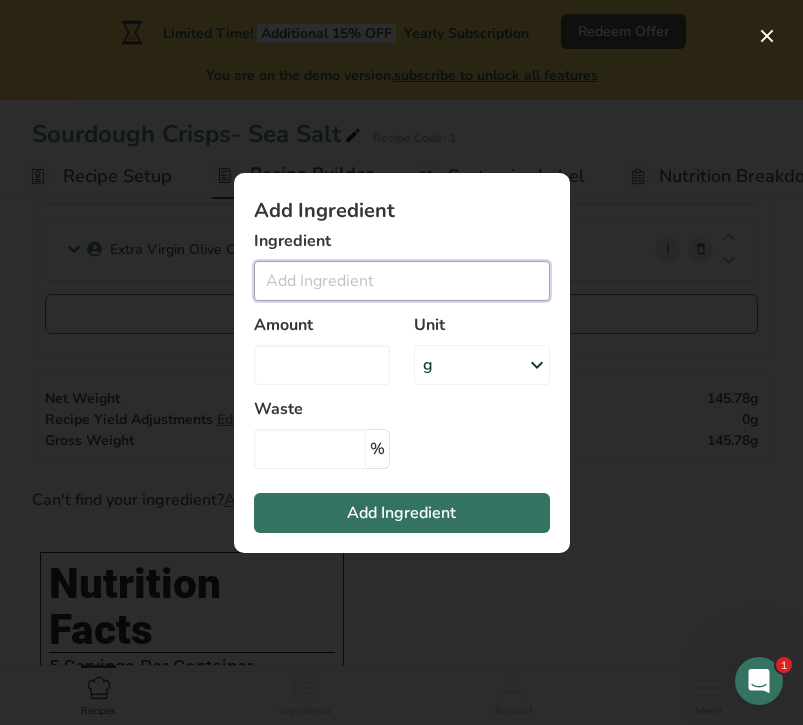 click at bounding box center [402, 281] 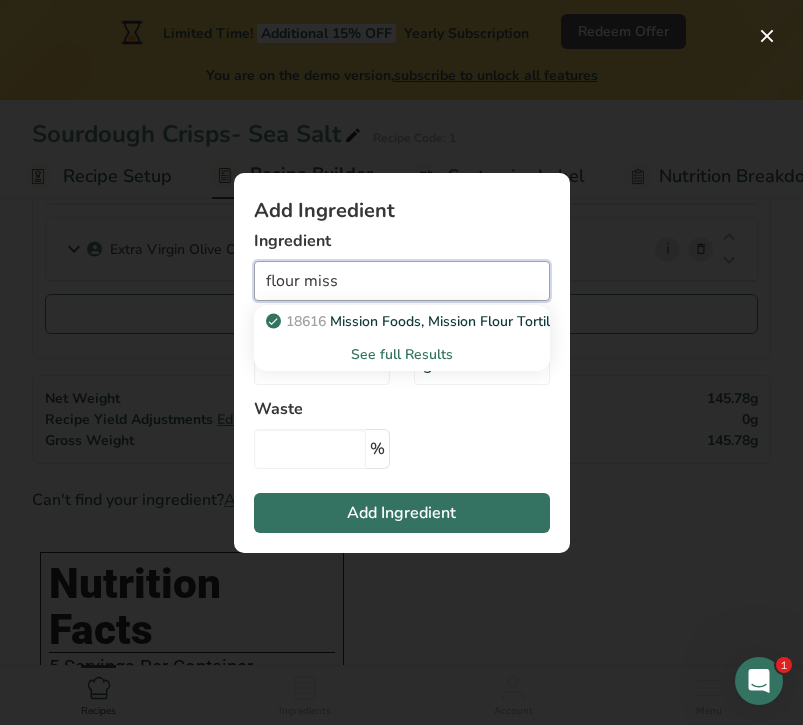 click on "flour miss" at bounding box center [402, 281] 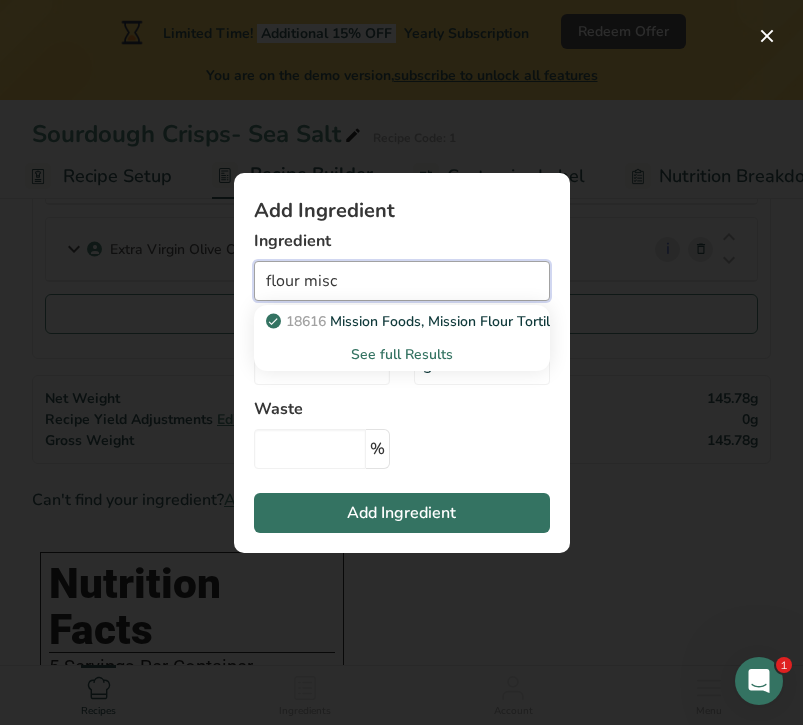 type on "flour misc" 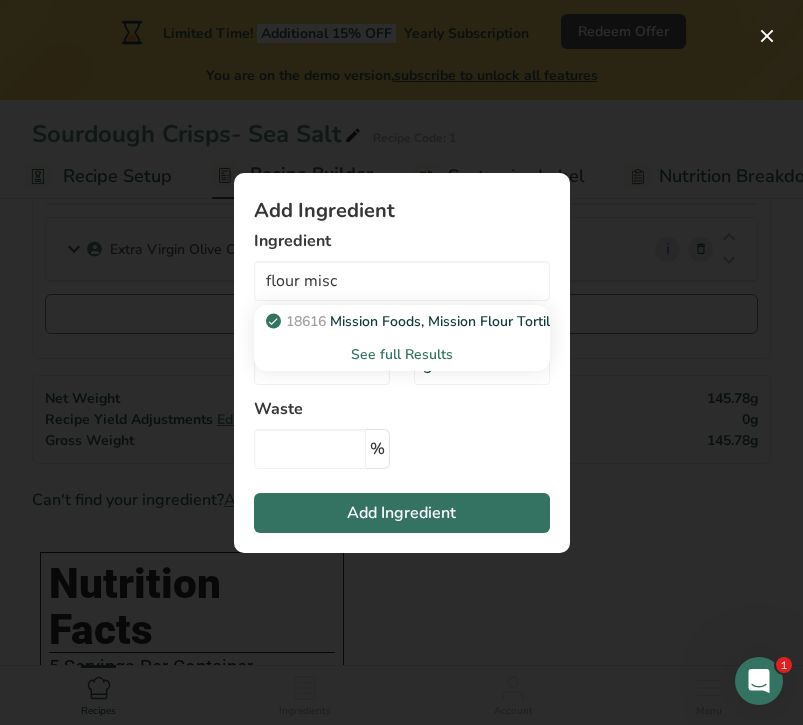 click on "Waste" at bounding box center (322, 409) 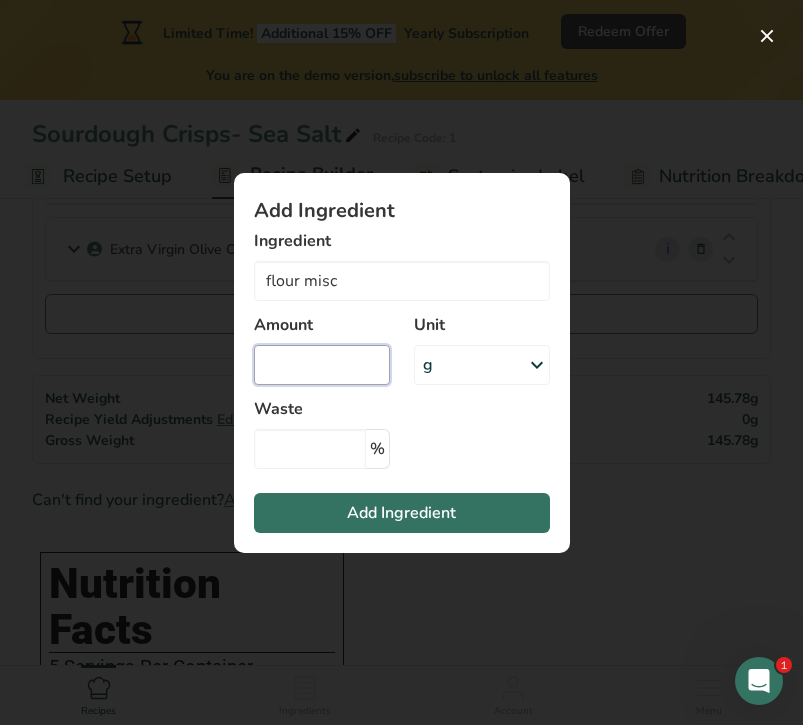 click at bounding box center (322, 365) 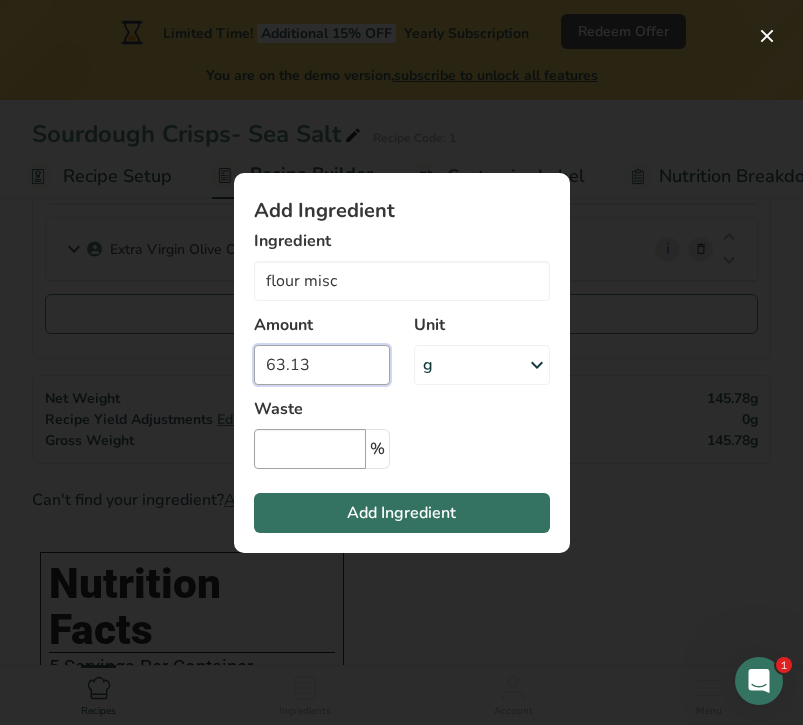 type on "63.13" 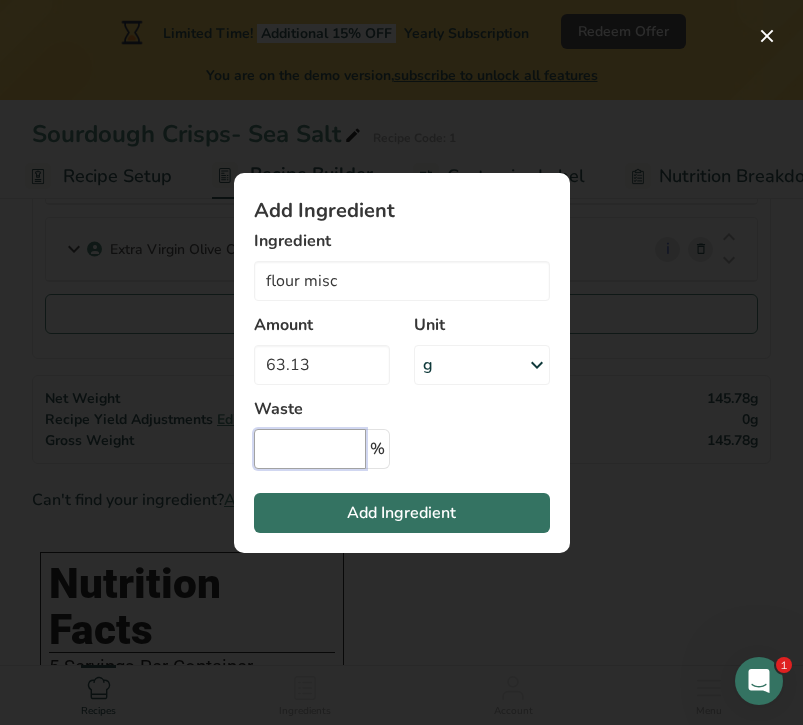 click at bounding box center [310, 449] 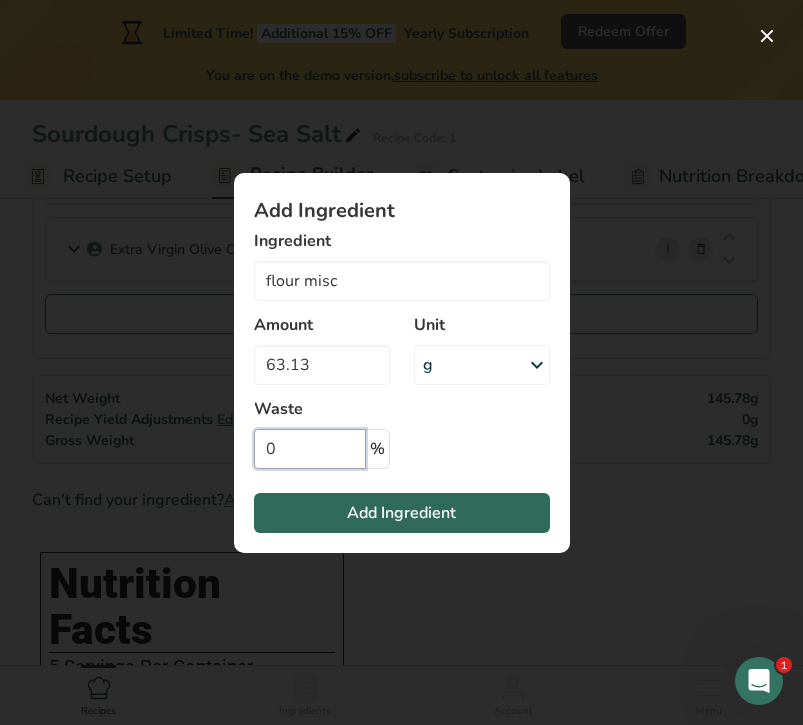 type on "0" 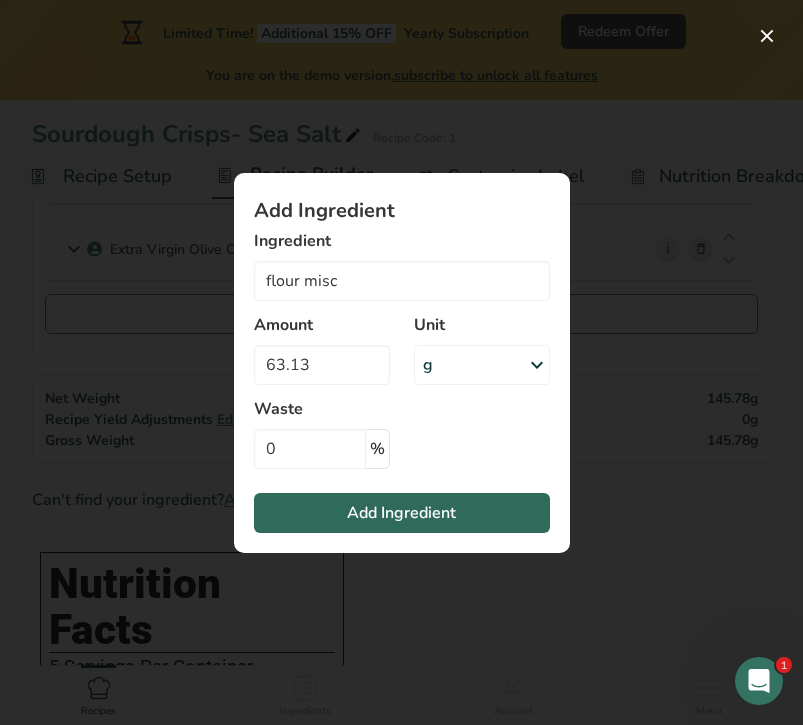 click on "Add Ingredient" at bounding box center [401, 513] 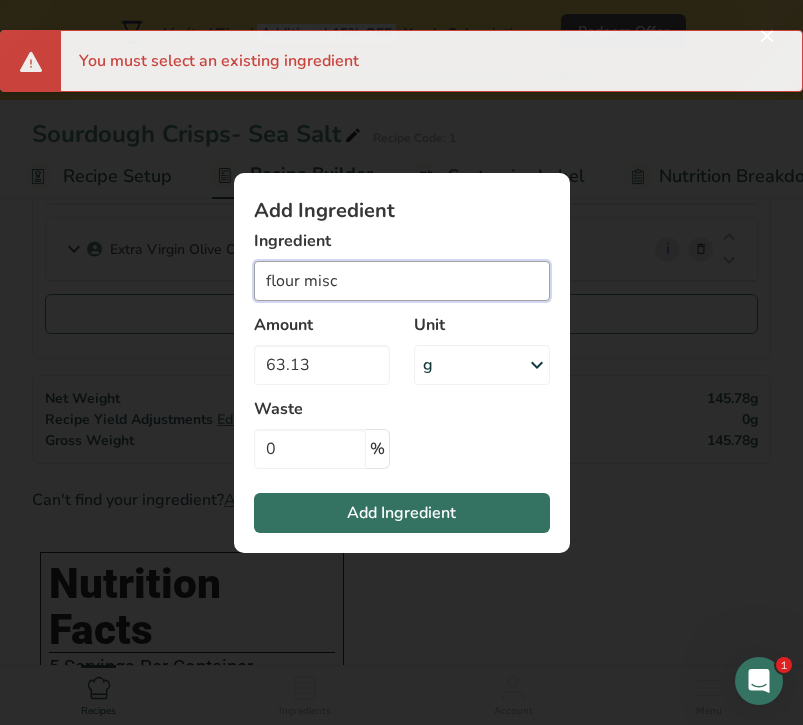 click on "flour misc" at bounding box center [402, 281] 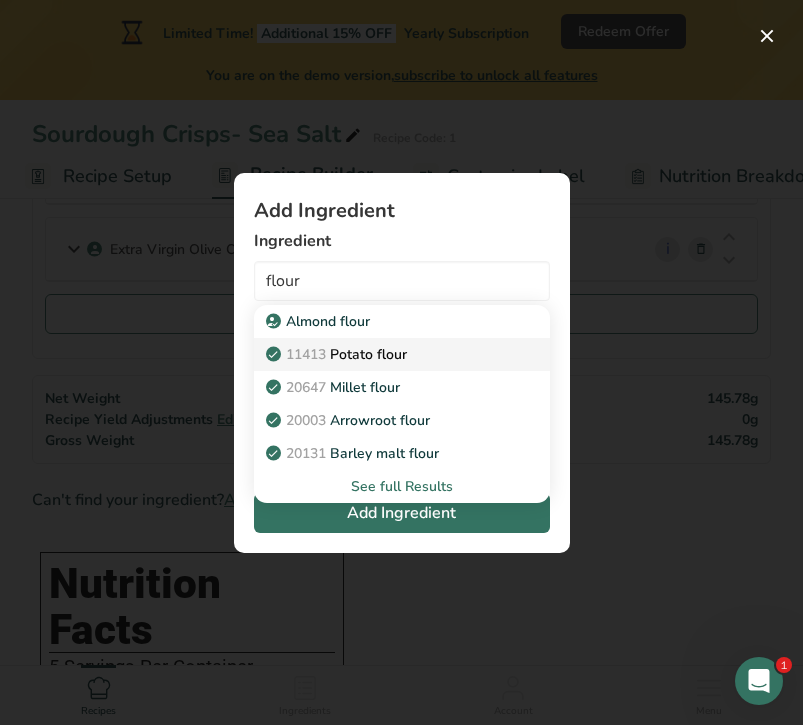 click on "11413
Potato flour" at bounding box center [402, 354] 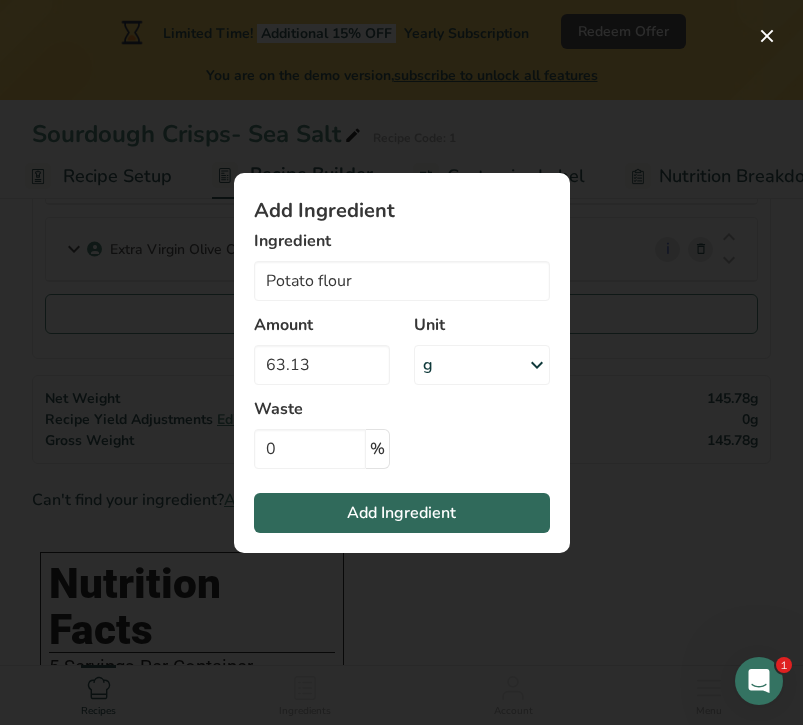 click on "Add Ingredient" at bounding box center (401, 513) 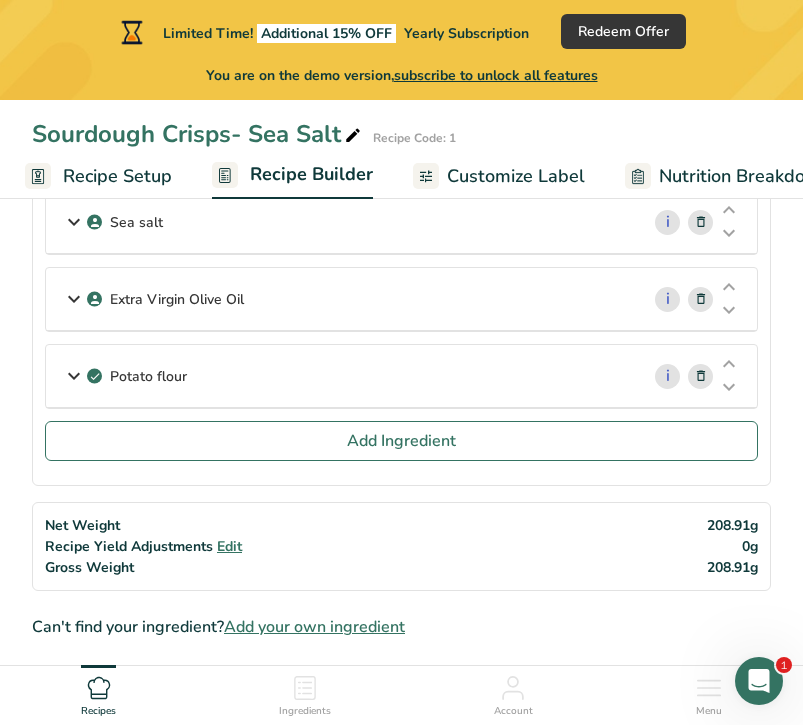 scroll, scrollTop: 721, scrollLeft: 0, axis: vertical 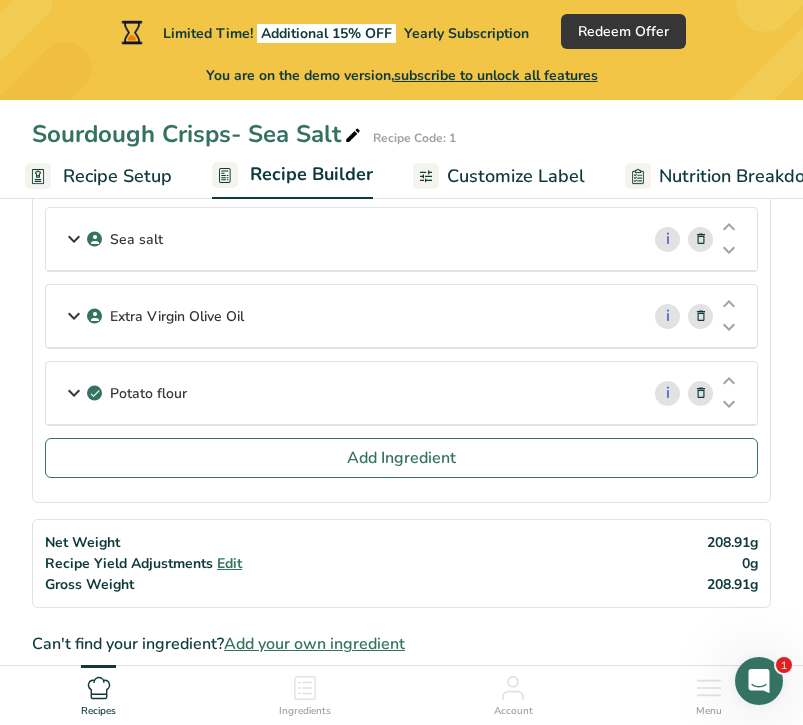 click at bounding box center [701, 393] 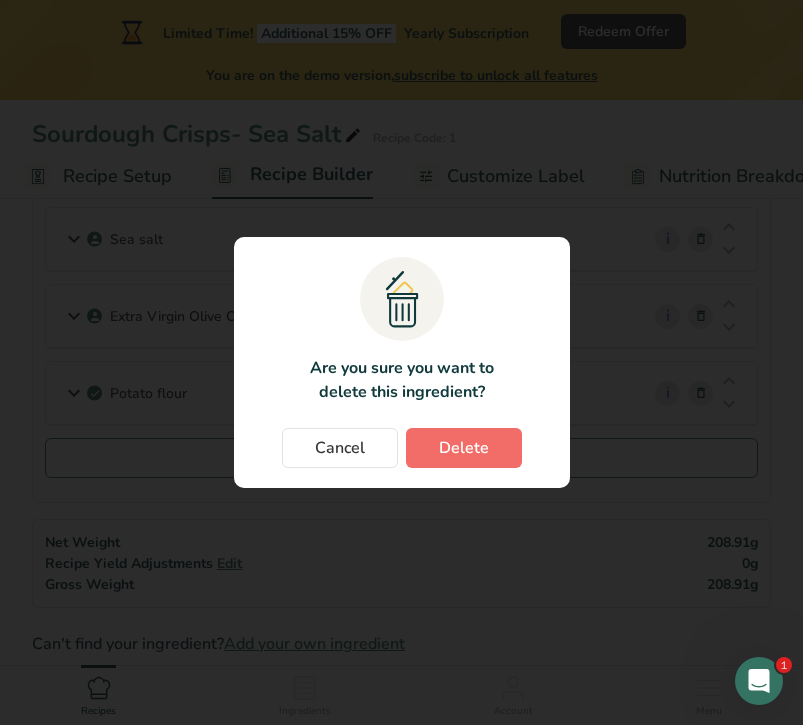 click on "Delete" at bounding box center [464, 448] 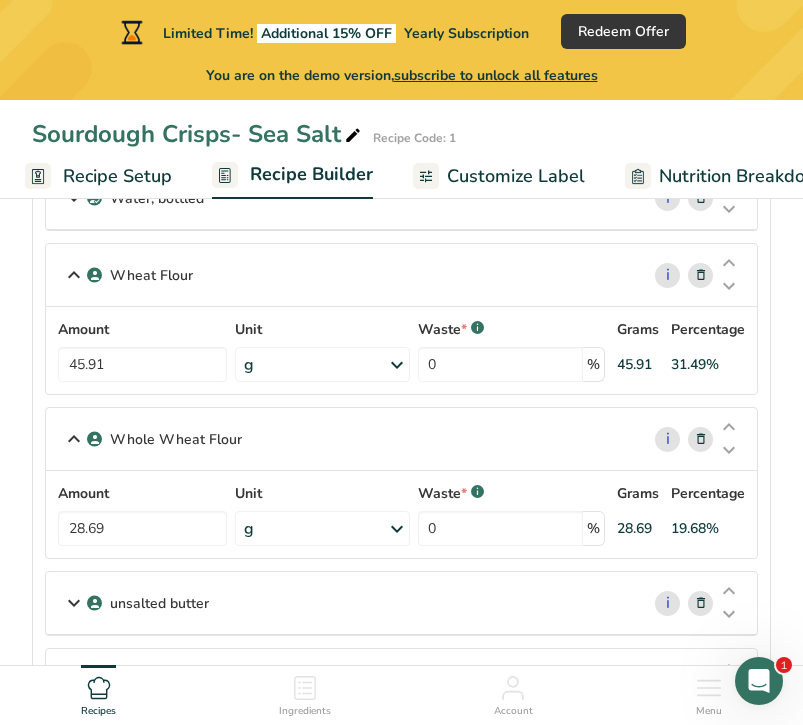 scroll, scrollTop: 203, scrollLeft: 0, axis: vertical 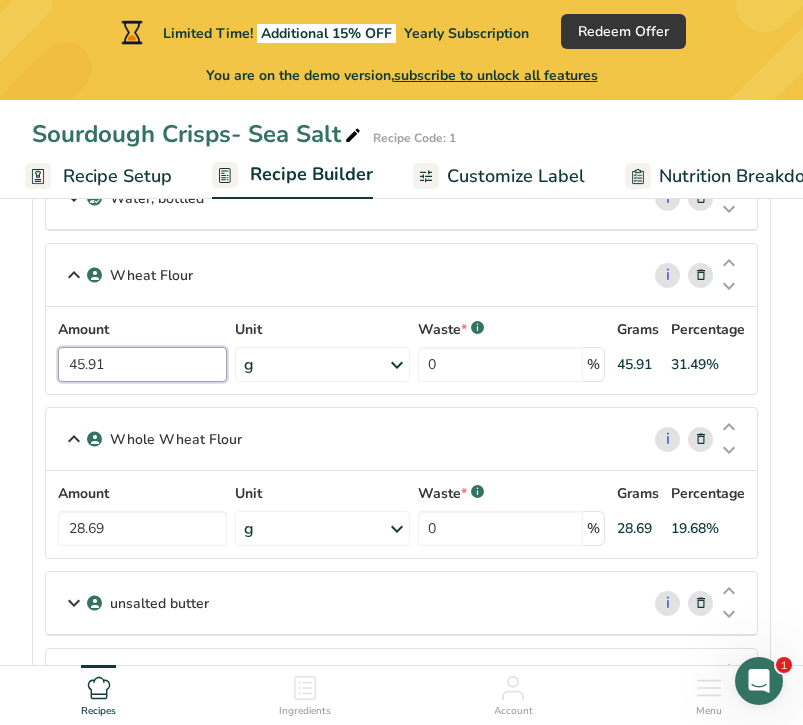 click on "45.91" at bounding box center [142, 364] 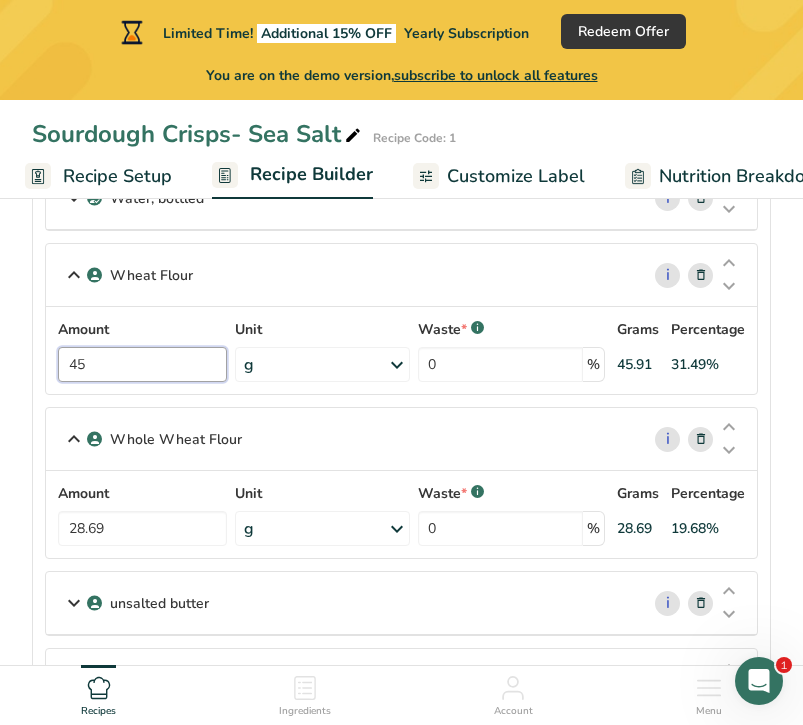 type on "4" 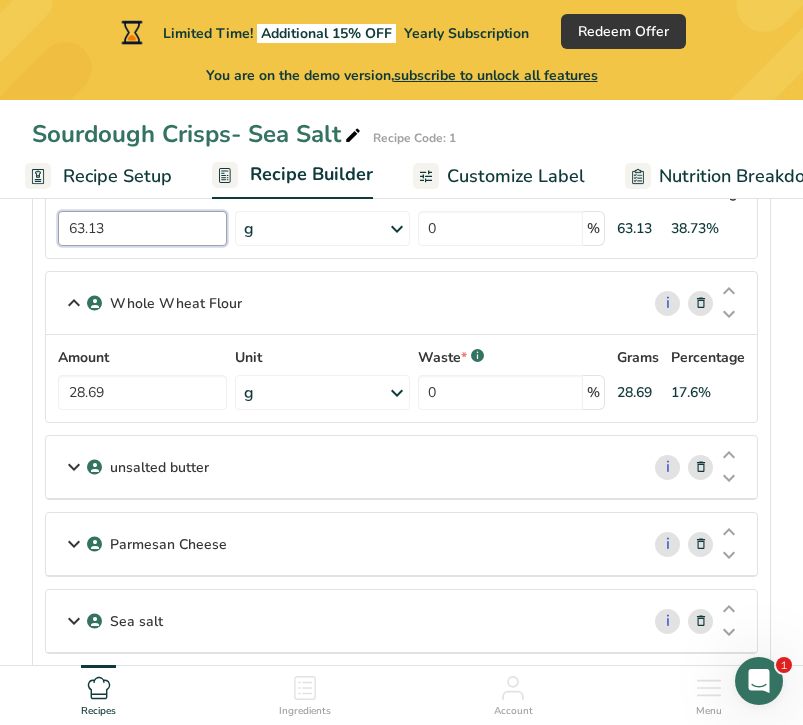 scroll, scrollTop: 242, scrollLeft: 0, axis: vertical 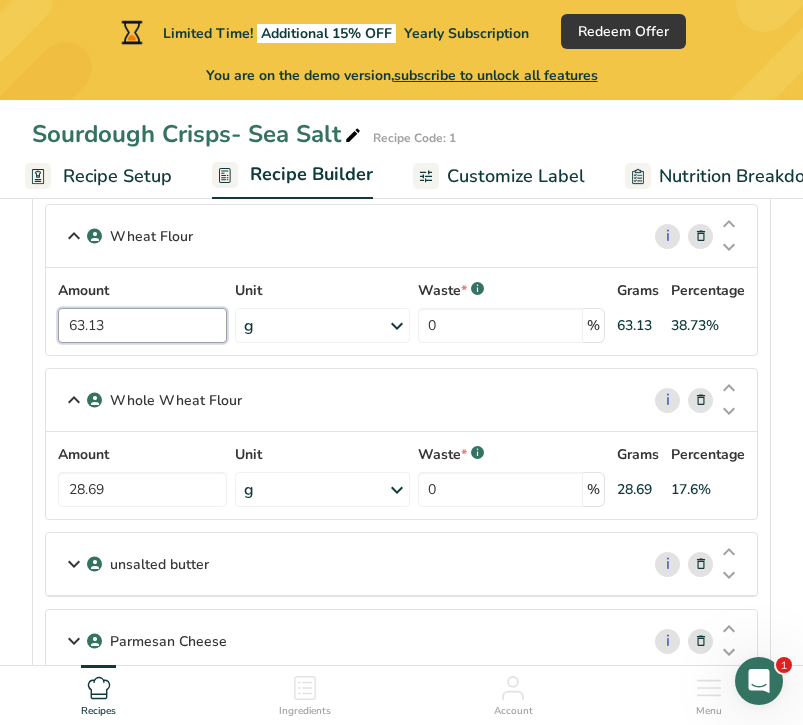 type on "63.13" 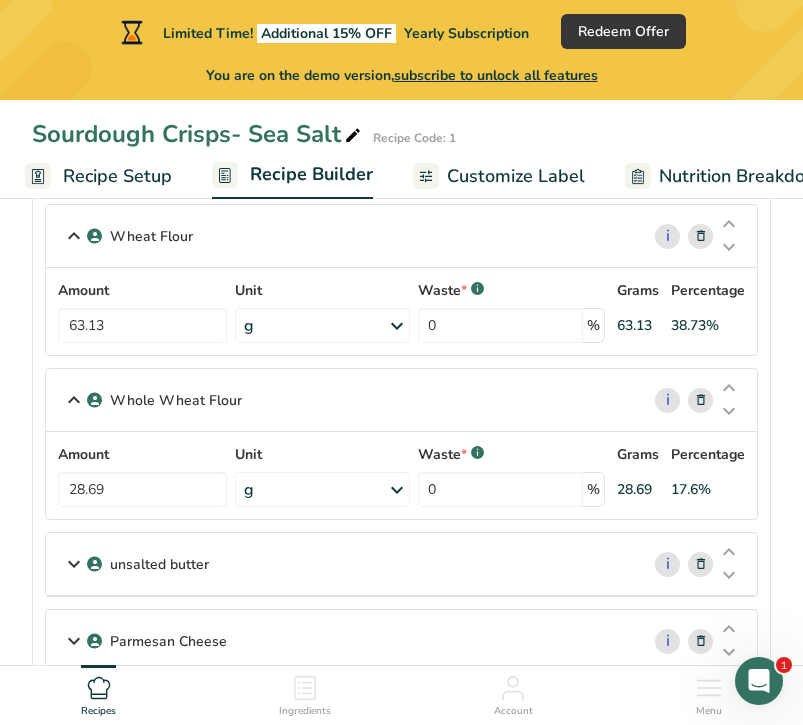click on "Whole Wheat Flour
i
Amount 28.69   Unit
g
Weight Units
g
kg
mg
See more
Volume Units
l
mL
fl oz
See more
Waste  *   .a-a{fill:#347362;}.b-a{fill:#fff;}           0   %   Grams
28.69
Percentage
17.6%" at bounding box center [401, 444] 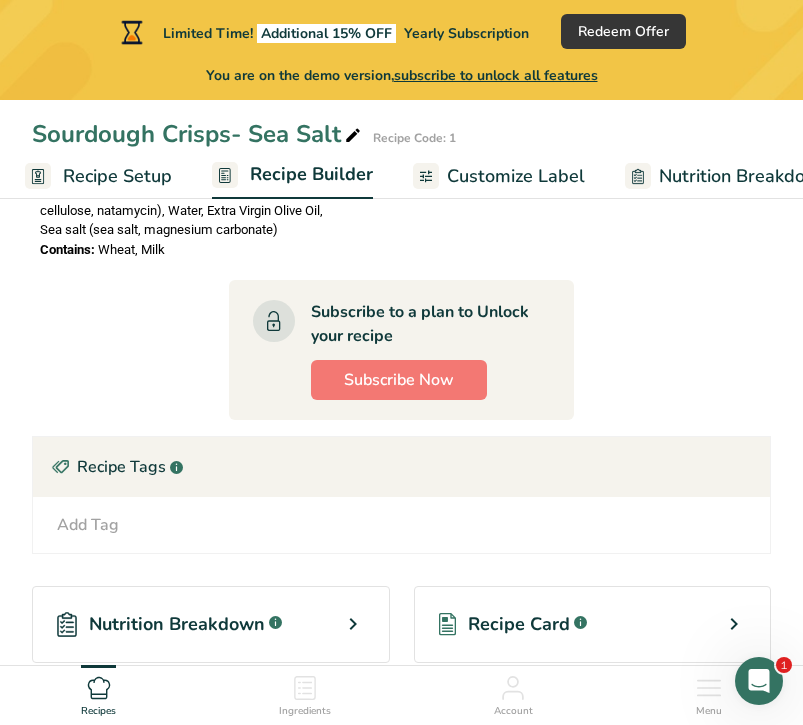 scroll, scrollTop: 1952, scrollLeft: 0, axis: vertical 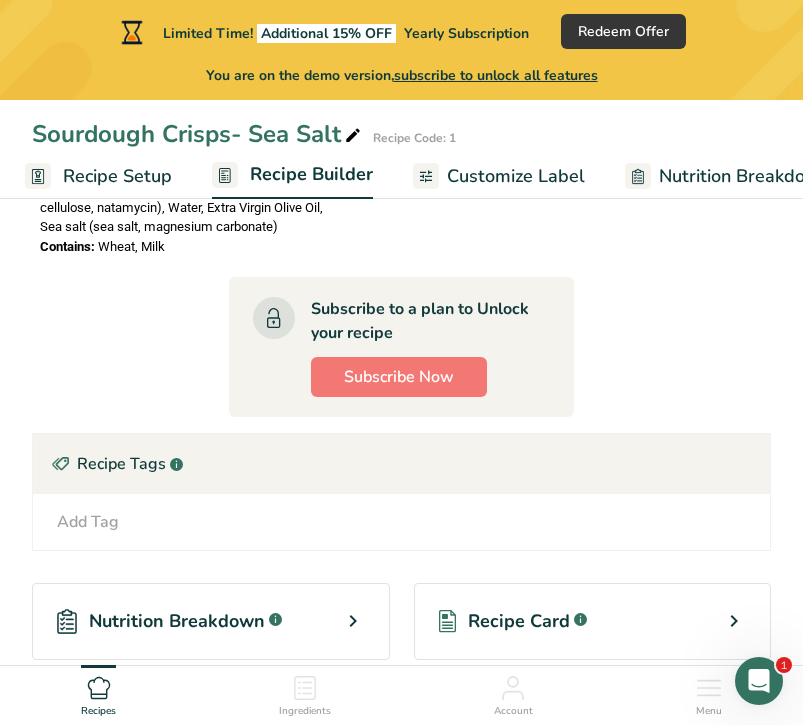 click 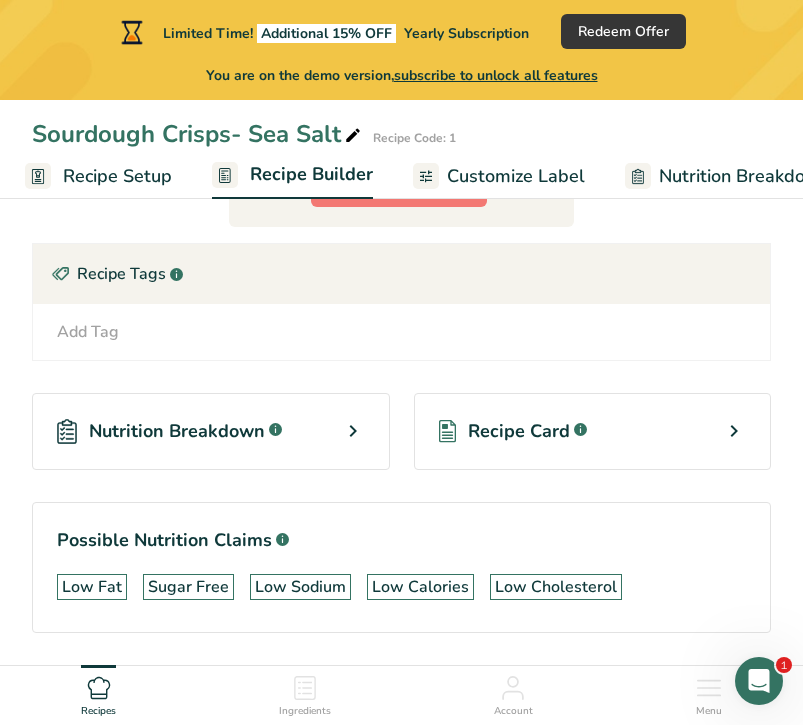 scroll, scrollTop: 2141, scrollLeft: 0, axis: vertical 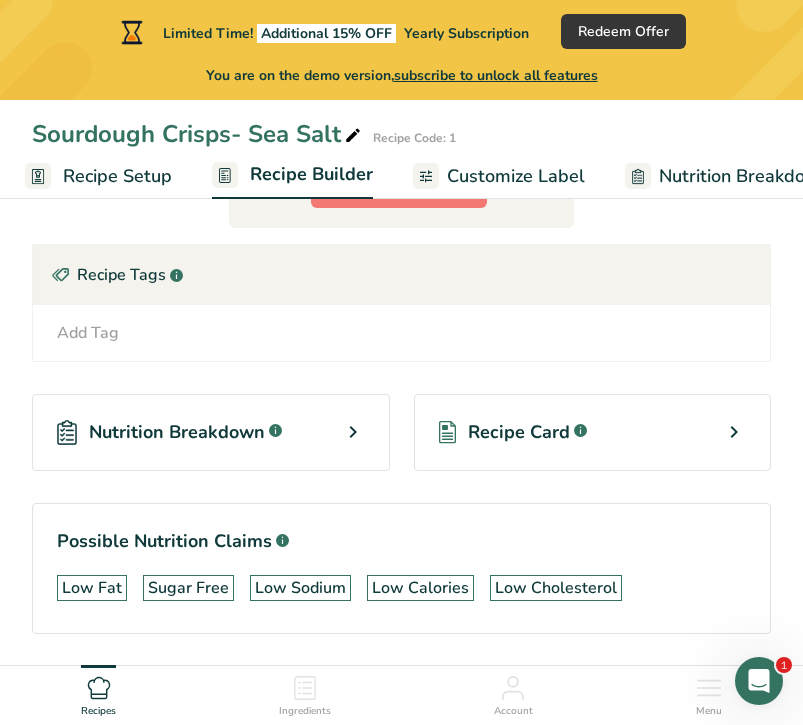 click 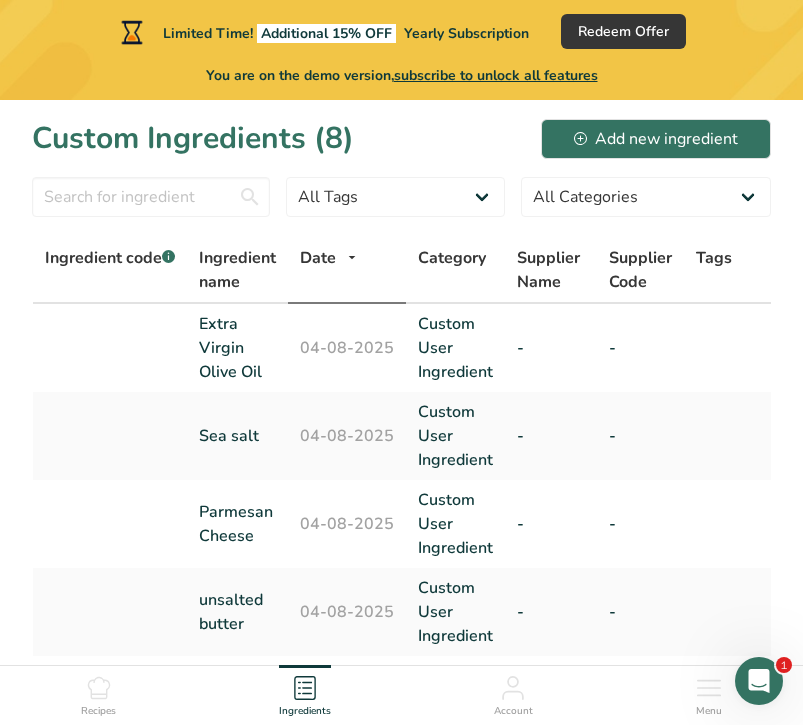 click 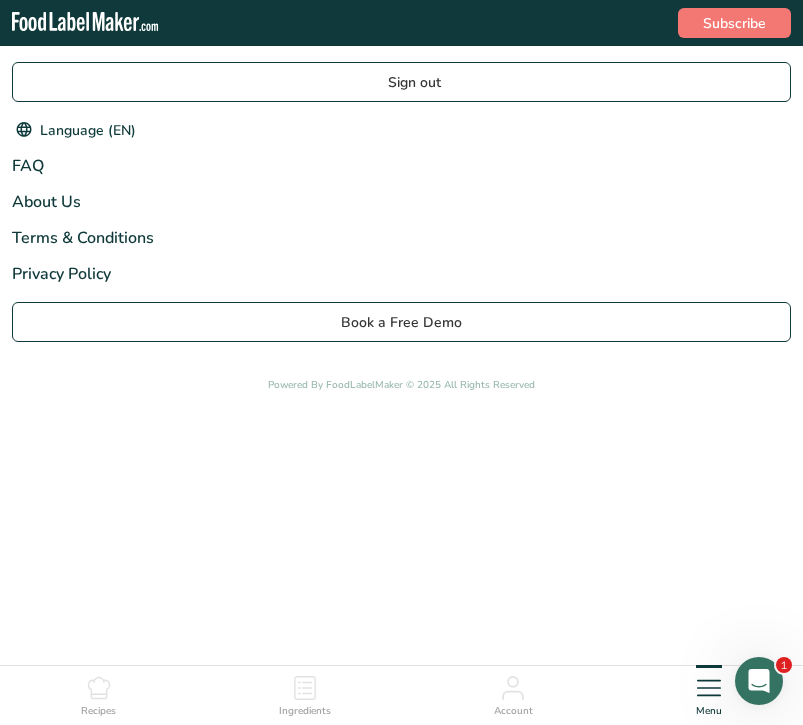 click 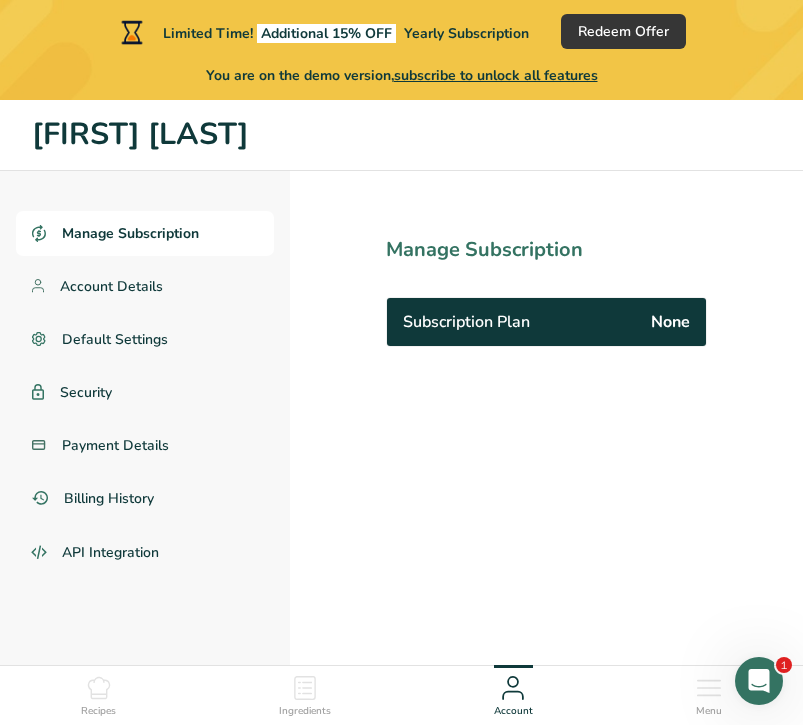click on "Ingredients" at bounding box center [305, 692] 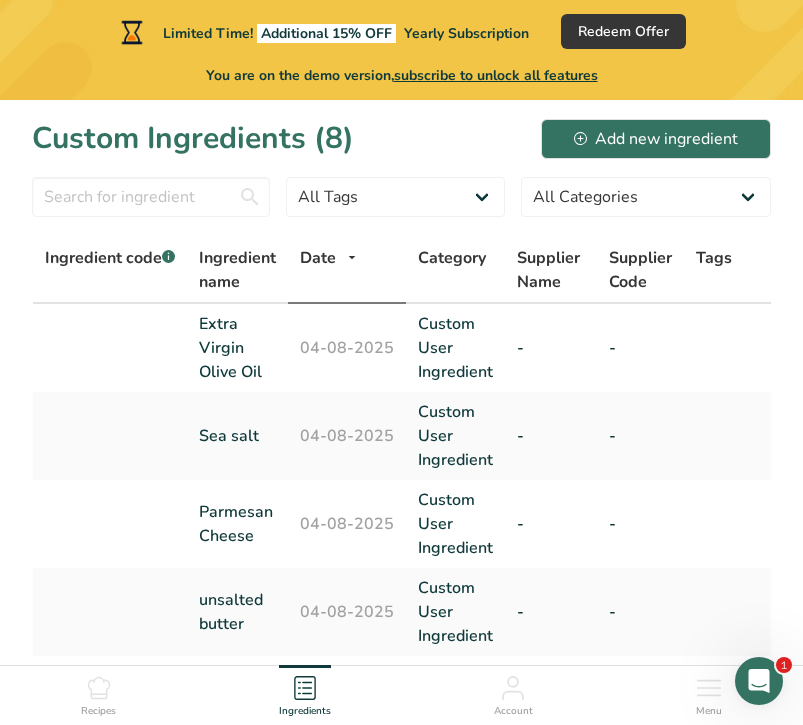click 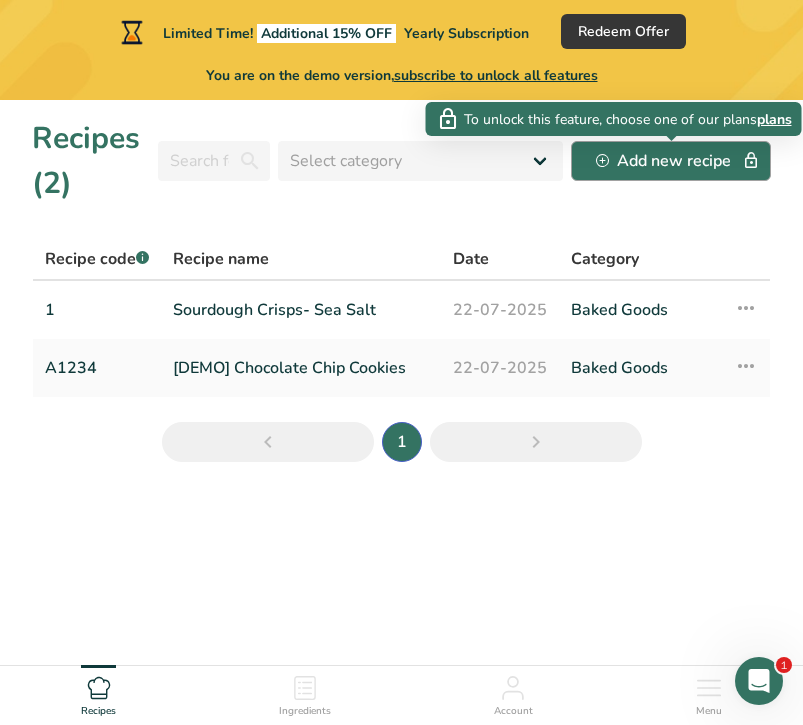 click on "Add new recipe" at bounding box center [671, 161] 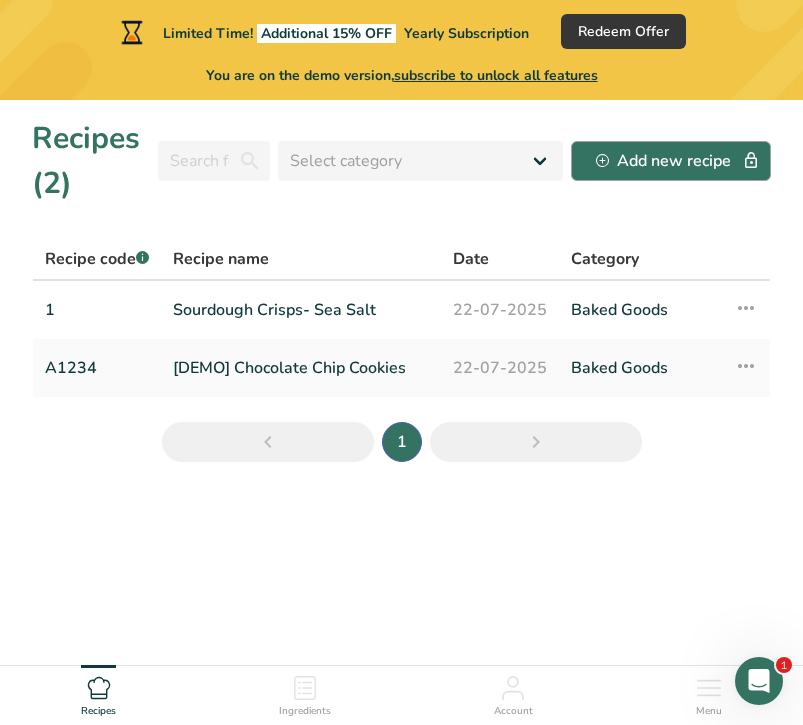 click on "Add new recipe" at bounding box center (671, 161) 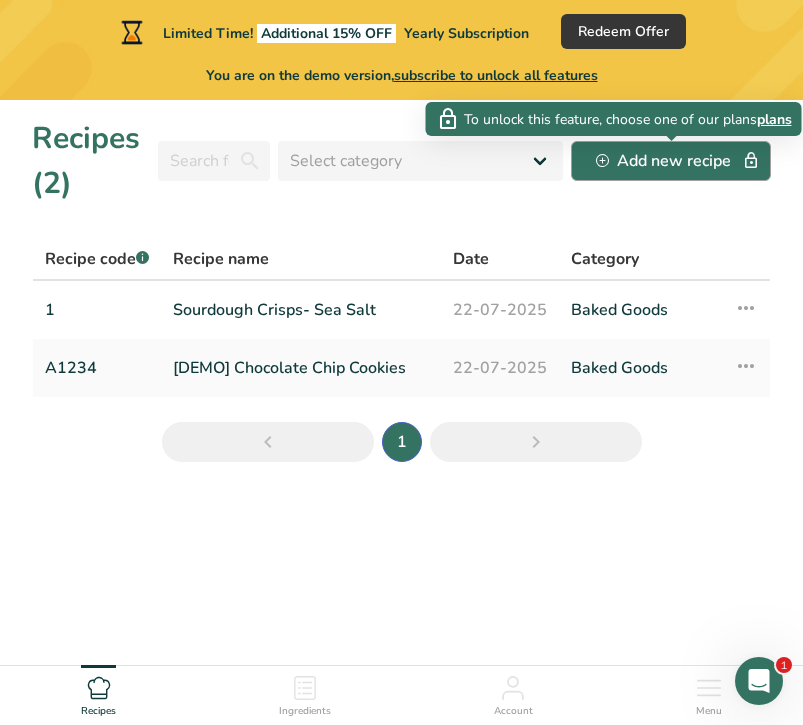 click on "Add new recipe" at bounding box center [671, 161] 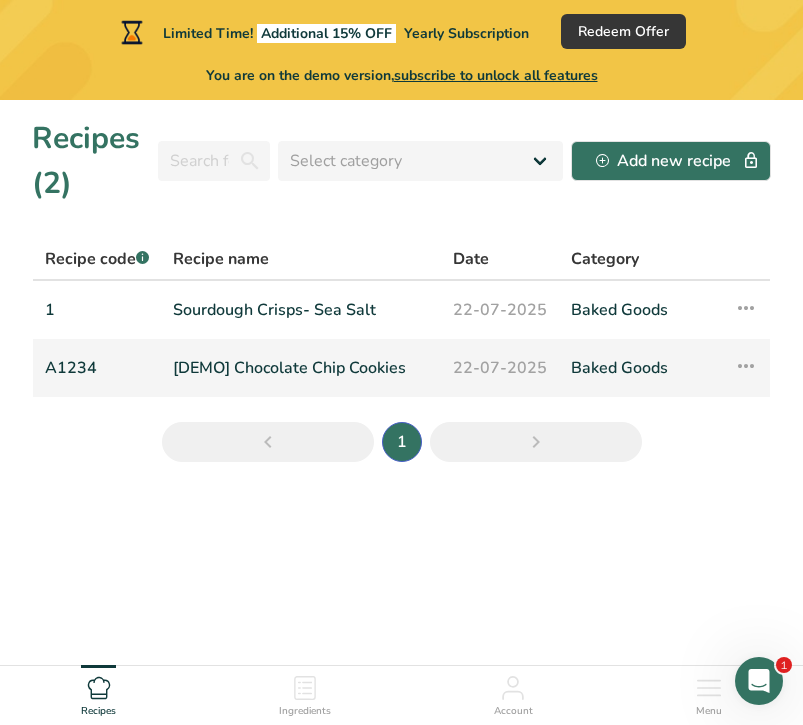 click at bounding box center (746, 366) 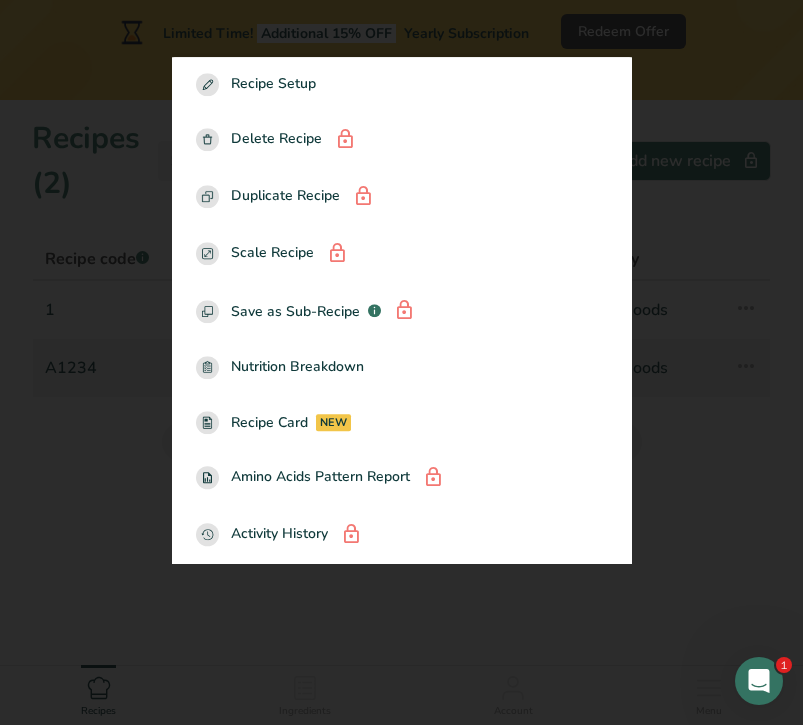 click at bounding box center [401, 362] 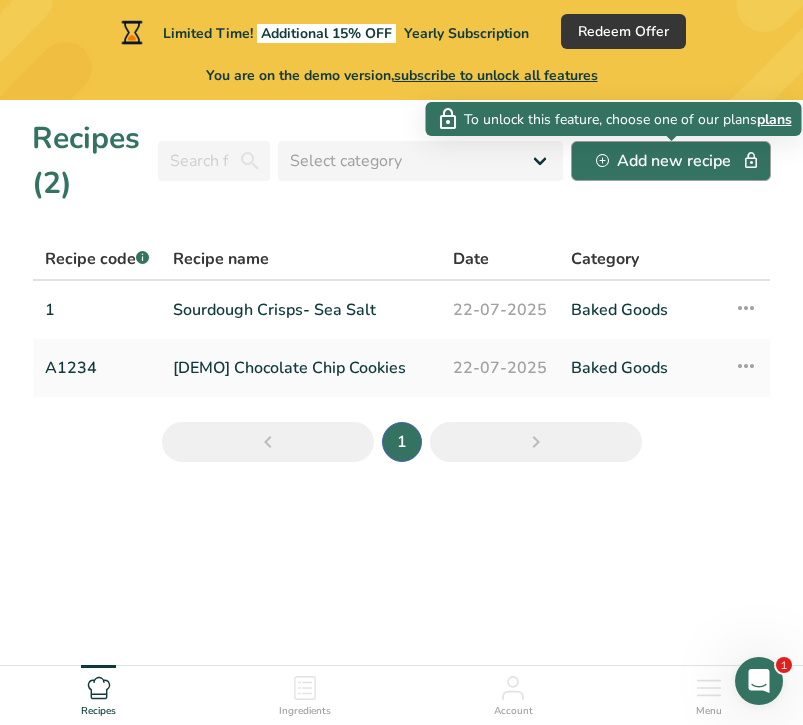 click on "Add new recipe" at bounding box center (671, 161) 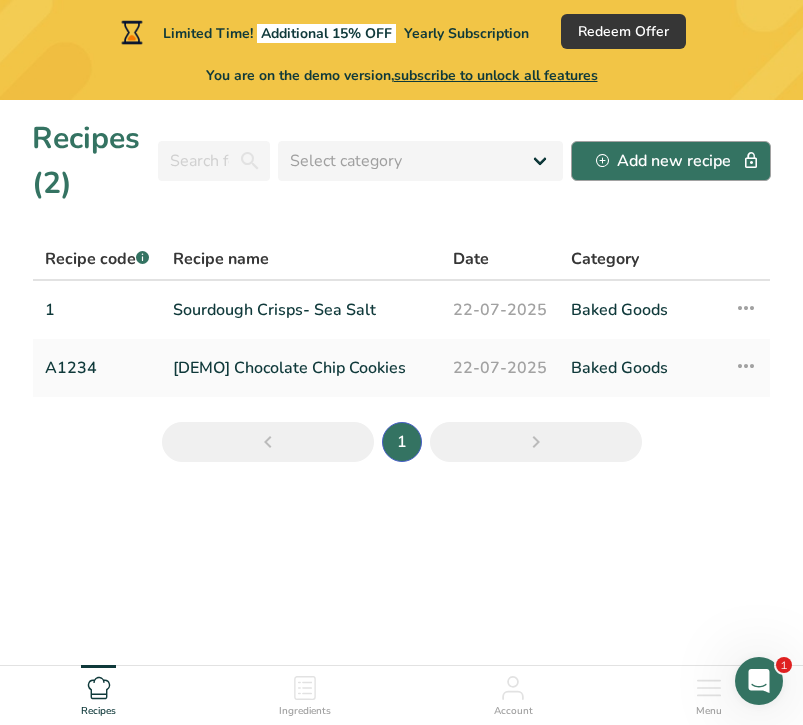 click on "Add new recipe" at bounding box center [671, 161] 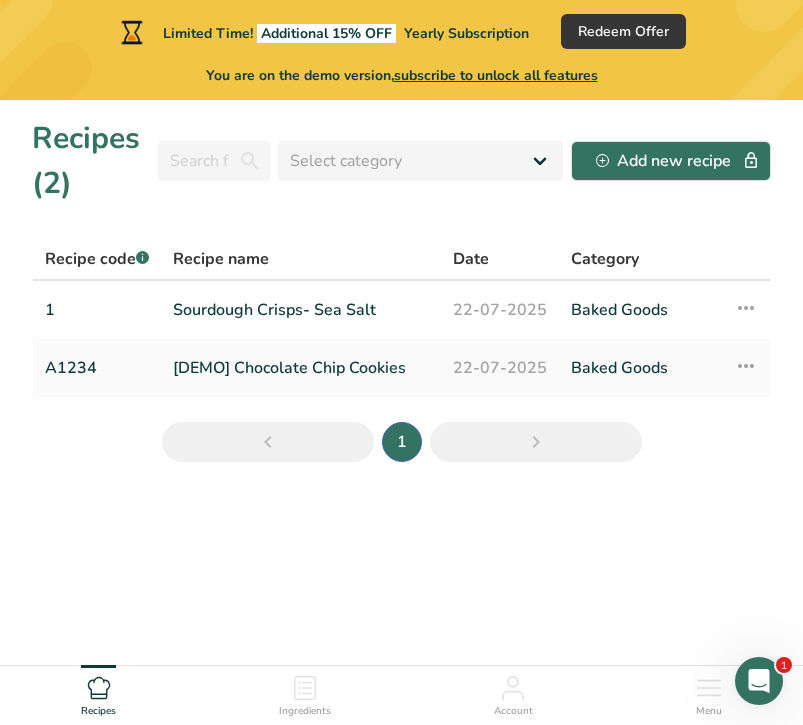 click on "subscribe to unlock all features" at bounding box center [496, 75] 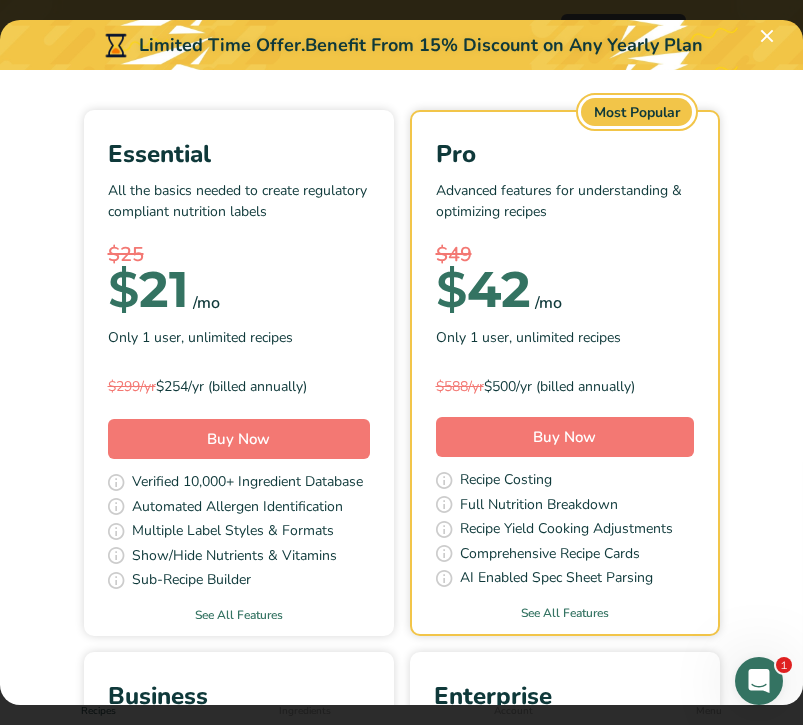 scroll, scrollTop: 123, scrollLeft: 0, axis: vertical 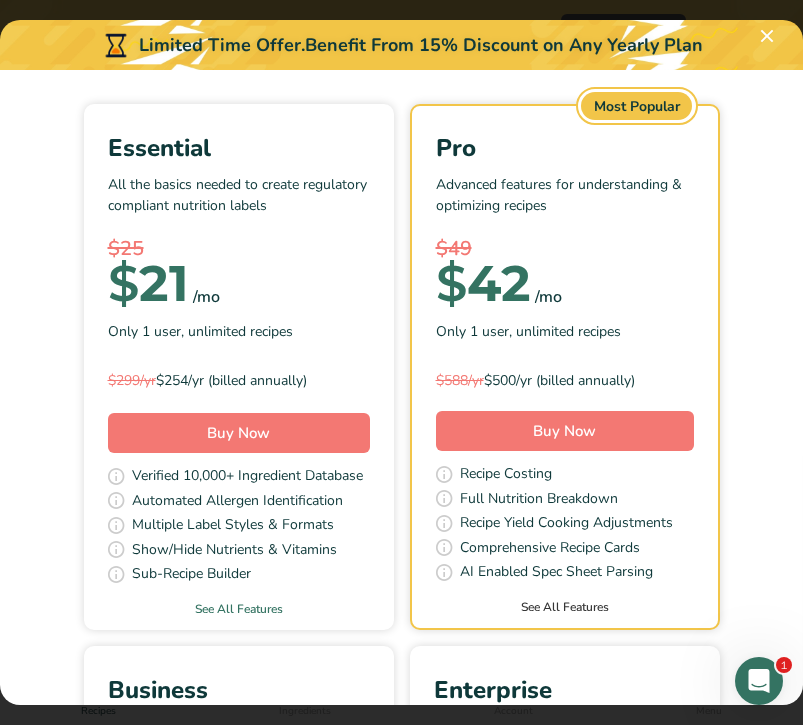 click on "See All Features" at bounding box center (565, 607) 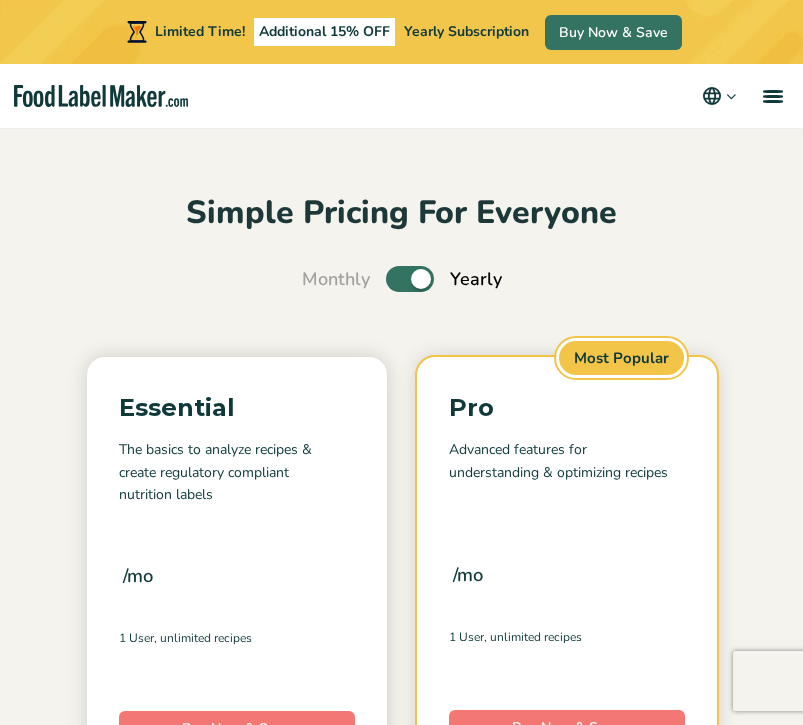 scroll, scrollTop: 2390, scrollLeft: 0, axis: vertical 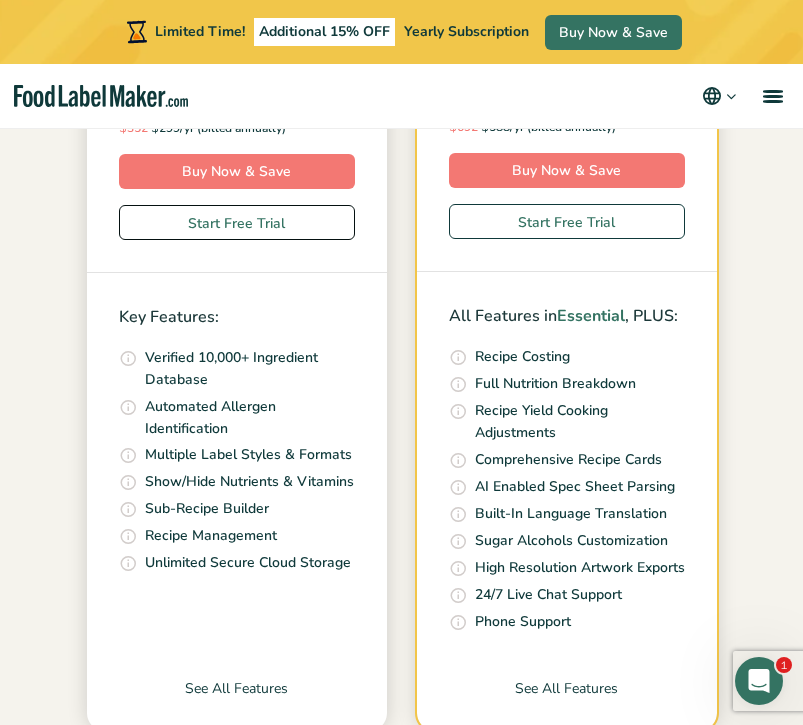 click on "Start Free Trial" at bounding box center (237, 222) 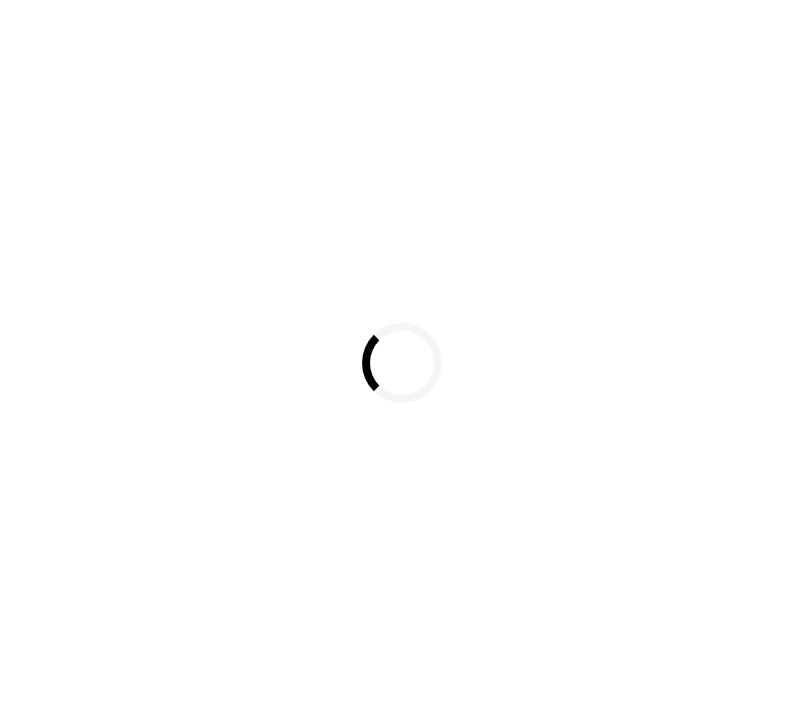 scroll, scrollTop: 0, scrollLeft: 0, axis: both 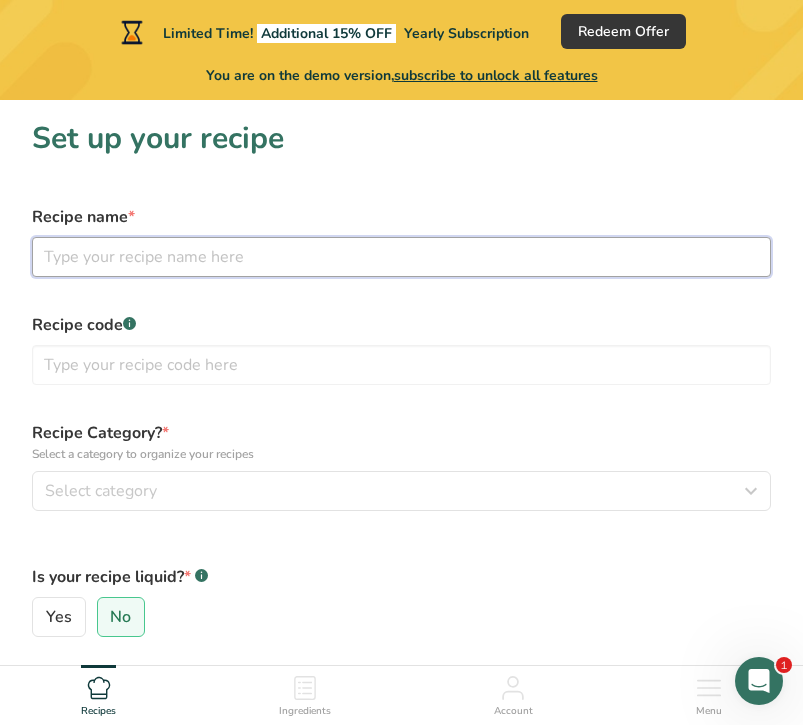 click at bounding box center [401, 257] 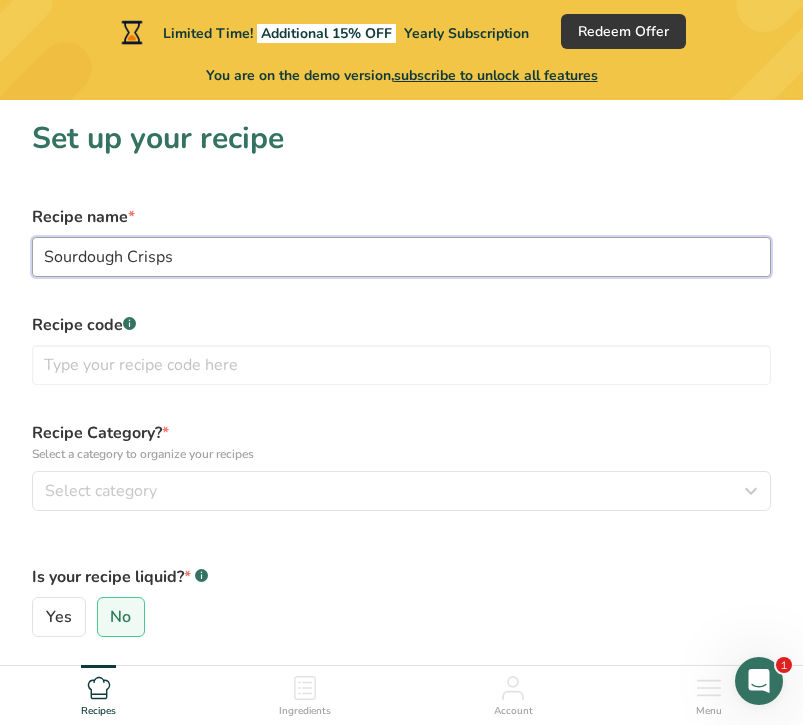 click on "Continue" at bounding box center [401, 1051] 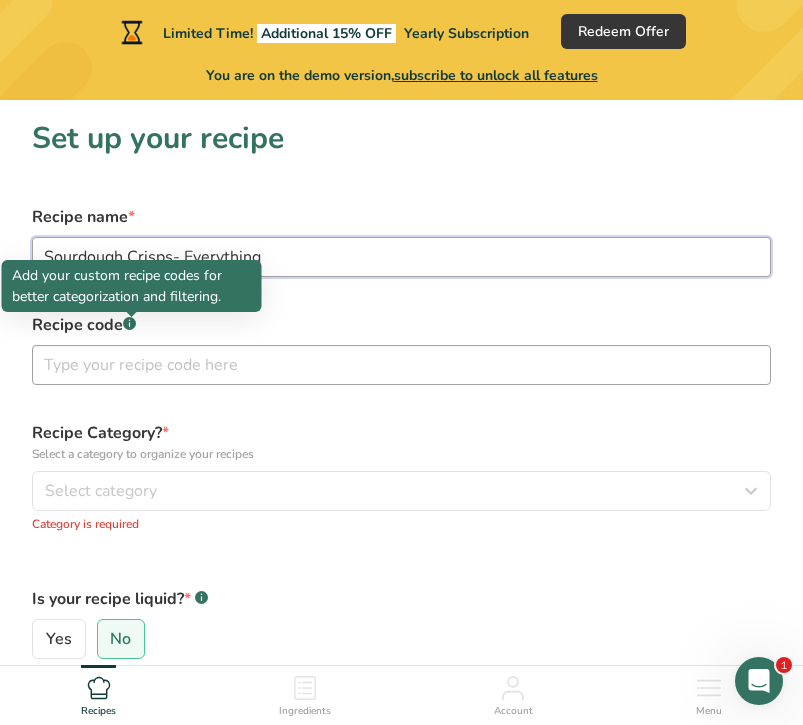 type on "Sourdough Crisps- Everything" 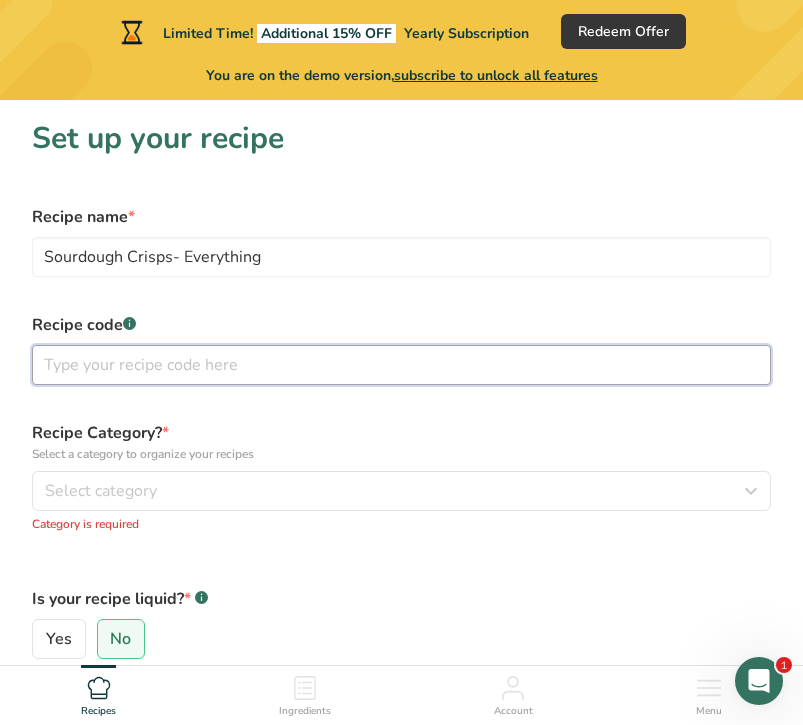 click at bounding box center [401, 365] 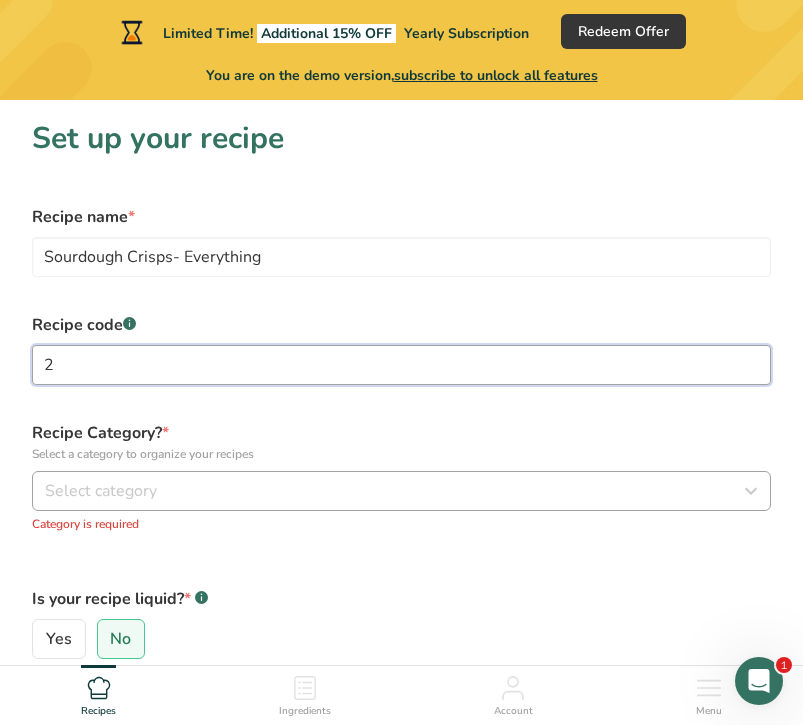 type on "2" 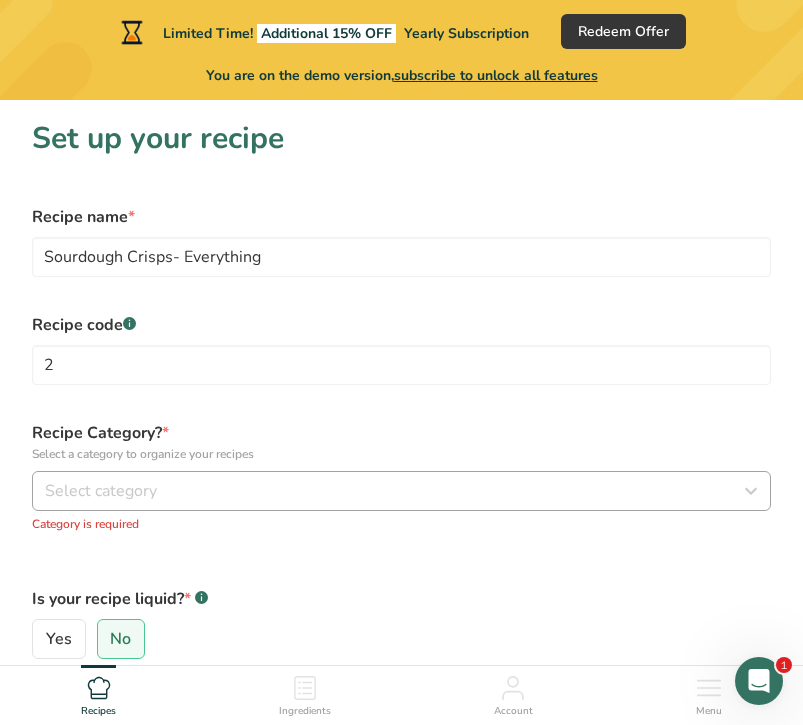 click on "Select category" at bounding box center (395, 491) 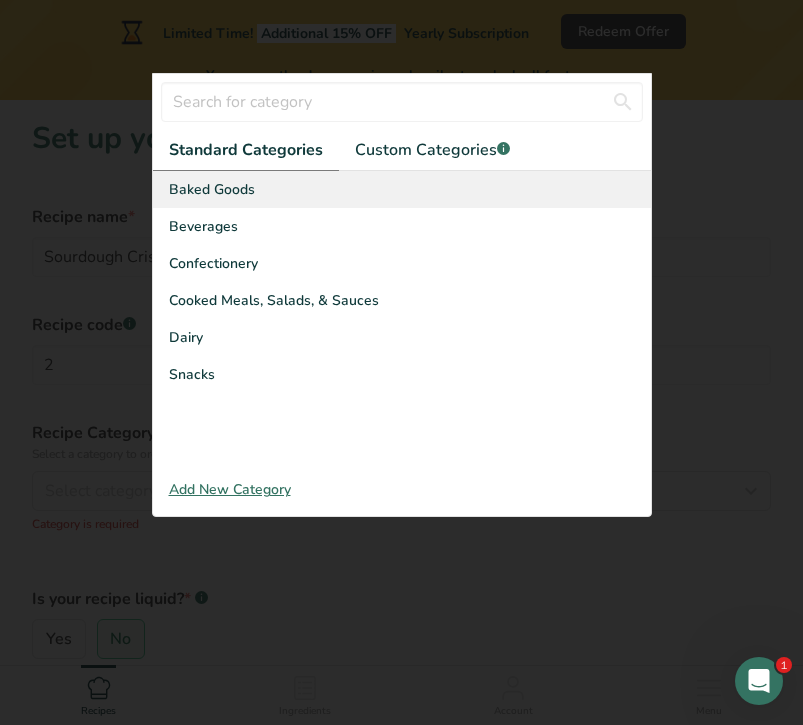 click on "Baked Goods" at bounding box center (402, 189) 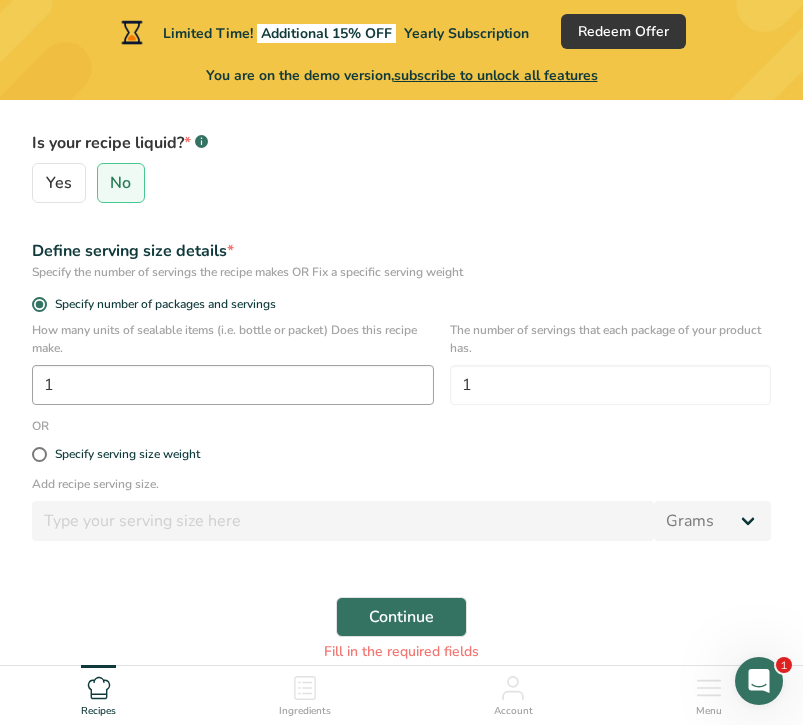 scroll, scrollTop: 436, scrollLeft: 0, axis: vertical 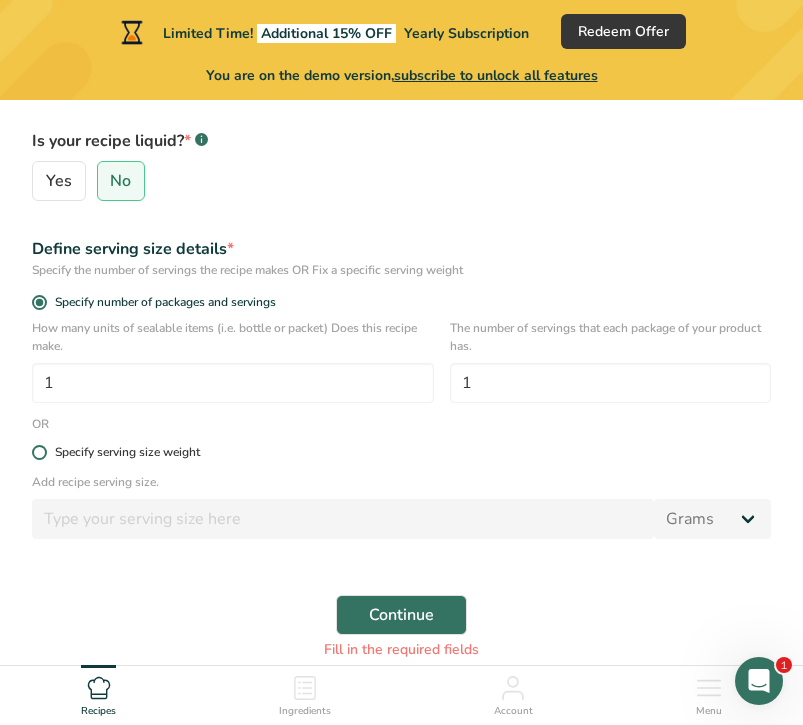 click on "Specify serving size weight" at bounding box center [127, 452] 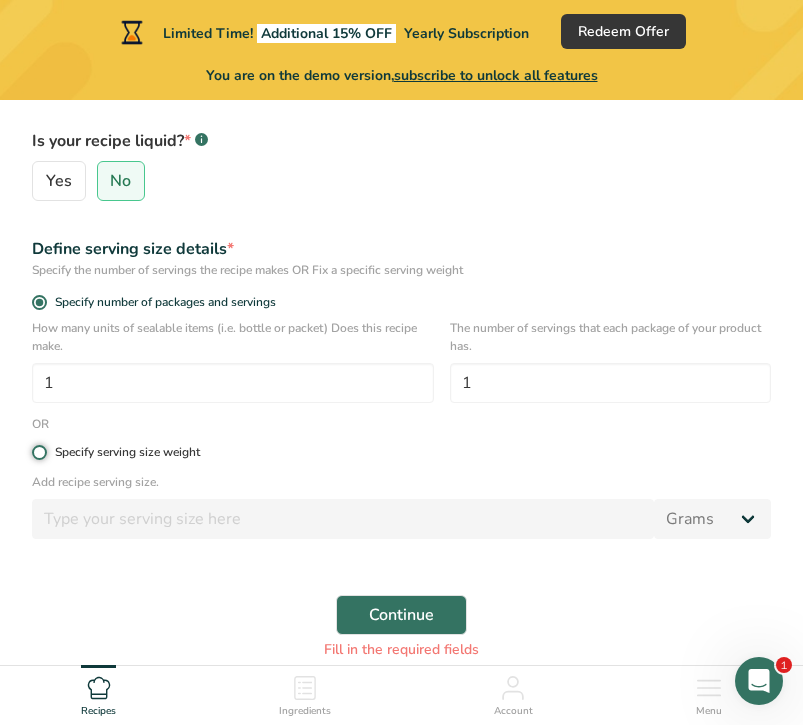 click on "Specify serving size weight" at bounding box center (38, 452) 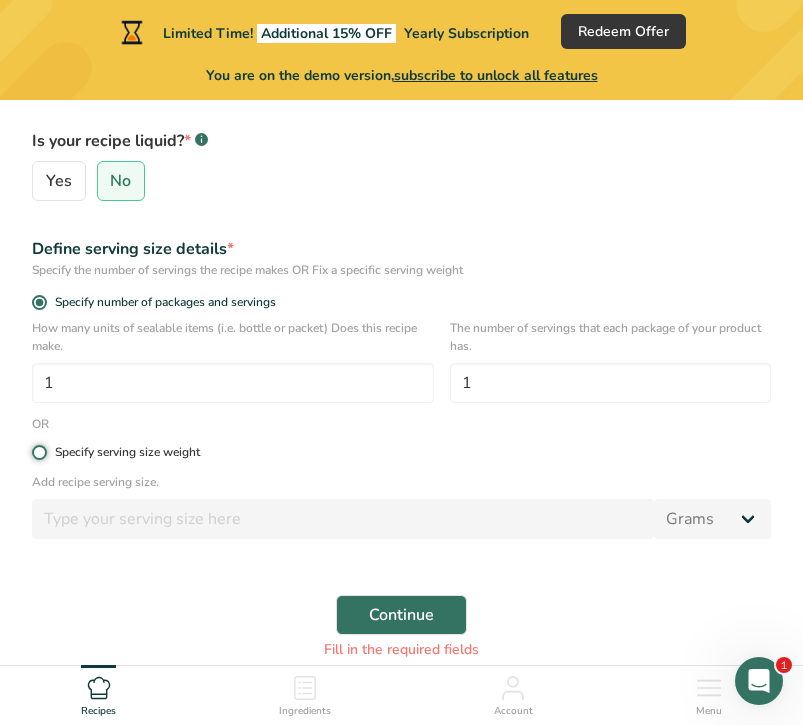 radio on "true" 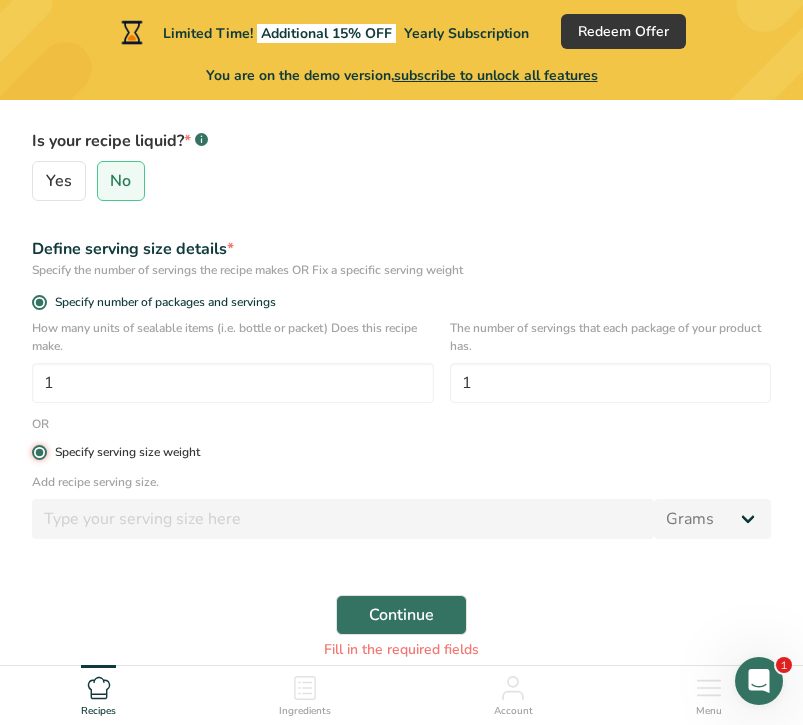 radio on "false" 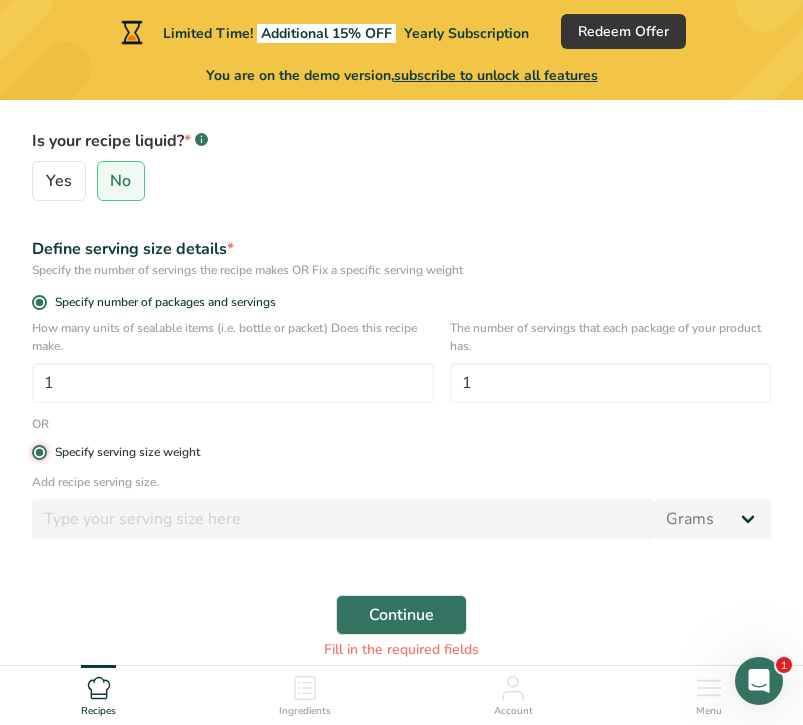type 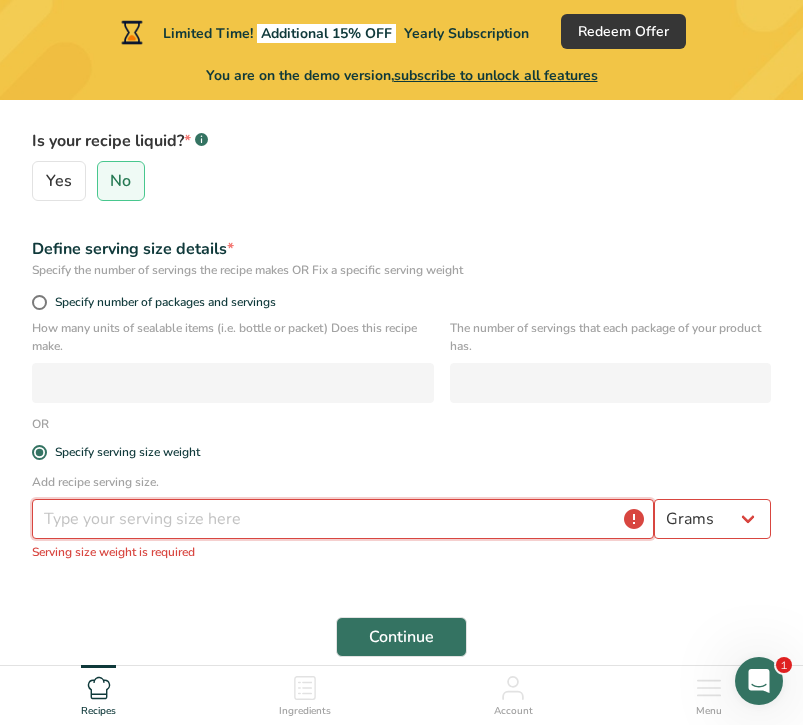 click at bounding box center (343, 519) 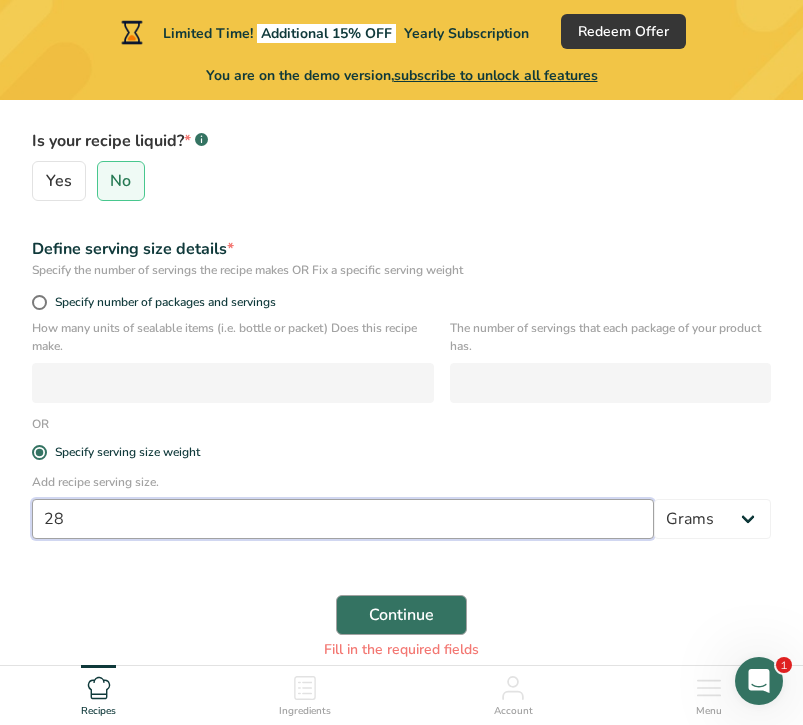 type on "28" 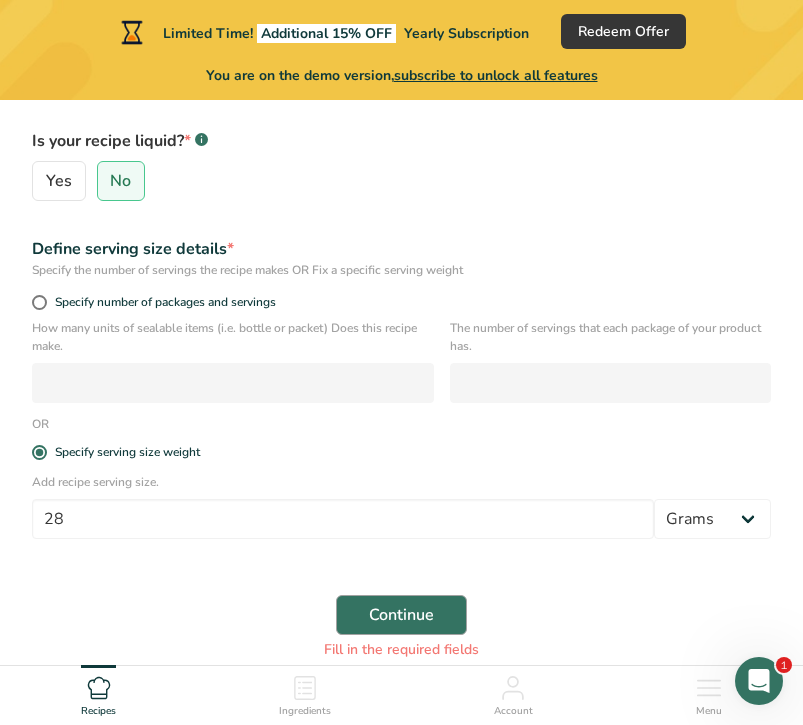click on "Continue" at bounding box center (401, 615) 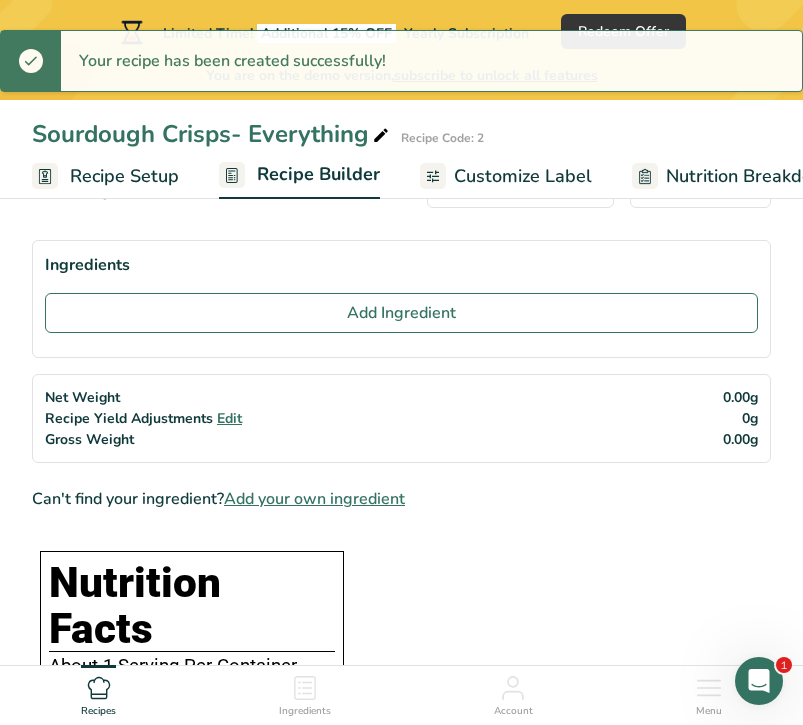 scroll, scrollTop: 76, scrollLeft: 0, axis: vertical 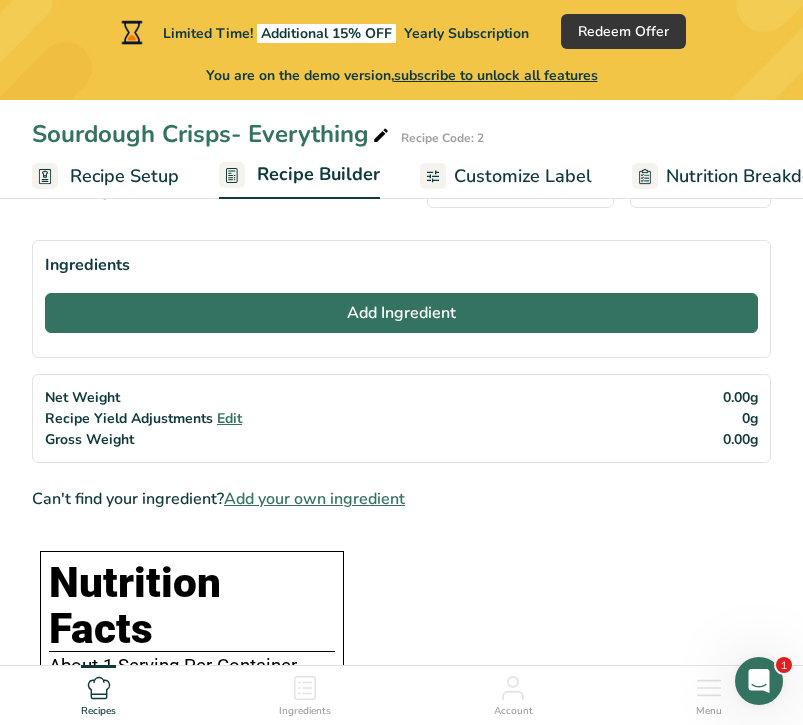 click on "Add Ingredient" at bounding box center [401, 313] 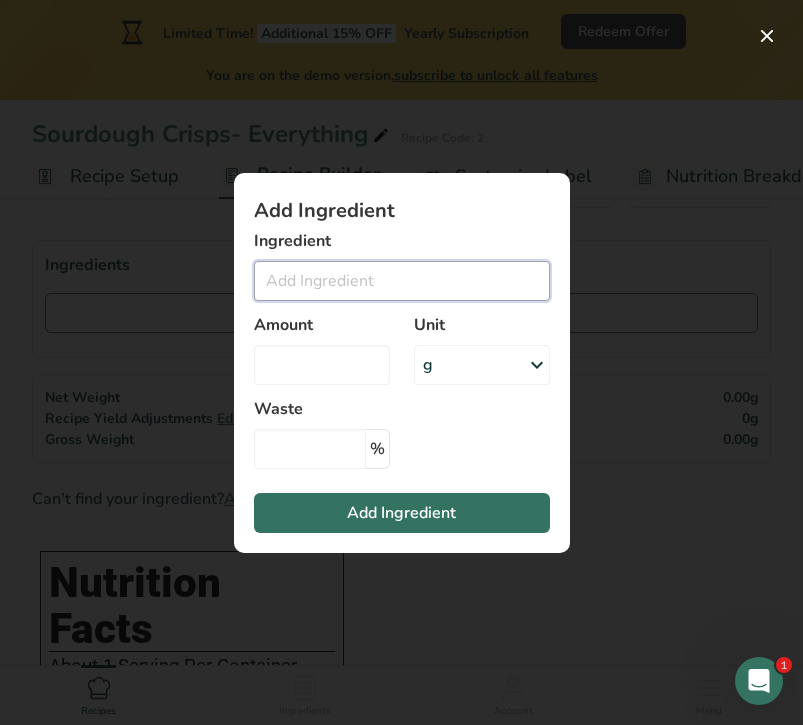 click at bounding box center (402, 281) 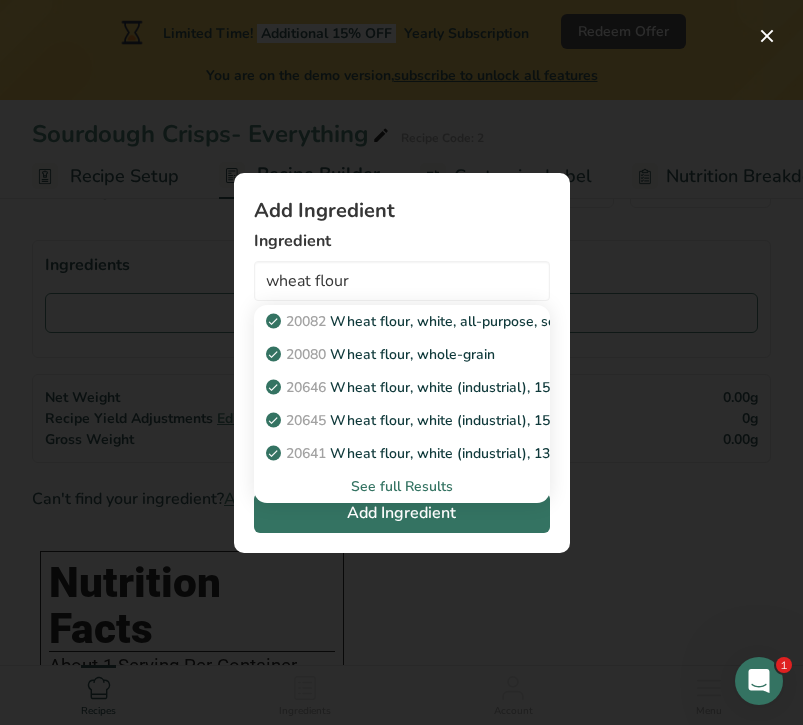 click on "Add Ingredient
Ingredient wheat flour
20082
Wheat flour, white, all-purpose, self-rising, enriched
20080
Wheat flour, whole-grain
20646
Wheat flour, white (industrial), 15% protein, bleached, unenriched
20645
Wheat flour, white (industrial), 15% protein, bleached, enriched
20641
Wheat flour, white (industrial), 13% protein, bleached, unenriched
See full Results
Amount   Unit
g
Weight Units
g
kg
mg
See more
Volume Units
Waste   %" at bounding box center (402, 363) 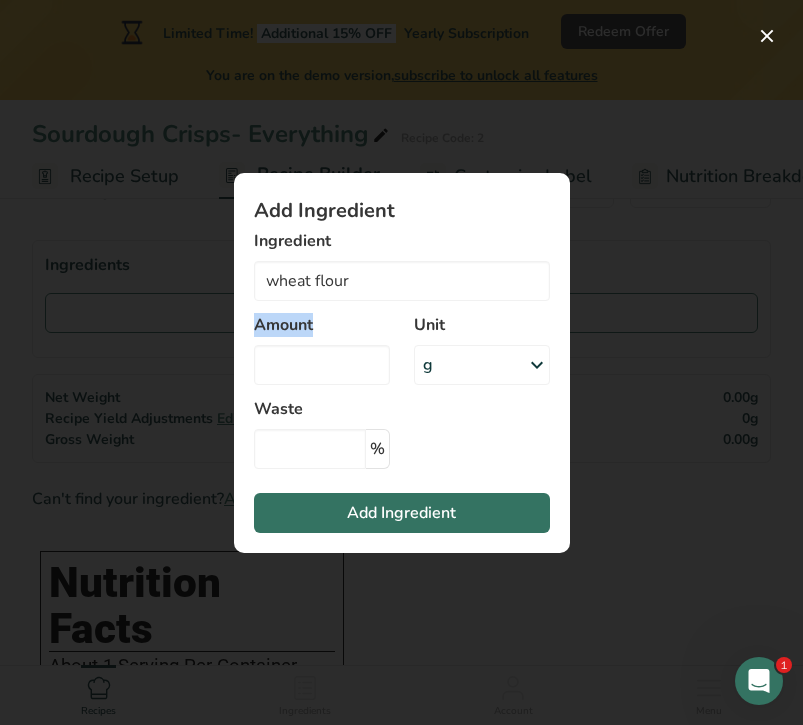click on "Amount" at bounding box center (322, 349) 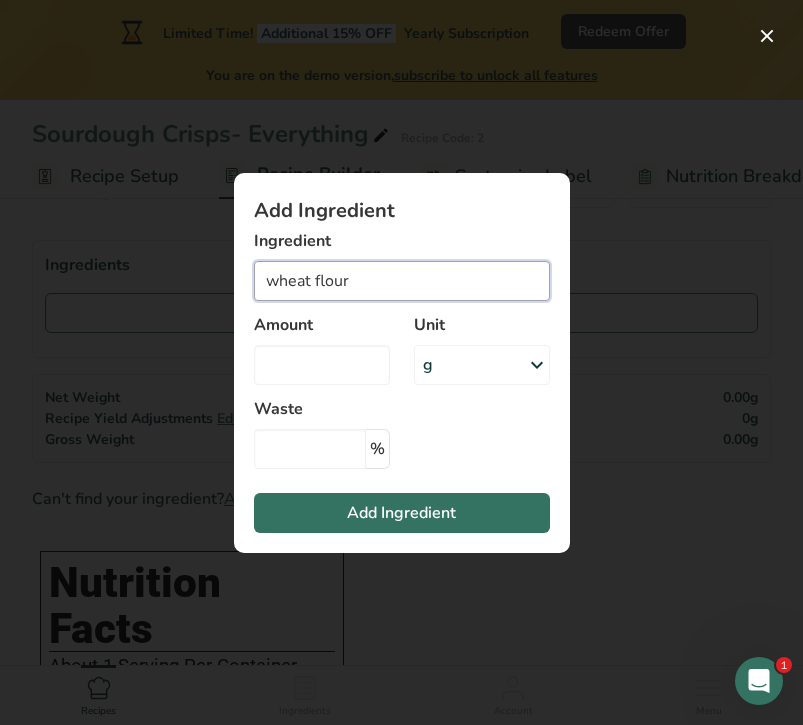 click on "wheat flour" at bounding box center [402, 281] 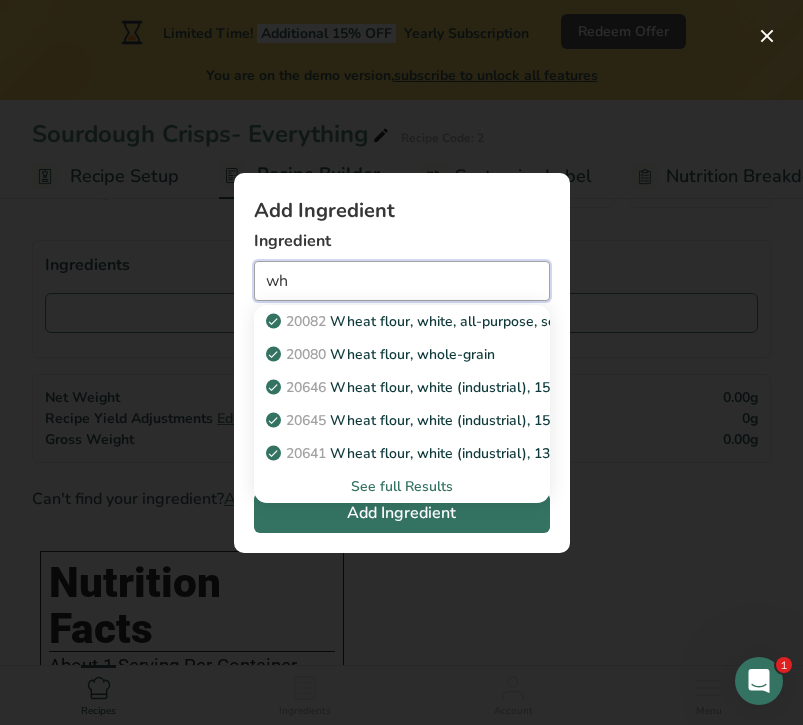type on "w" 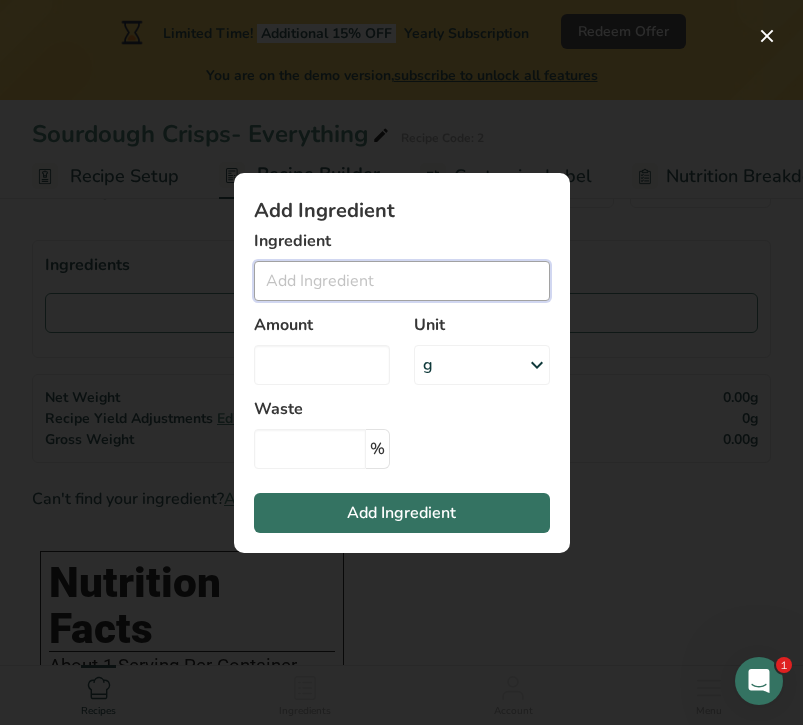 type 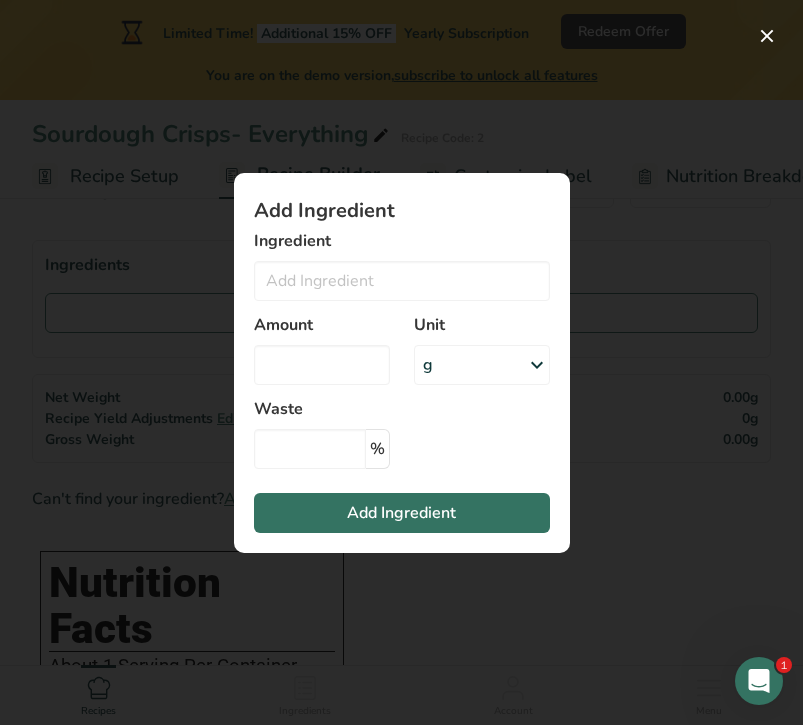 click on "Add Ingredient
Ingredient
Almond flour
1211
Milk, whole, 3.25% milkfat, without added vitamin A and vitamin D
23601
Beef, tenderloin, steak, separable lean only, trimmed to 1/8" fat, all grades, raw
13000
Beef, grass-fed, strip steaks, lean only, raw
13498
Beef, ground, 70% lean meat / 30% fat, raw
See full Results
Amount   Unit
g
Weight Units
g
kg
mg
See more
Volume Units
l
mL
fl oz
See more
Waste   %" at bounding box center [402, 363] 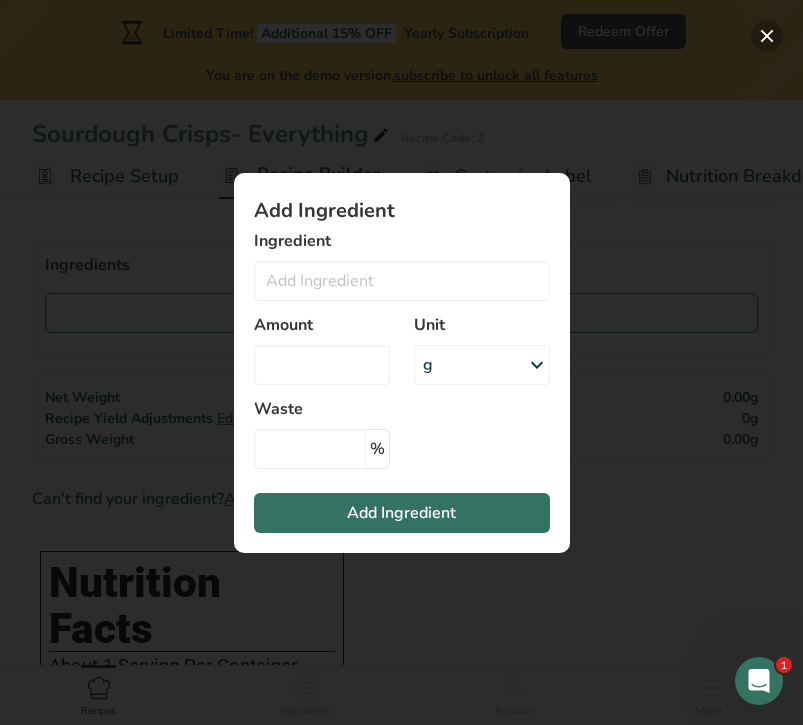 click at bounding box center [767, 36] 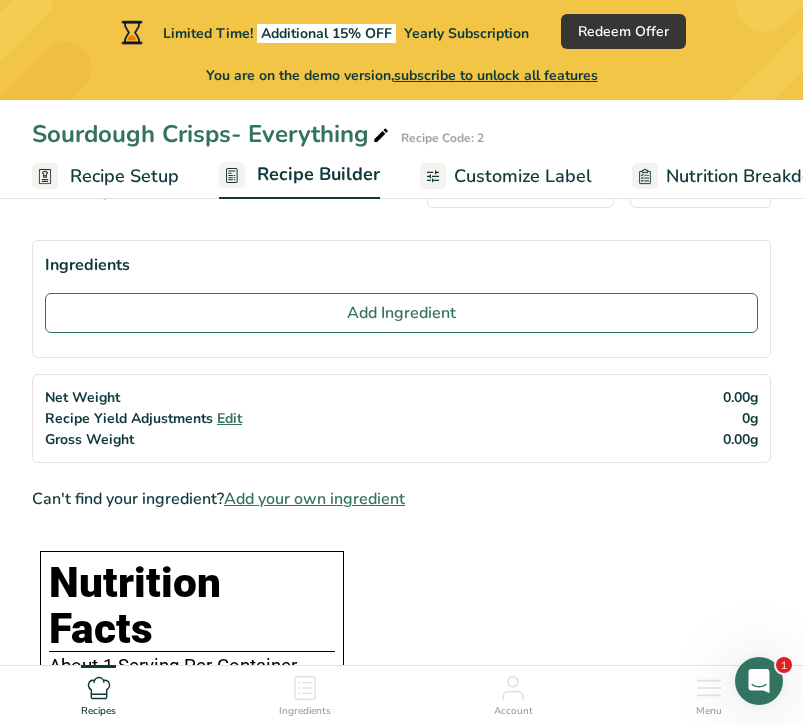 click on "Add your own ingredient" at bounding box center (314, 499) 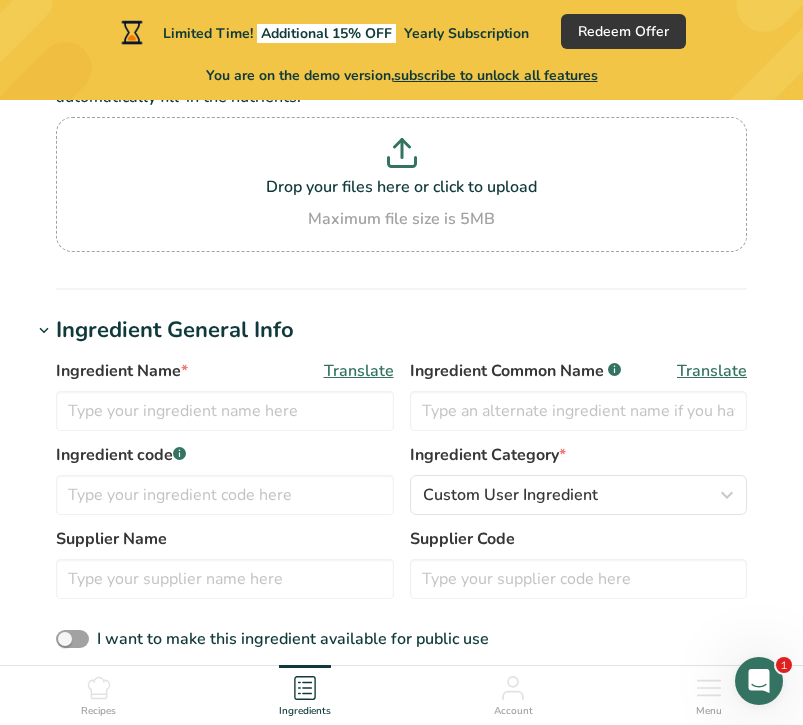 scroll, scrollTop: 215, scrollLeft: 0, axis: vertical 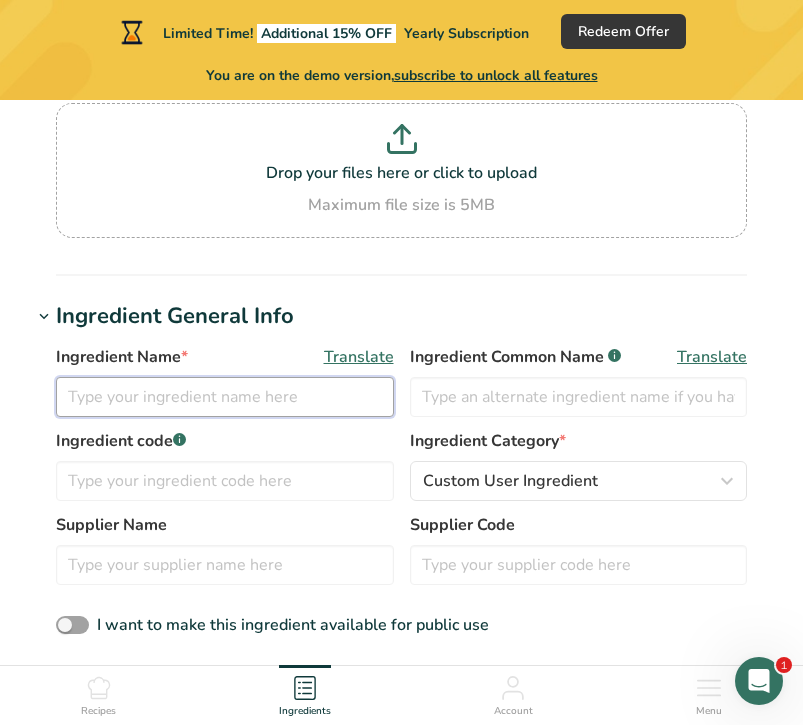 click at bounding box center [225, 397] 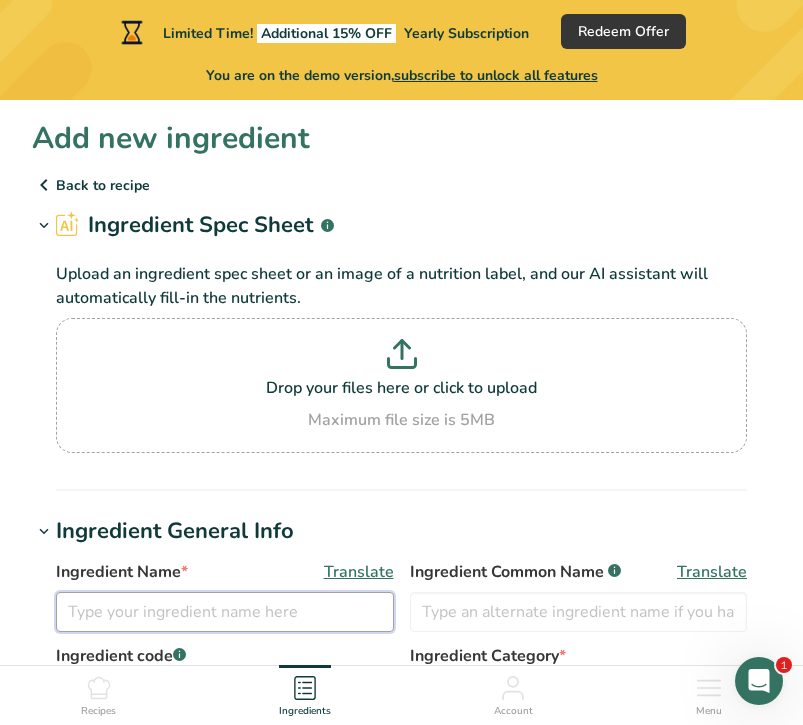 scroll, scrollTop: 0, scrollLeft: 0, axis: both 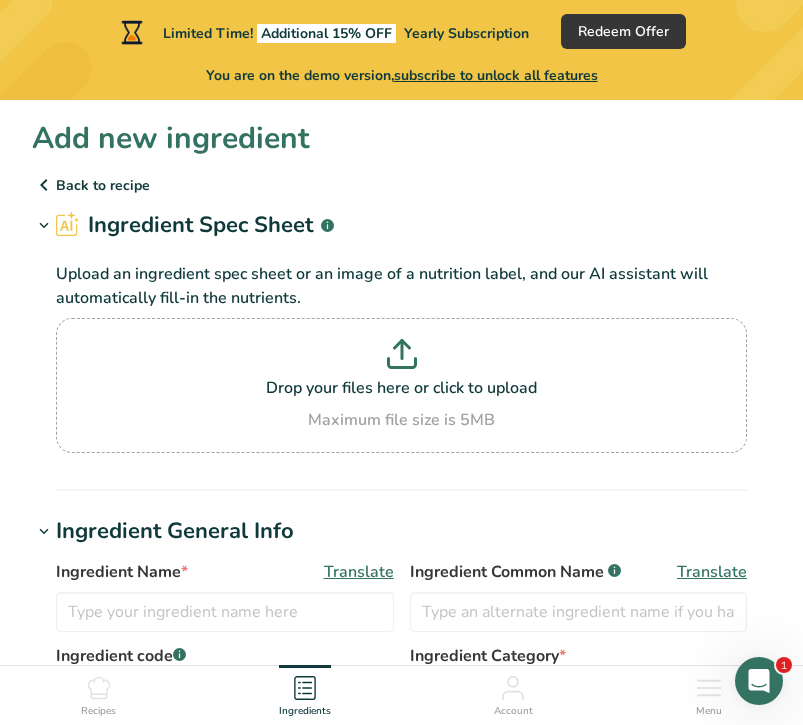 click 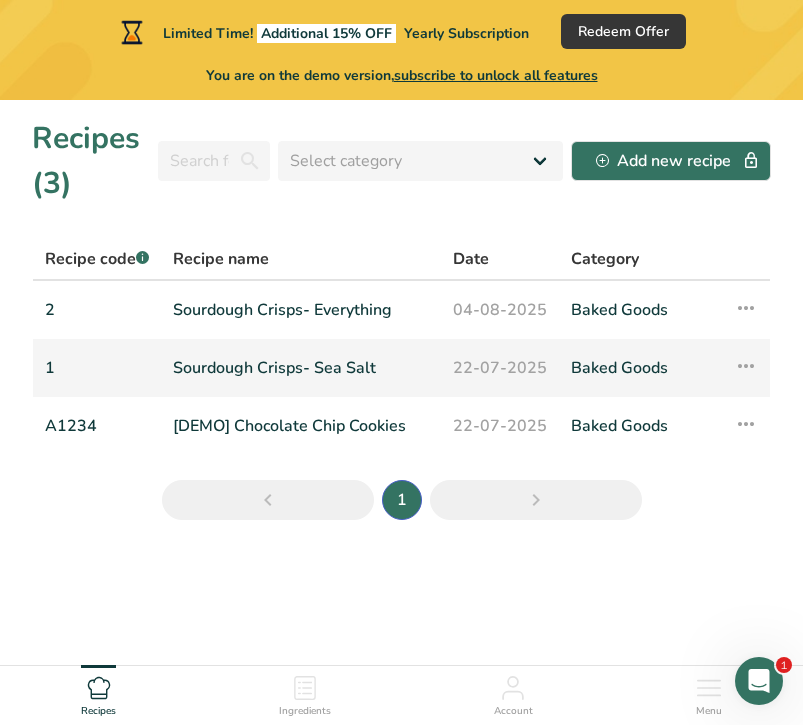 click on "Sourdough Crisps- Sea Salt" at bounding box center [301, 368] 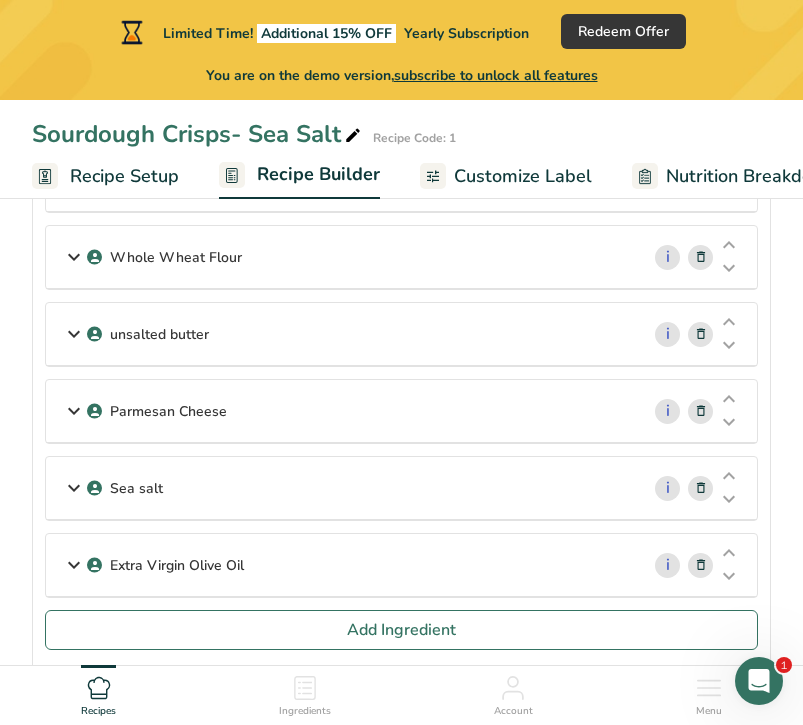 scroll, scrollTop: 317, scrollLeft: 0, axis: vertical 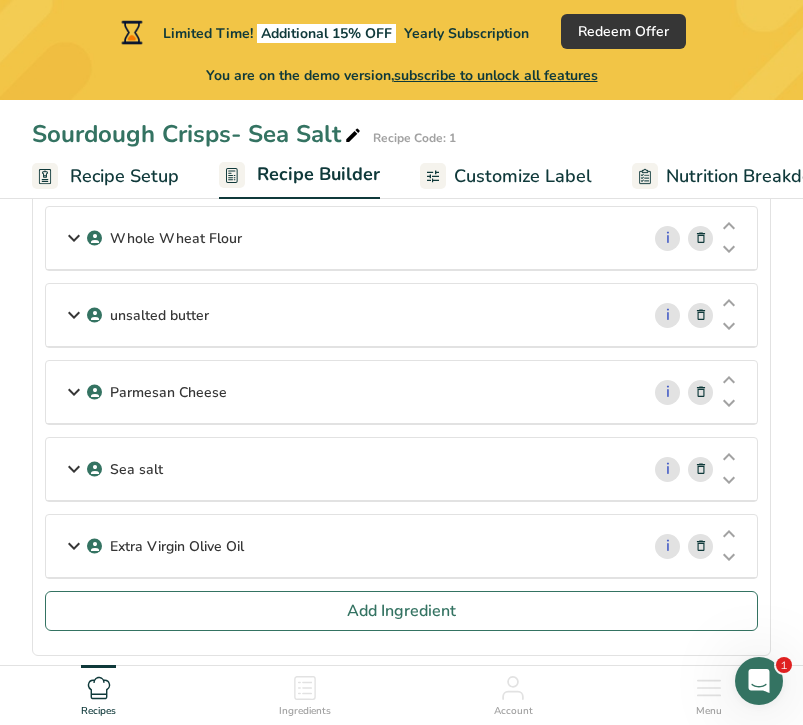 click on "Extra Virgin Olive Oil" at bounding box center [342, 546] 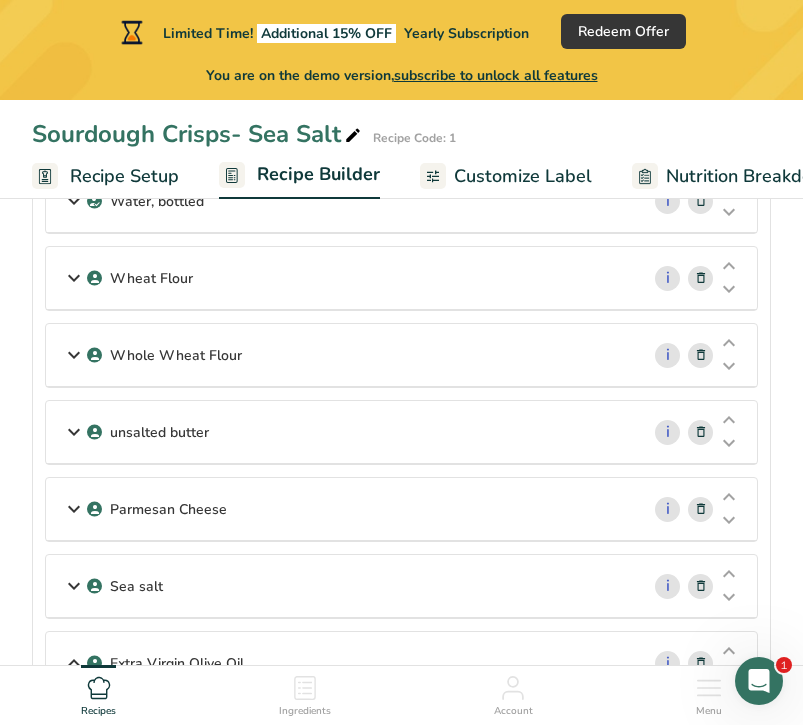 scroll, scrollTop: 57, scrollLeft: 0, axis: vertical 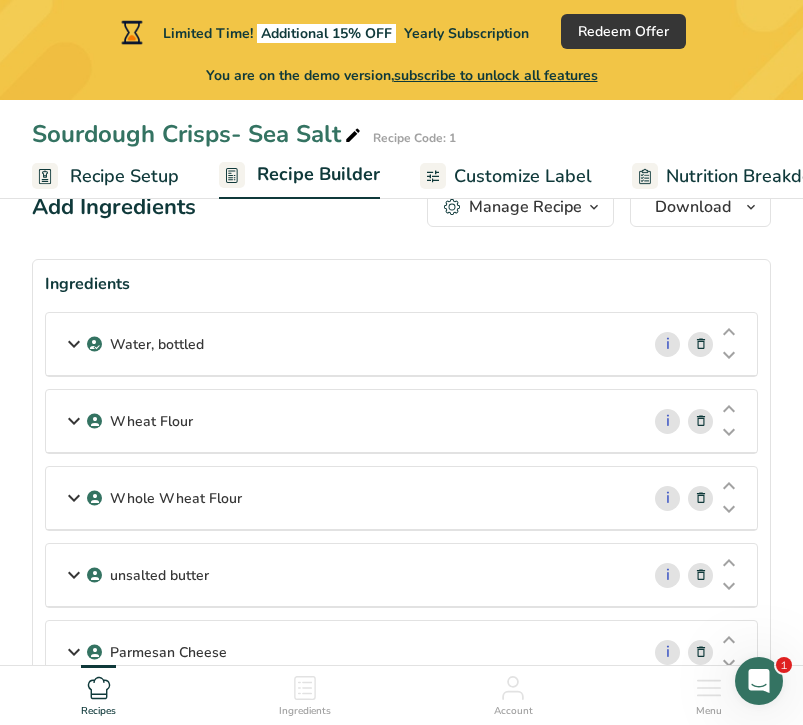 click on "Wheat Flour" at bounding box center [342, 421] 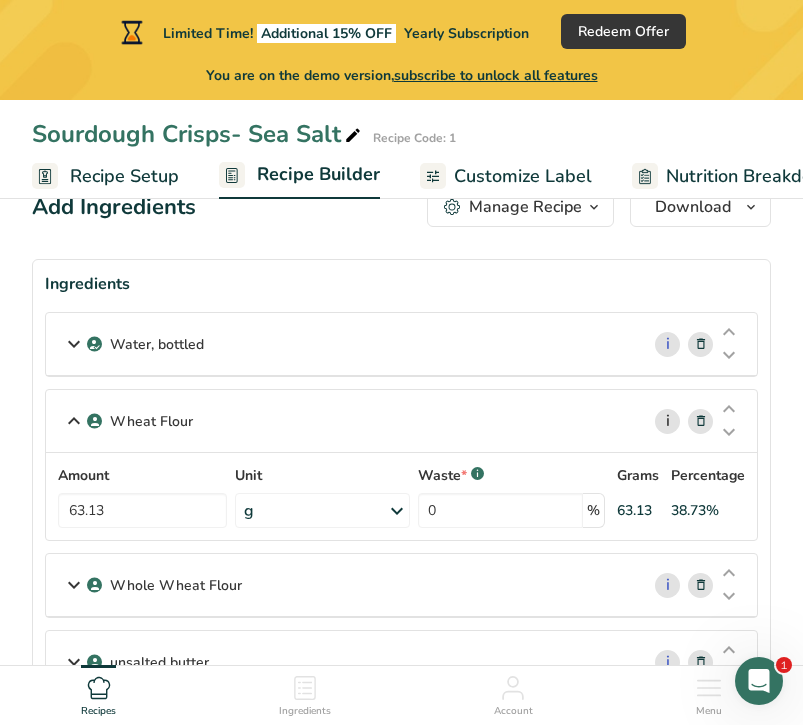 click on "i" at bounding box center [667, 421] 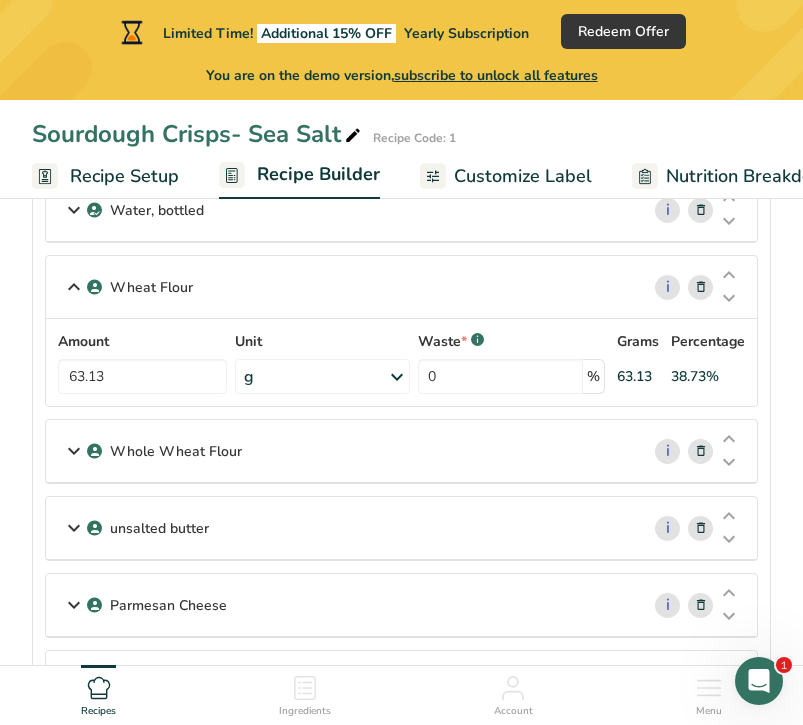 scroll, scrollTop: 200, scrollLeft: 0, axis: vertical 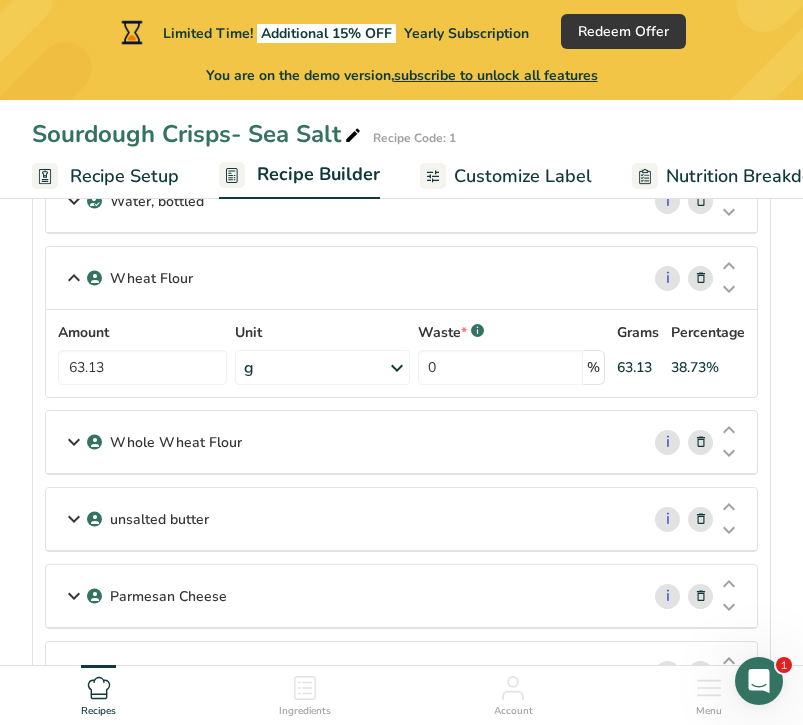 click on "Whole Wheat Flour" at bounding box center (342, 442) 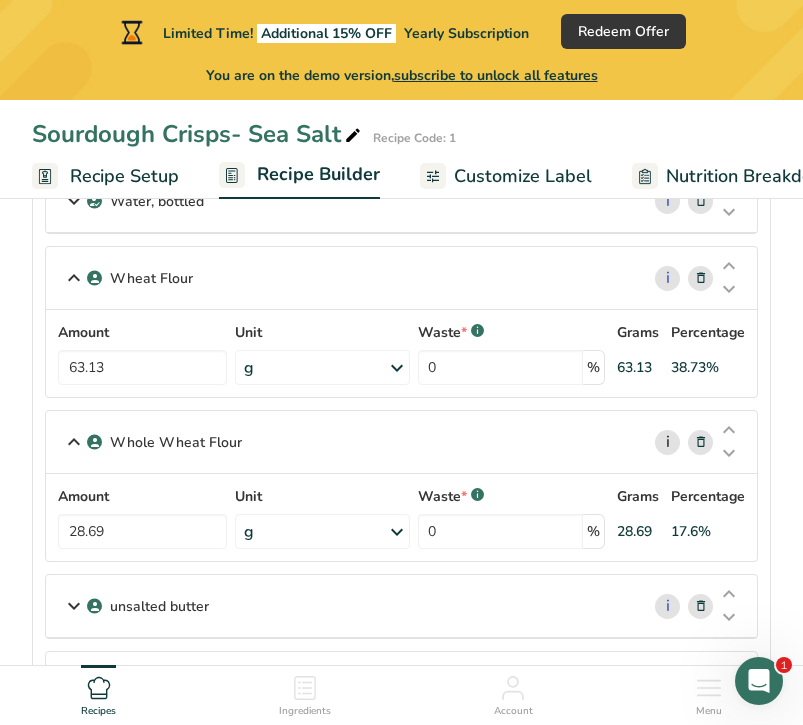 click on "i" at bounding box center [667, 442] 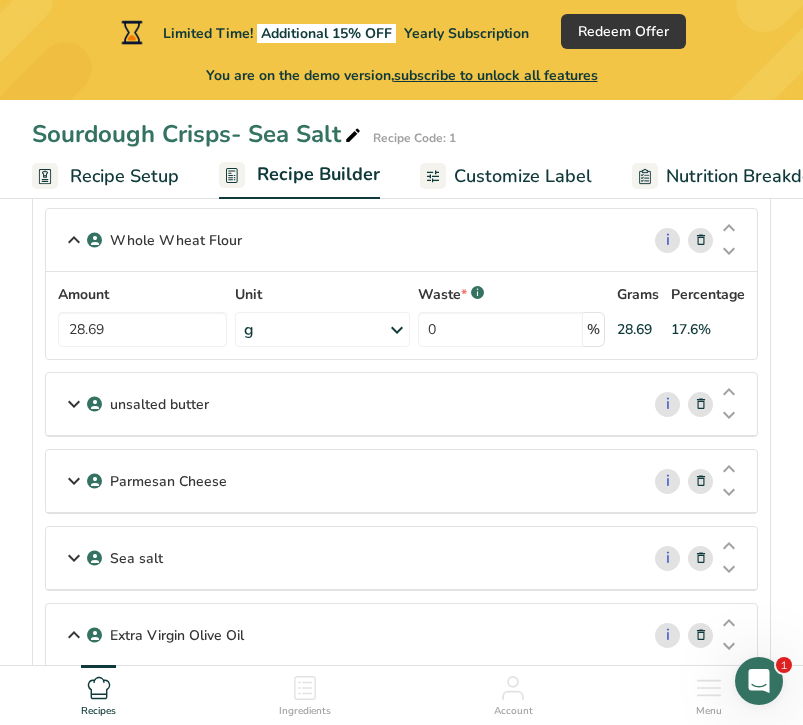 scroll, scrollTop: 403, scrollLeft: 0, axis: vertical 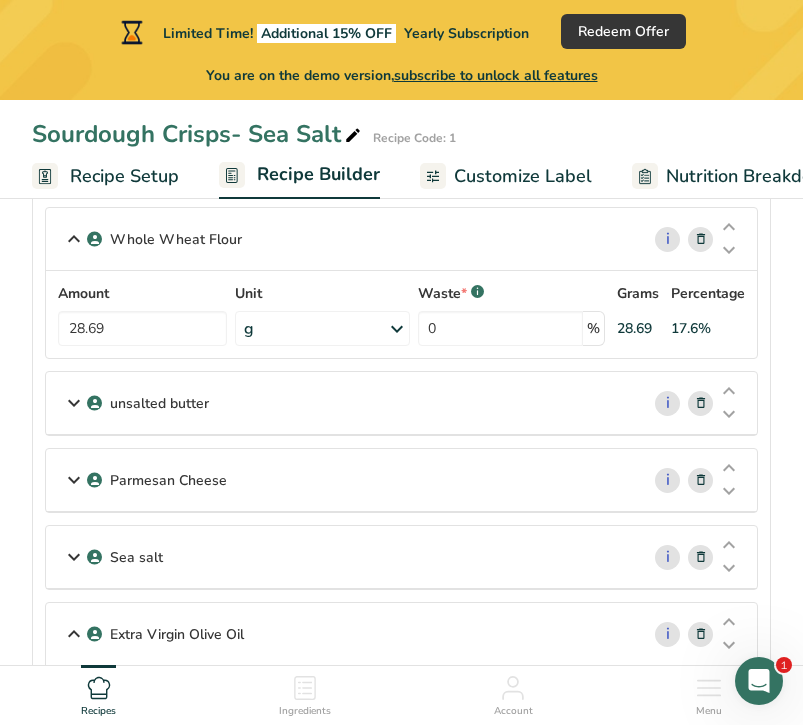 click on "unsalted butter" at bounding box center (342, 403) 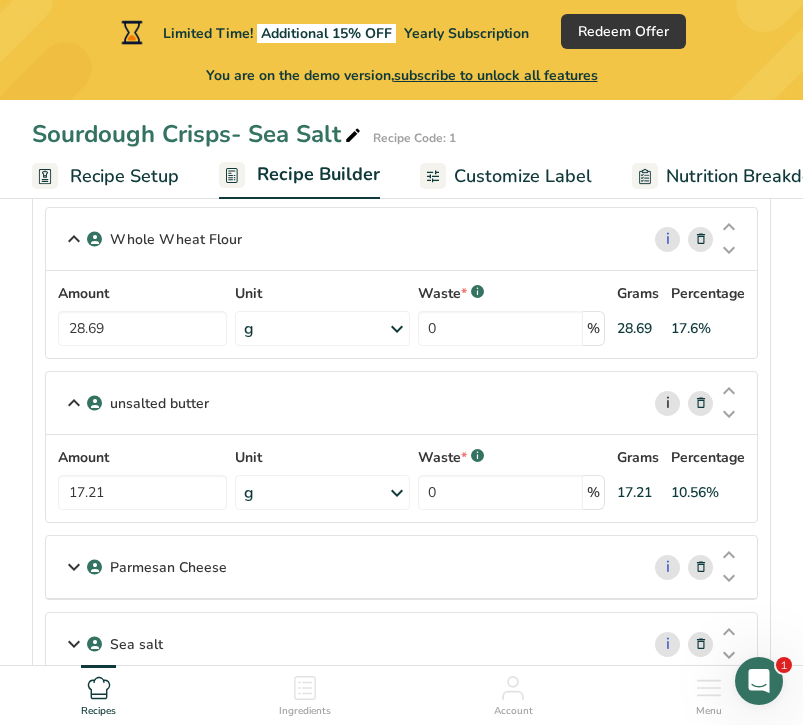 click on "i" at bounding box center (667, 403) 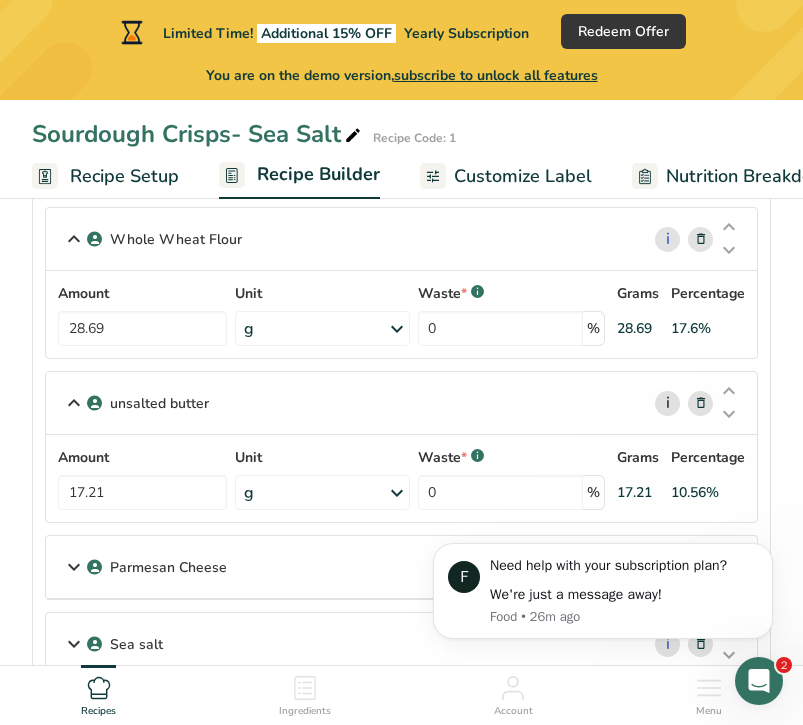 scroll, scrollTop: 0, scrollLeft: 0, axis: both 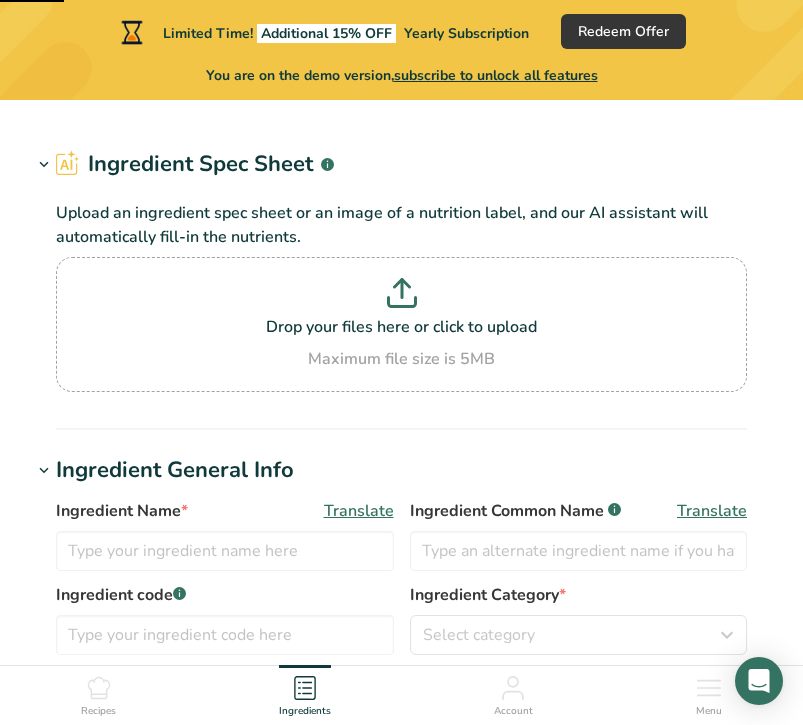 type on "Wheat Flour" 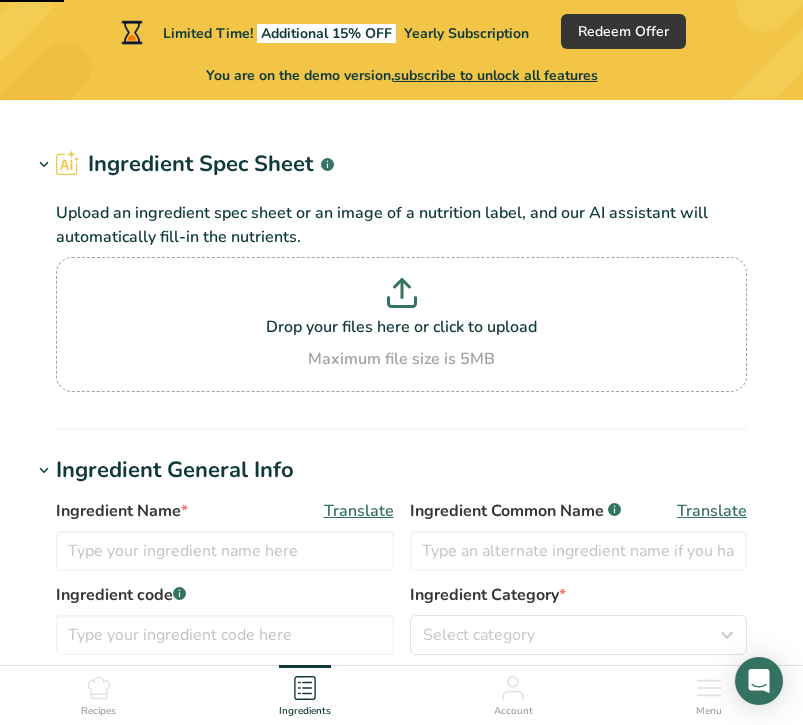 type on "King Arthur Baking Company" 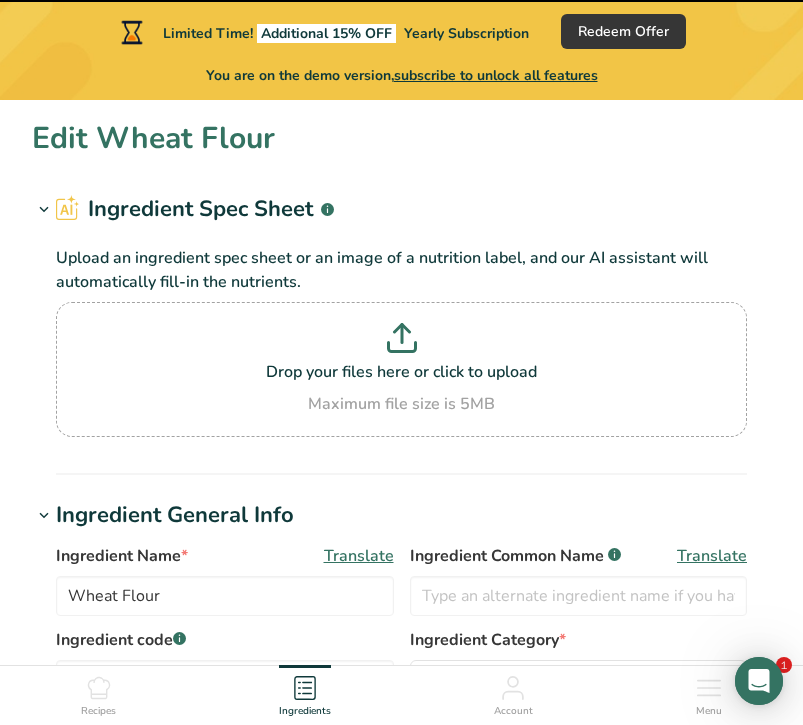 scroll, scrollTop: 0, scrollLeft: 0, axis: both 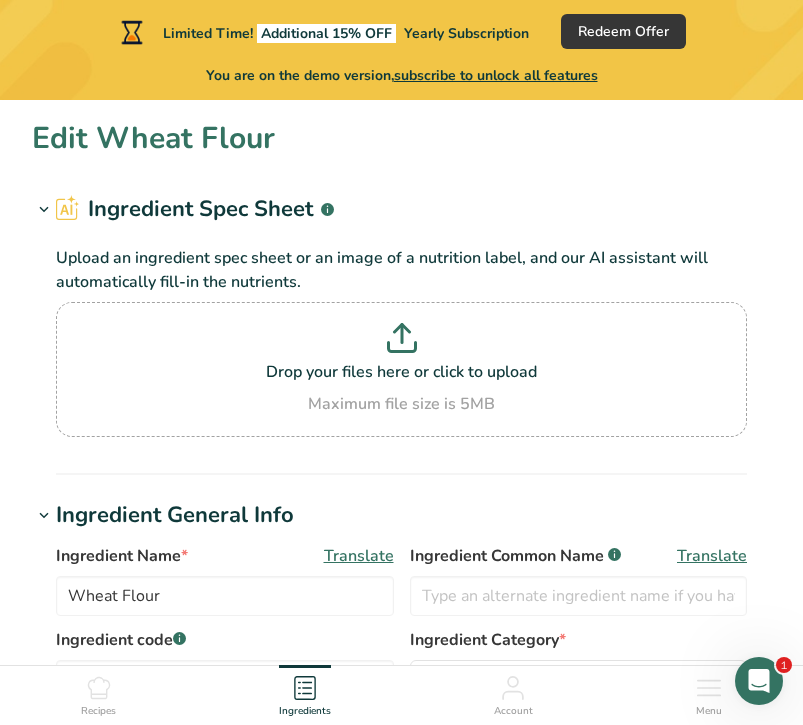 click on "Ingredients" at bounding box center [305, 692] 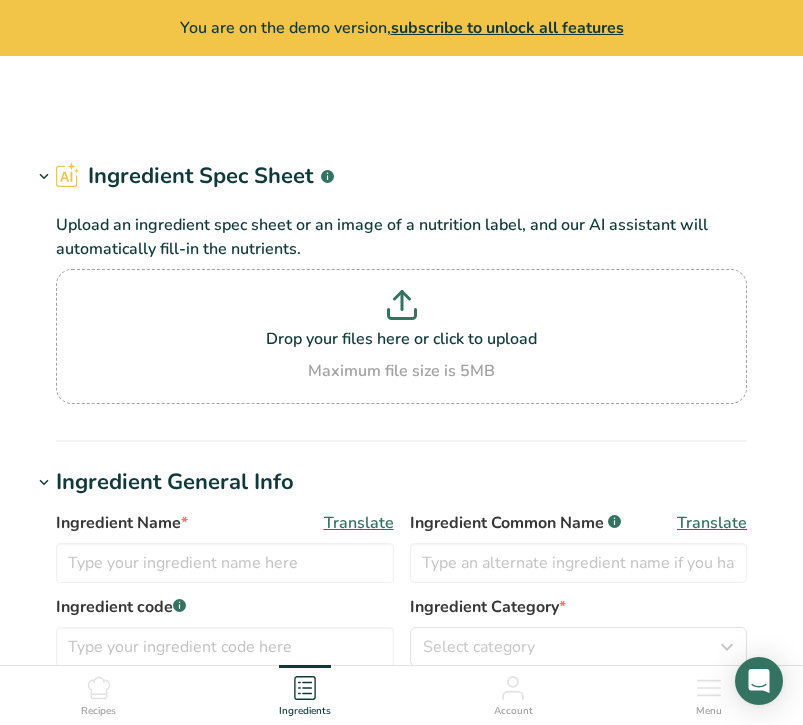 scroll, scrollTop: 0, scrollLeft: 0, axis: both 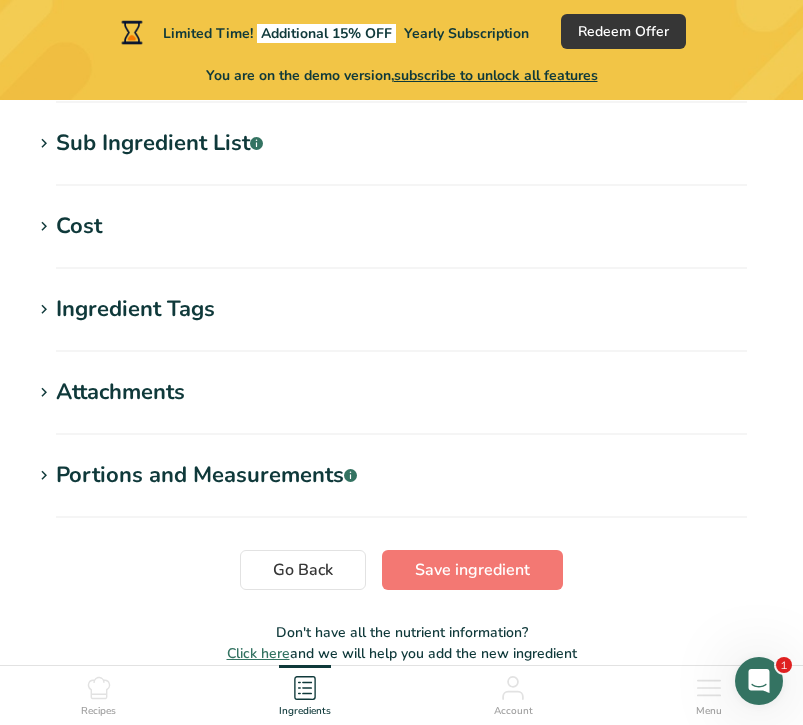 click on "Sub Ingredient List
.a-a{fill:#347362;}.b-a{fill:#fff;}" at bounding box center (159, 143) 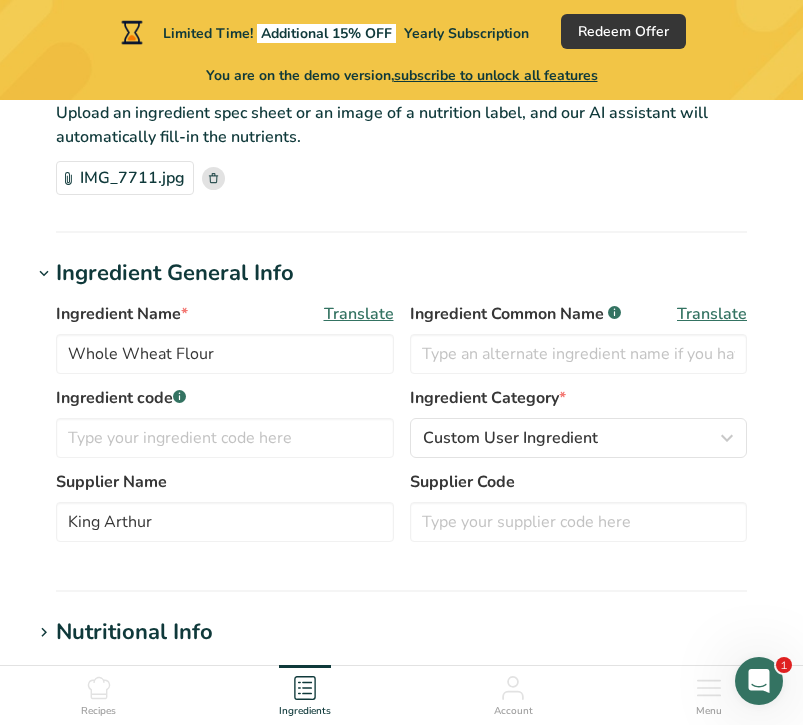 scroll, scrollTop: 136, scrollLeft: 0, axis: vertical 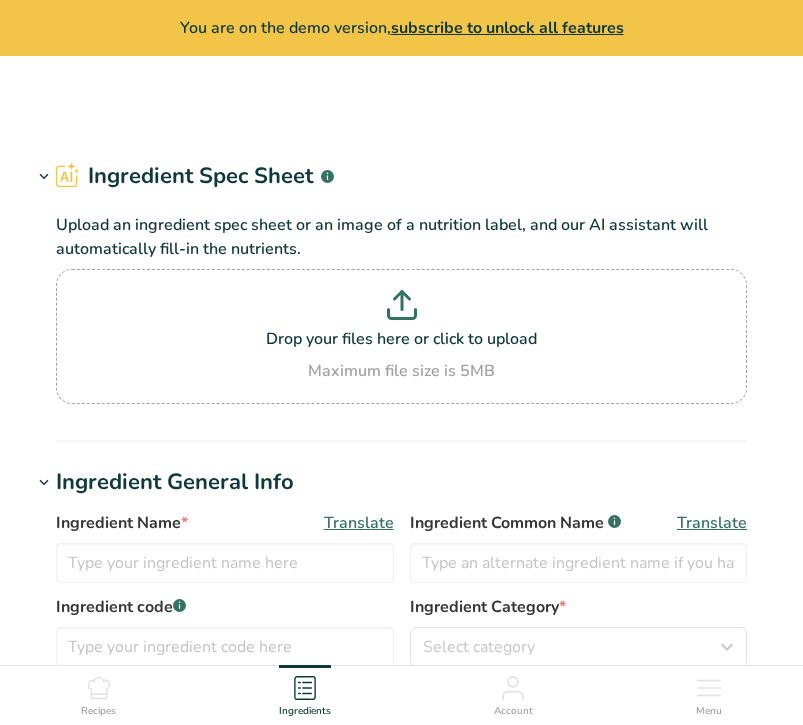 type on "unsalted butter" 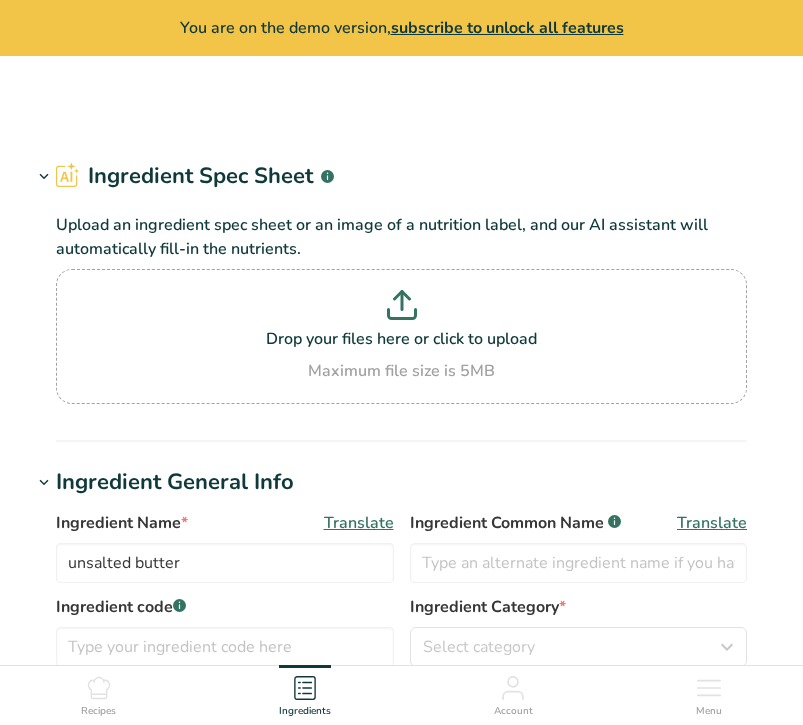 scroll, scrollTop: 0, scrollLeft: 0, axis: both 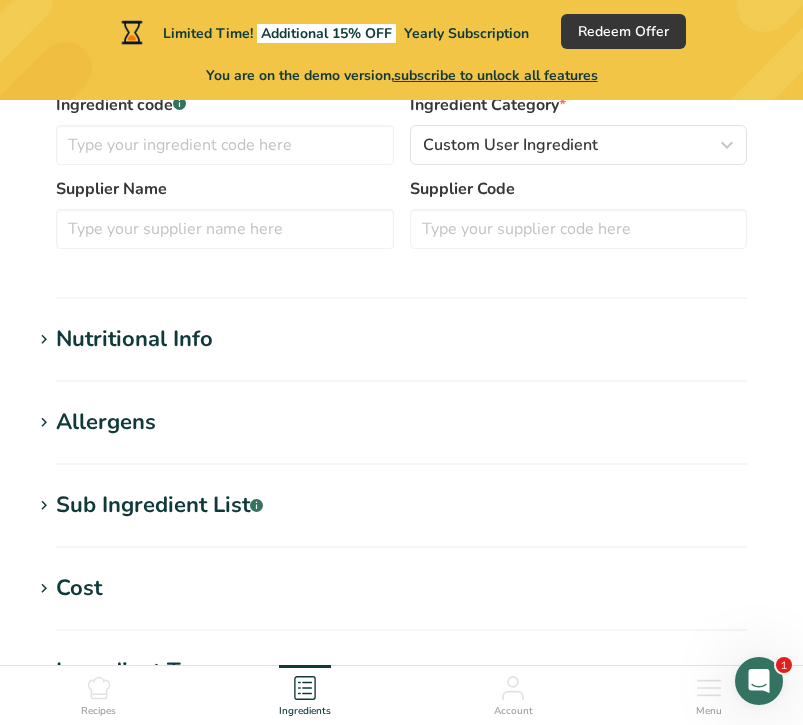 click on "Sub Ingredient List
.a-a{fill:#347362;}.b-a{fill:#fff;}" at bounding box center (159, 505) 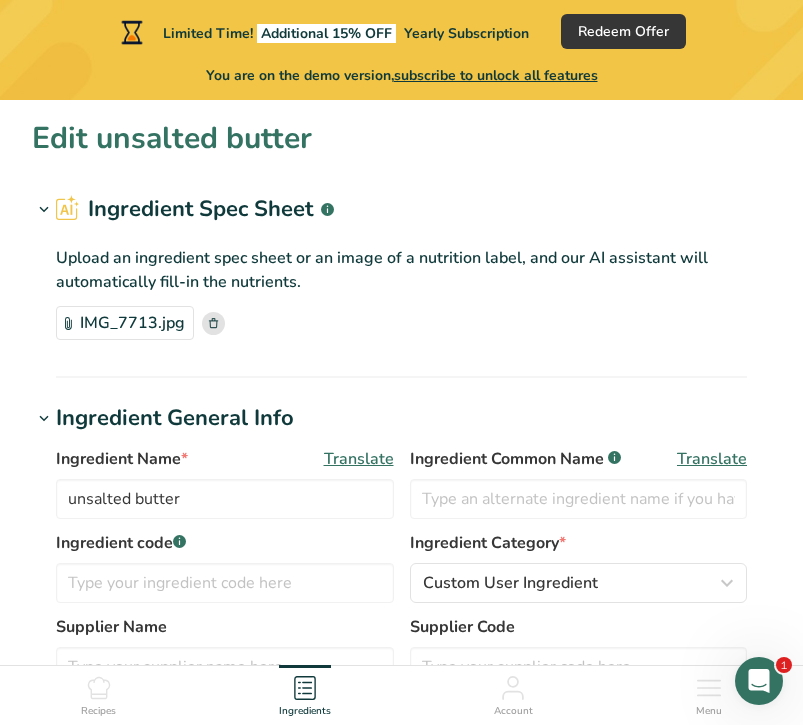 scroll, scrollTop: 0, scrollLeft: 0, axis: both 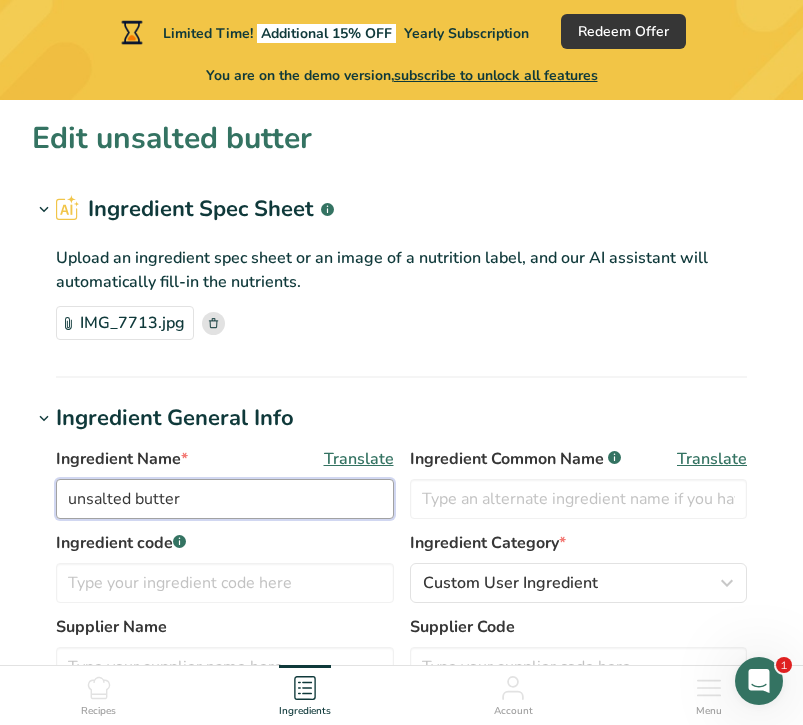 click on "unsalted butter" at bounding box center (225, 499) 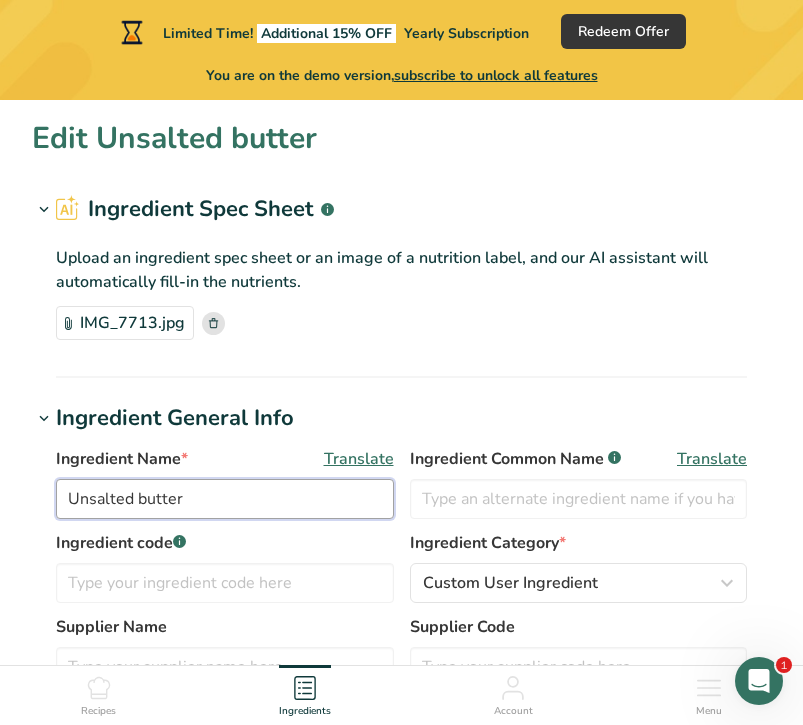 click on "Unsalted butter" at bounding box center [225, 499] 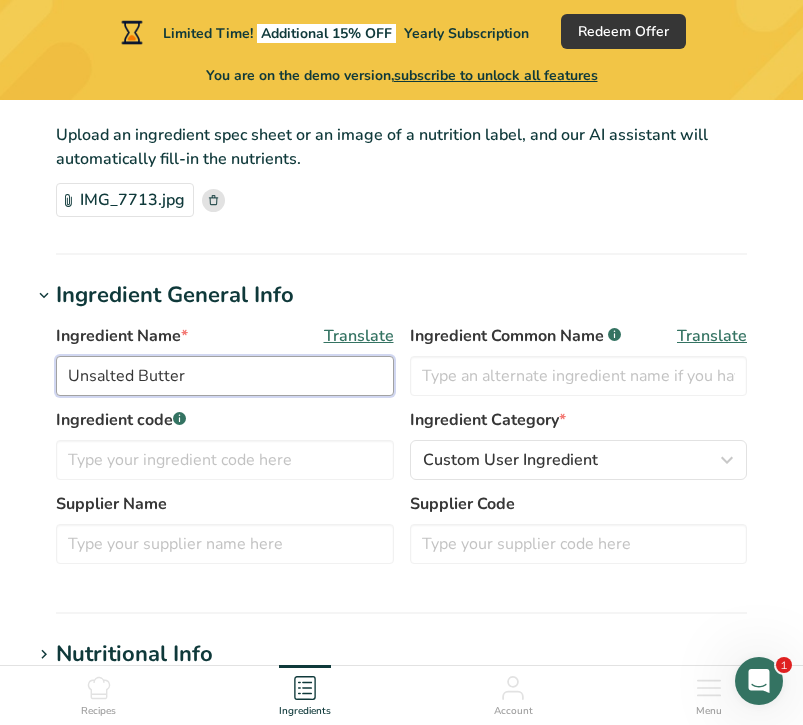 scroll, scrollTop: 467, scrollLeft: 0, axis: vertical 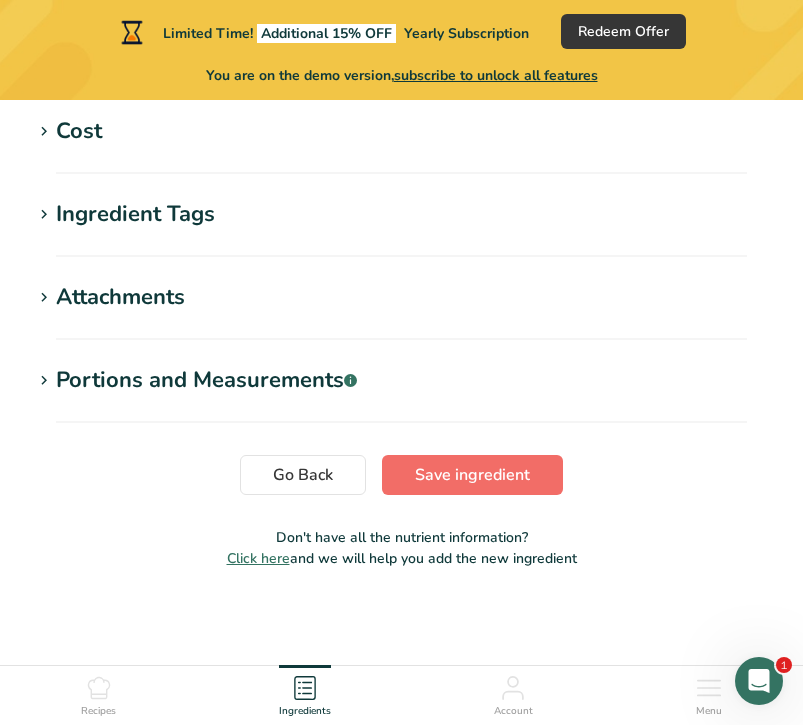 type on "Unsalted Butter" 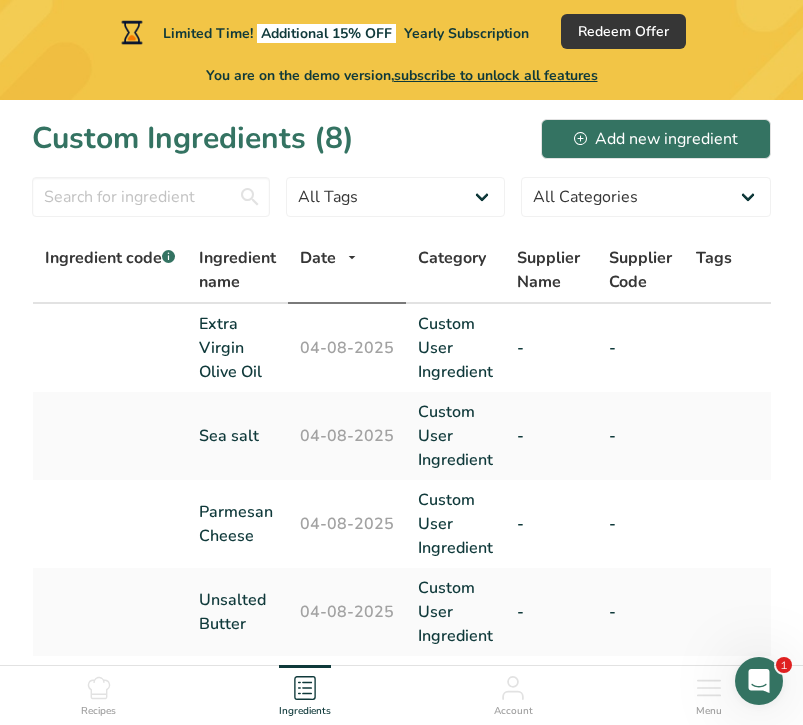 scroll, scrollTop: 0, scrollLeft: 0, axis: both 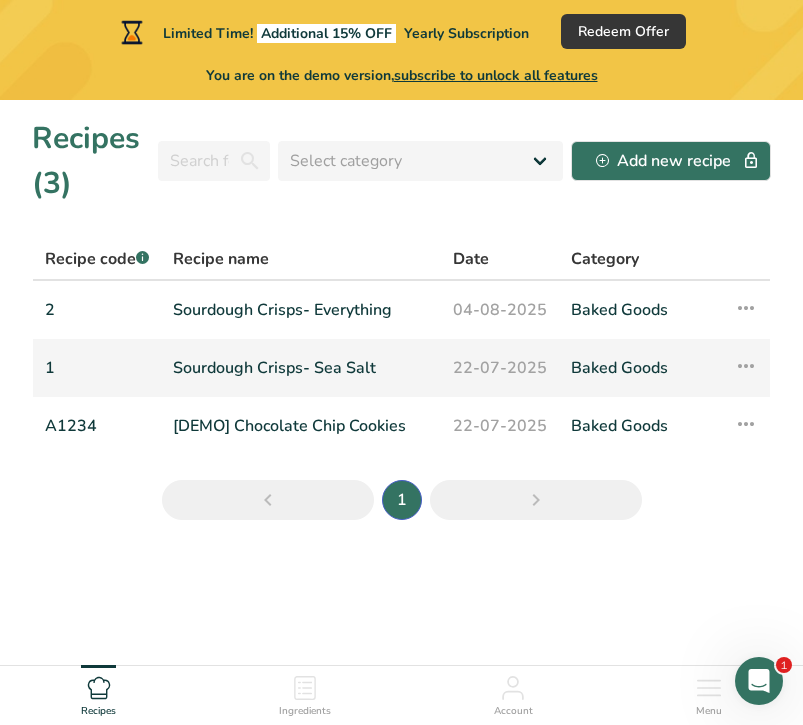 click on "Sourdough Crisps- Sea Salt" at bounding box center [301, 368] 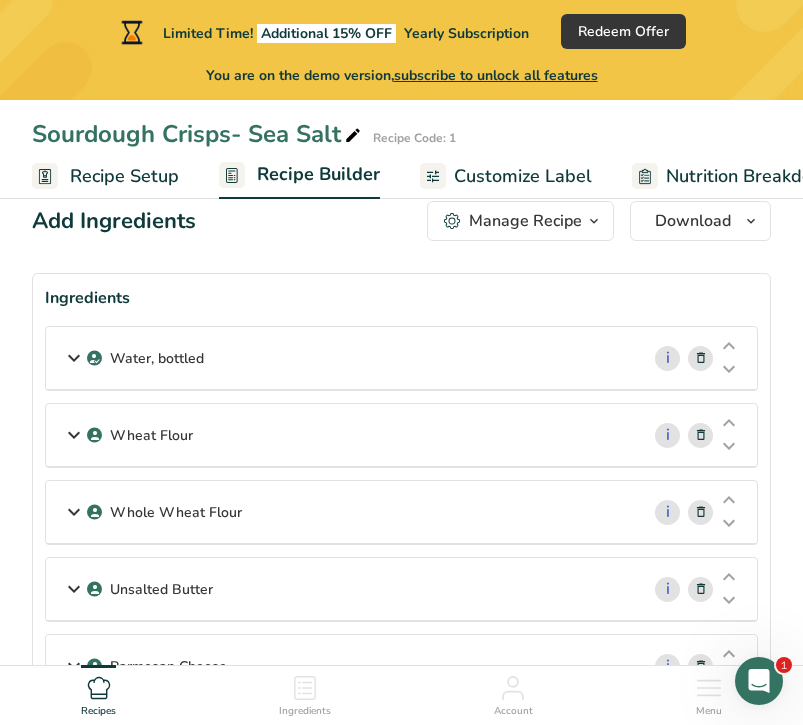 scroll, scrollTop: 46, scrollLeft: 0, axis: vertical 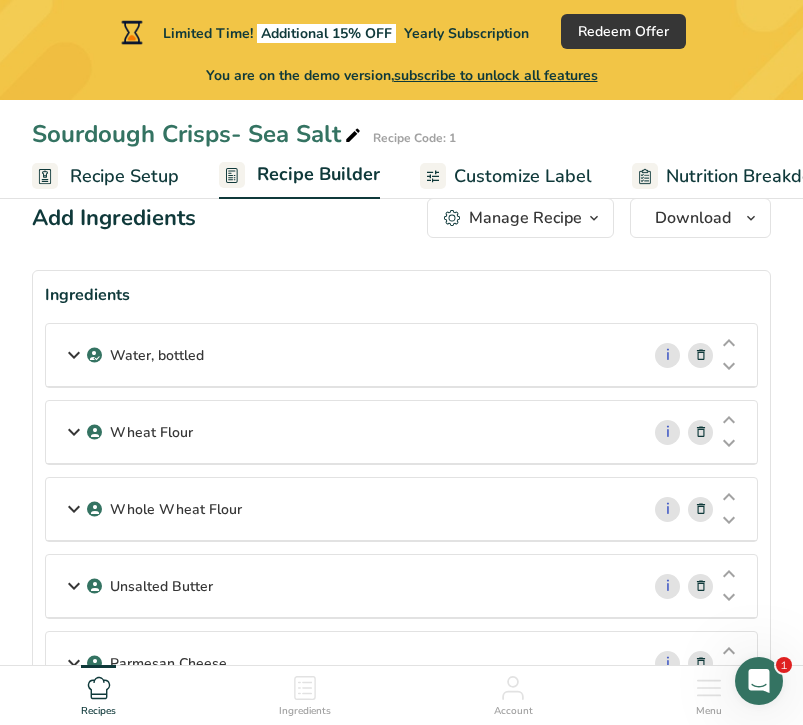 click on "Water, bottled
i
Amount 16.69   Unit
g
Weight Units
g
kg
mg
See more
Volume Units
l
Volume units require a density conversion. If you know your ingredient's density enter it below. Otherwise, click on "RIA" our AI Regulatory bot - she will be able to help you
lb/ft3
g/cm3
Confirm
mL
Volume units require a density conversion. If you know your ingredient's density enter it below. Otherwise, click on "RIA" our AI Regulatory bot - she will be able to help you
lb/ft3
g/cm3
Confirm
fl oz" at bounding box center [401, 592] 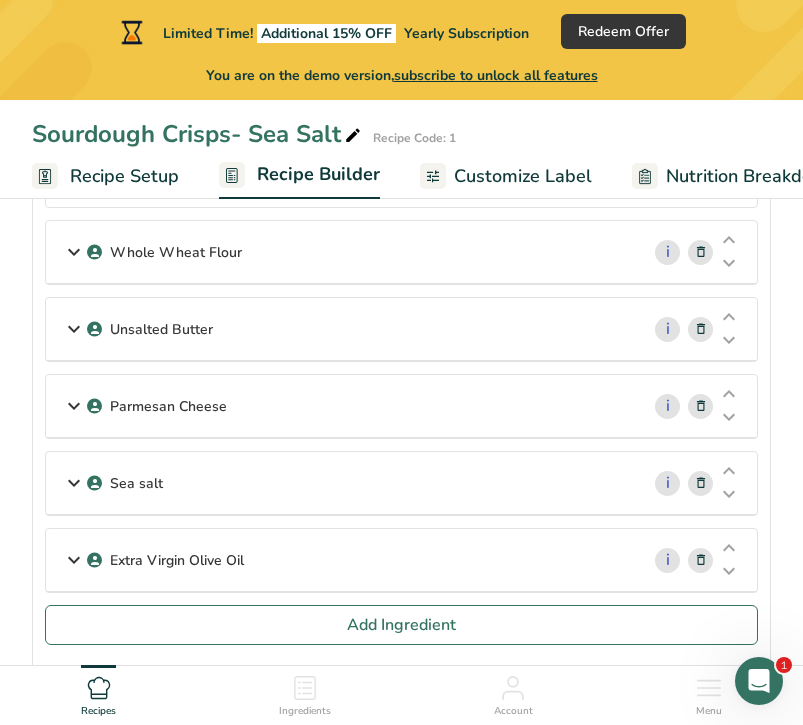 scroll, scrollTop: 459, scrollLeft: 0, axis: vertical 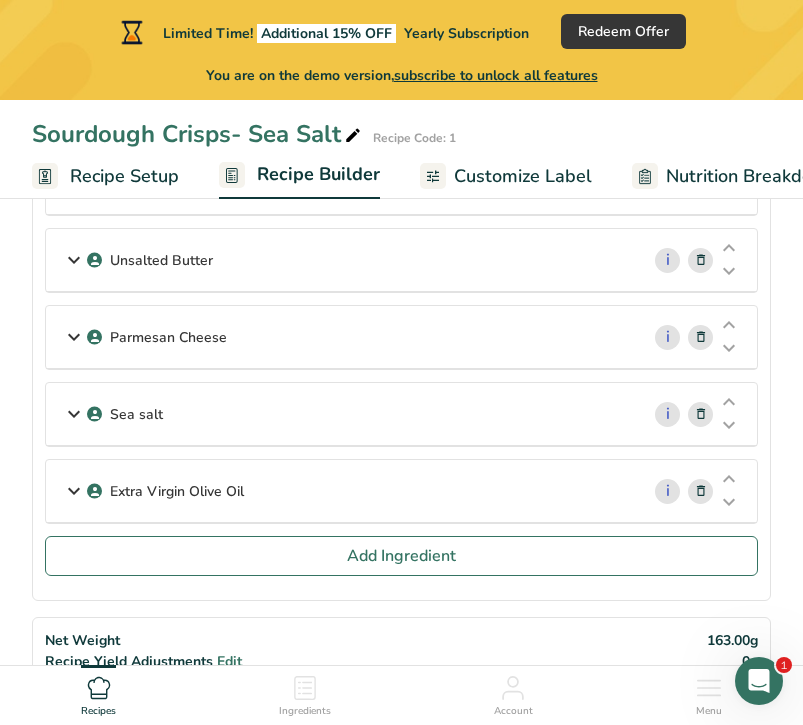 click 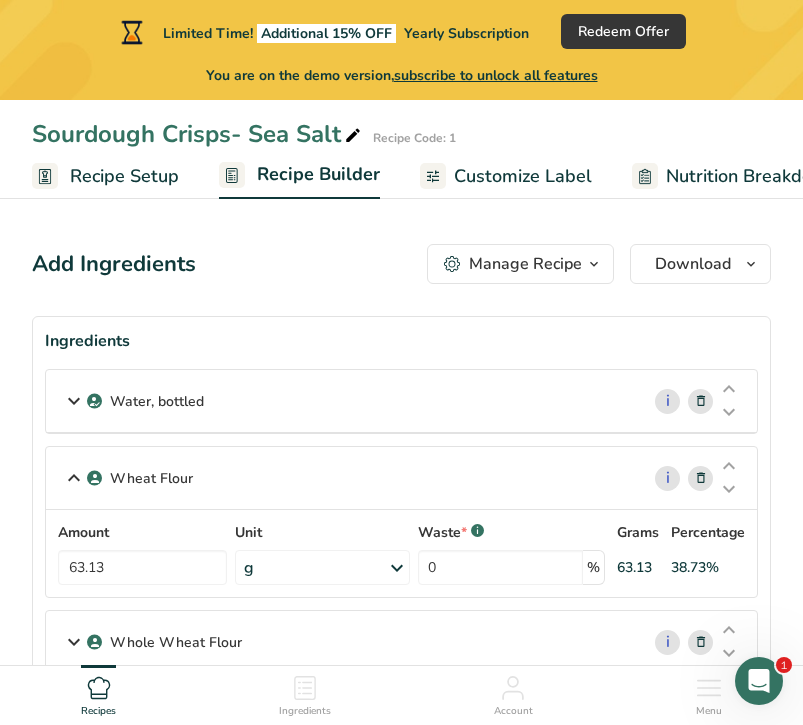 scroll, scrollTop: 0, scrollLeft: 0, axis: both 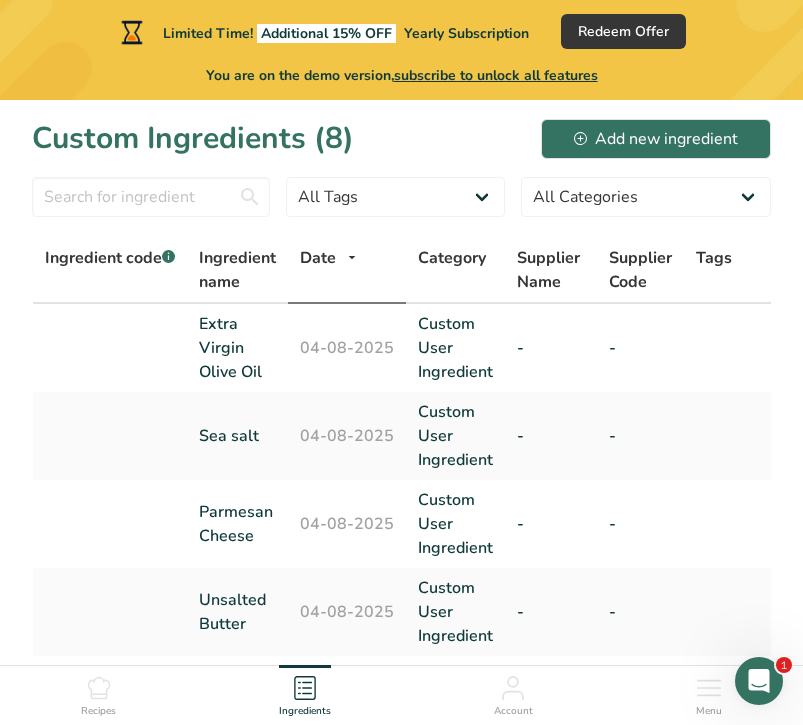 click 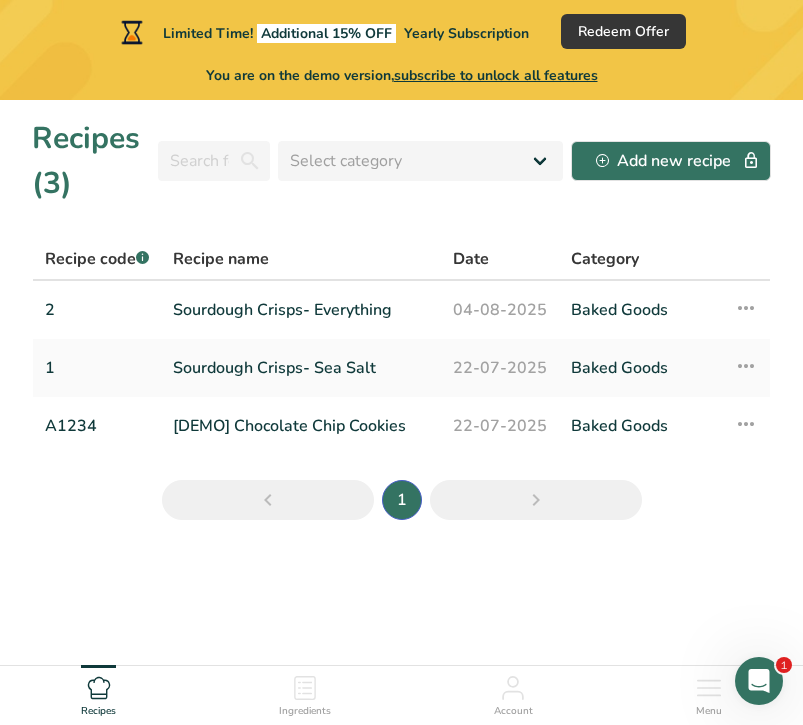 click 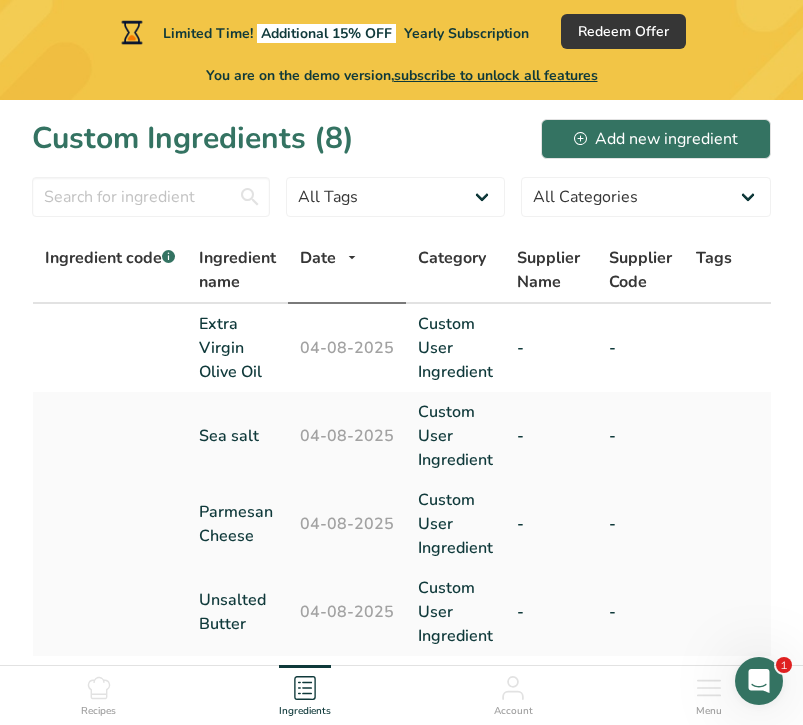 scroll, scrollTop: 0, scrollLeft: 0, axis: both 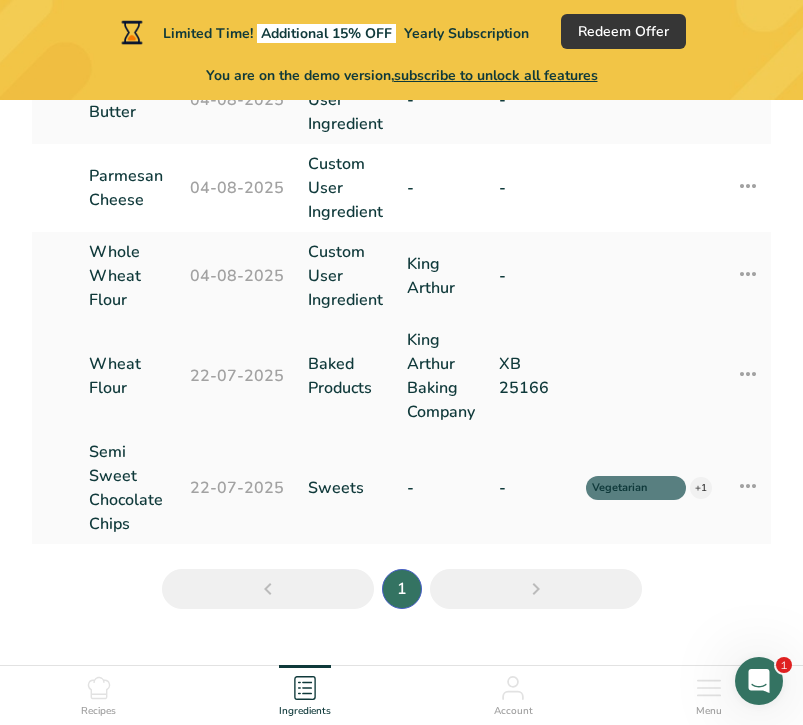 click at bounding box center [748, 374] 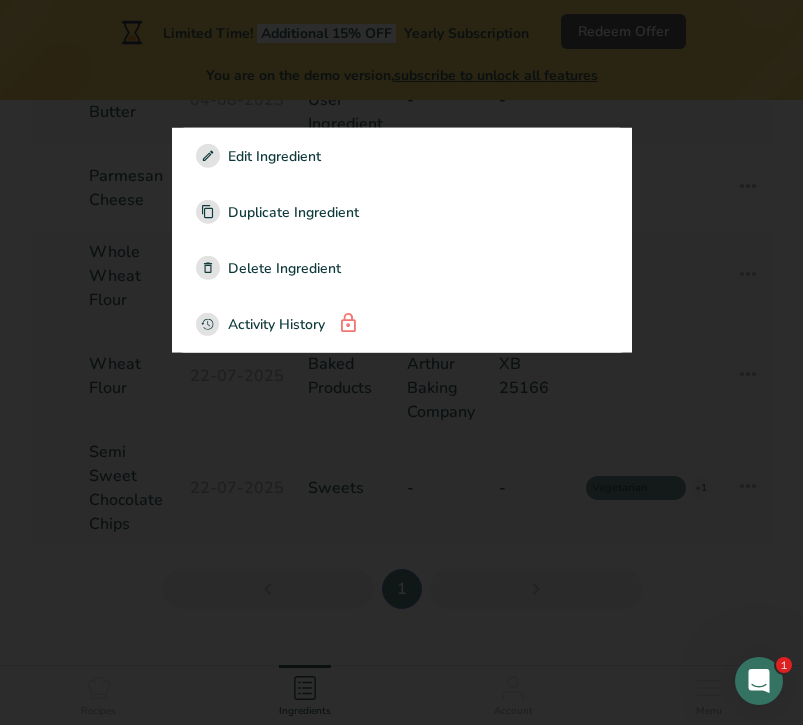 click at bounding box center [401, 362] 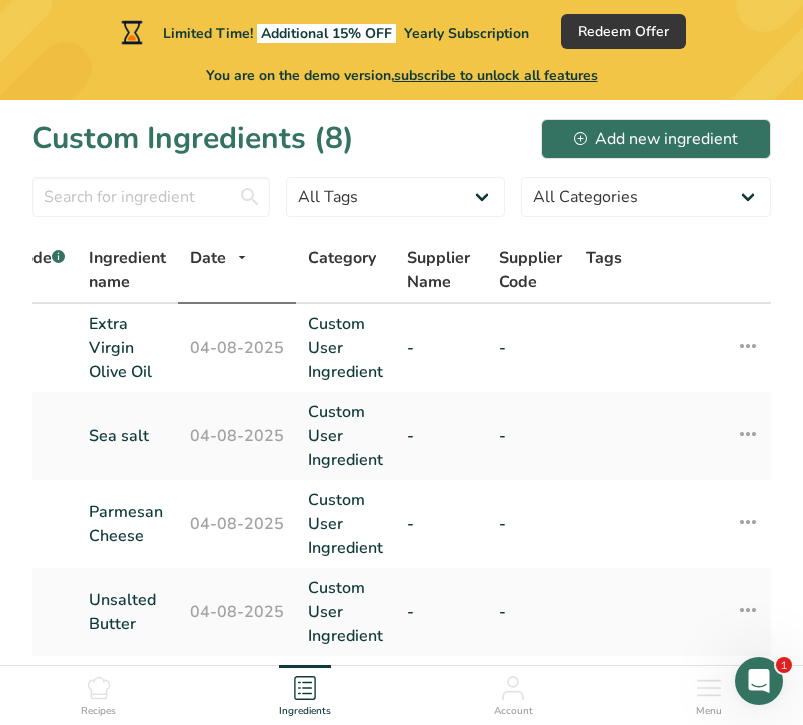 scroll, scrollTop: 0, scrollLeft: 0, axis: both 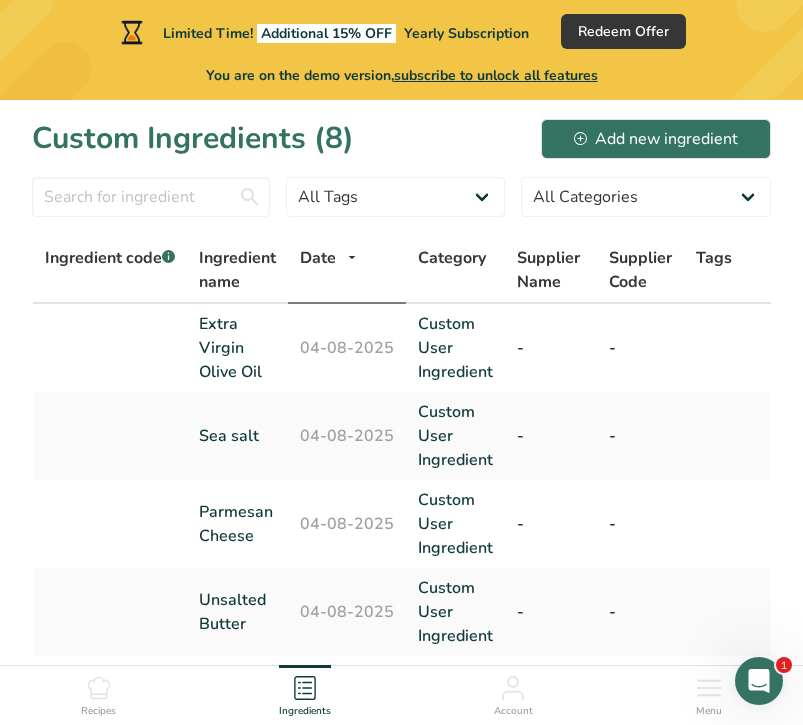 click 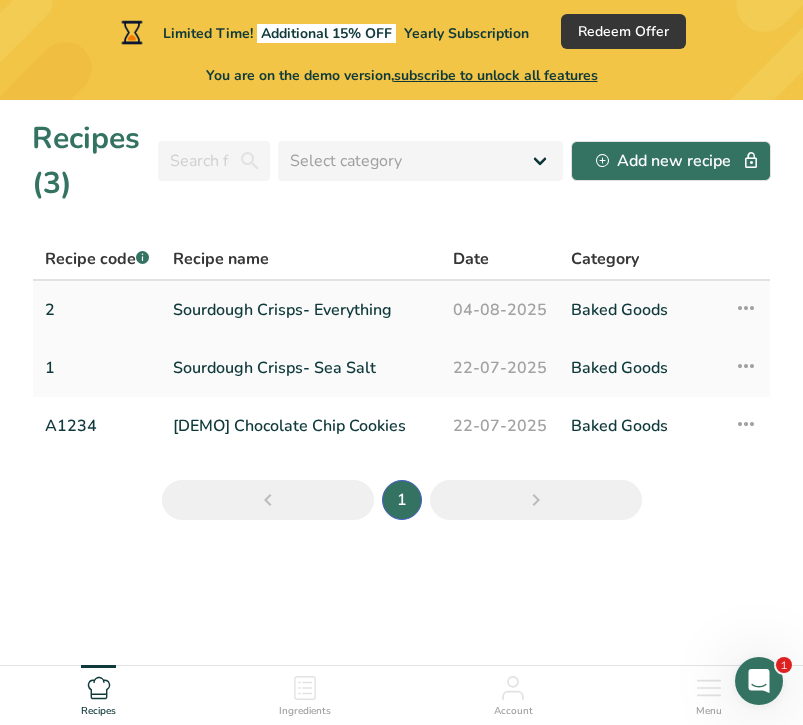 click on "Sourdough Crisps- Everything" at bounding box center (301, 310) 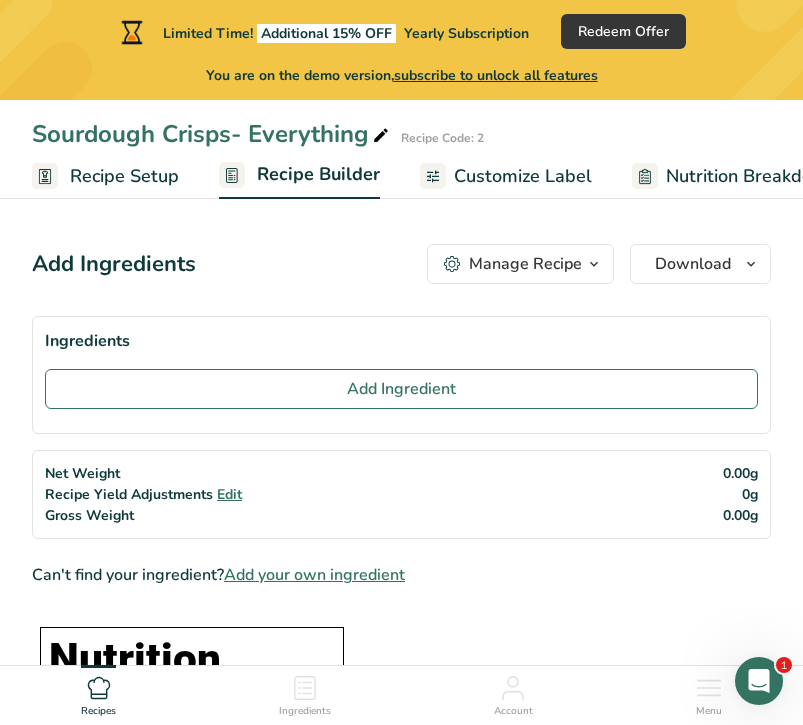 scroll, scrollTop: 0, scrollLeft: 0, axis: both 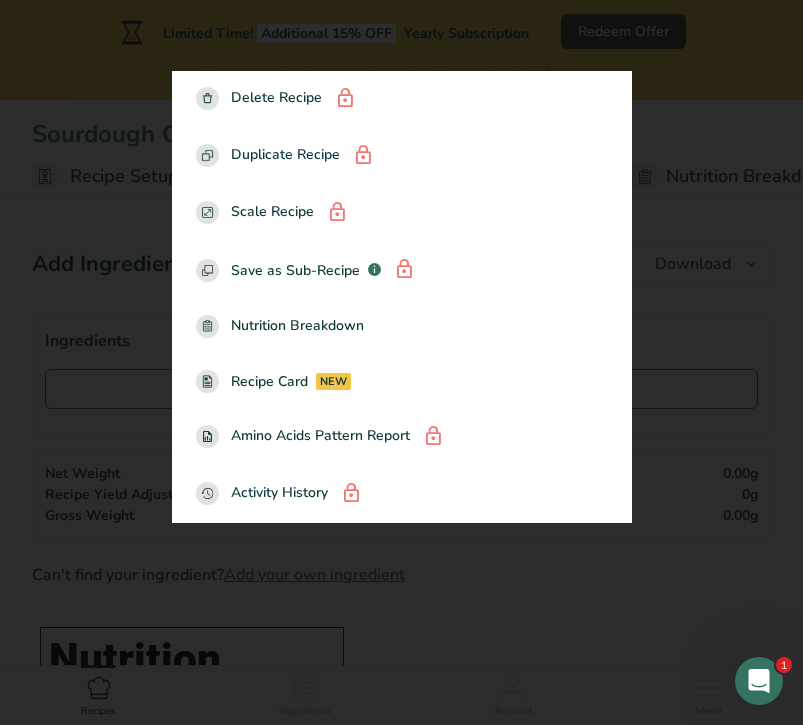 click at bounding box center [401, 362] 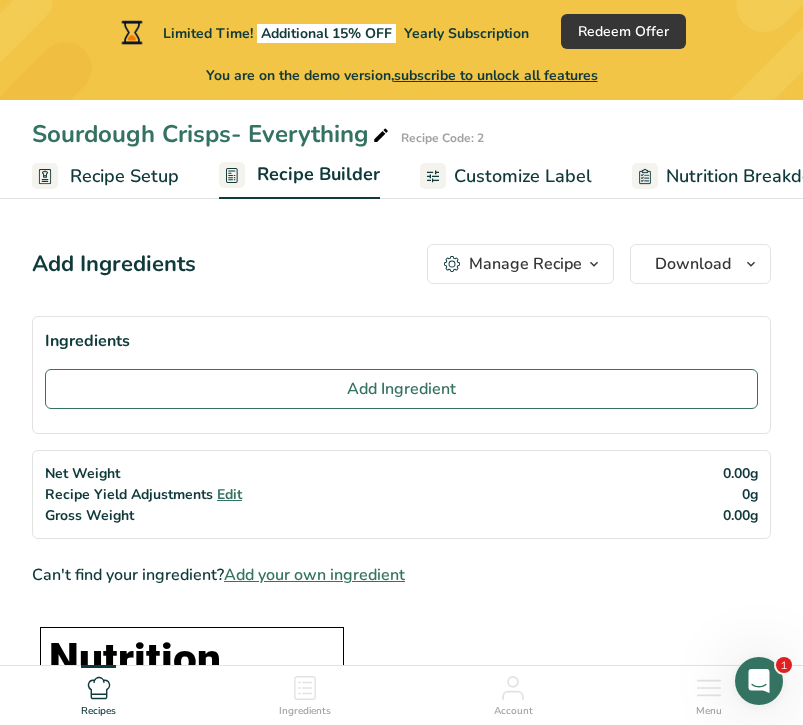 click 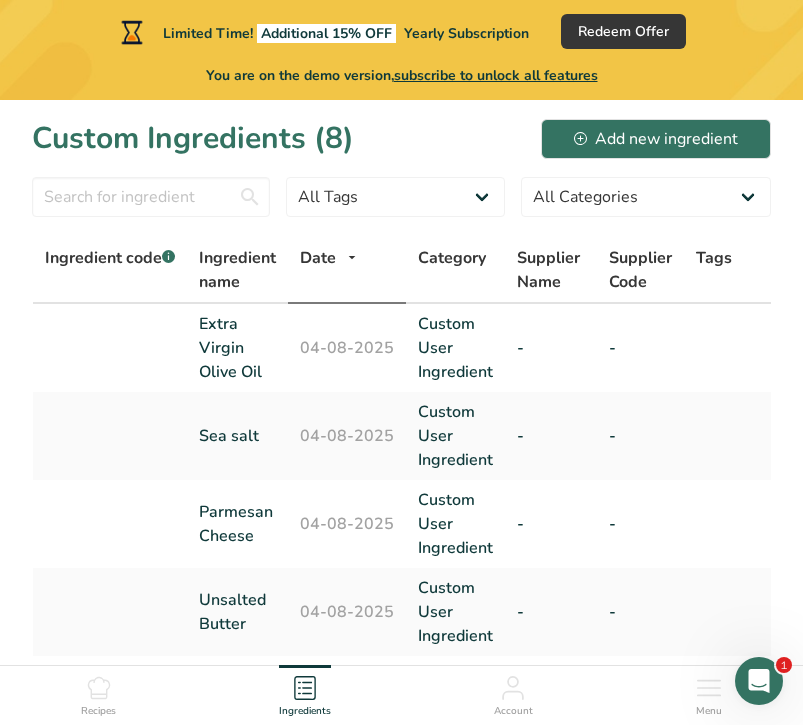 click on "Recipes" at bounding box center (98, 692) 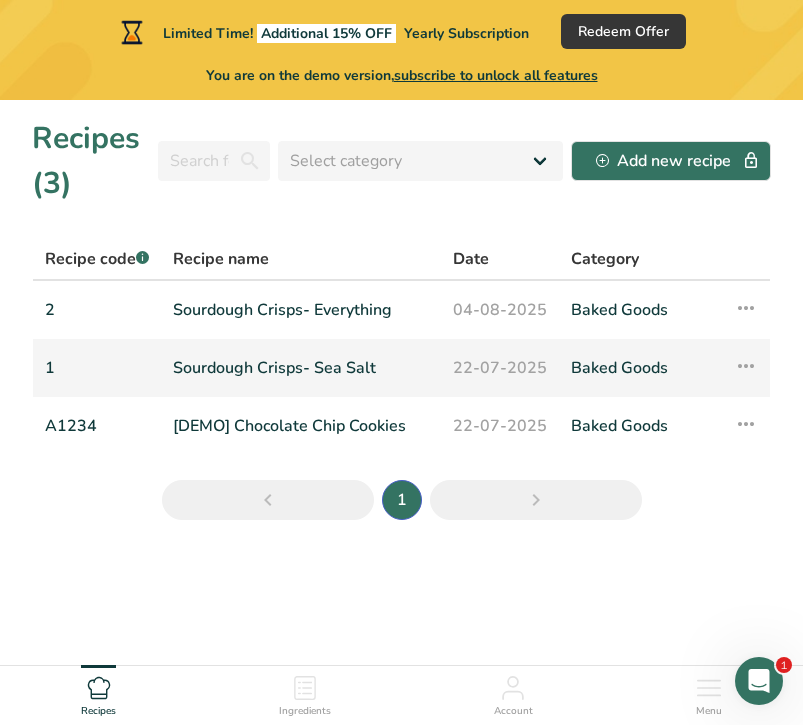 click on "Sourdough Crisps- Sea Salt" at bounding box center (301, 368) 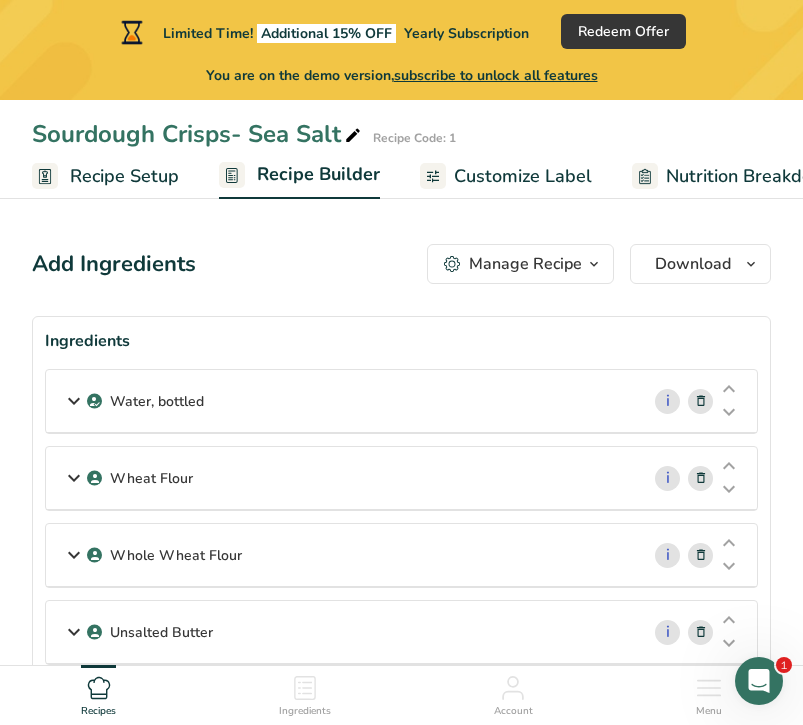 click on "Manage Recipe" at bounding box center (525, 264) 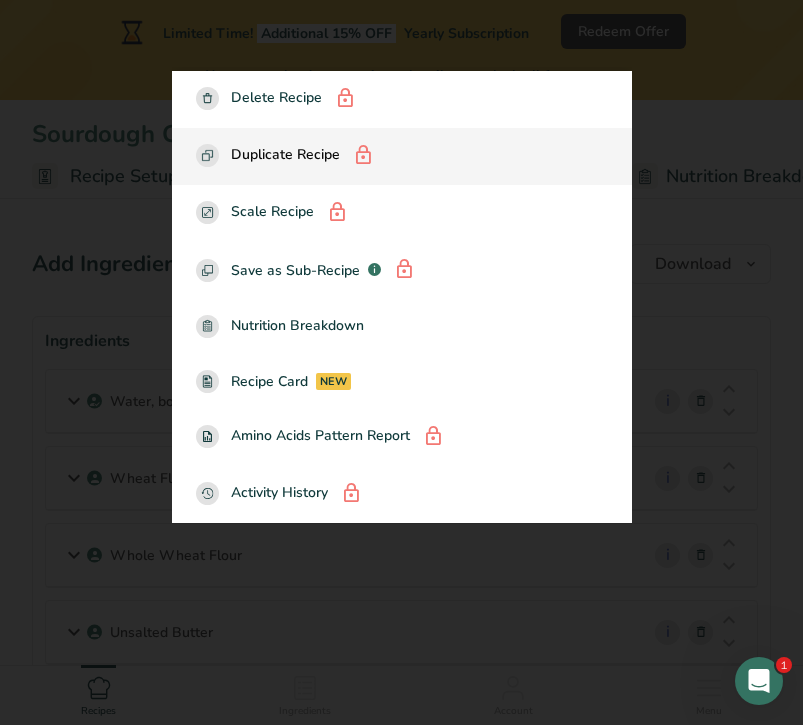 click on "Duplicate Recipe" at bounding box center (402, 156) 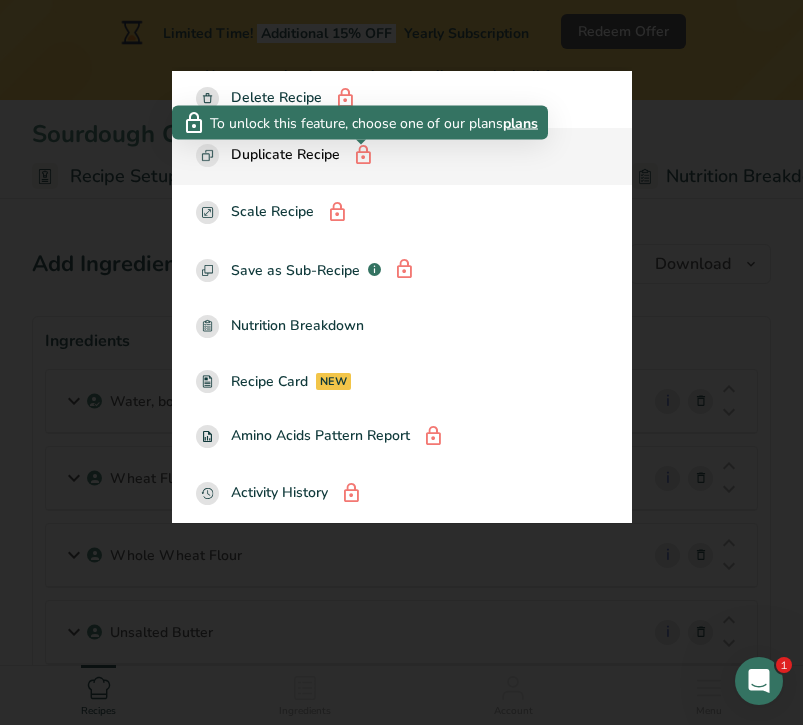 click at bounding box center [363, 156] 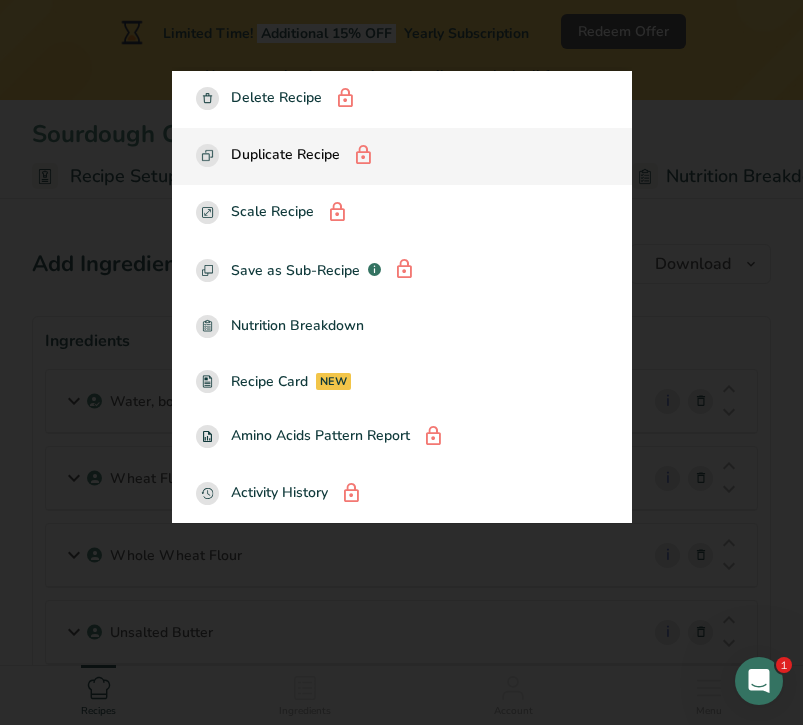 click at bounding box center [363, 156] 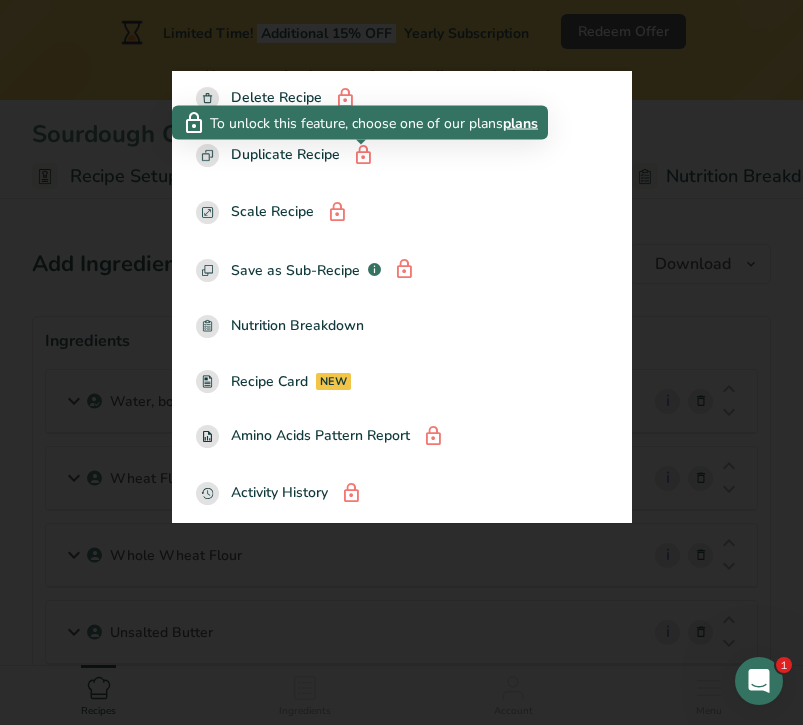 click on "plans" at bounding box center [520, 122] 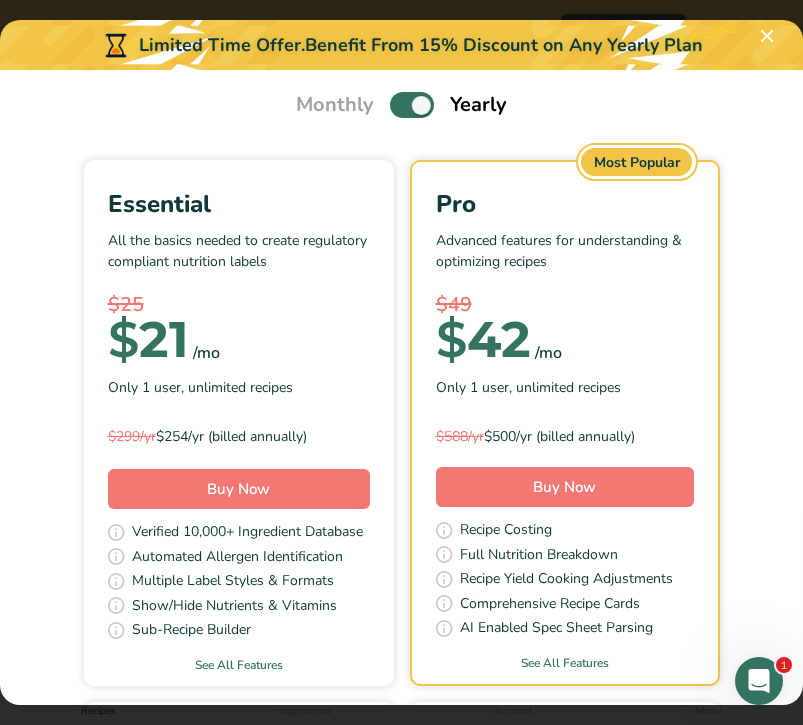 scroll, scrollTop: 118, scrollLeft: 0, axis: vertical 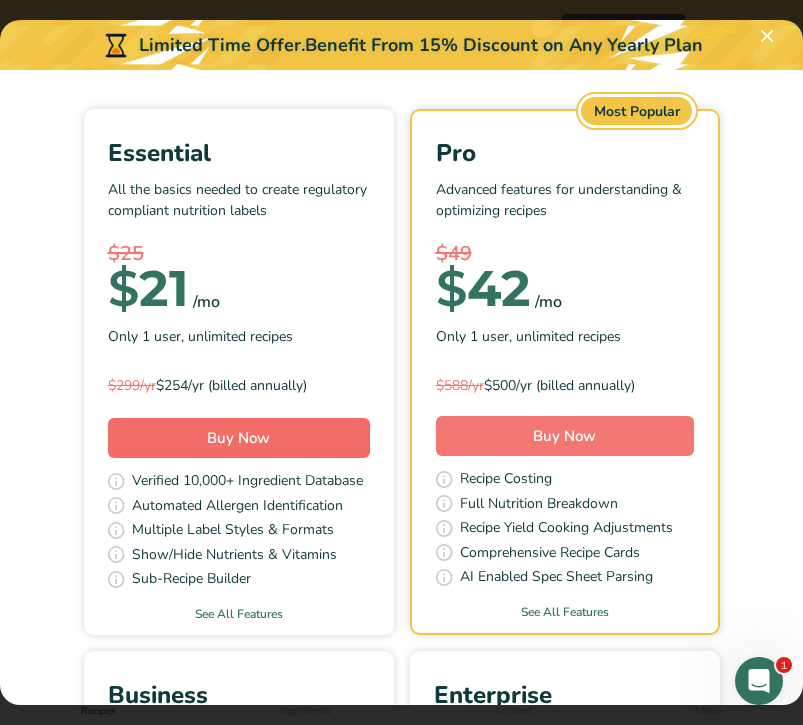 click on "Buy Now" at bounding box center [239, 438] 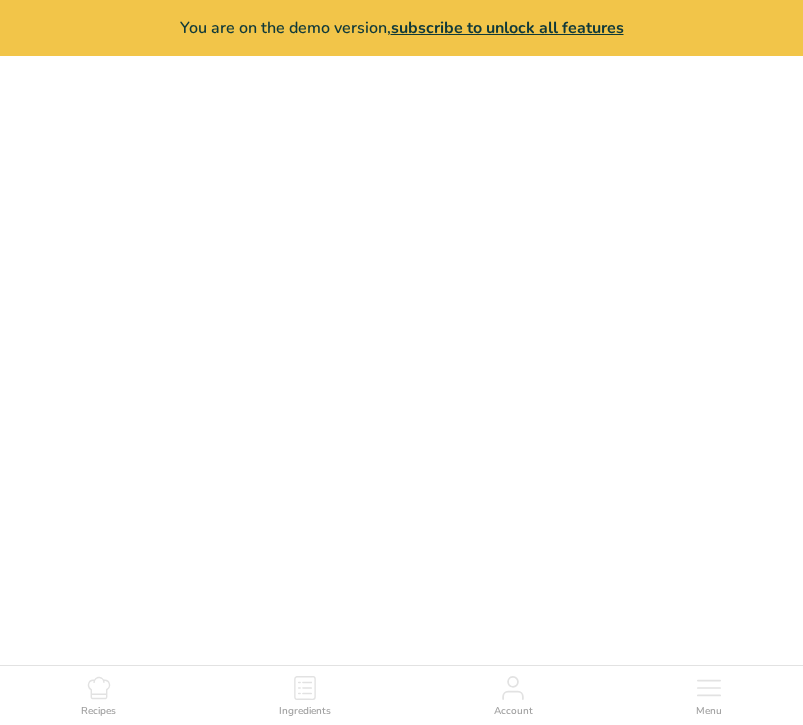scroll, scrollTop: 0, scrollLeft: 0, axis: both 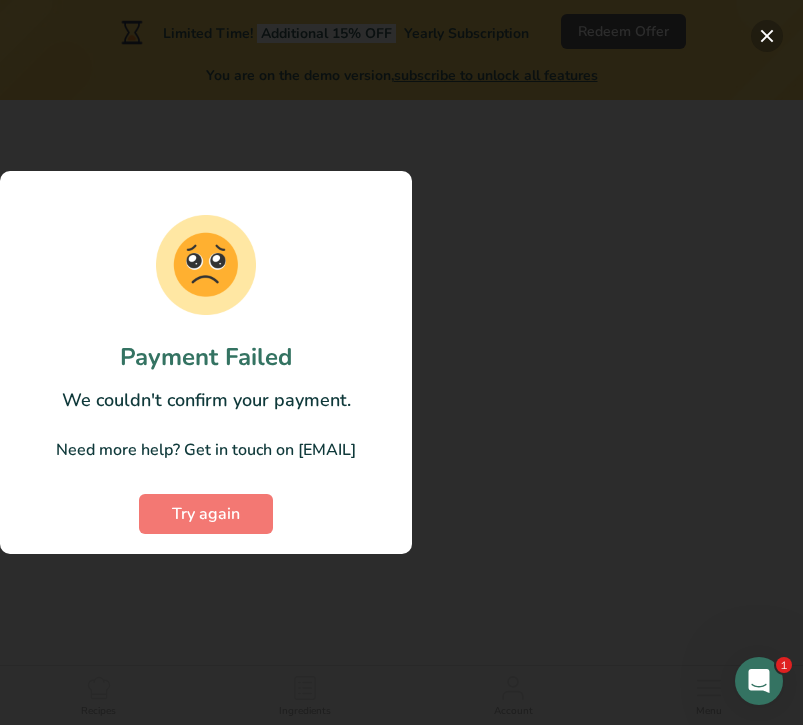 click at bounding box center (767, 36) 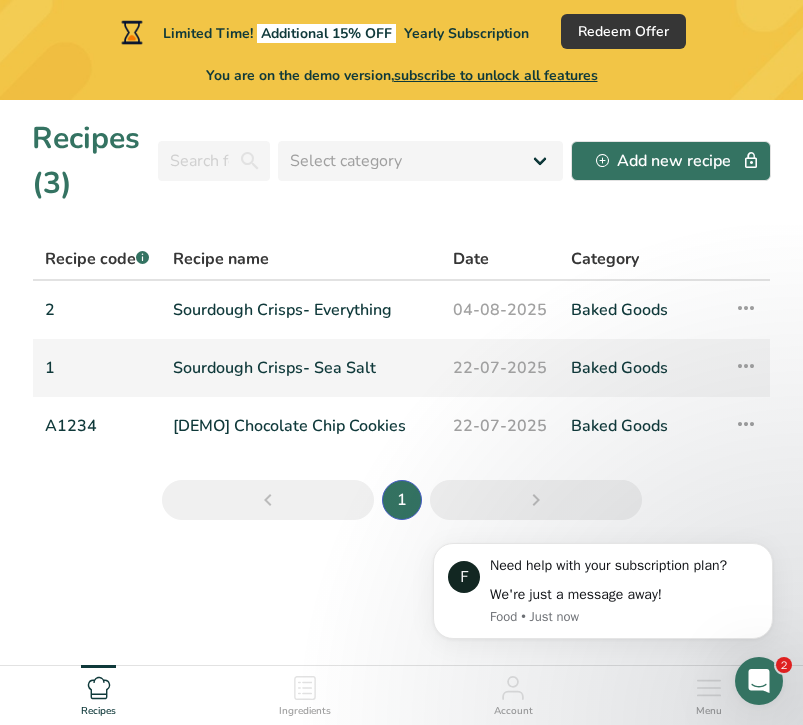 scroll, scrollTop: 0, scrollLeft: 0, axis: both 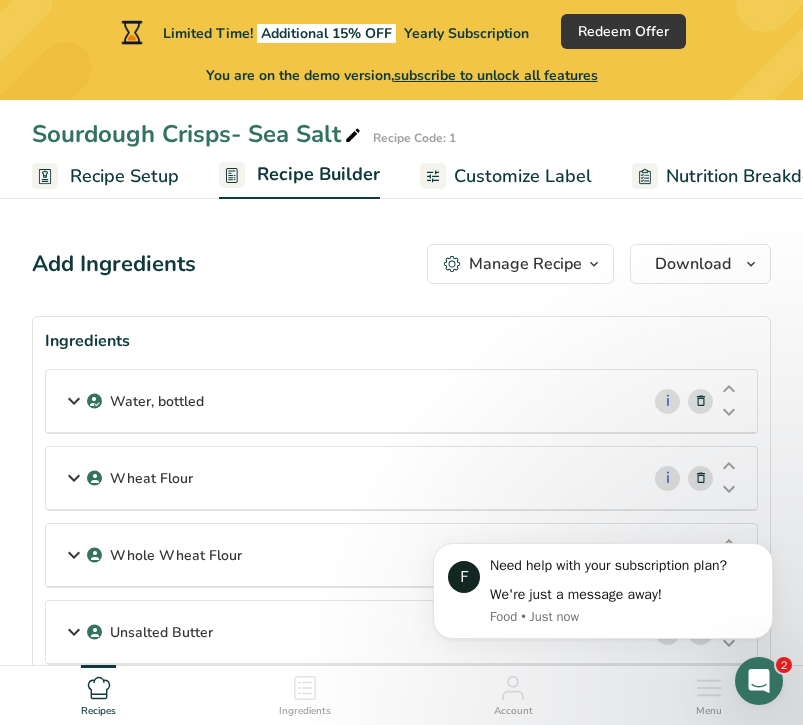 click on "Manage Recipe" at bounding box center [525, 264] 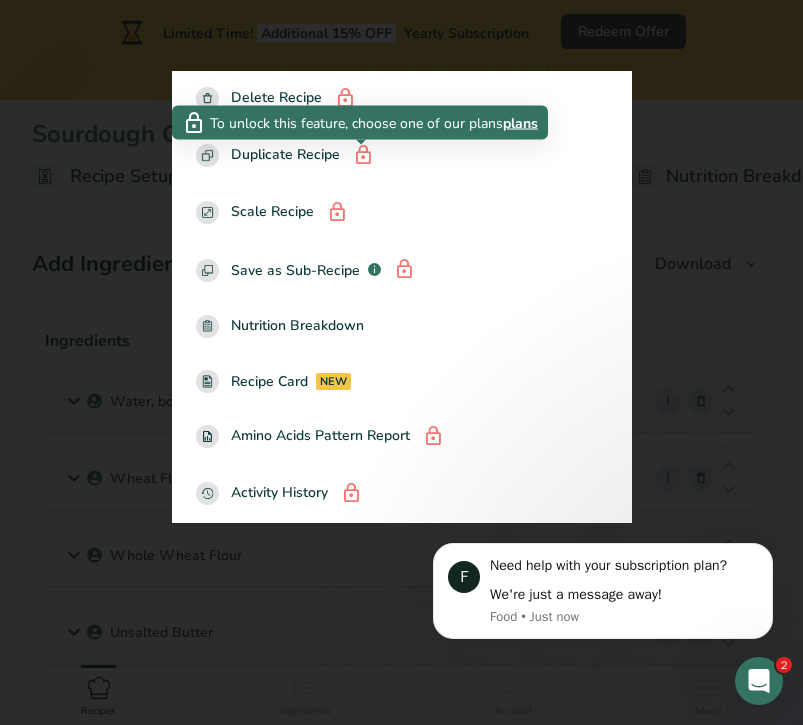 click on "plans" at bounding box center [520, 122] 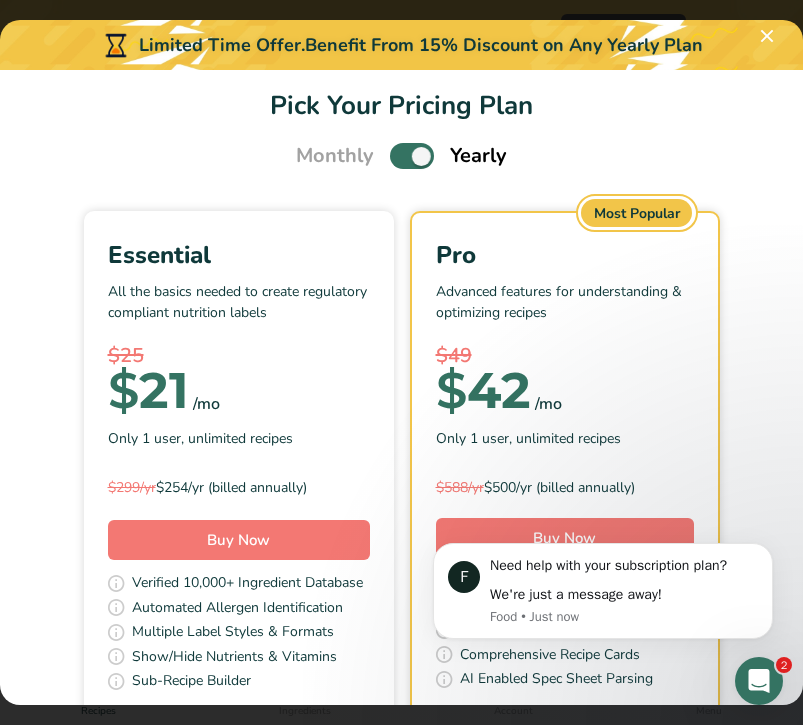 scroll, scrollTop: 3, scrollLeft: 0, axis: vertical 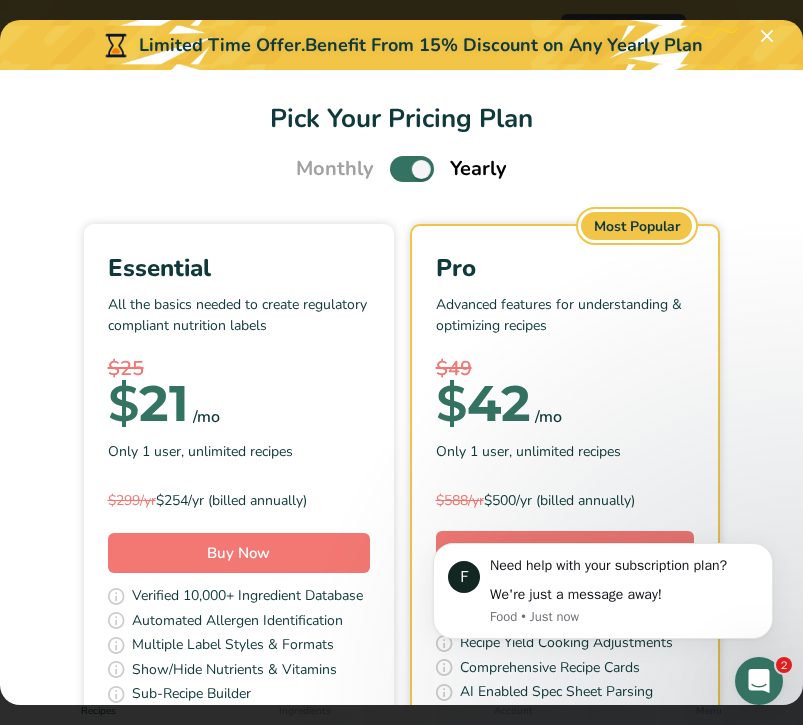 click at bounding box center (412, 168) 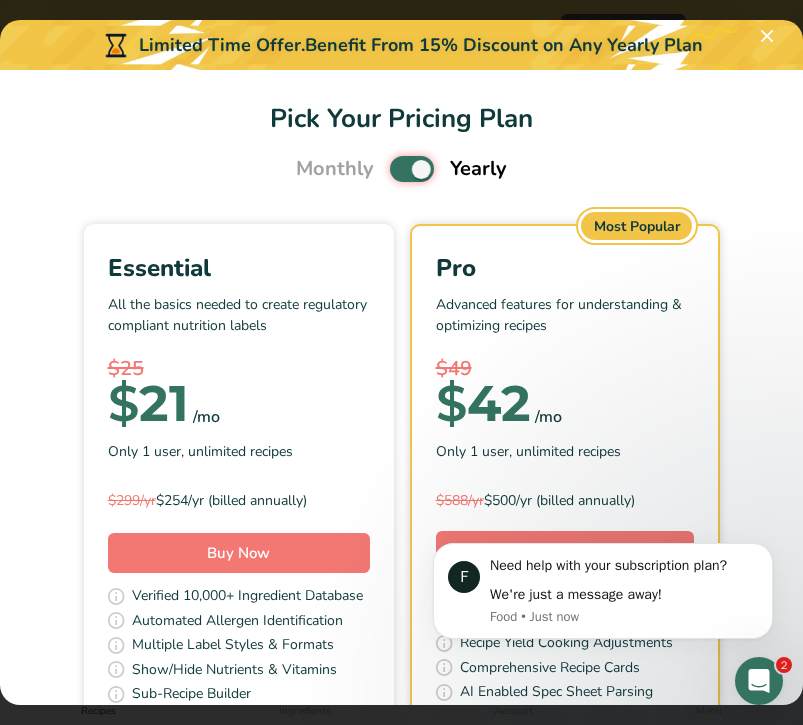 click at bounding box center [396, 169] 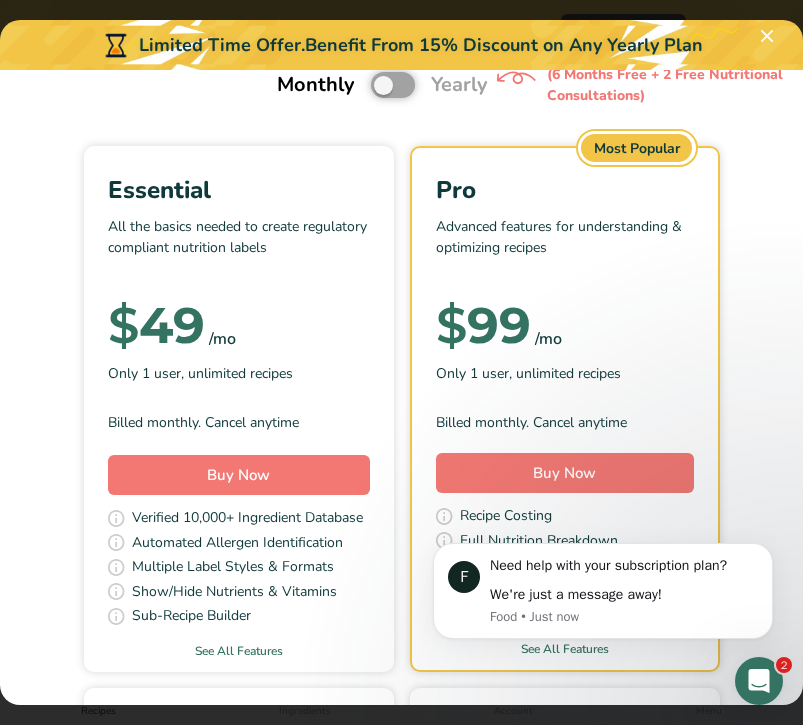 scroll, scrollTop: 104, scrollLeft: 0, axis: vertical 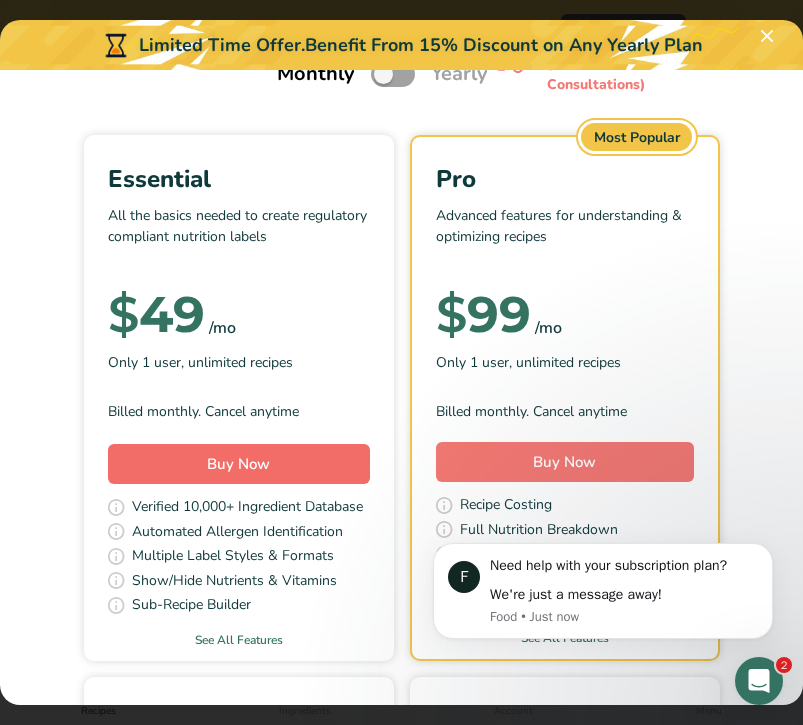 click on "Buy Now" at bounding box center (239, 464) 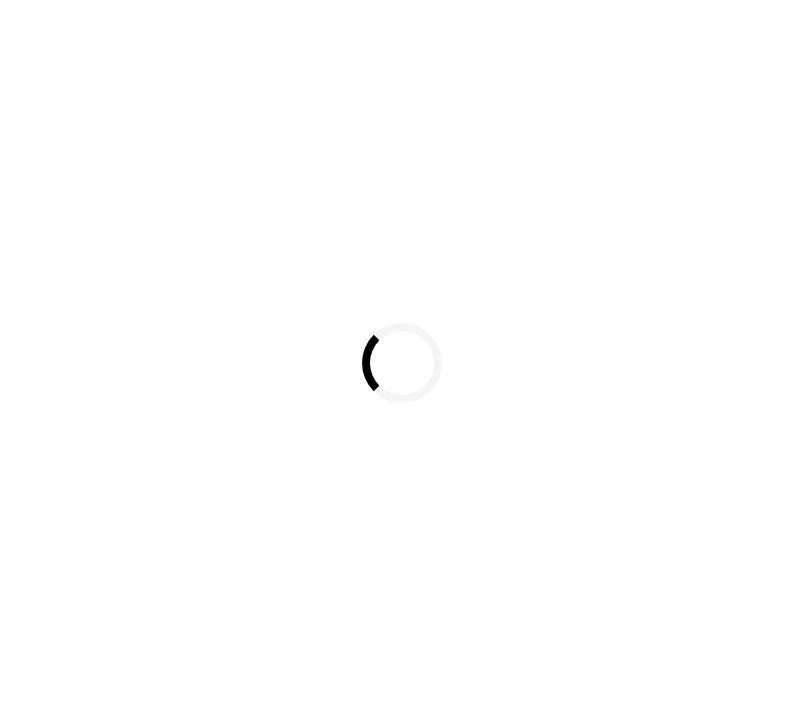 scroll, scrollTop: 0, scrollLeft: 0, axis: both 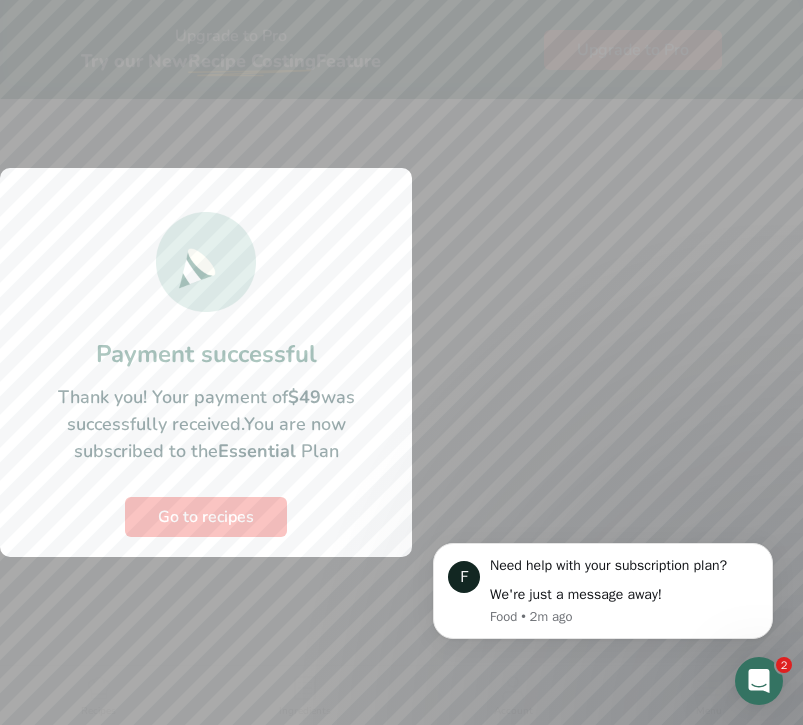 click on "Go to recipes" at bounding box center [206, 517] 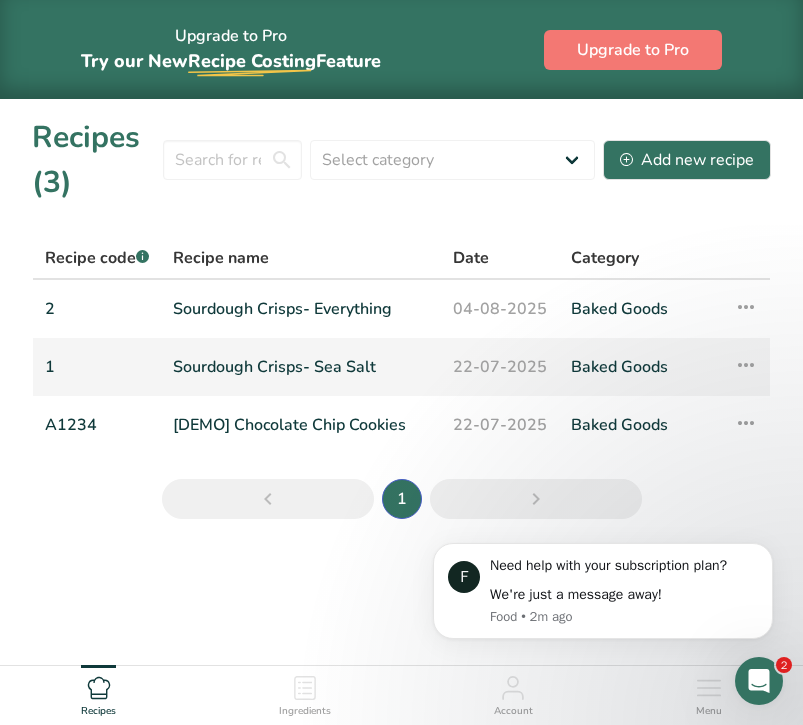 click at bounding box center [746, 365] 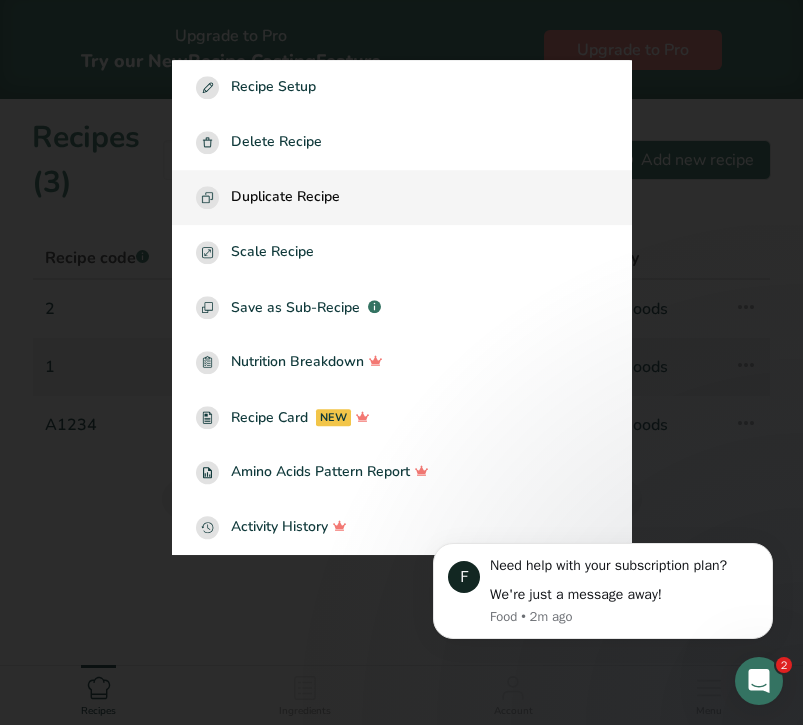 click on "Duplicate Recipe" at bounding box center (402, 198) 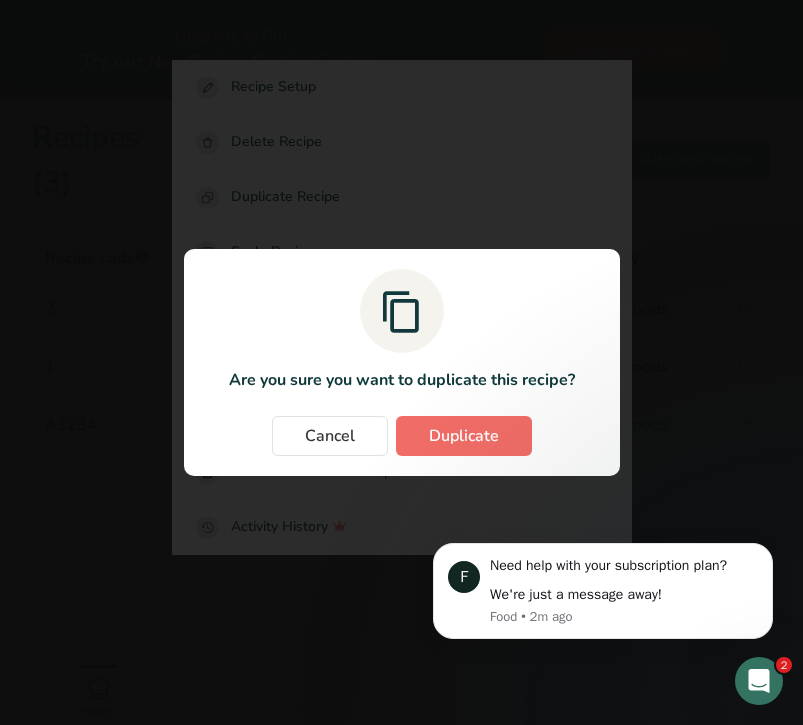 click on "Duplicate" at bounding box center (464, 436) 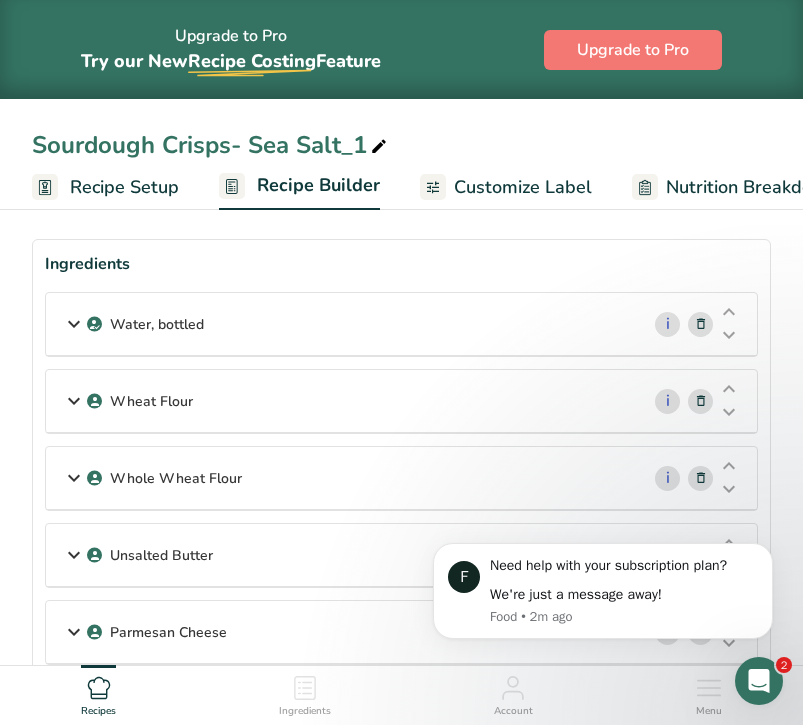 scroll, scrollTop: 80, scrollLeft: 0, axis: vertical 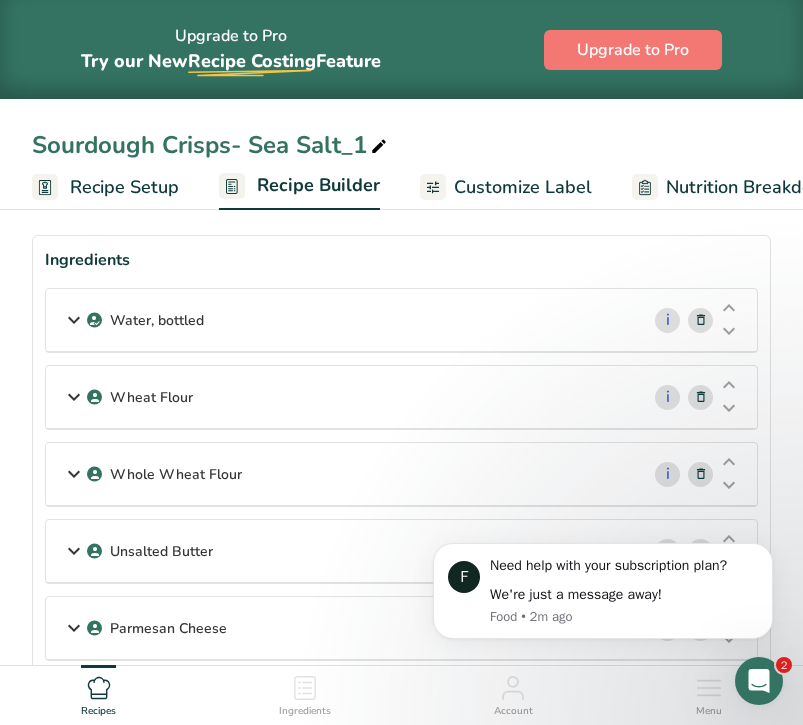 click on "Sourdough Crisps- Sea Salt_1" at bounding box center (211, 145) 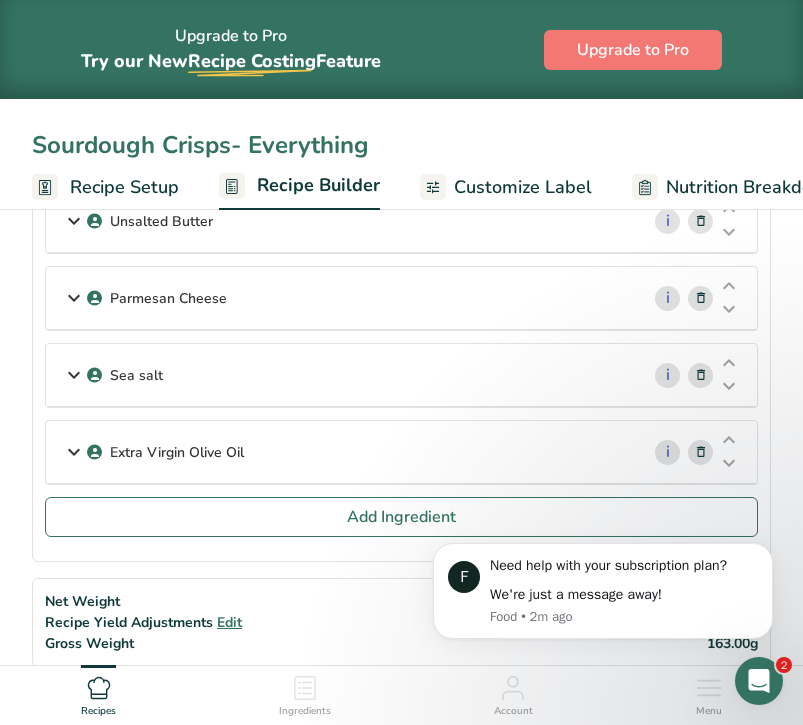 scroll, scrollTop: 452, scrollLeft: 0, axis: vertical 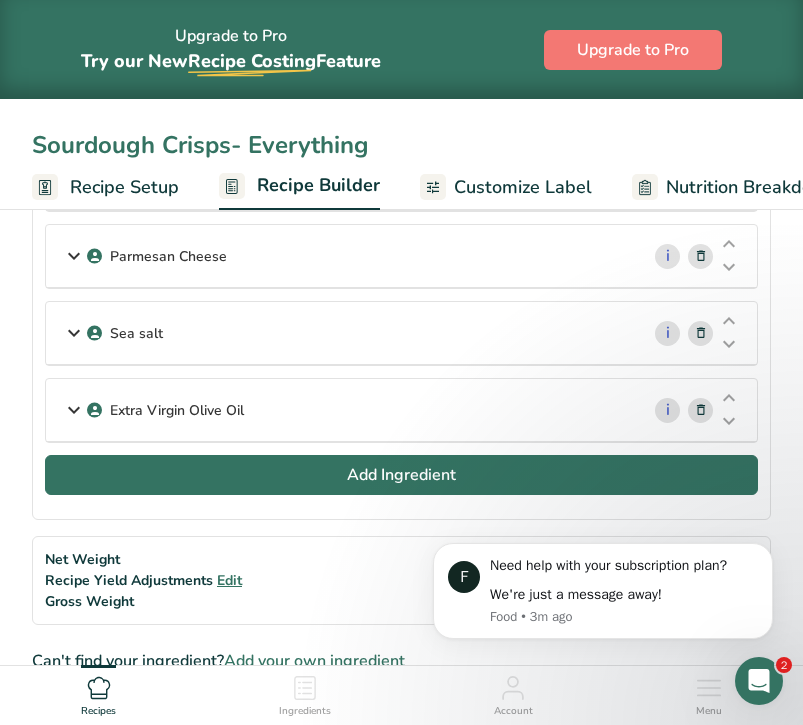 type on "Sourdough Crisps- Everything" 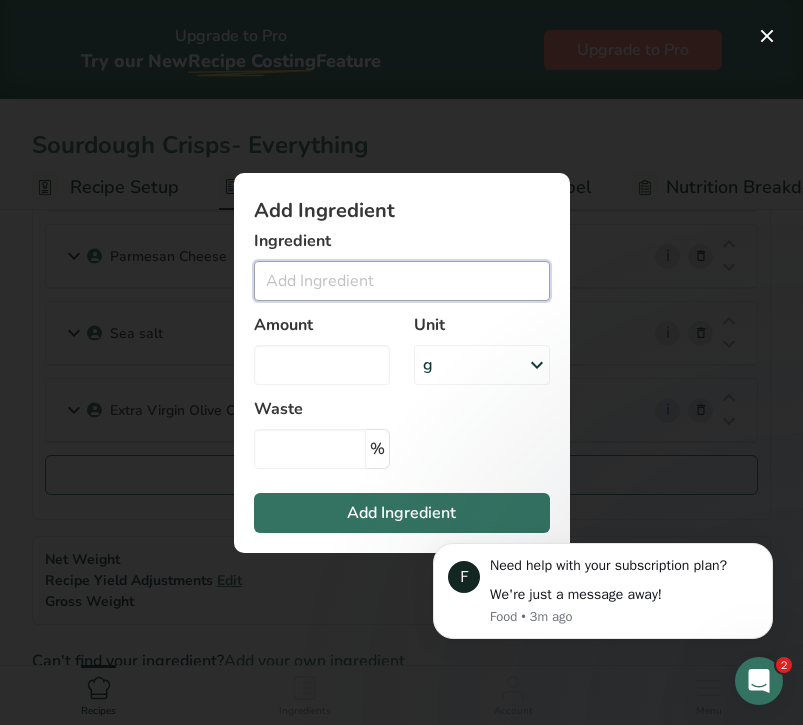 click at bounding box center (402, 281) 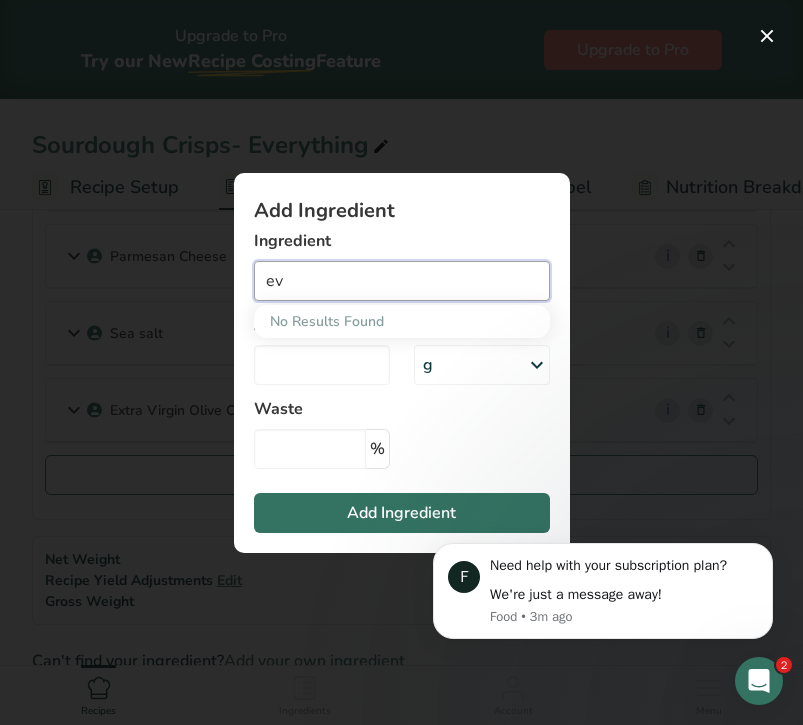 type on "e" 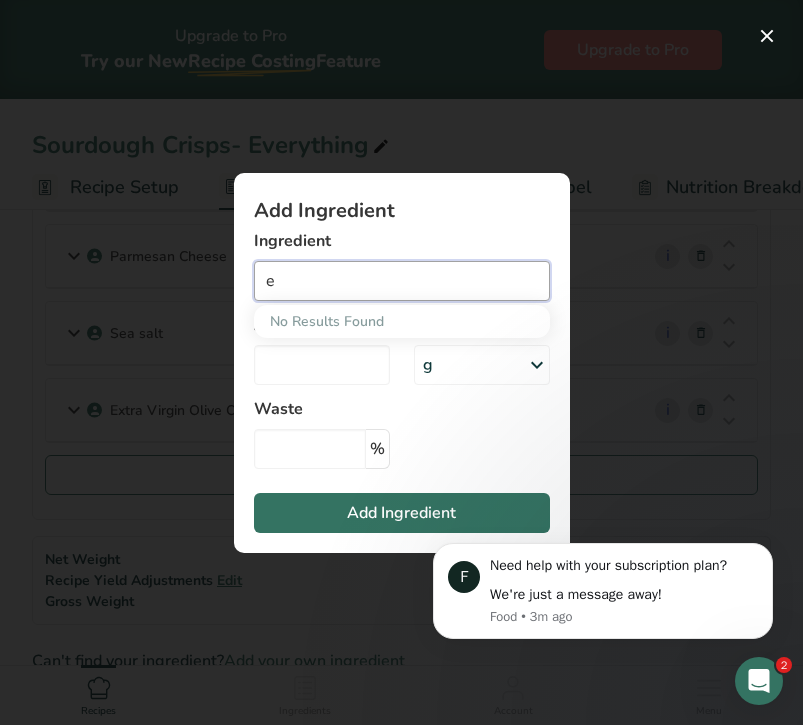 type 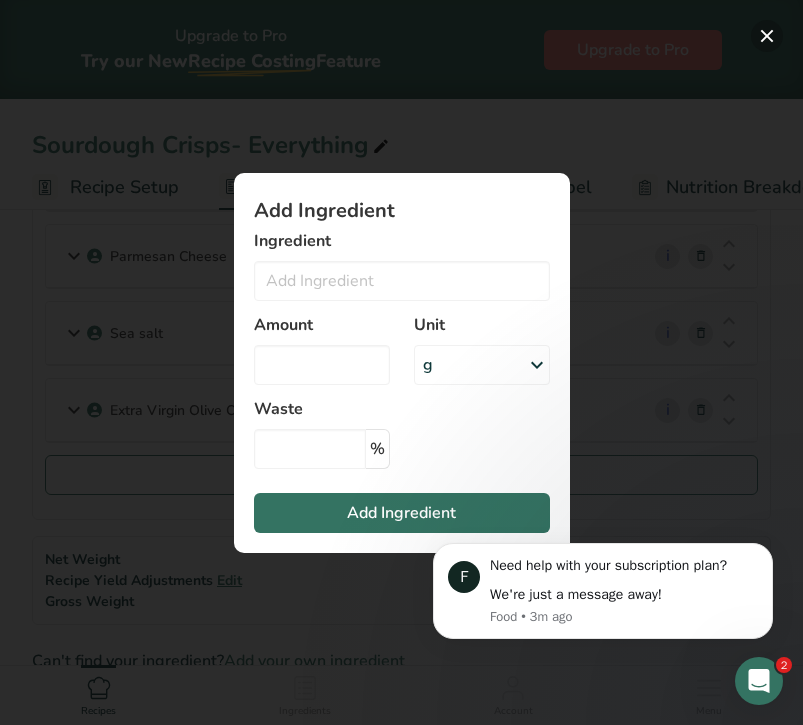 click at bounding box center [767, 36] 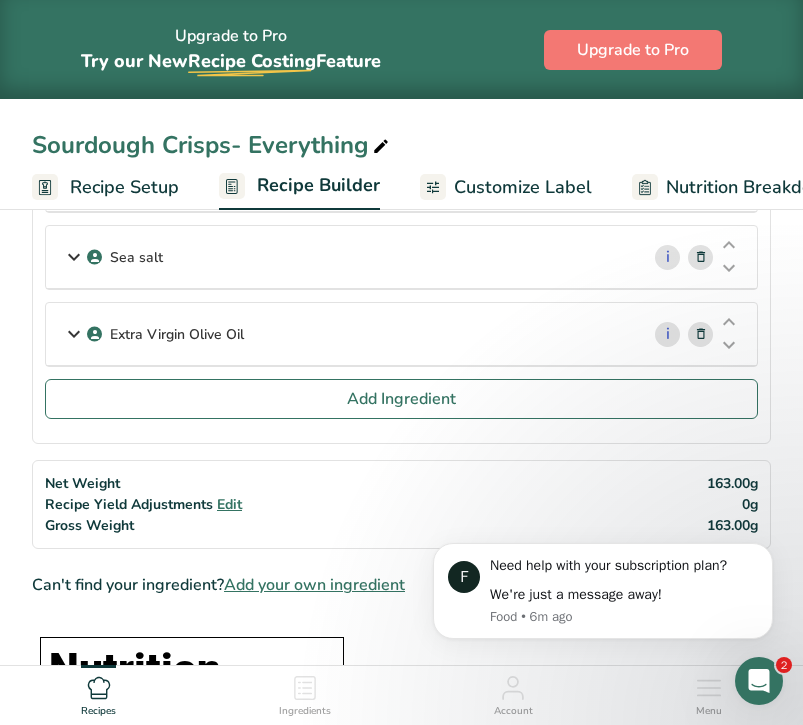 scroll, scrollTop: 533, scrollLeft: 0, axis: vertical 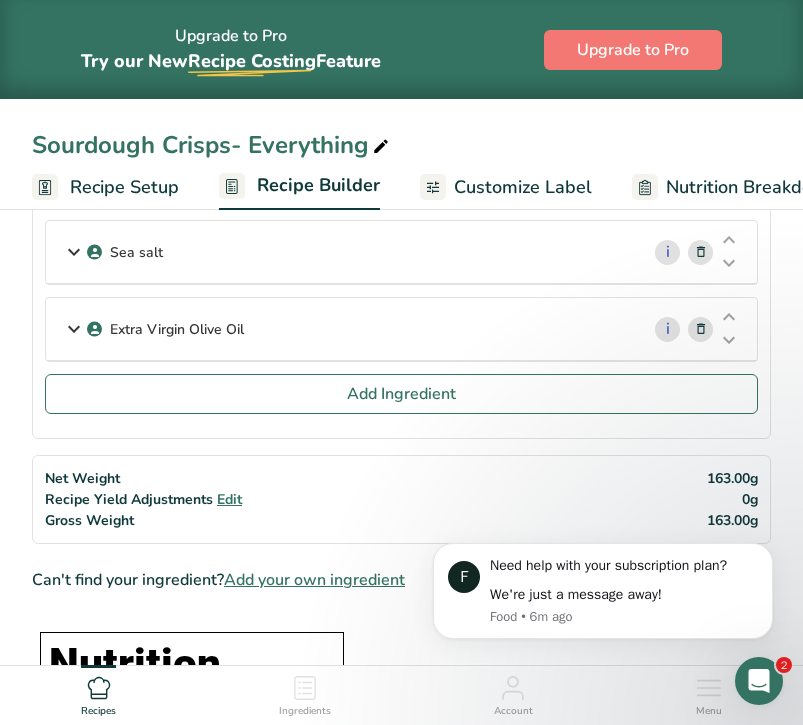 click on "Add your own ingredient" at bounding box center (314, 580) 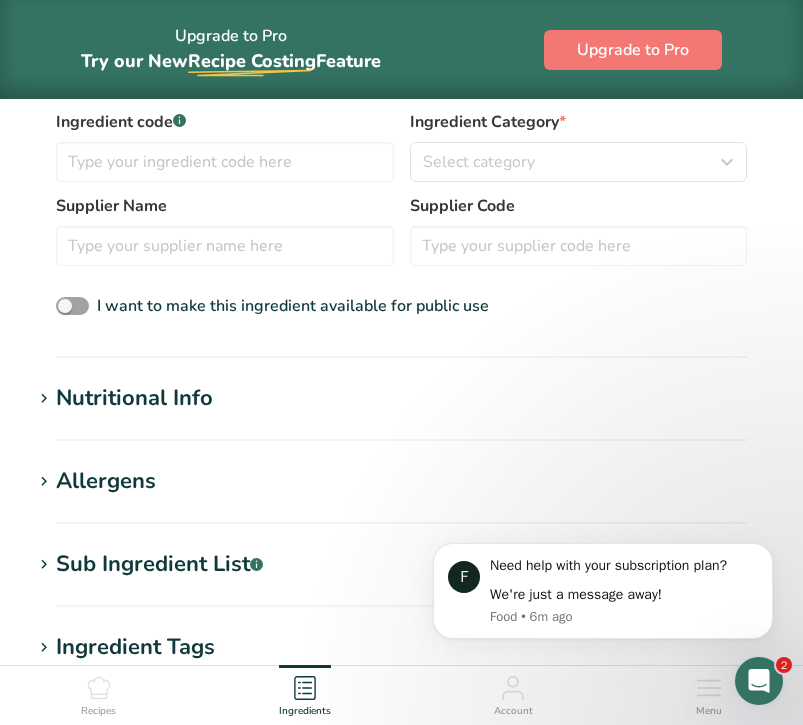 scroll, scrollTop: 0, scrollLeft: 0, axis: both 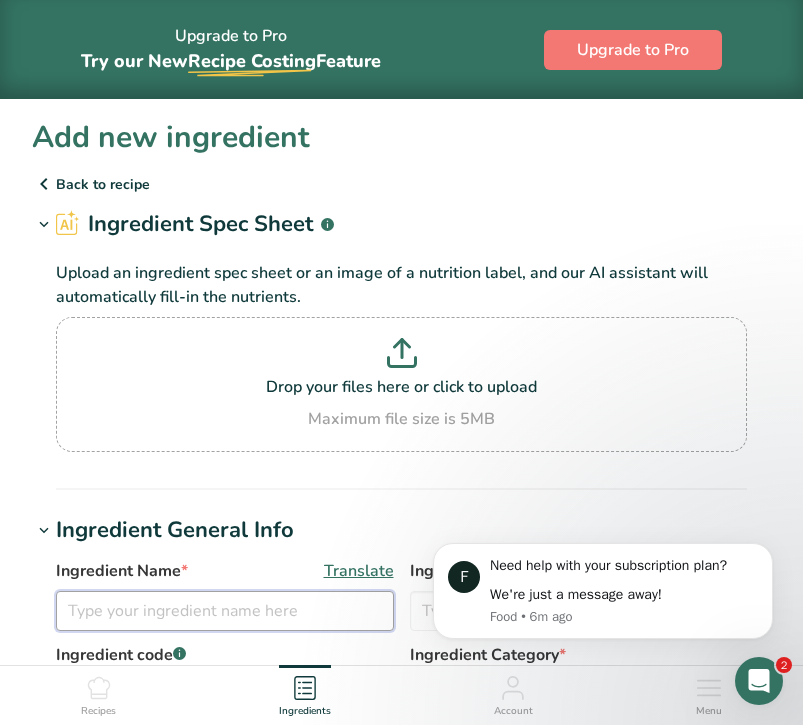 click at bounding box center [225, 611] 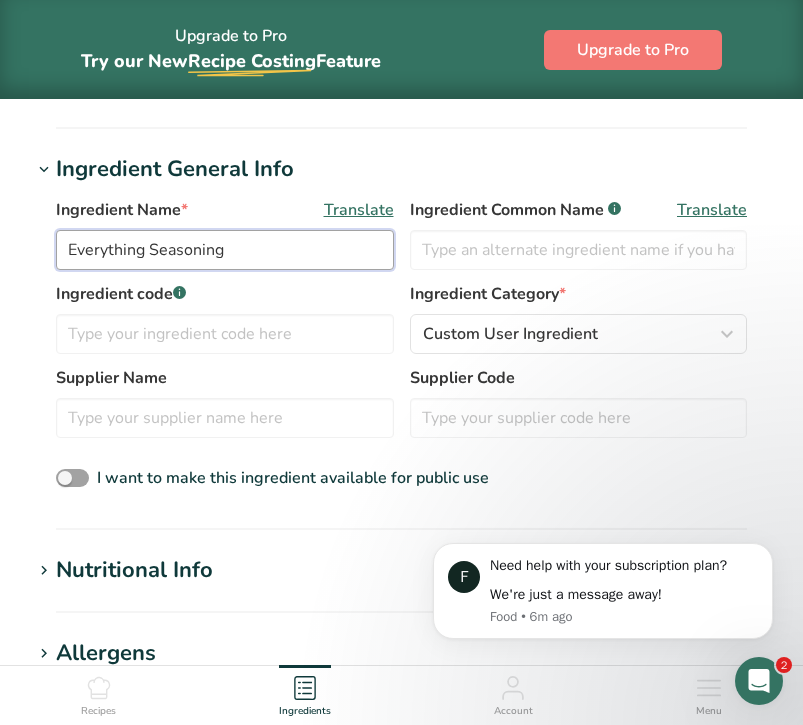 scroll, scrollTop: 401, scrollLeft: 0, axis: vertical 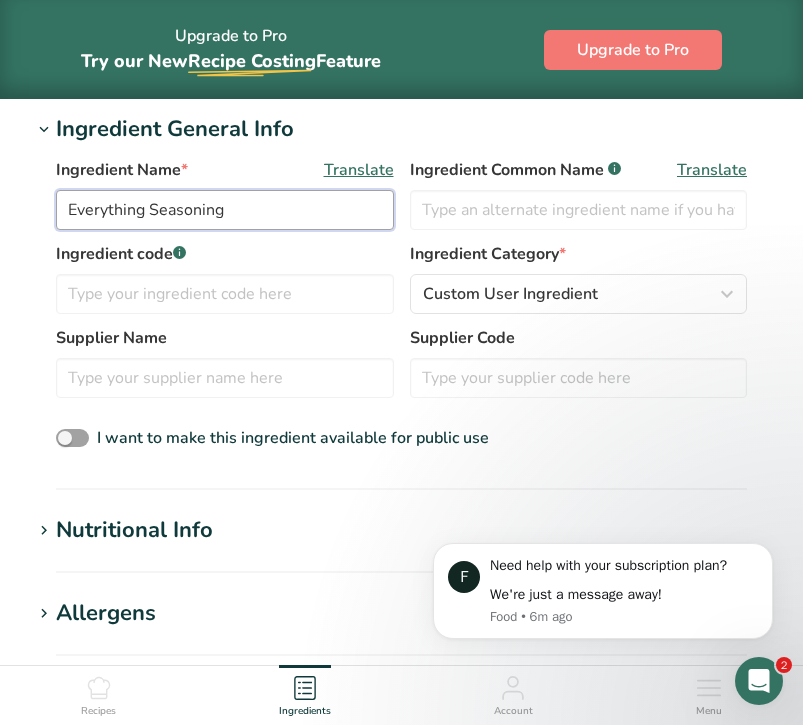 type on "Everything Seasoning" 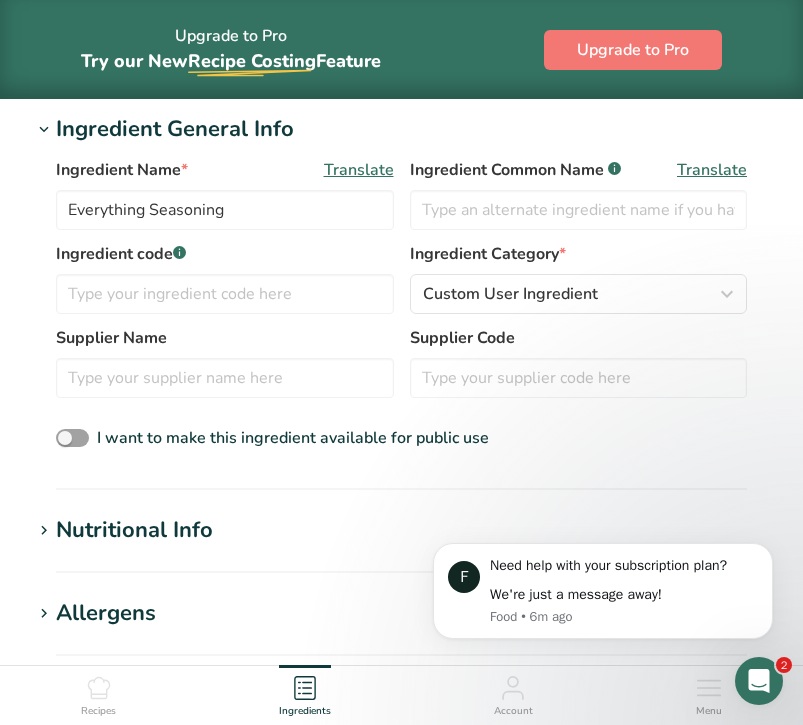 click on "Nutritional Info" at bounding box center [134, 530] 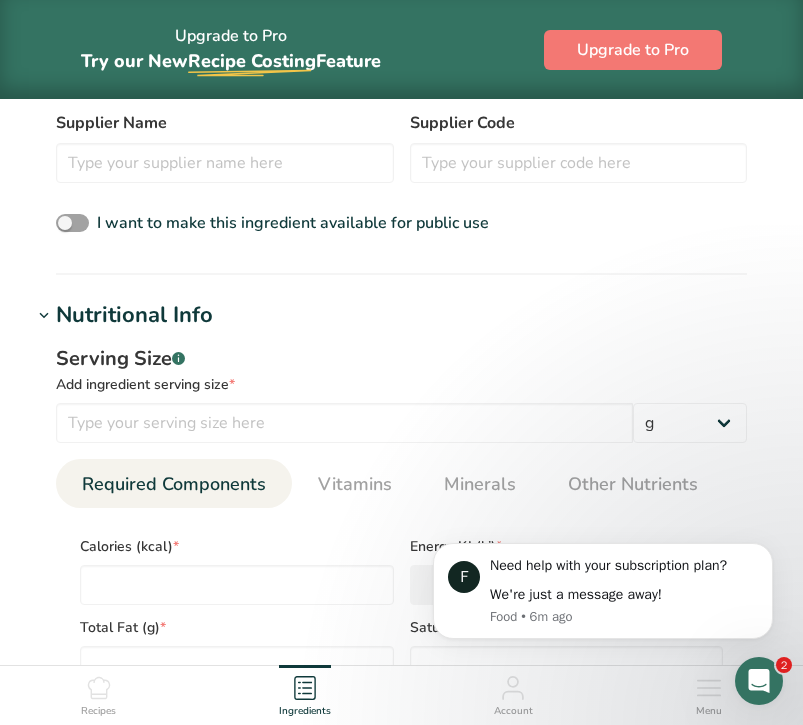 scroll, scrollTop: 628, scrollLeft: 0, axis: vertical 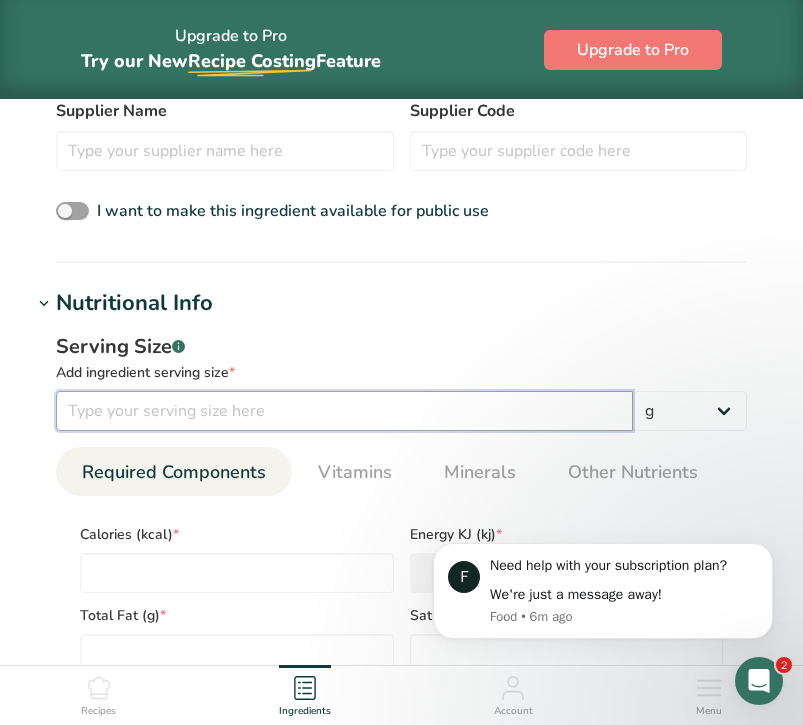 click at bounding box center (344, 411) 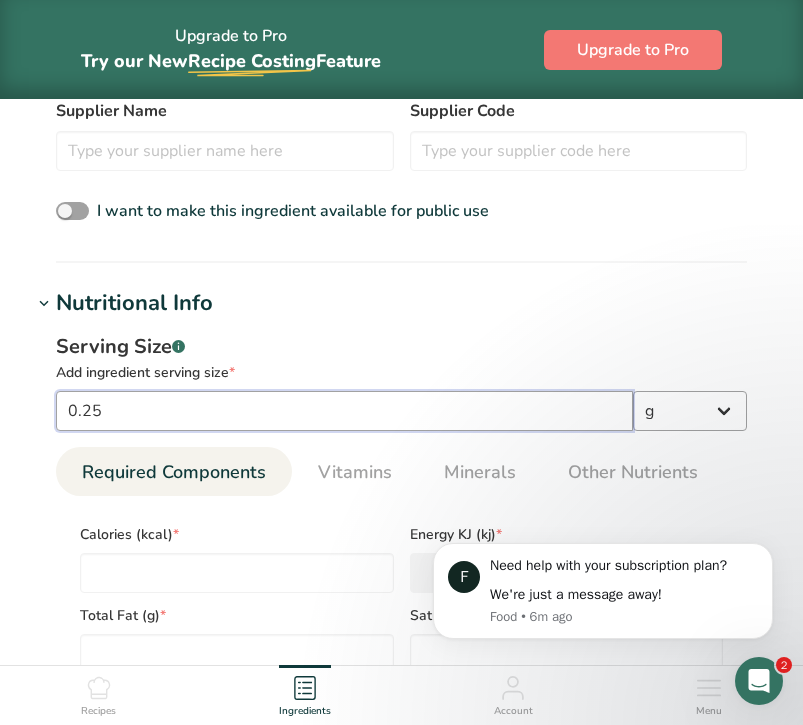 type on "0.25" 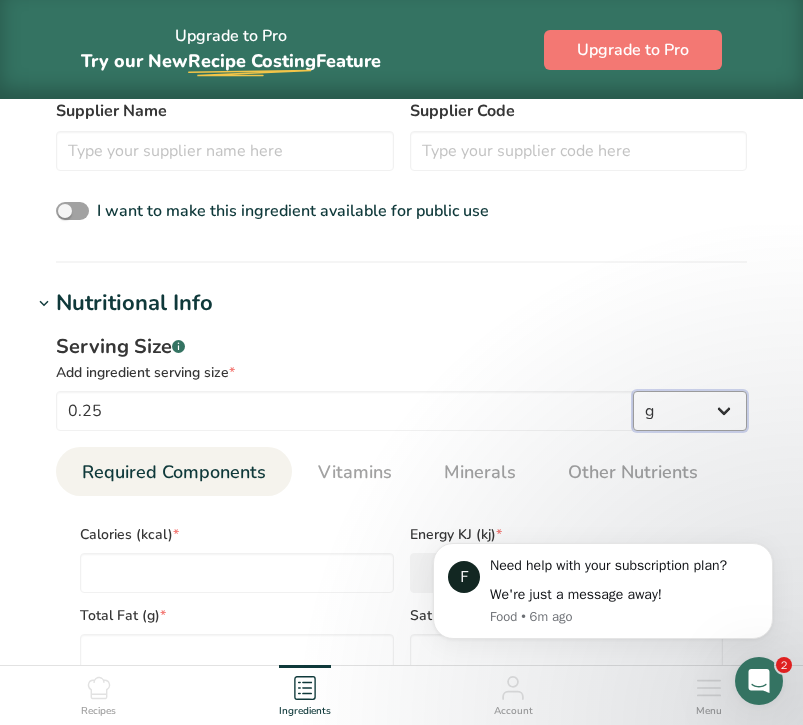 select on "20" 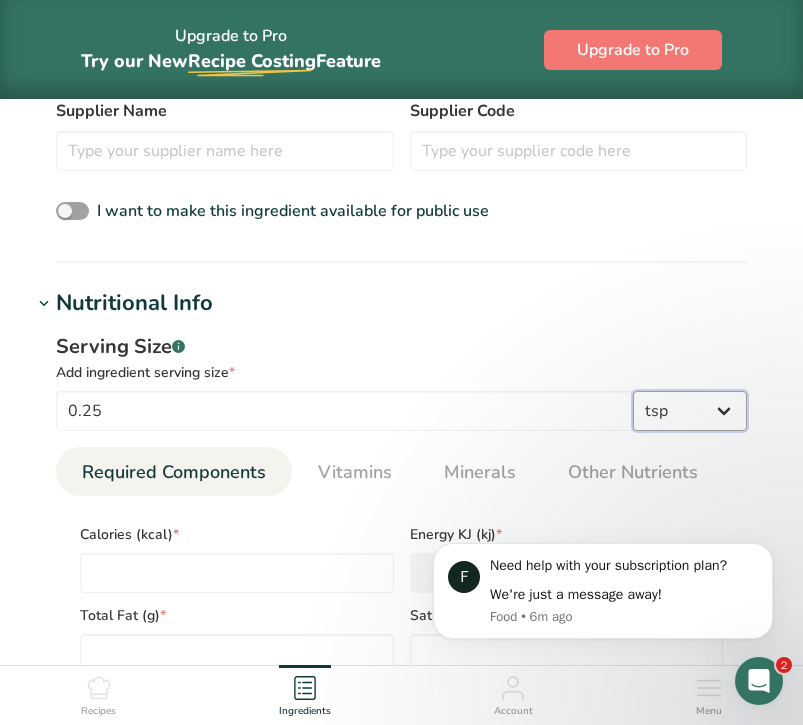 select on "22" 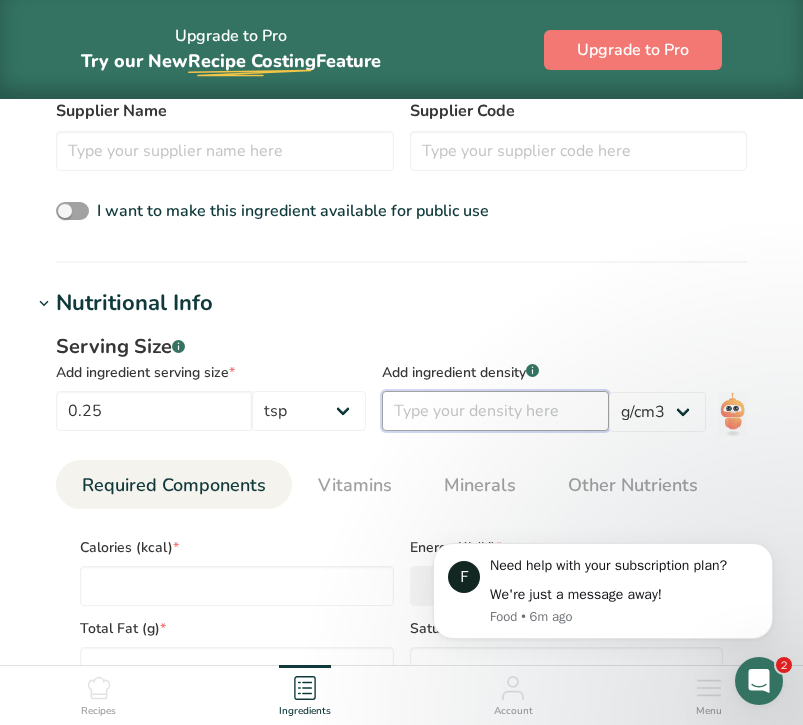 click at bounding box center (495, 411) 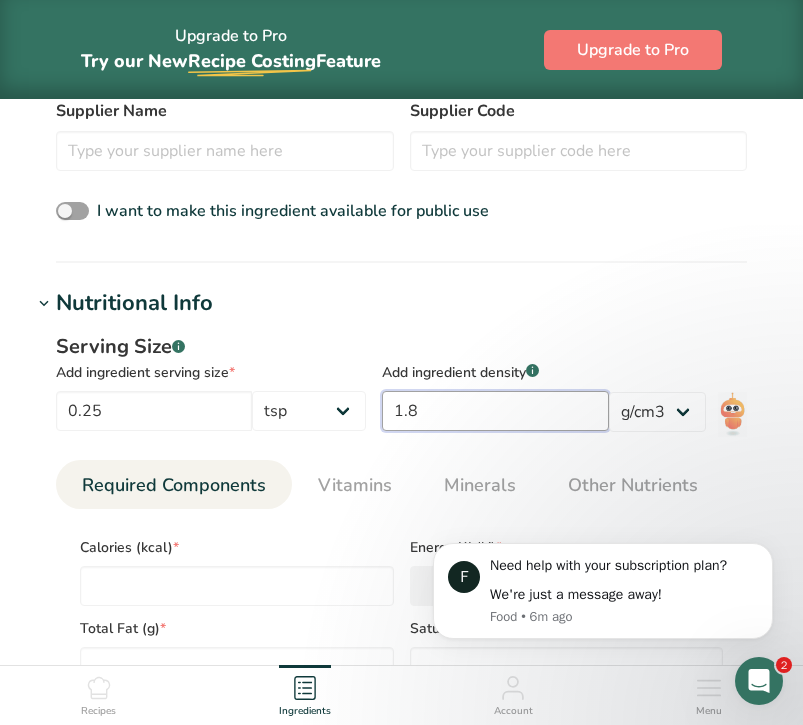 type on "1" 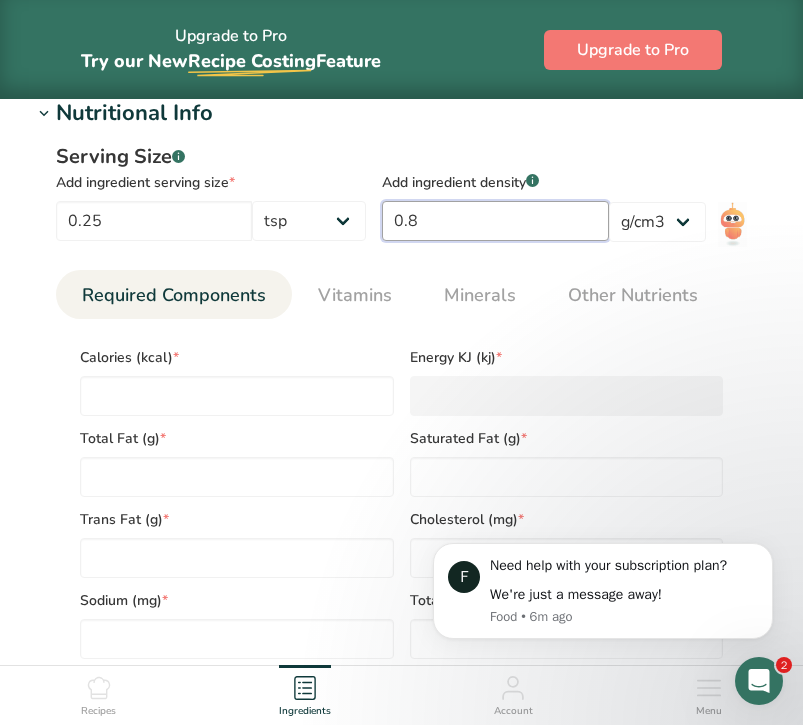 scroll, scrollTop: 819, scrollLeft: 0, axis: vertical 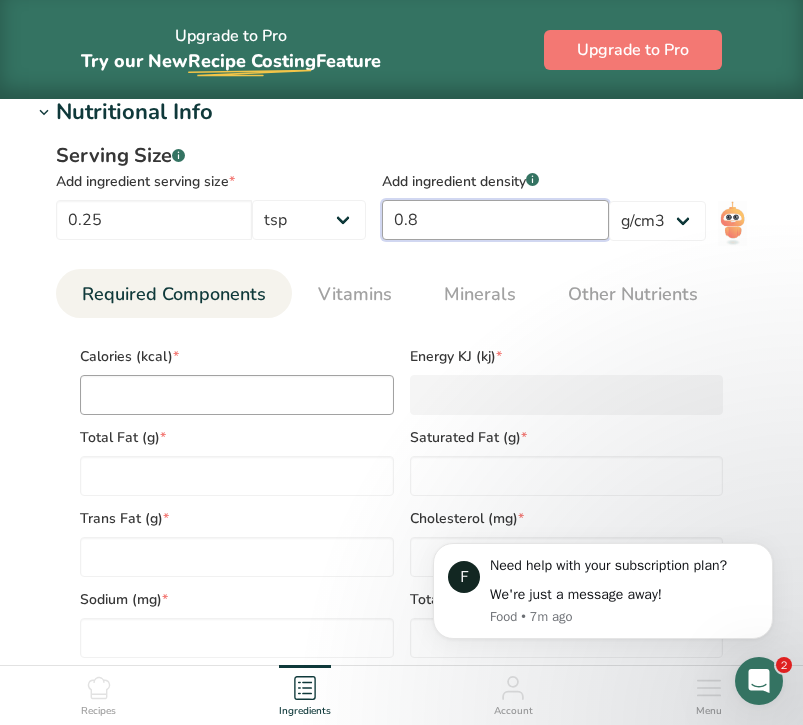 type on "0.8" 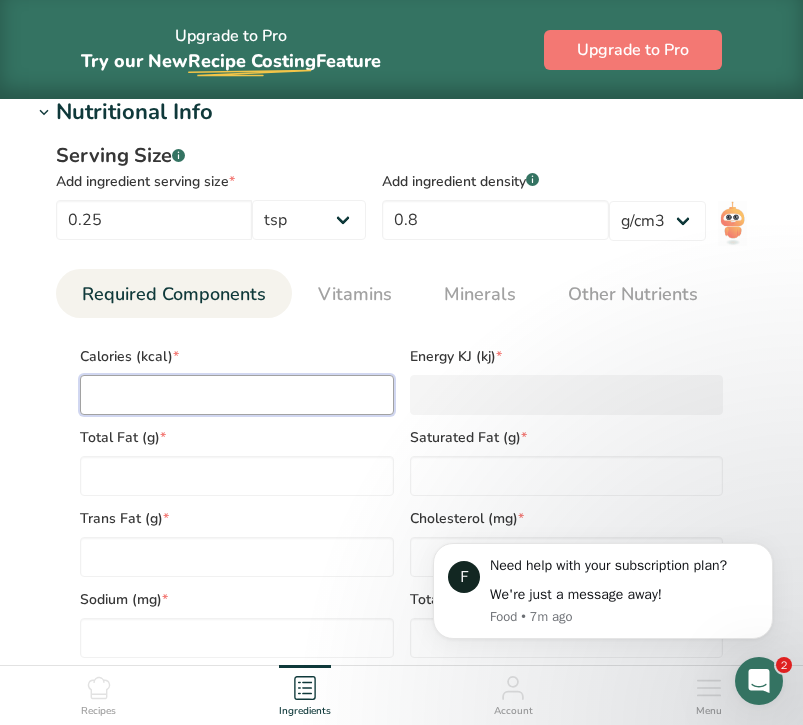 click at bounding box center (237, 395) 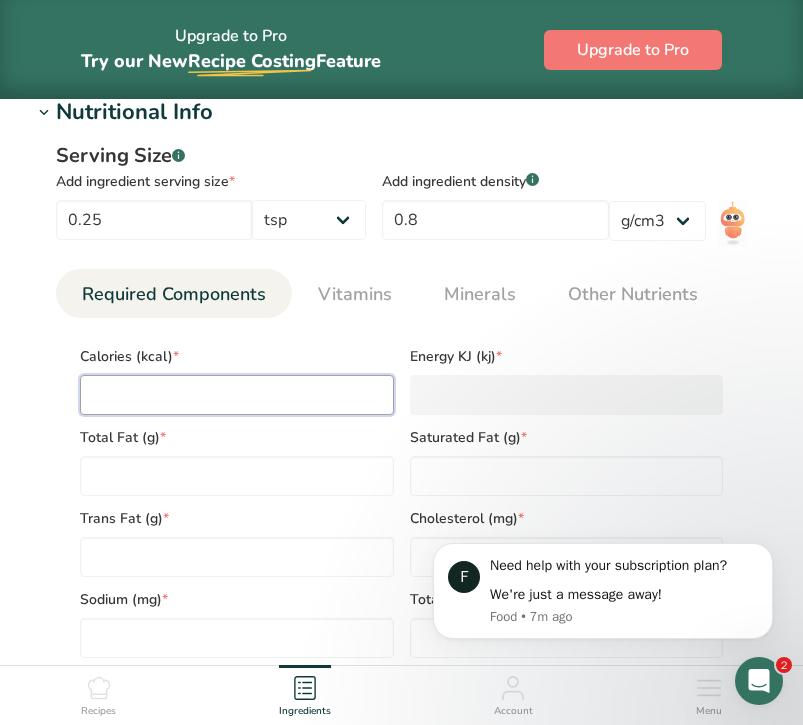 type on "5" 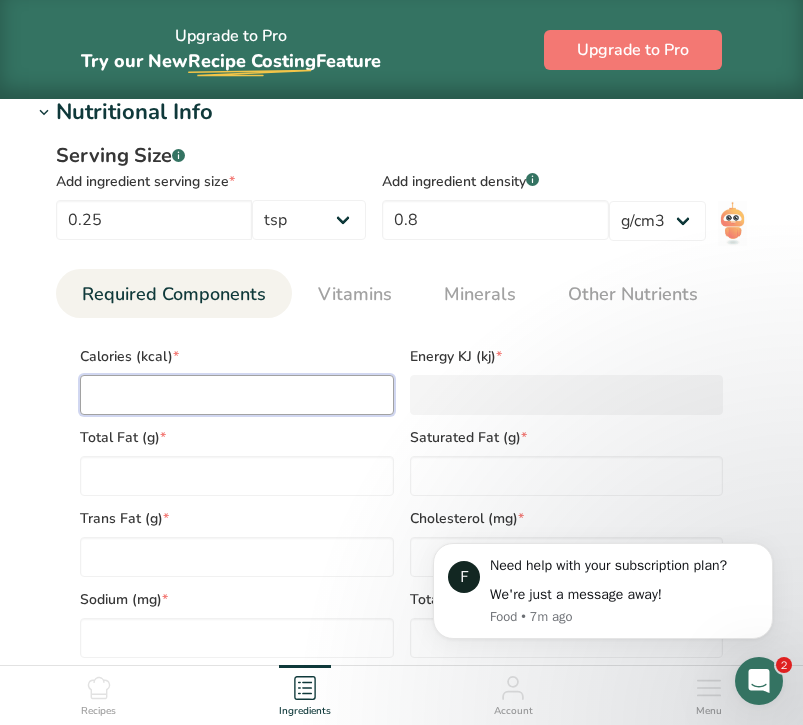 type on "20.9" 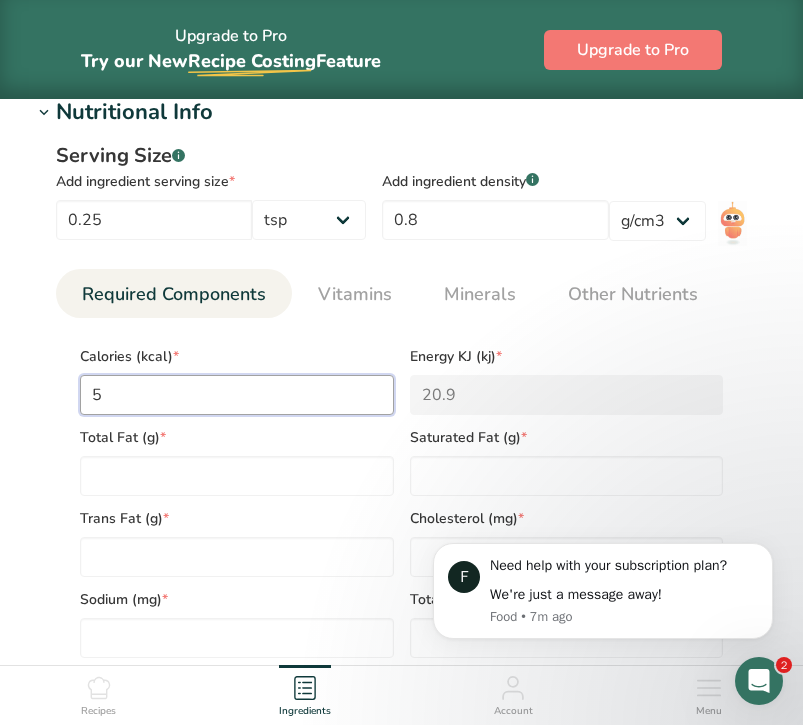 type on "5" 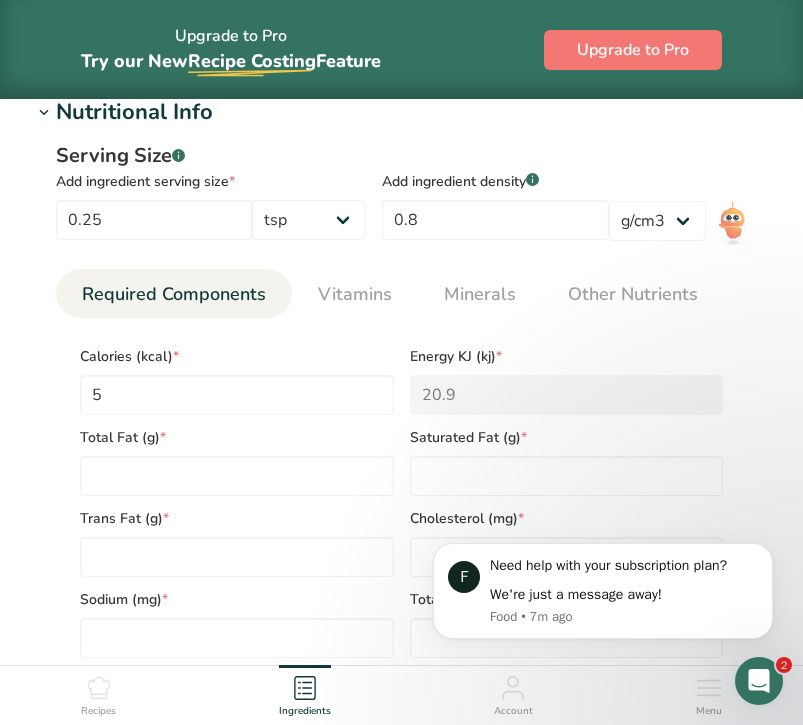 click on "20.9" at bounding box center (567, 395) 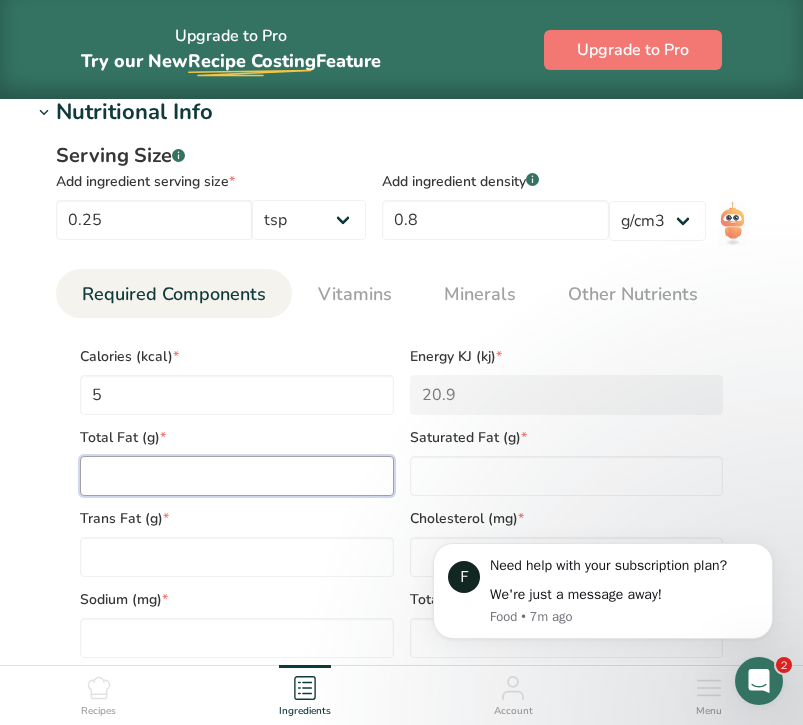 click at bounding box center [237, 476] 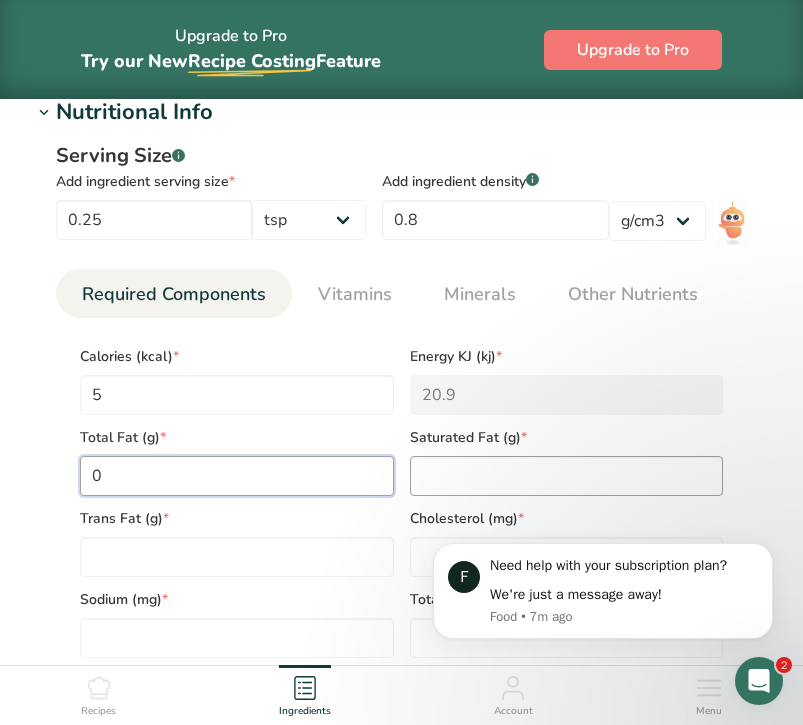 type on "0" 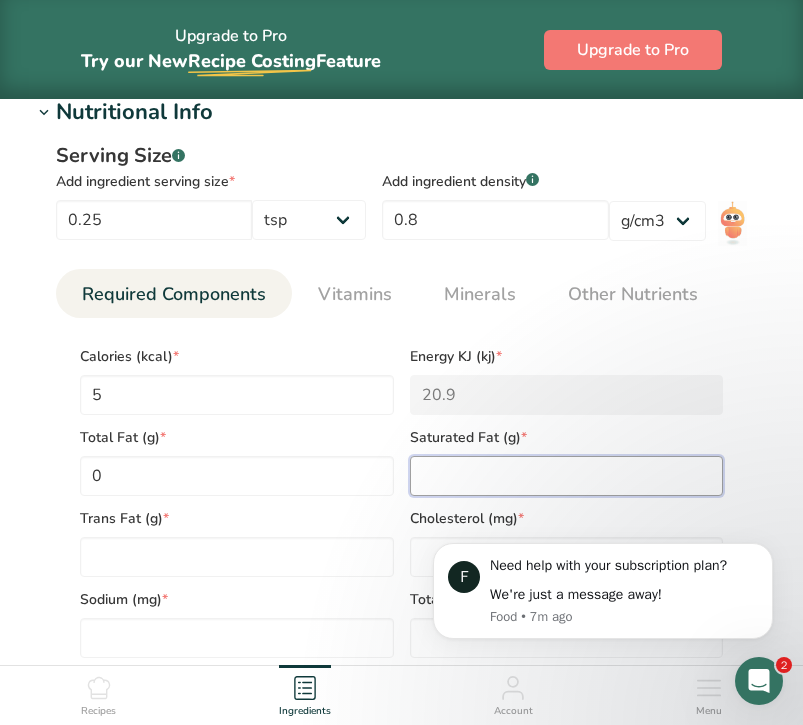 click at bounding box center [567, 476] 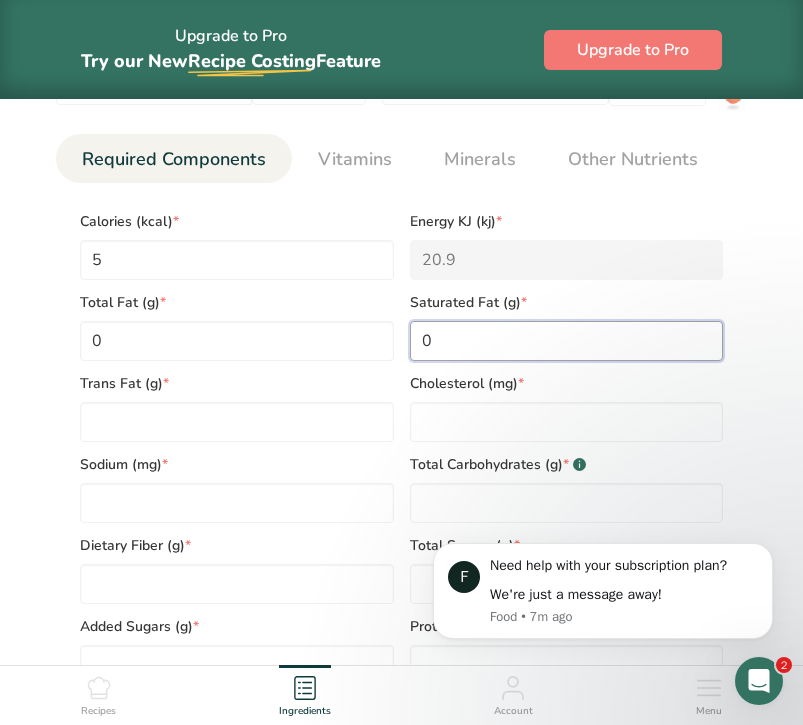 scroll, scrollTop: 967, scrollLeft: 0, axis: vertical 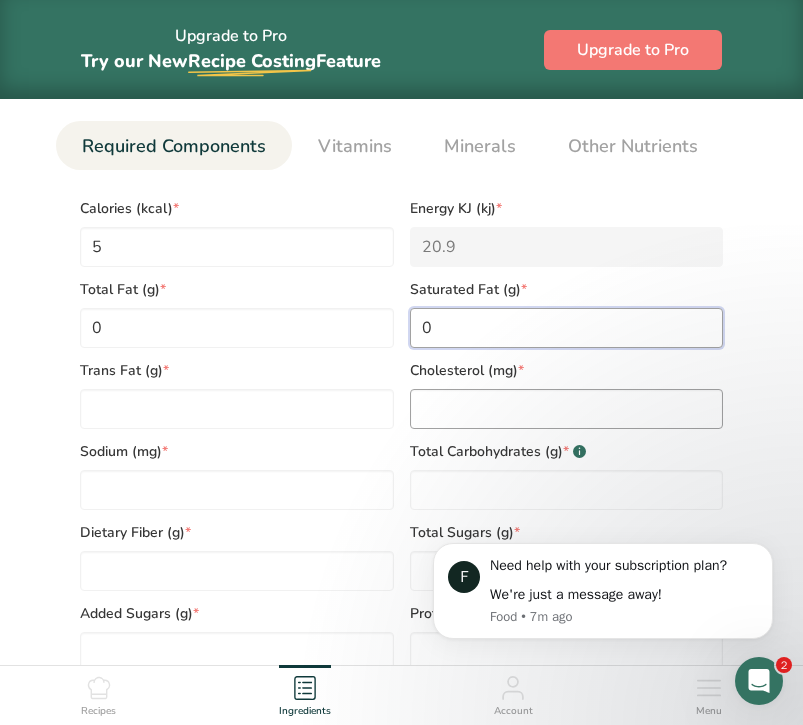 type on "0" 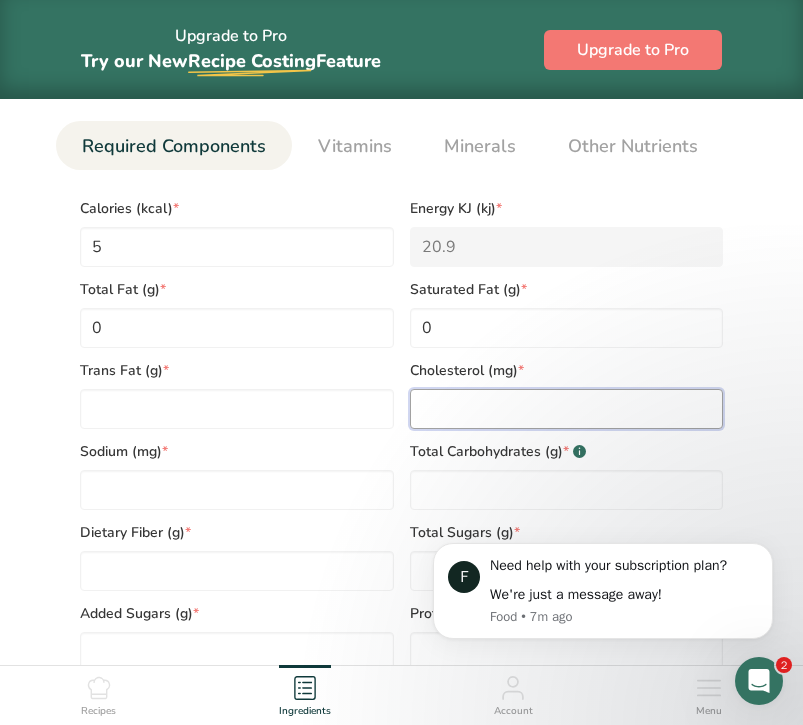 click at bounding box center (567, 409) 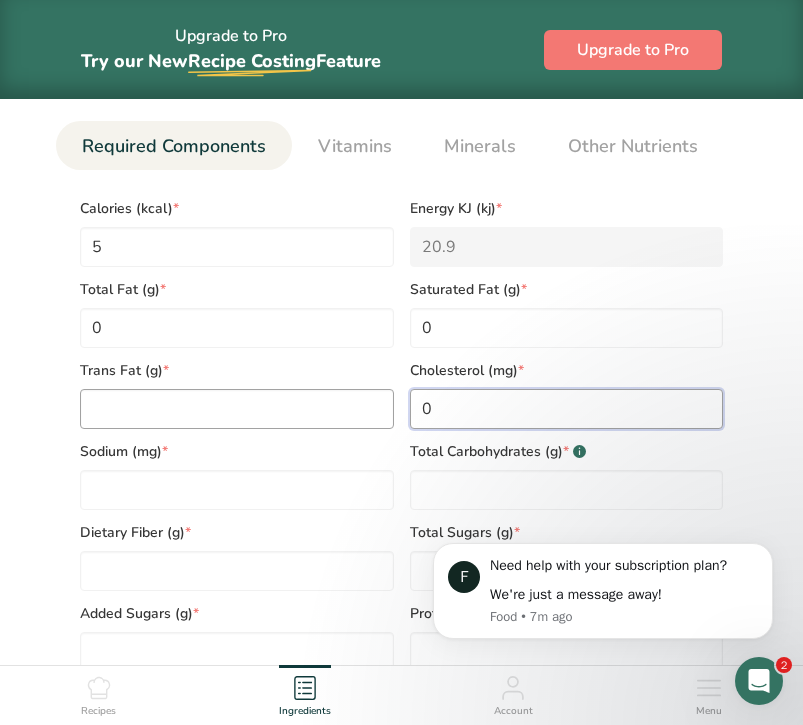type on "0" 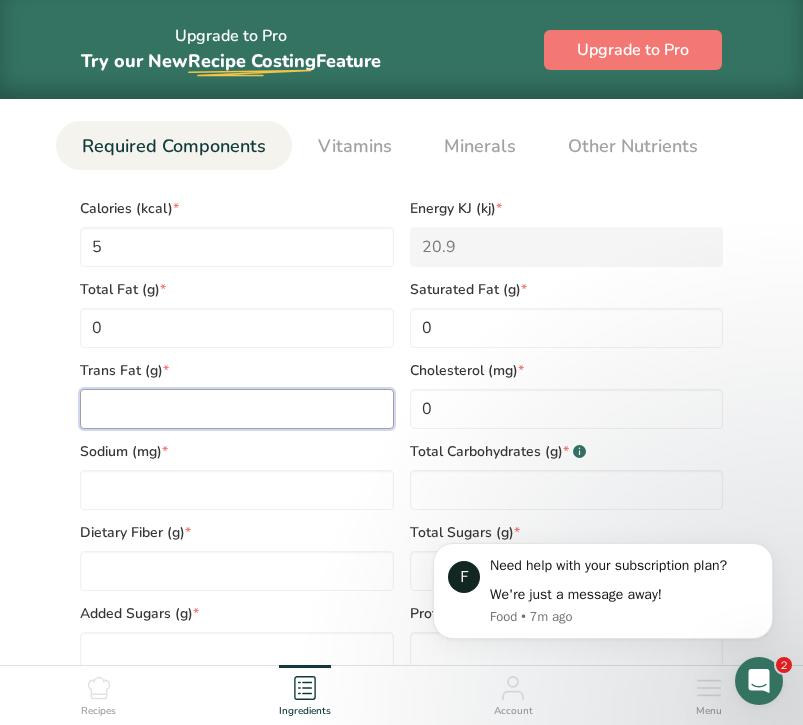 click at bounding box center (237, 409) 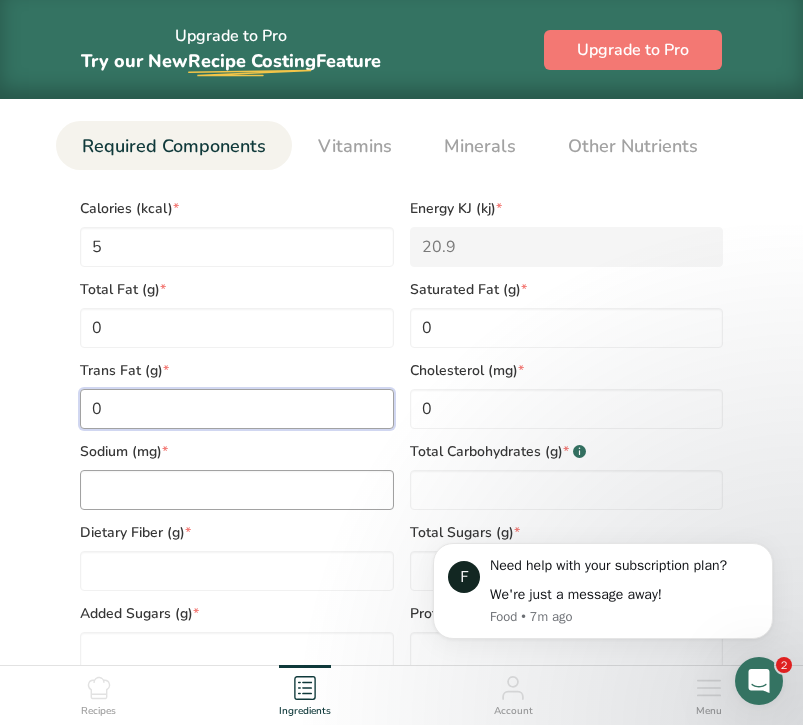 type on "0" 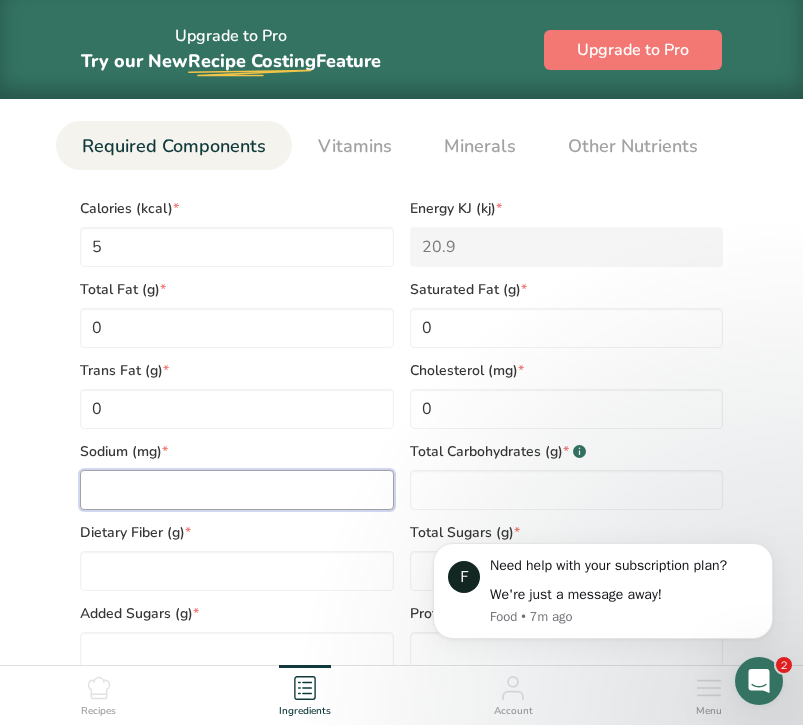 click at bounding box center [237, 490] 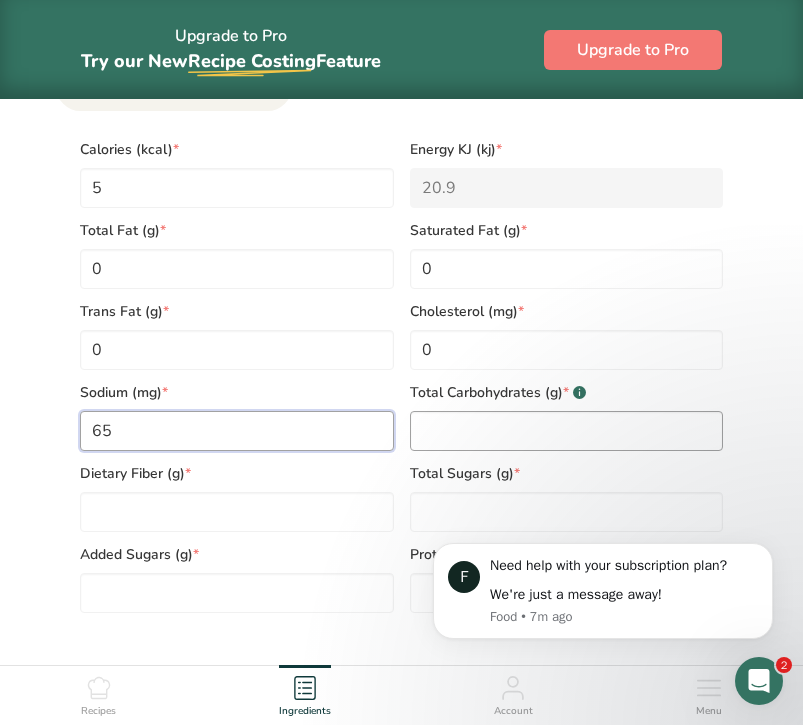 scroll, scrollTop: 1032, scrollLeft: 0, axis: vertical 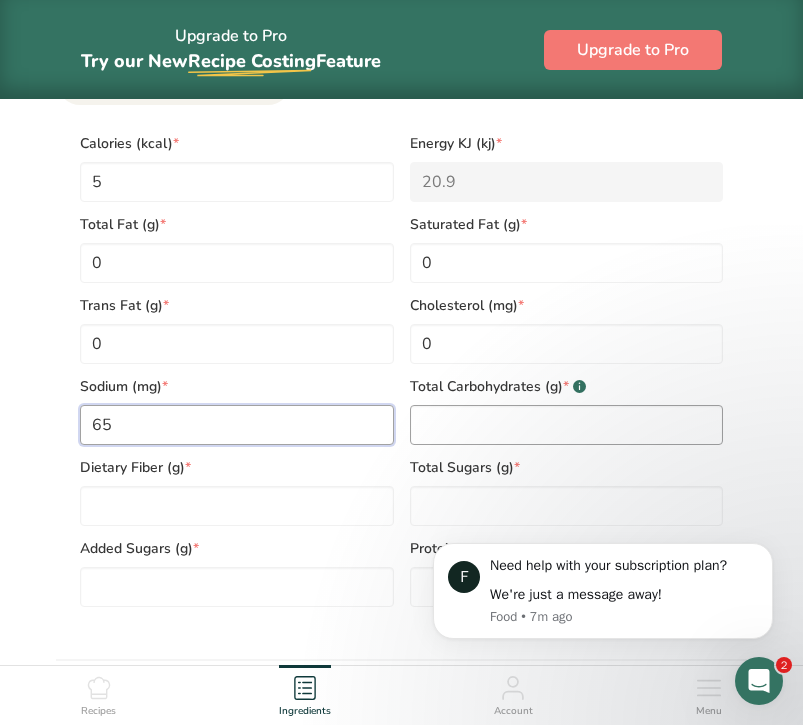 type on "65" 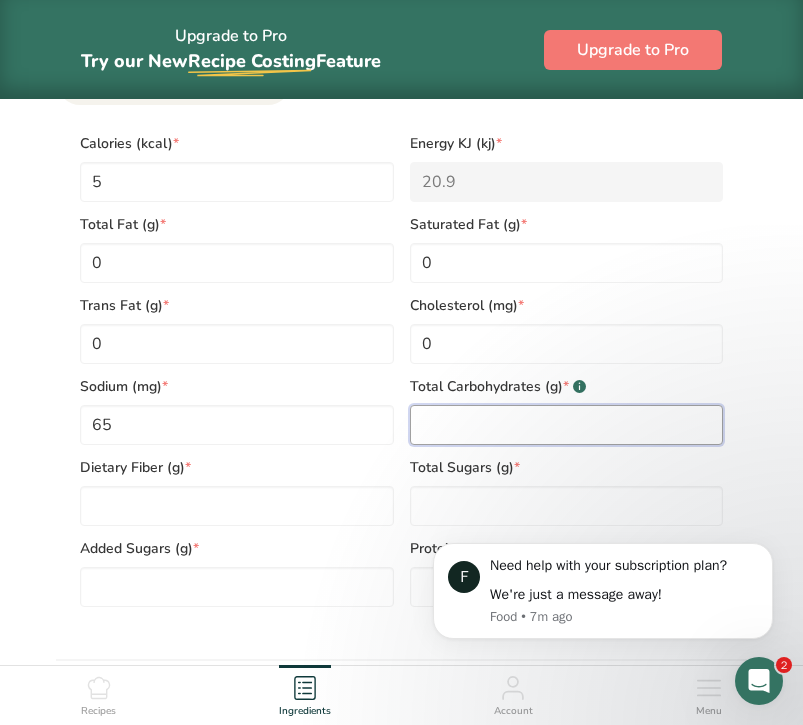 click at bounding box center [567, 425] 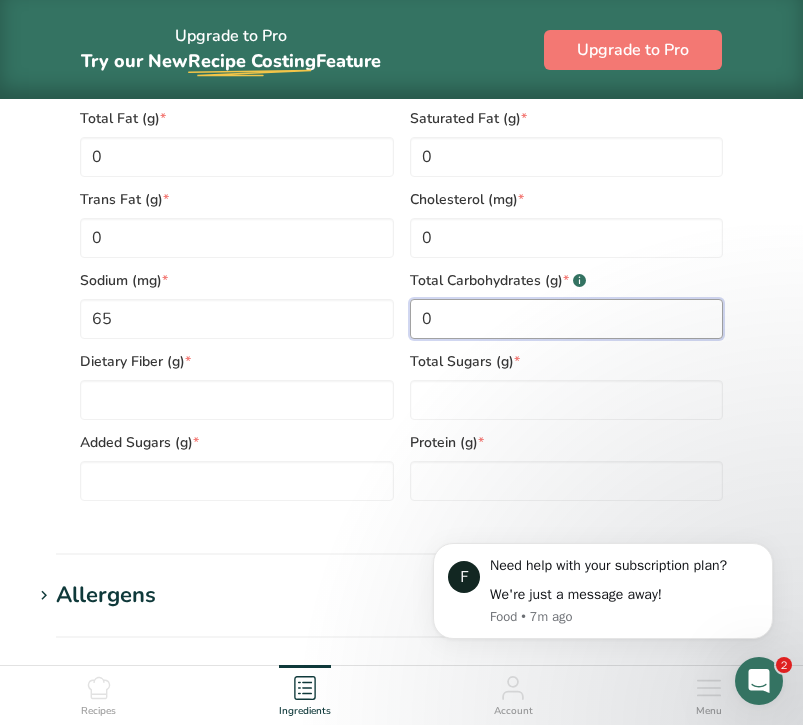 scroll, scrollTop: 1143, scrollLeft: 0, axis: vertical 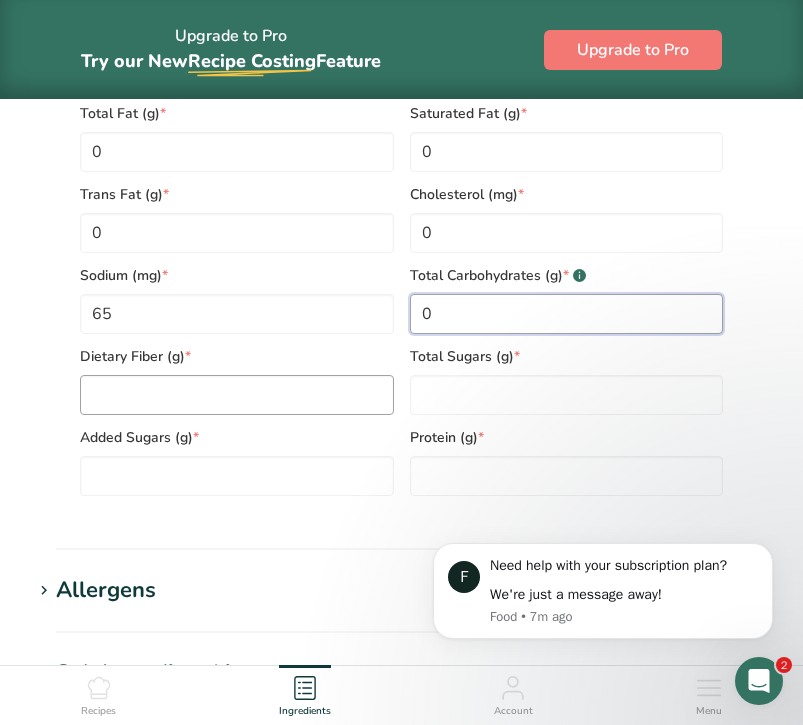 type on "0" 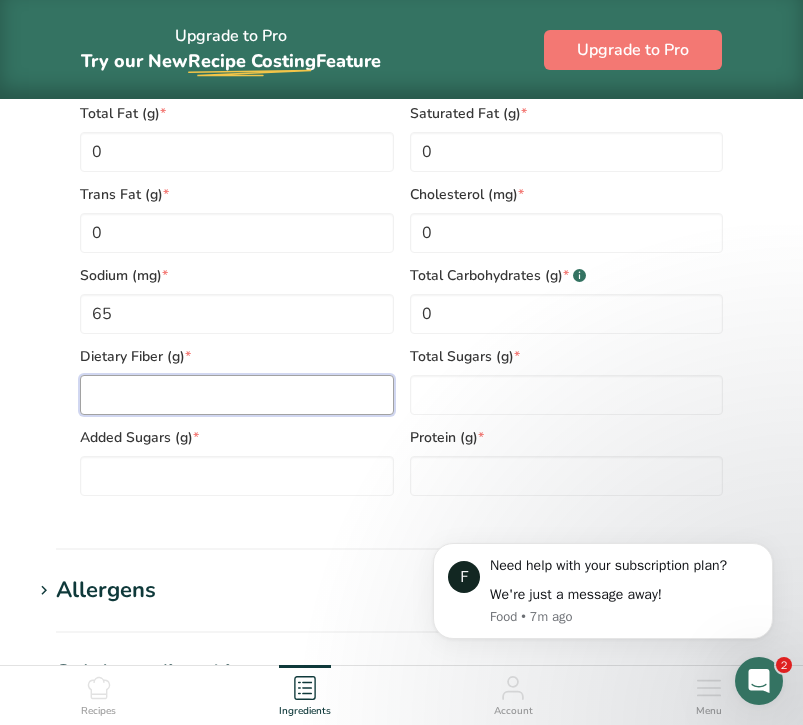 click at bounding box center (237, 395) 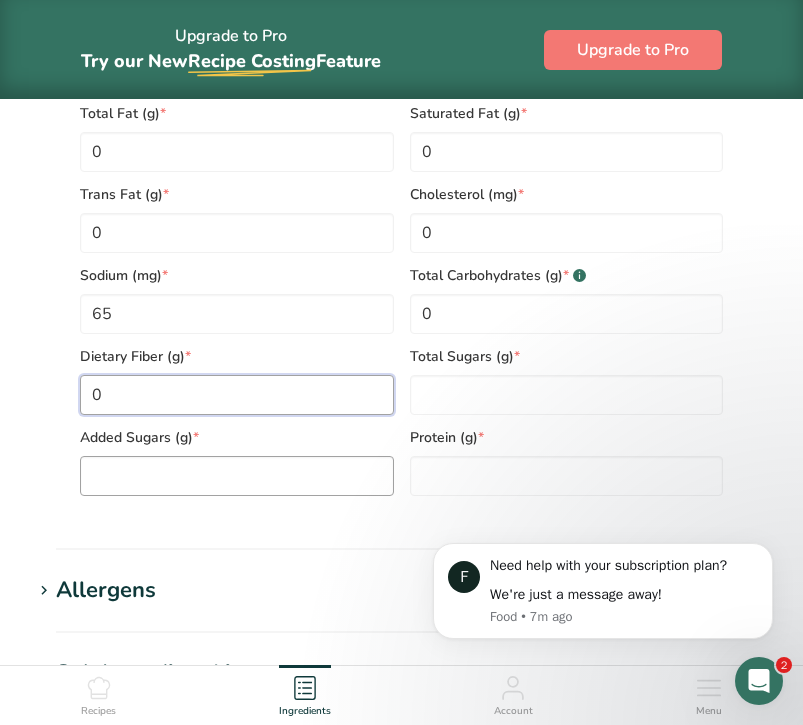 type on "0" 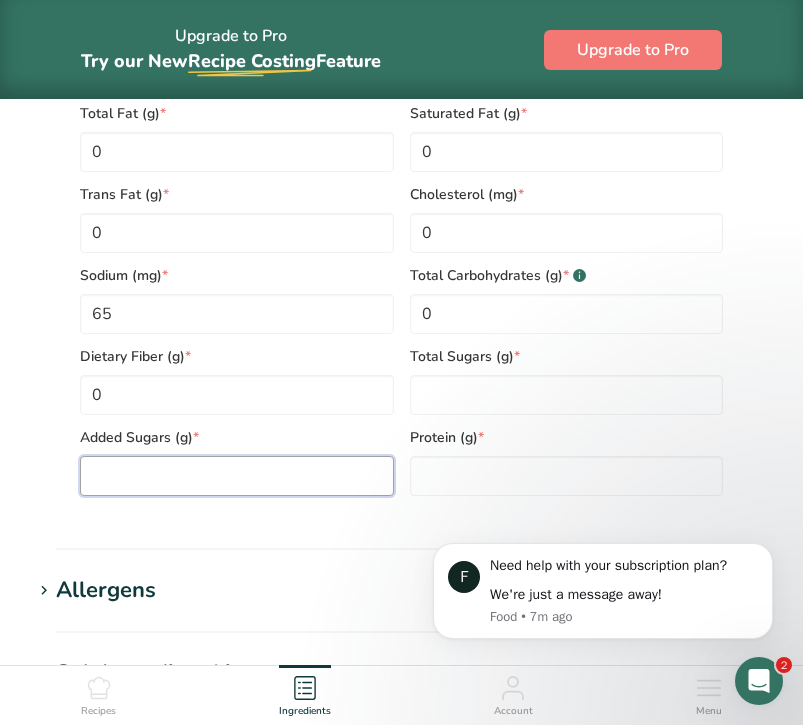 click at bounding box center [237, 476] 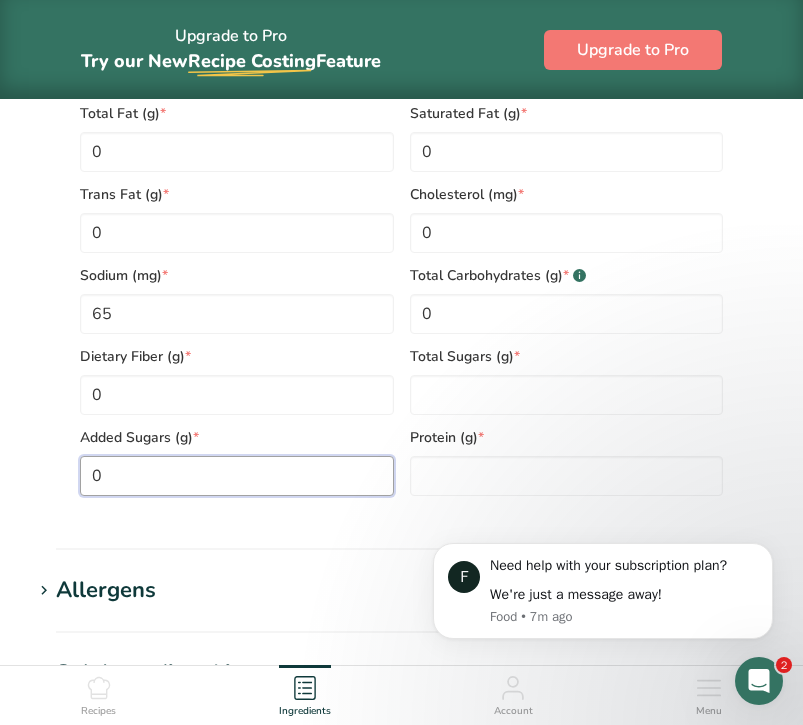 type on "0" 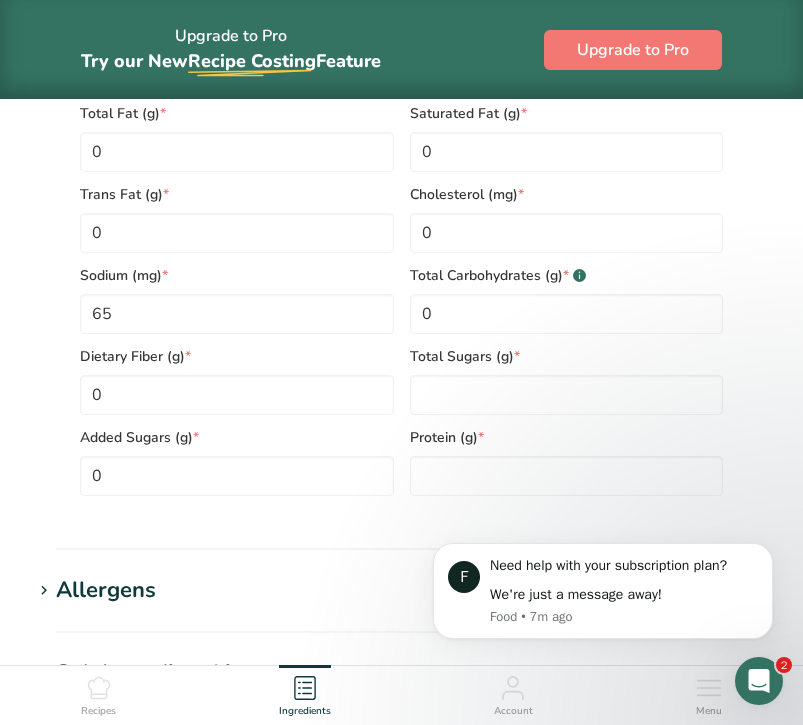click on "Protein
(g) *" at bounding box center (567, 455) 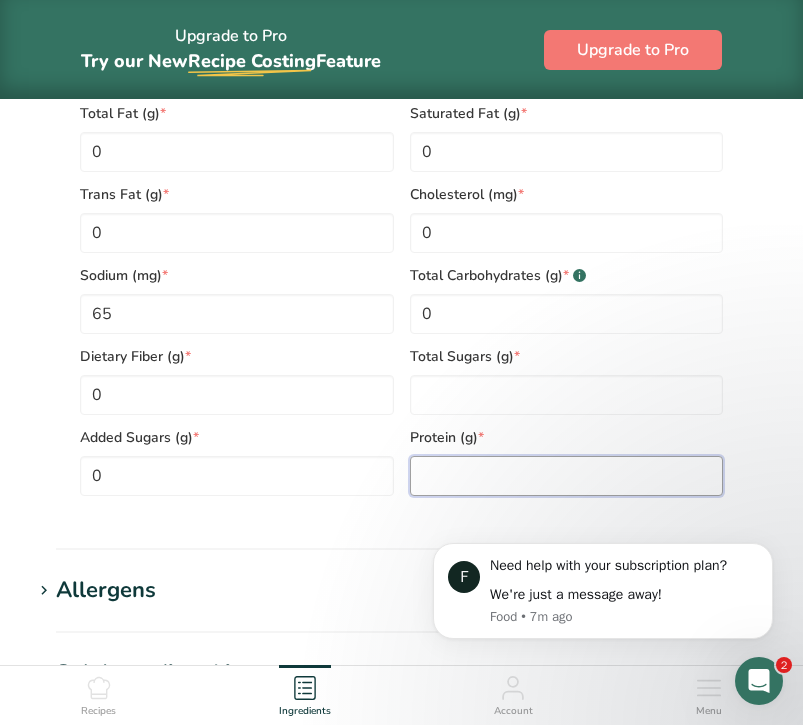 click at bounding box center (567, 476) 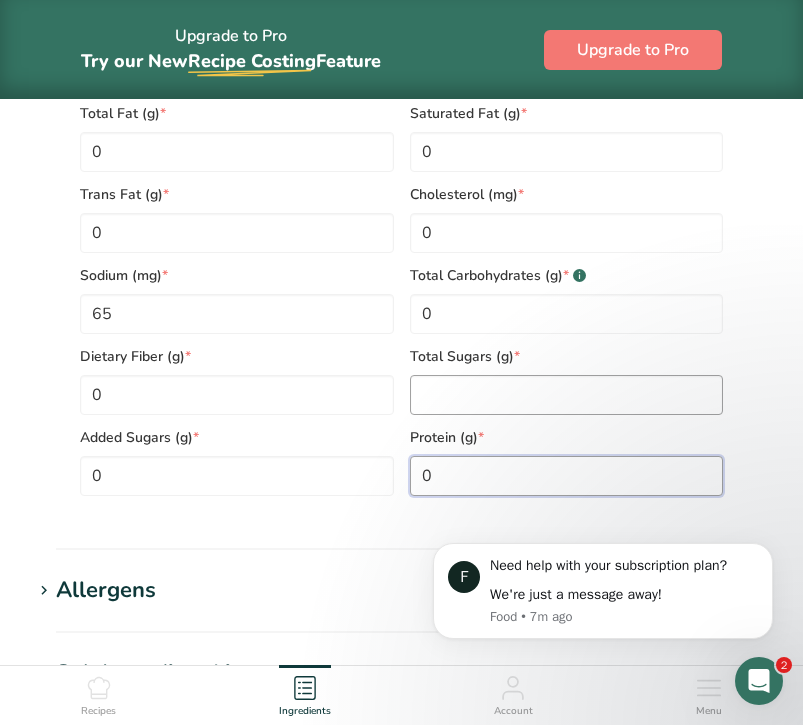 type on "0" 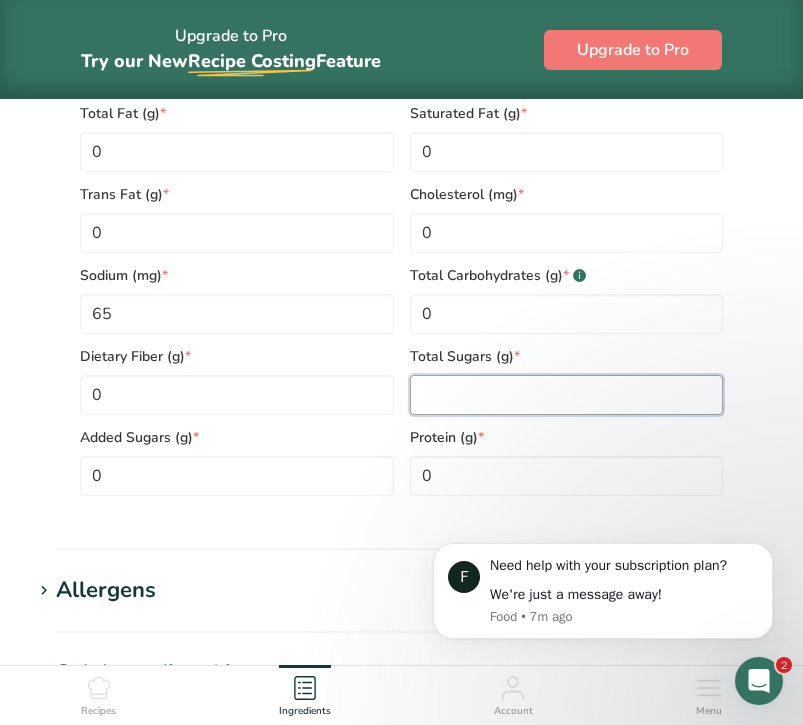 click at bounding box center (567, 395) 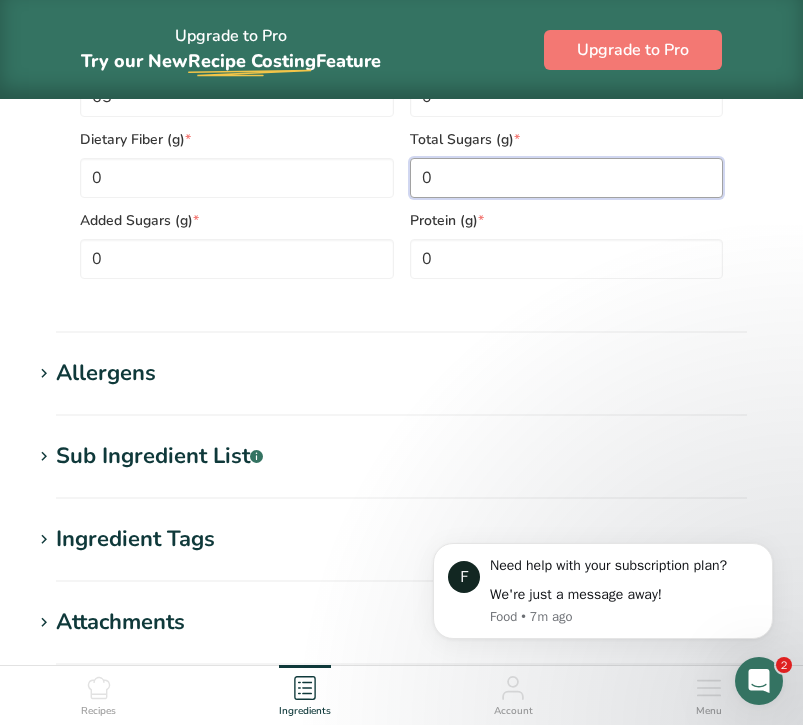 scroll, scrollTop: 1395, scrollLeft: 0, axis: vertical 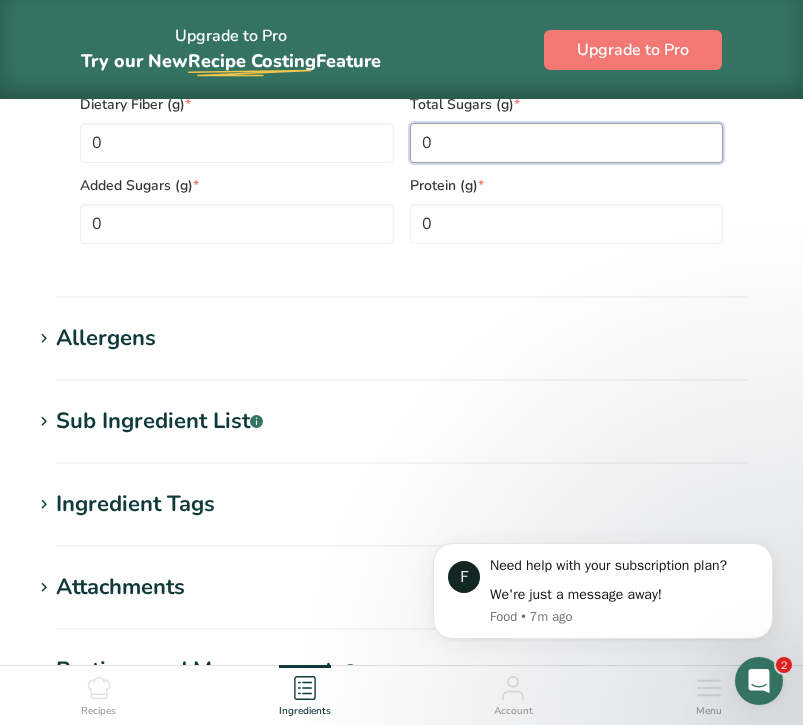 type on "0" 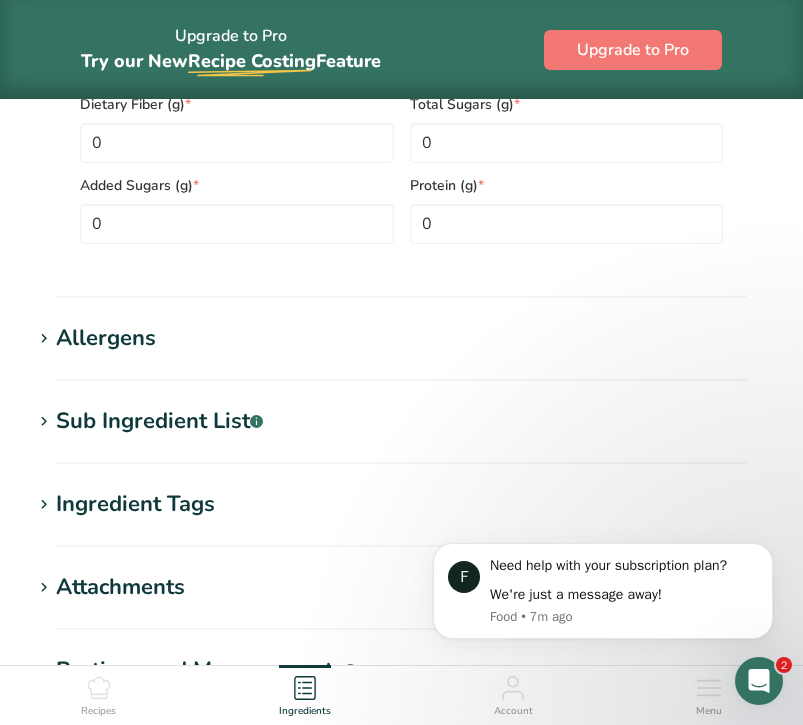 click on "Sub Ingredient List
.a-a{fill:#347362;}.b-a{fill:#fff;}" at bounding box center (159, 421) 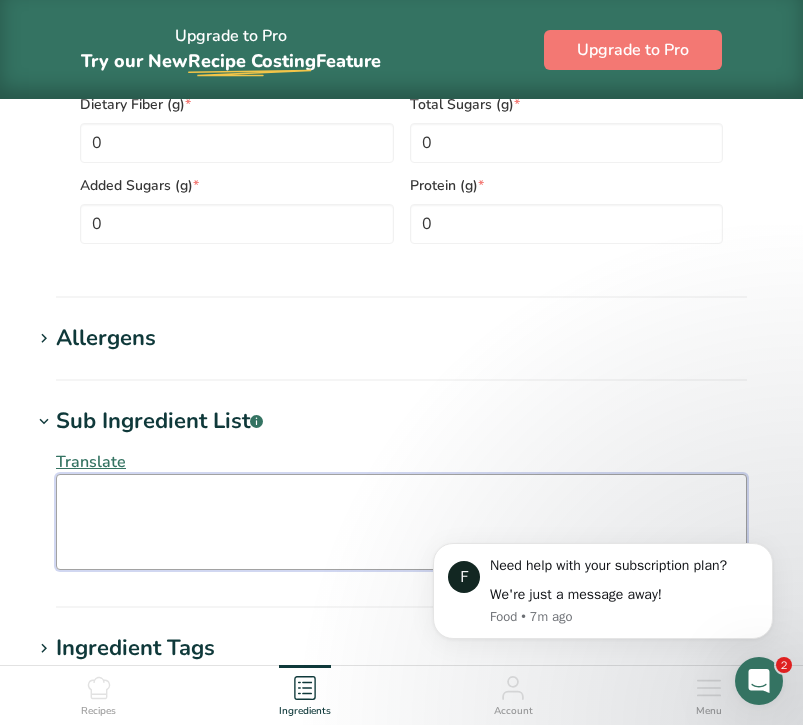 click at bounding box center (401, 522) 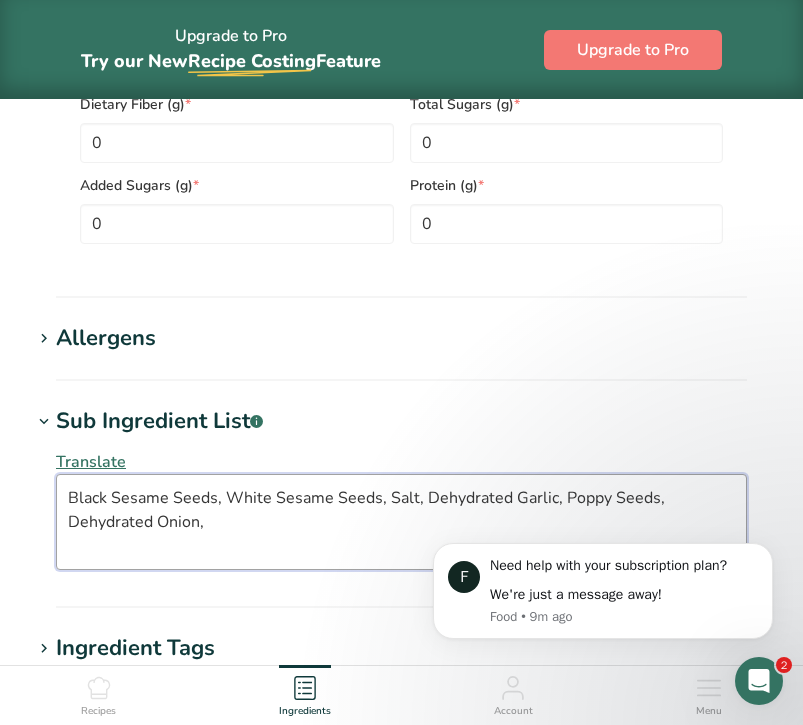 click on "Black Sesame Seeds, White Sesame Seeds, Salt, Dehydrated Garlic, Poppy Seeds, Dehydrated Onion," at bounding box center (401, 522) 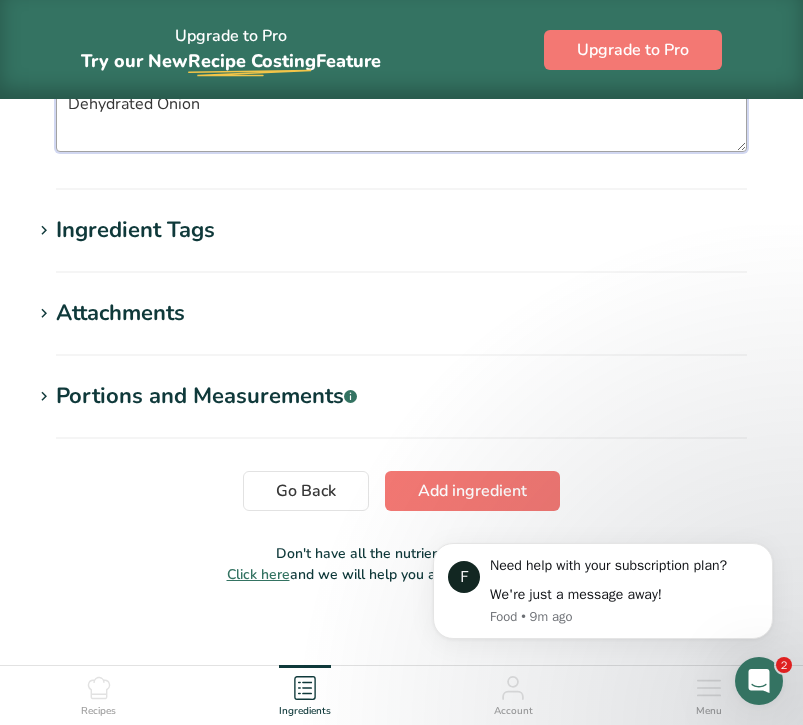 scroll, scrollTop: 1814, scrollLeft: 0, axis: vertical 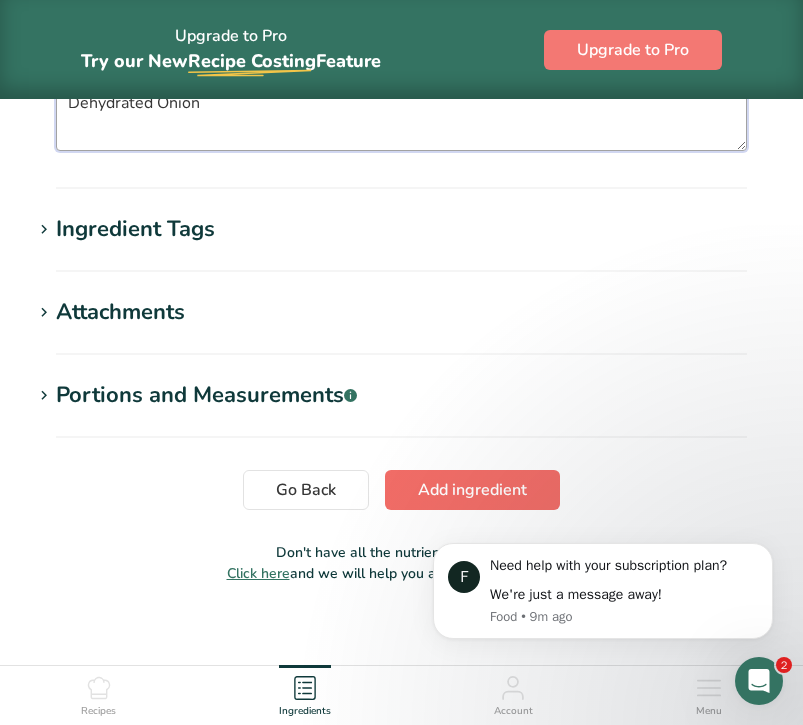 type on "Black Sesame Seeds, White Sesame Seeds, Salt, Dehydrated Garlic, Poppy Seeds, Dehydrated Onion" 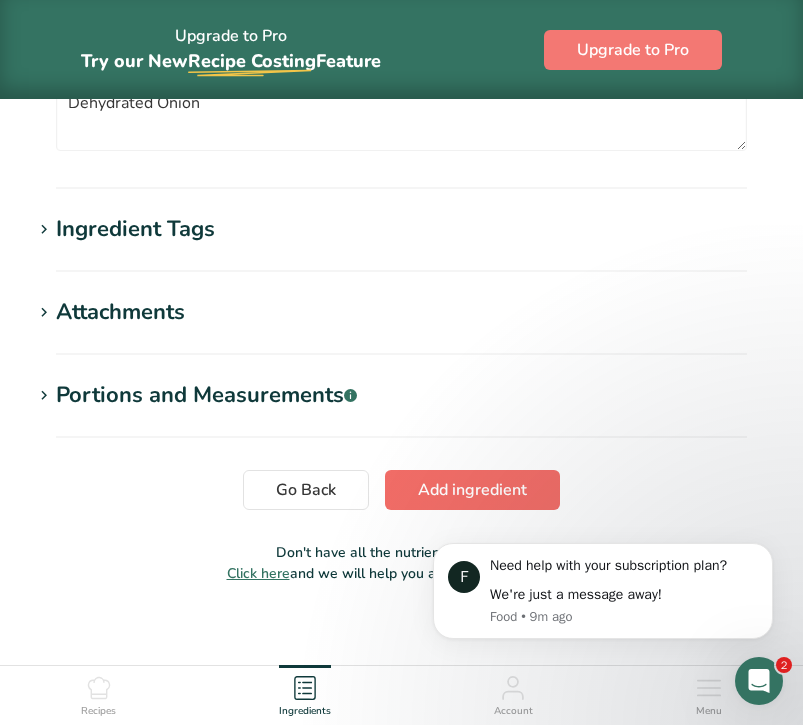 click on "Add ingredient" at bounding box center (472, 490) 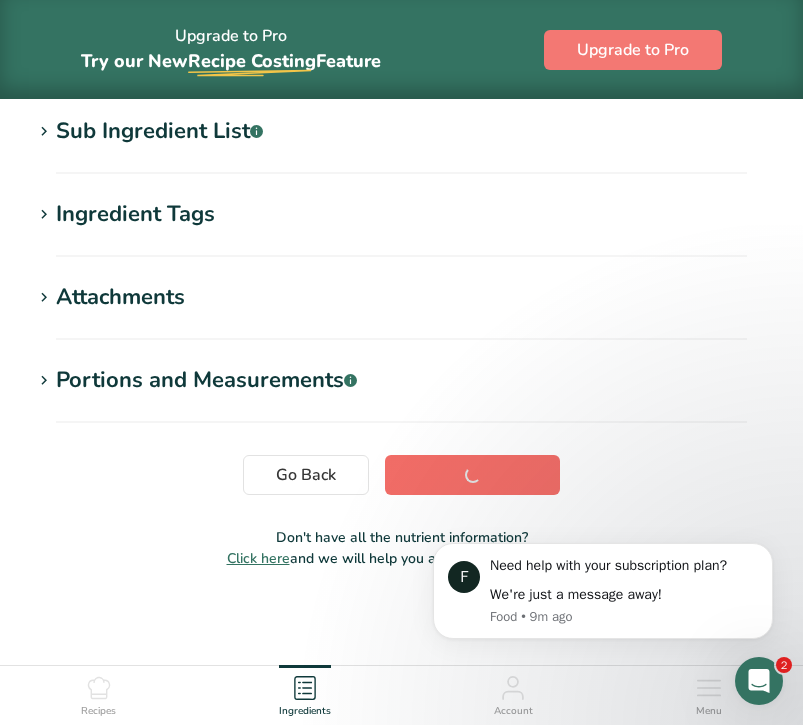 scroll, scrollTop: 425, scrollLeft: 0, axis: vertical 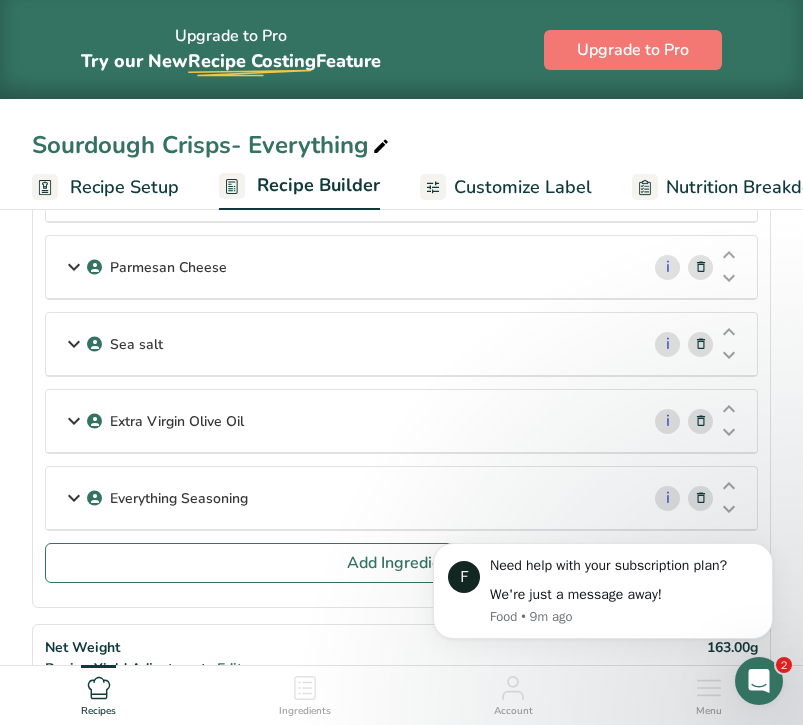 click on "Everything Seasoning" at bounding box center (342, 498) 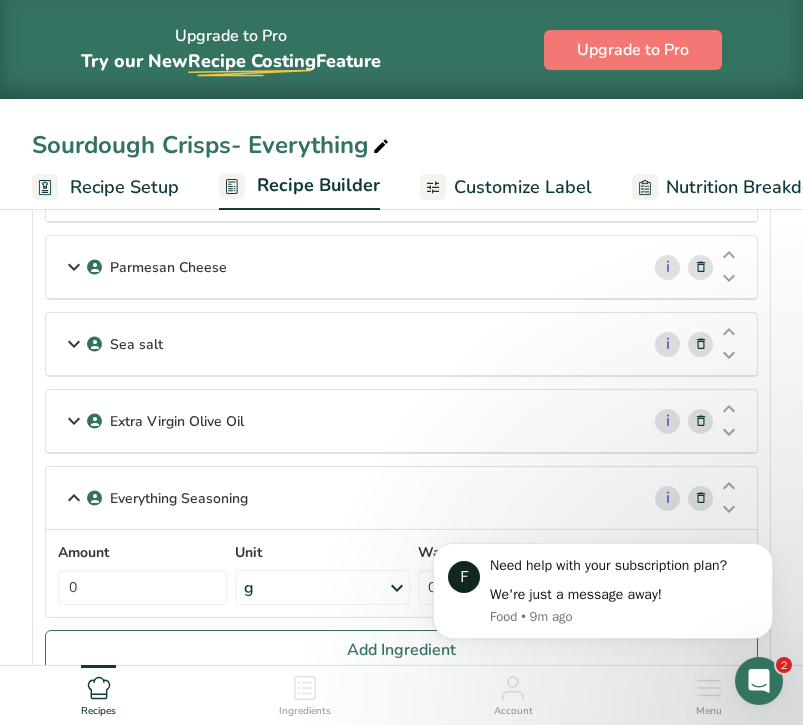 click on "Sea salt" at bounding box center [342, 344] 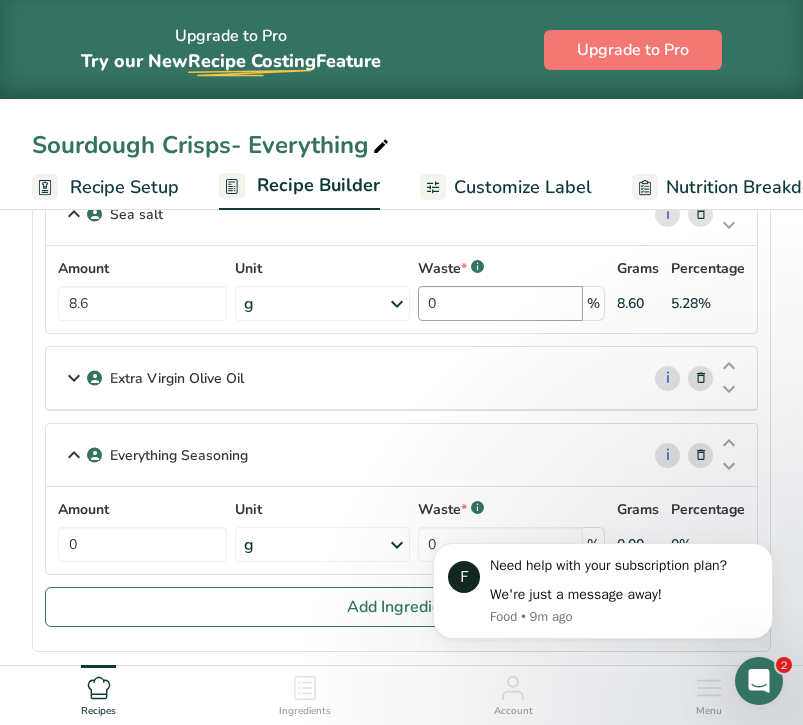 scroll, scrollTop: 581, scrollLeft: 0, axis: vertical 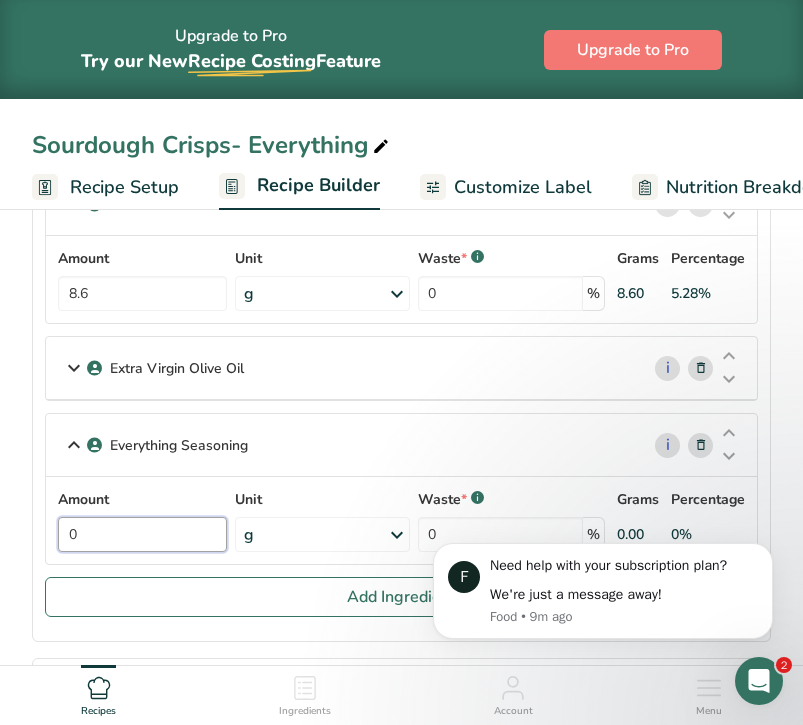 click on "0" at bounding box center [142, 534] 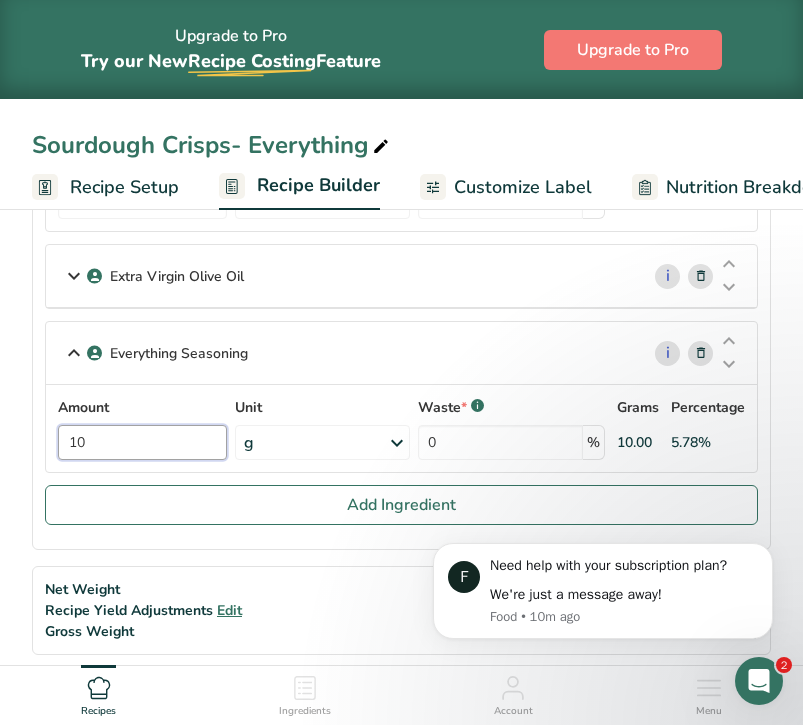 scroll, scrollTop: 661, scrollLeft: 0, axis: vertical 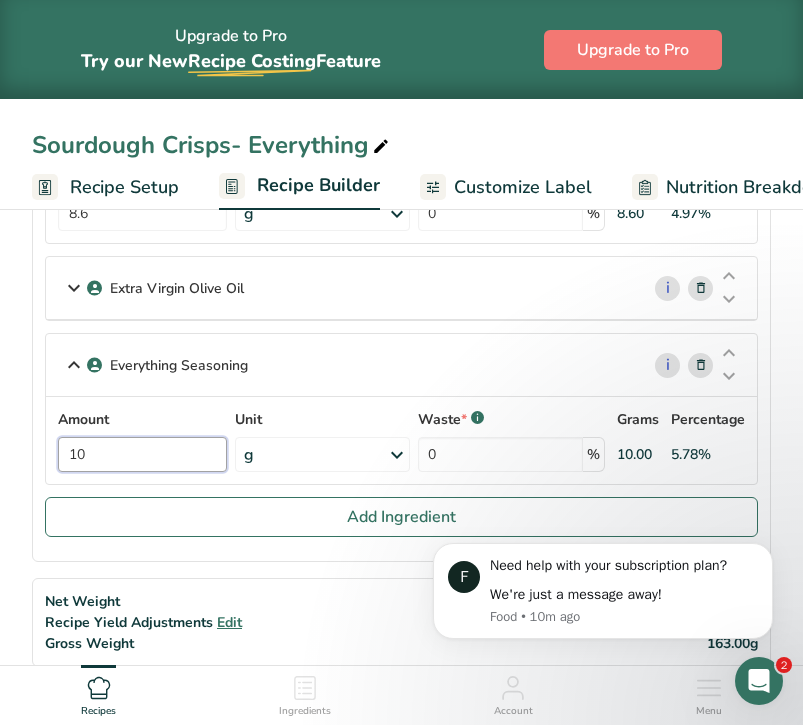 type on "10" 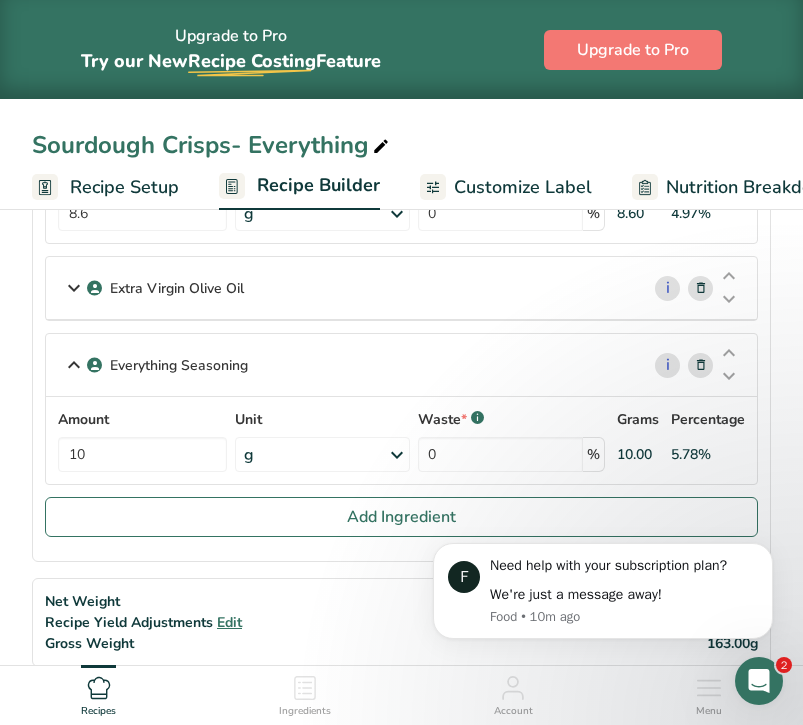 click on "Extra Virgin Olive Oil" at bounding box center [342, 288] 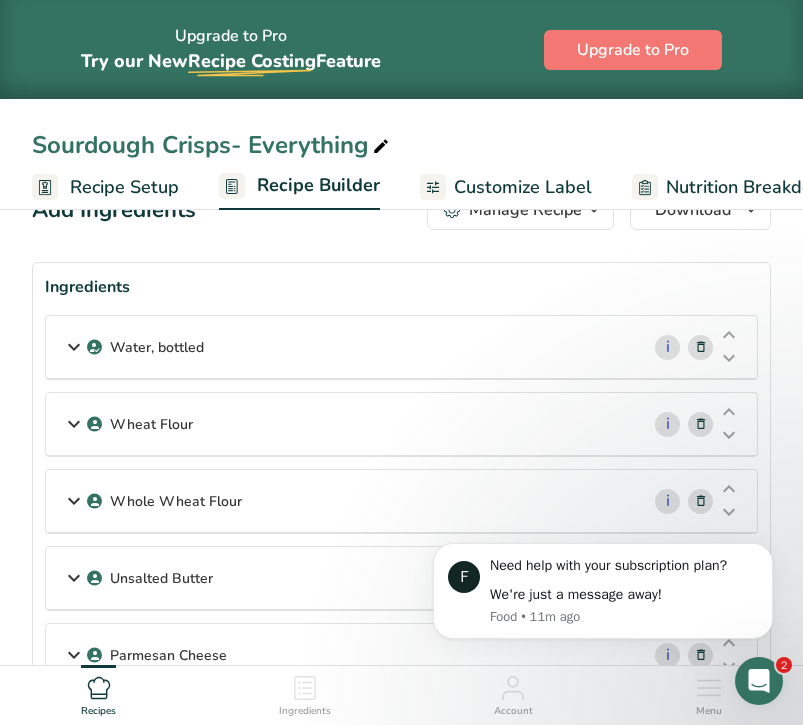 scroll, scrollTop: 24, scrollLeft: 0, axis: vertical 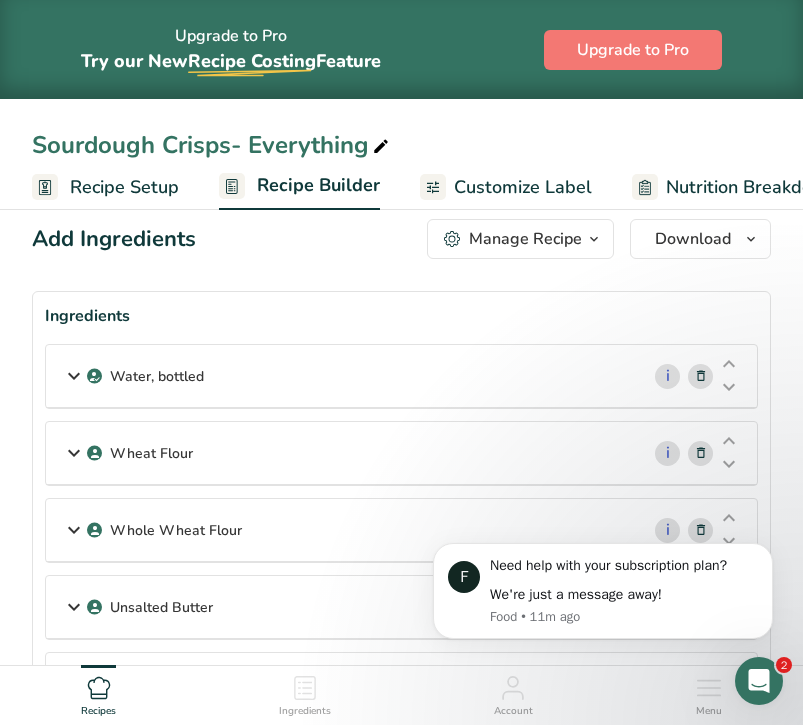 click on "Wheat Flour" at bounding box center [342, 453] 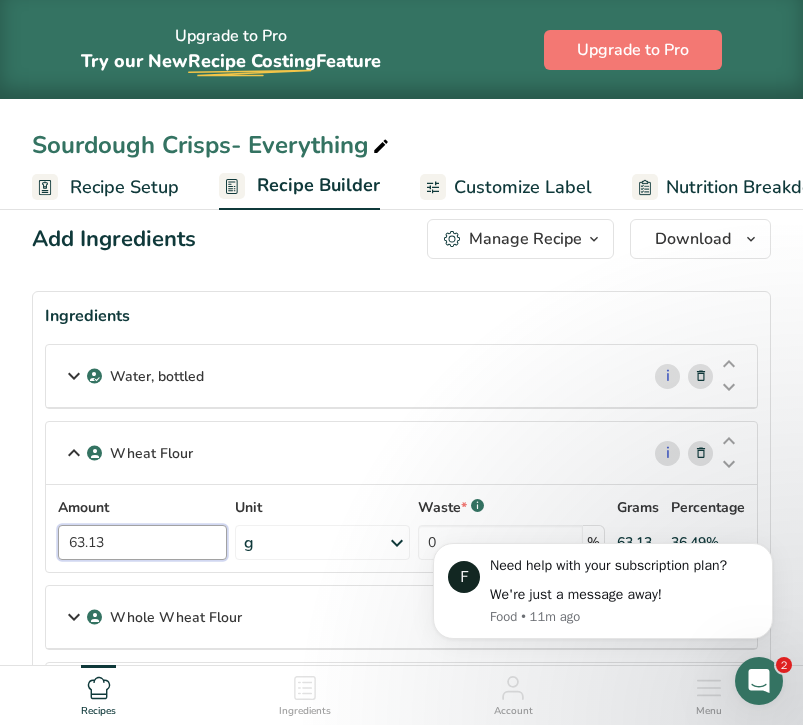 click on "63.13" at bounding box center (142, 542) 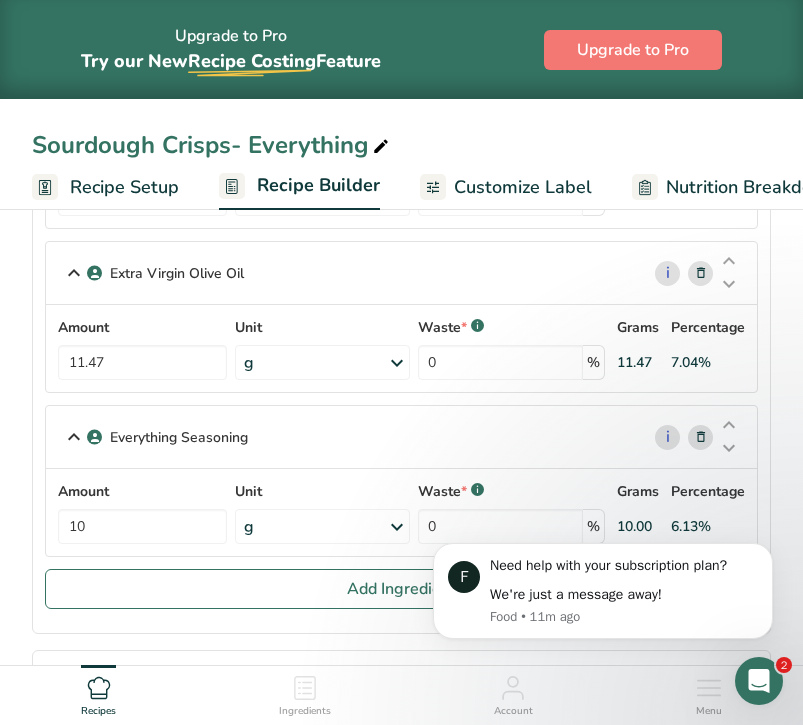 scroll, scrollTop: 853, scrollLeft: 0, axis: vertical 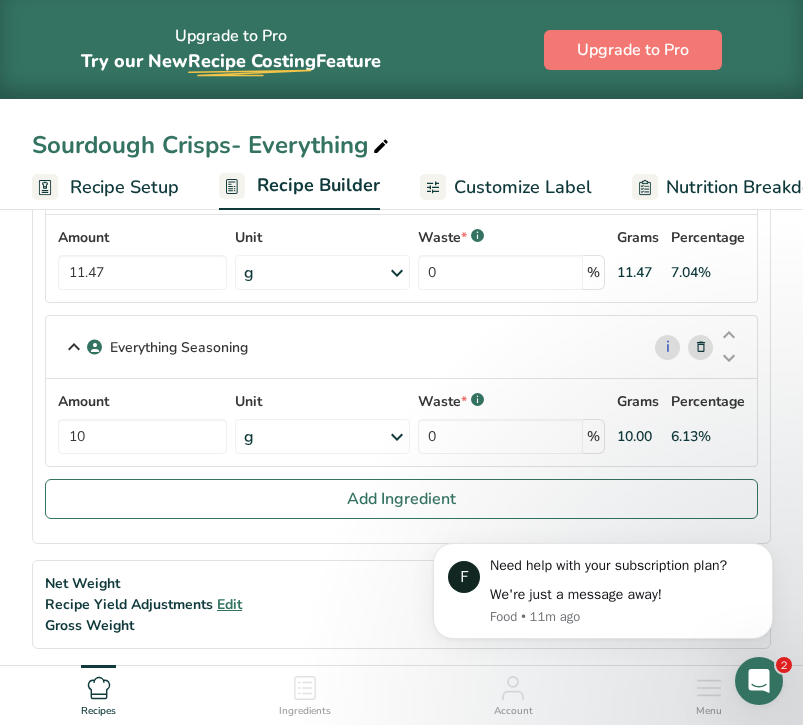 type on "53.13" 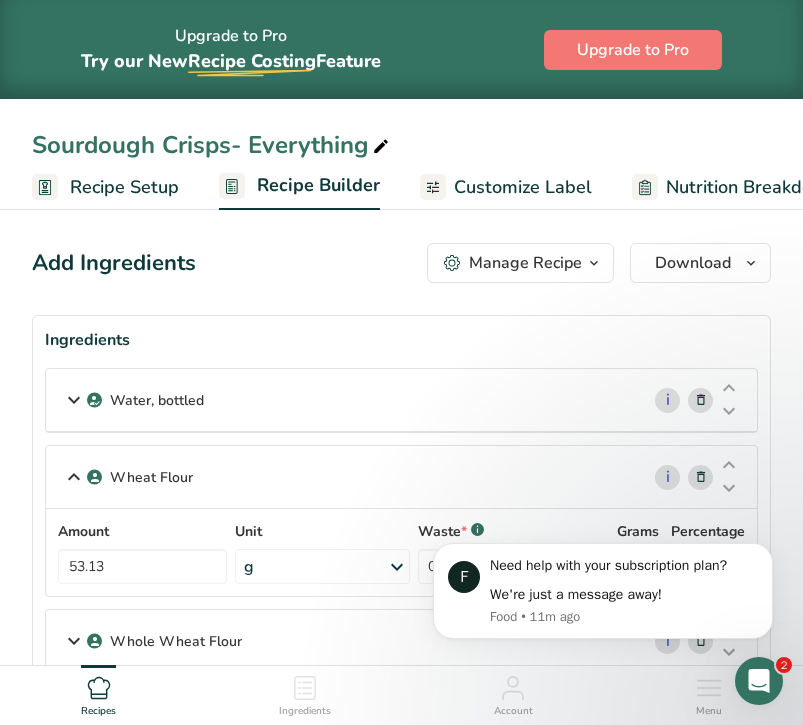 scroll, scrollTop: 0, scrollLeft: 0, axis: both 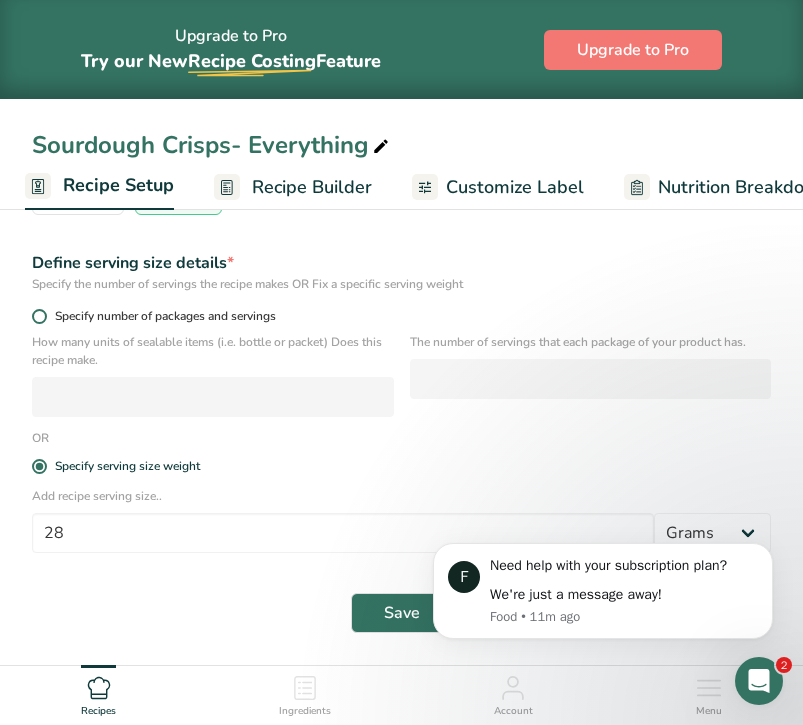 click on "Specify number of packages and servings" at bounding box center [161, 316] 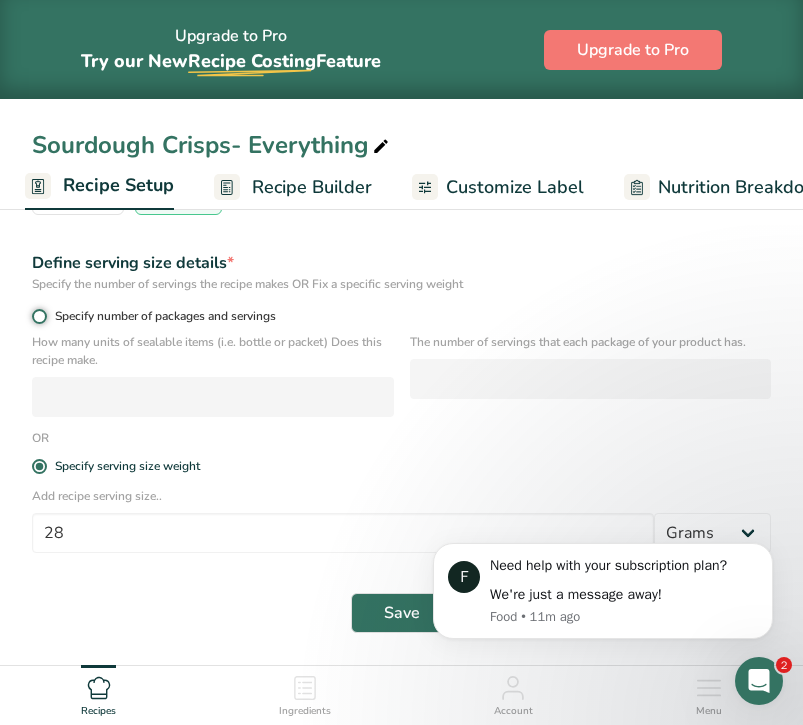 click on "Specify number of packages and servings" at bounding box center (38, 316) 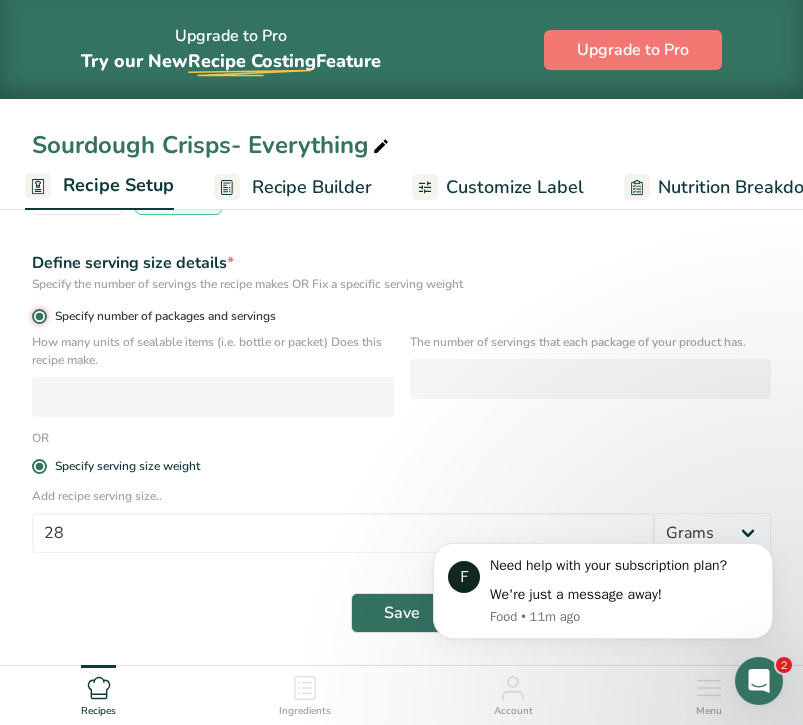 radio on "false" 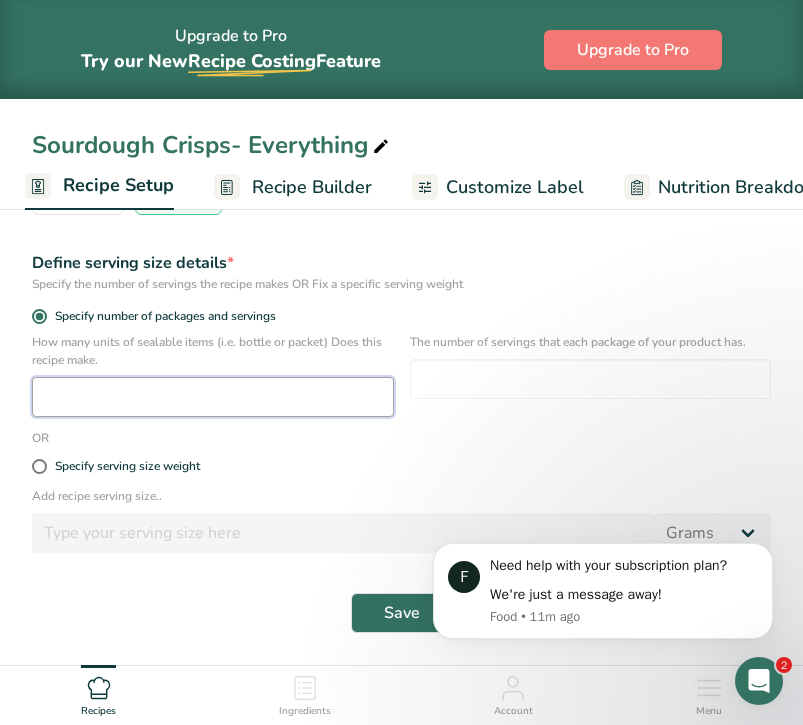 click at bounding box center [213, 397] 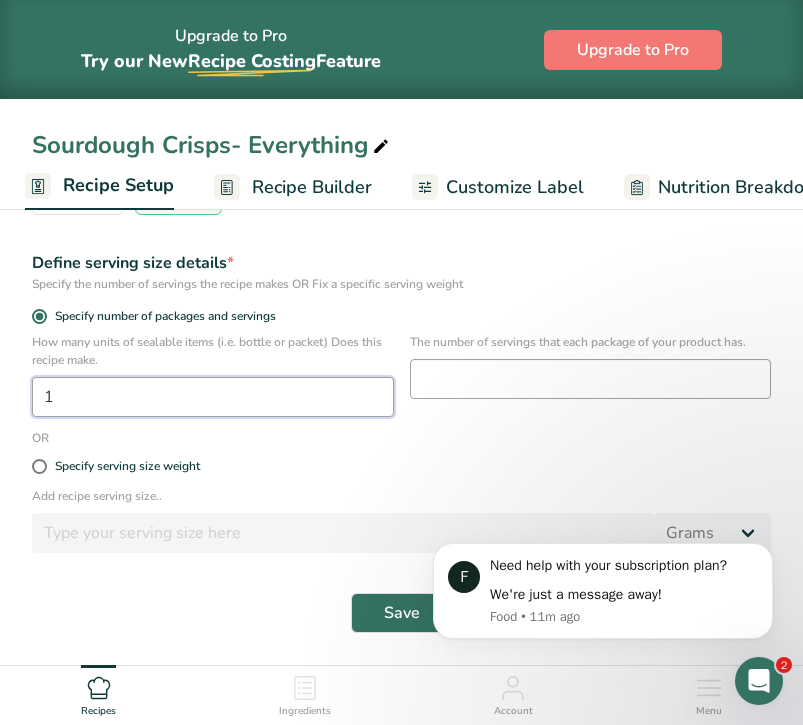 type on "1" 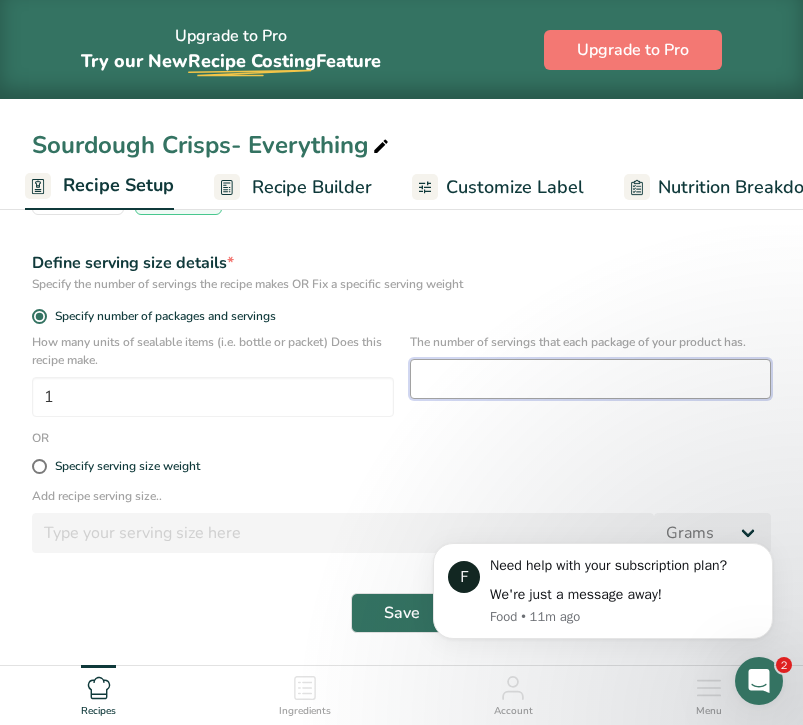 click at bounding box center [591, 379] 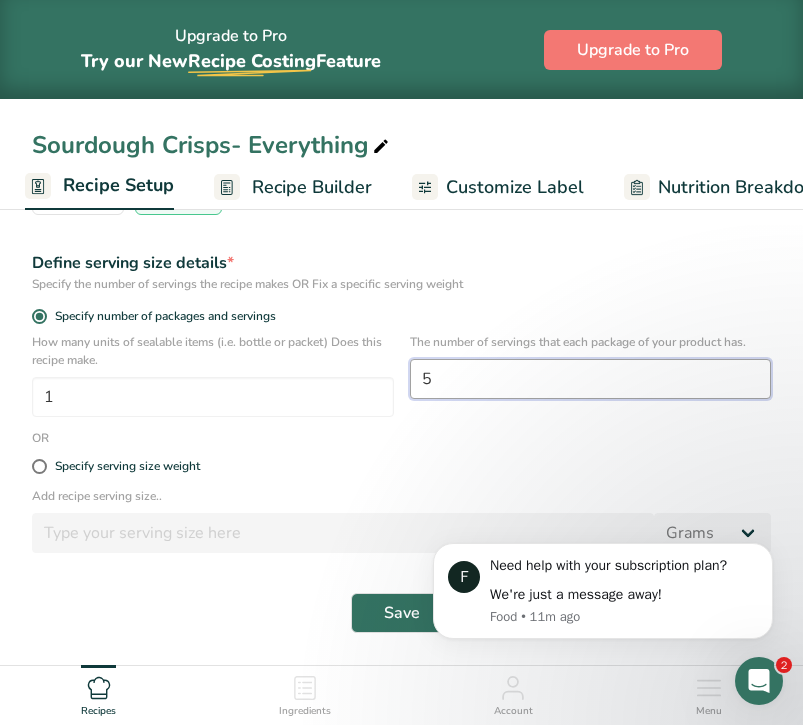 scroll, scrollTop: 458, scrollLeft: 0, axis: vertical 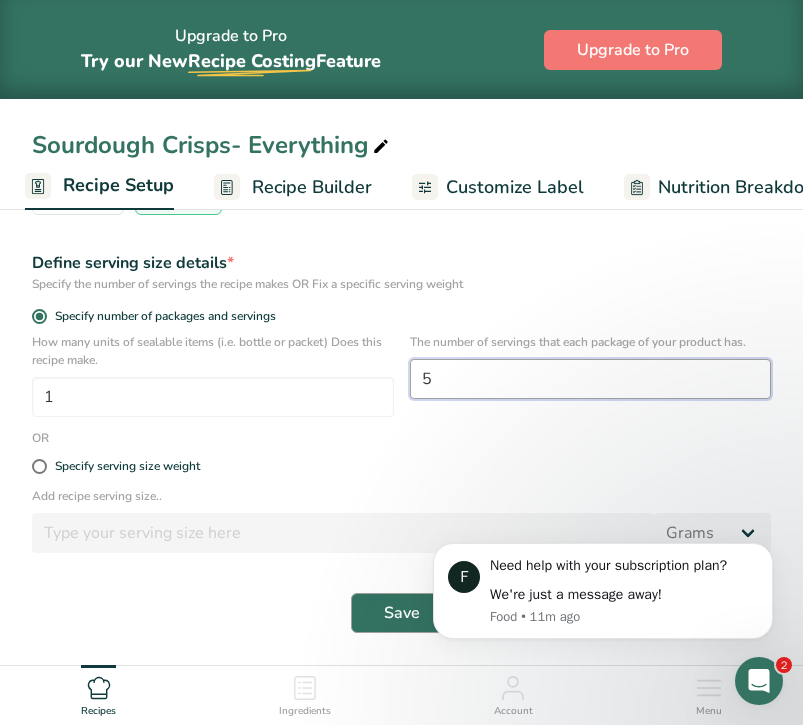 type on "5" 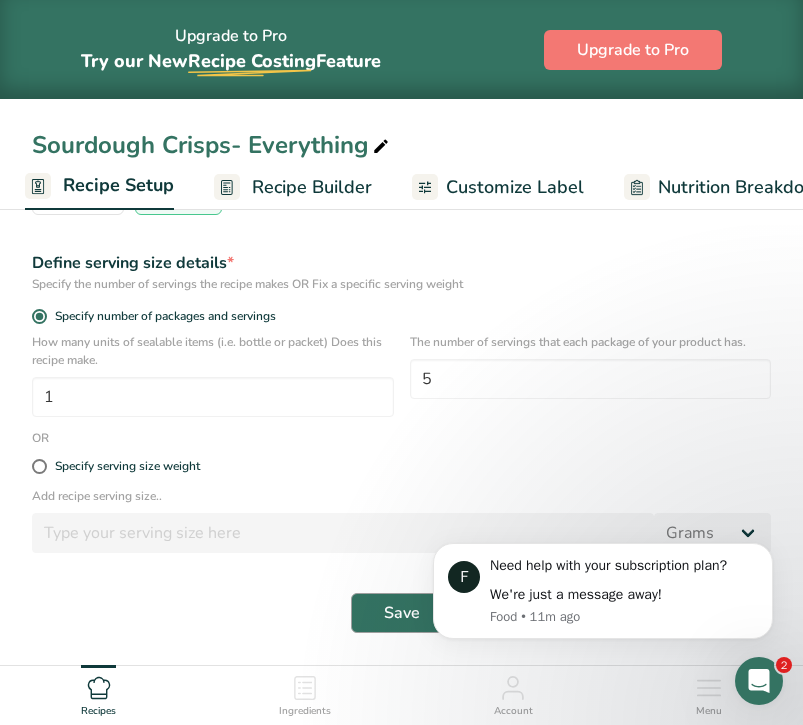 click on "Save" at bounding box center [402, 613] 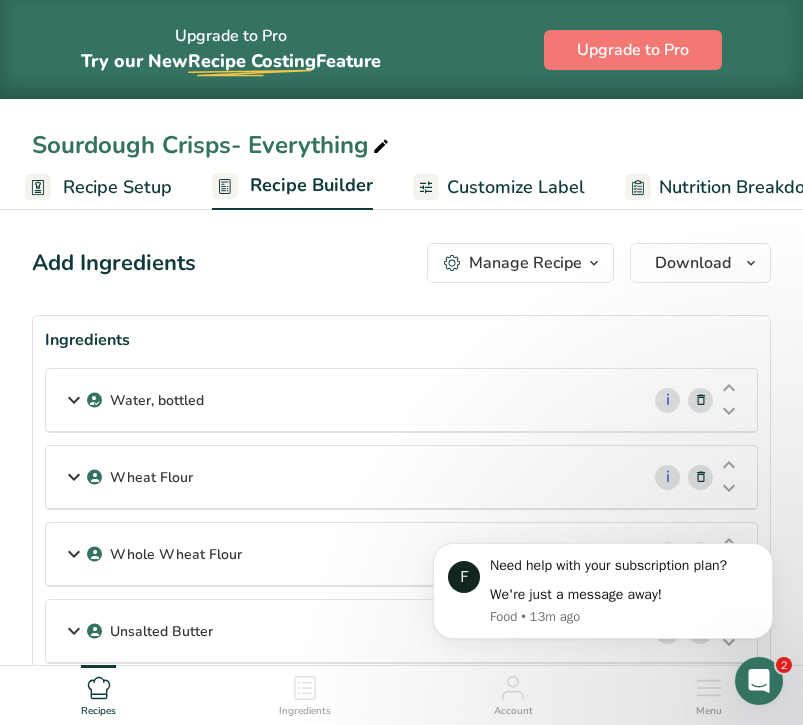 scroll, scrollTop: 0, scrollLeft: 0, axis: both 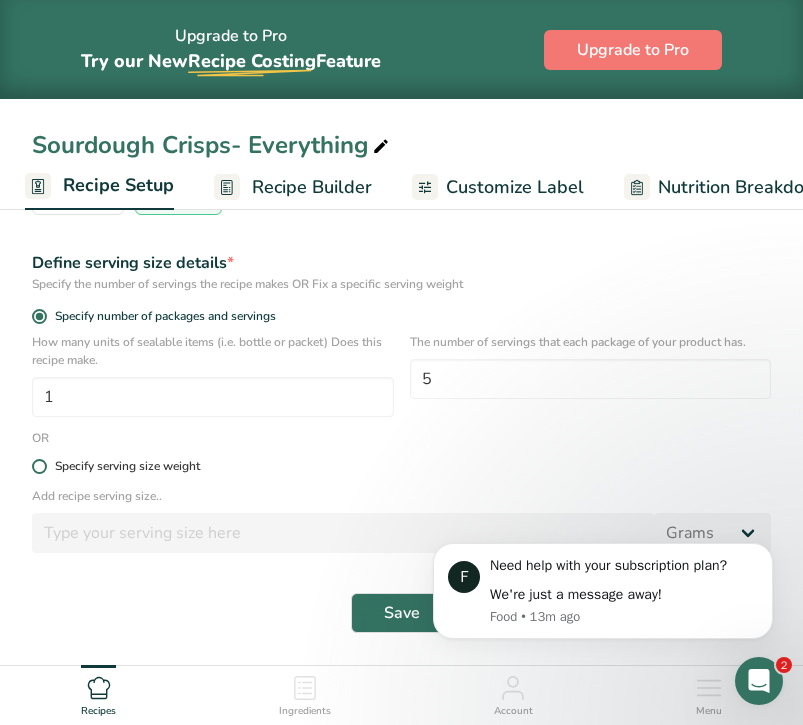 click on "Specify serving size weight" at bounding box center (127, 466) 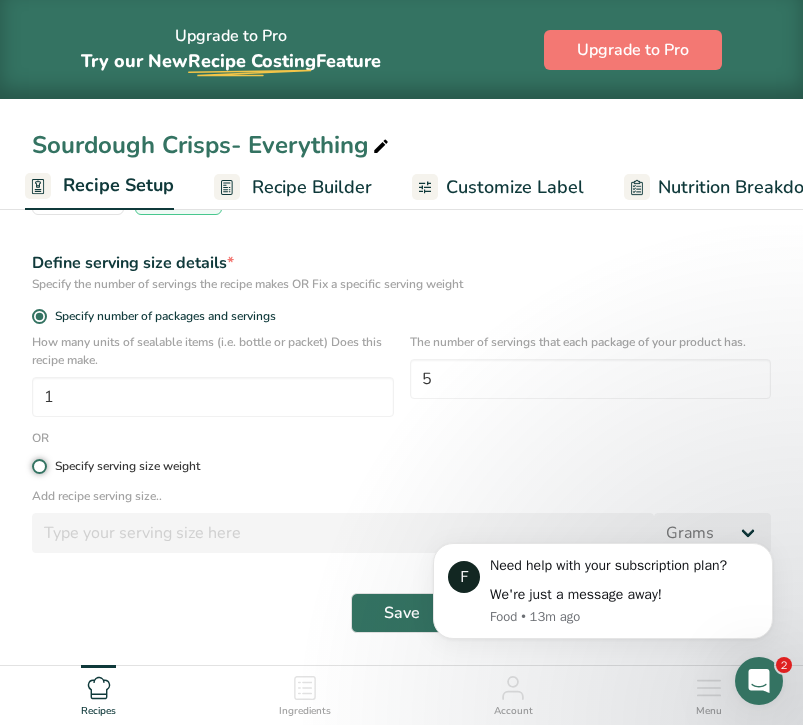 click on "Specify serving size weight" at bounding box center [38, 466] 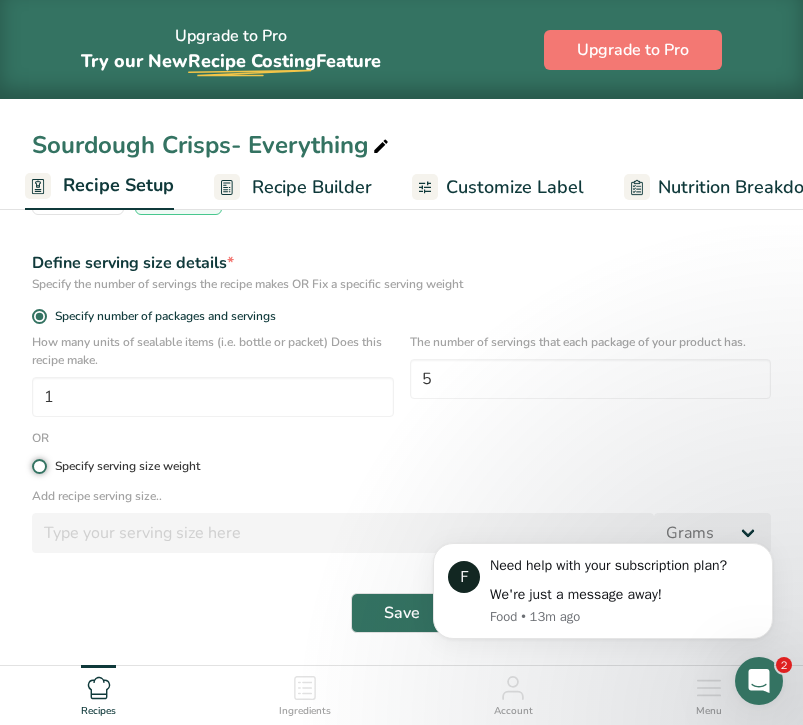 radio on "true" 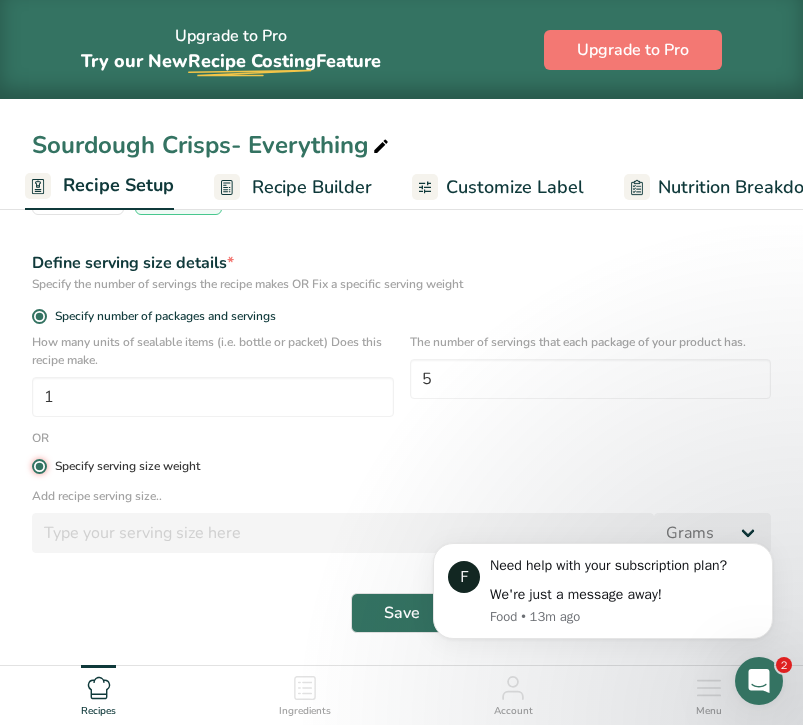 radio on "false" 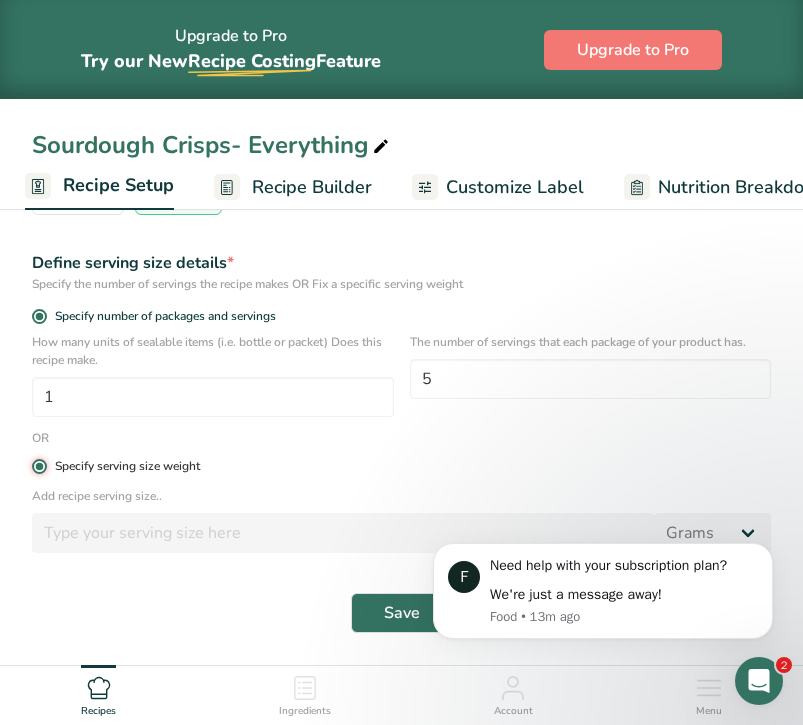 type 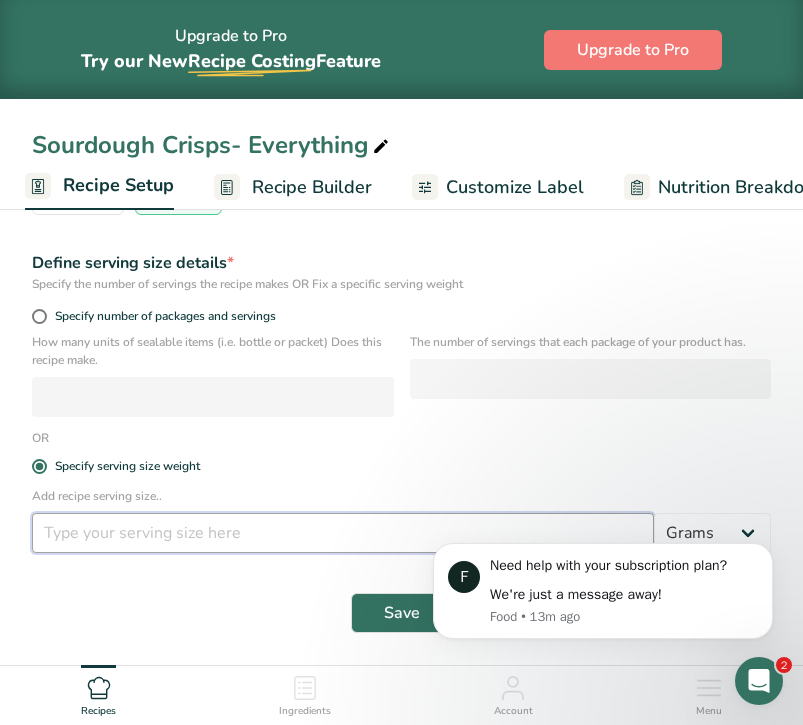click at bounding box center (343, 533) 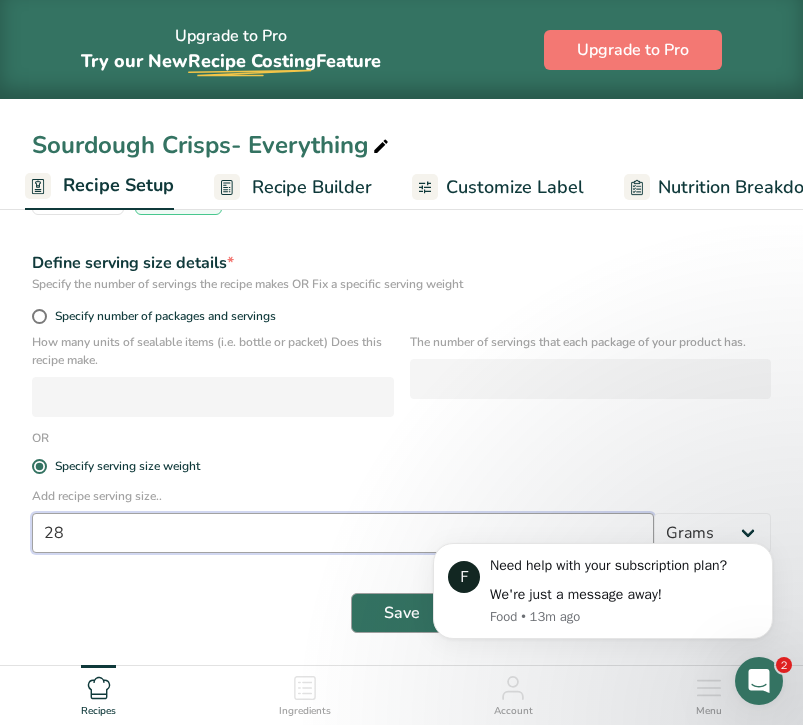 type on "28" 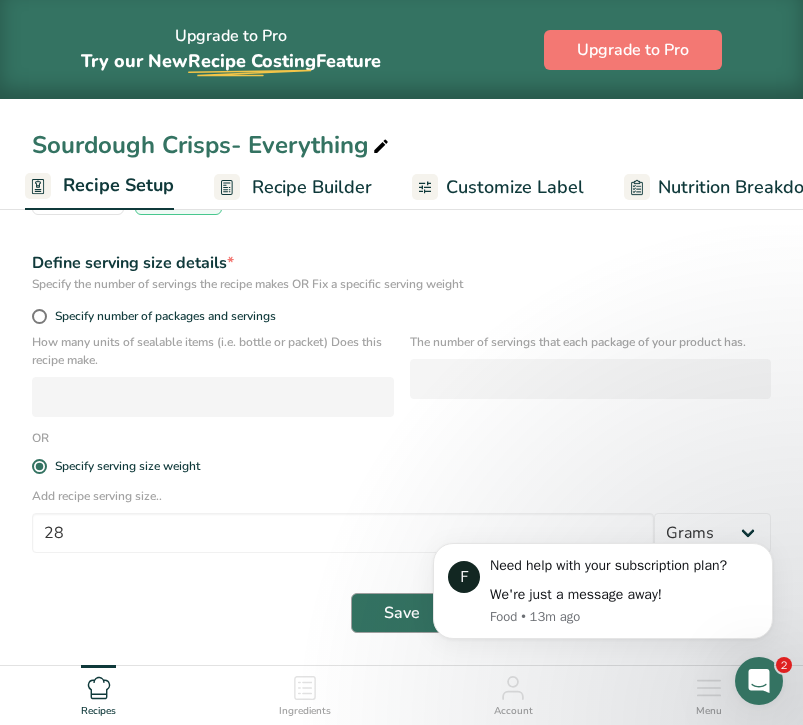 click on "Save" at bounding box center (402, 613) 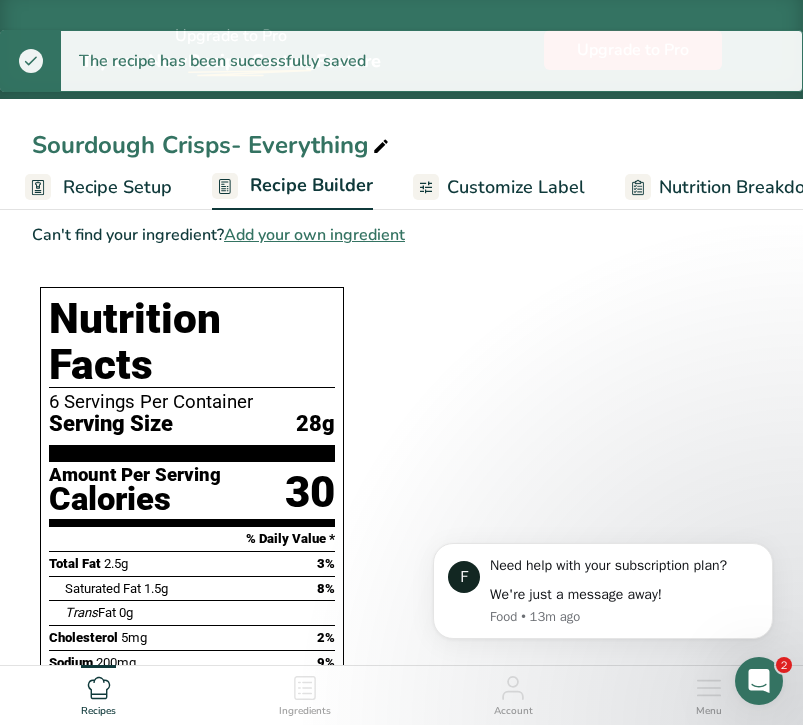 scroll, scrollTop: 956, scrollLeft: 0, axis: vertical 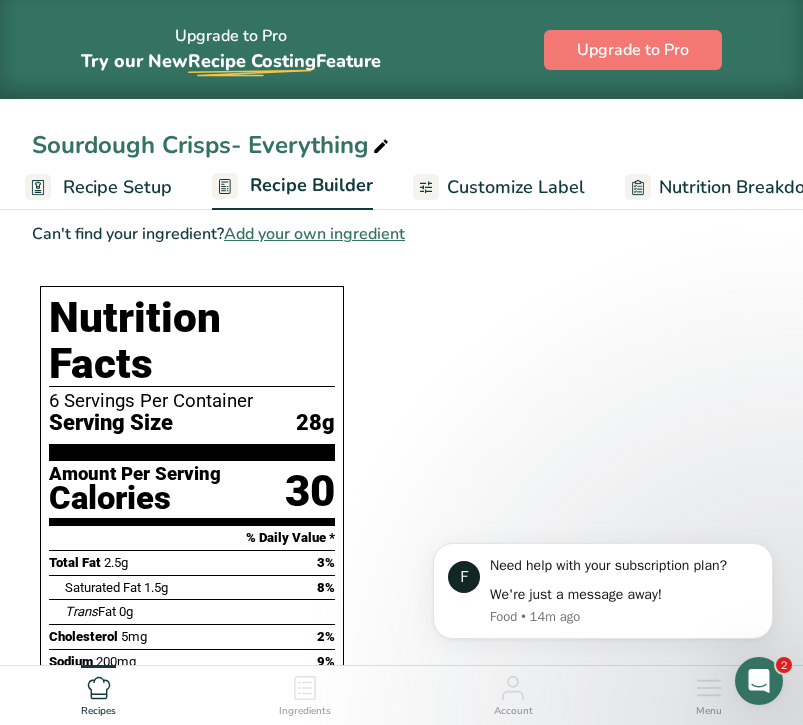 click 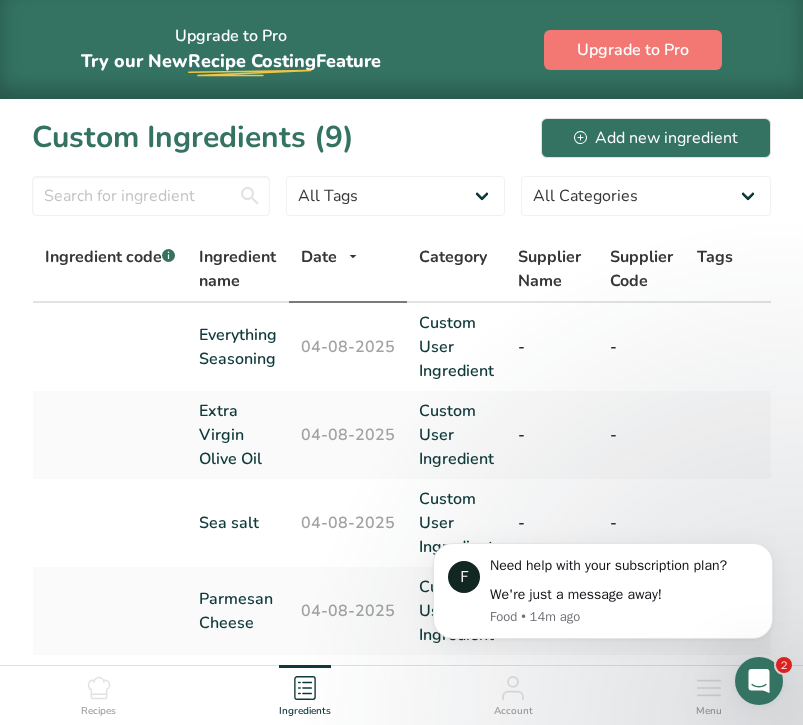 click 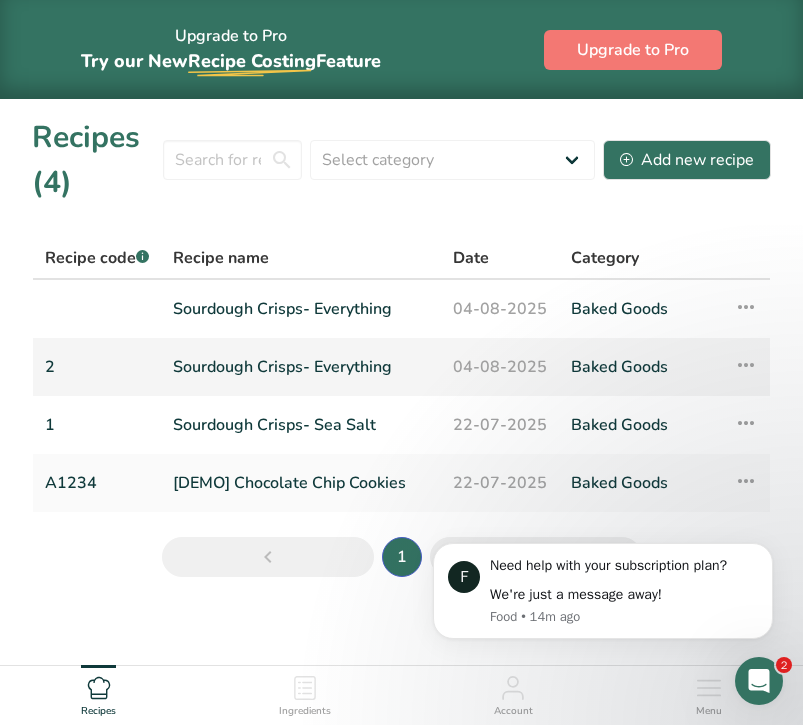 click at bounding box center [746, 365] 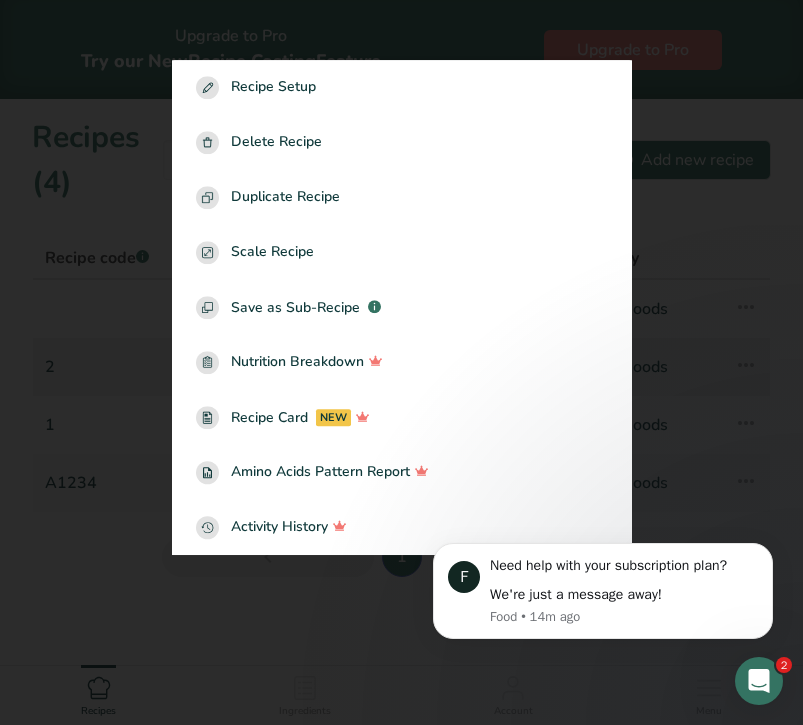 click at bounding box center [401, 362] 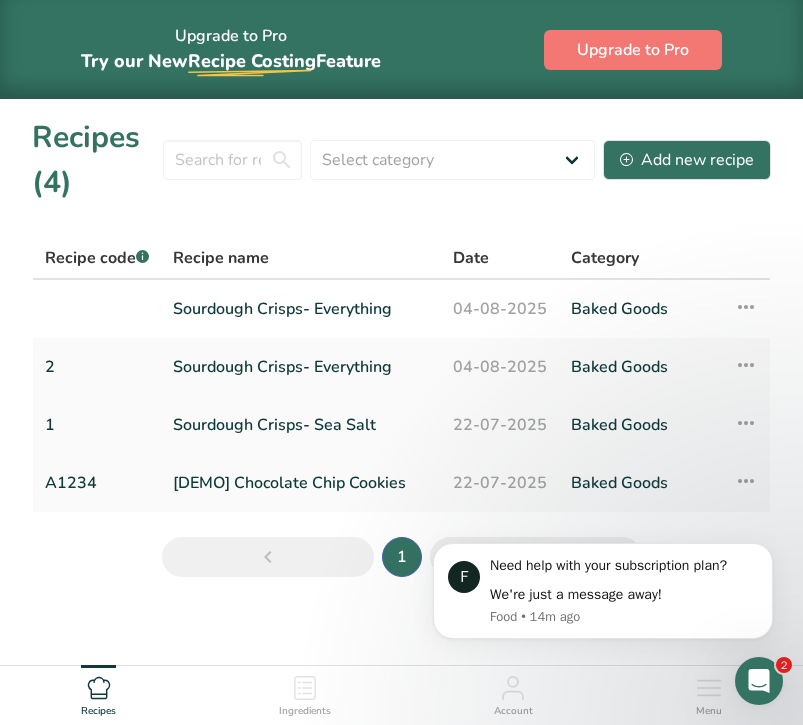 click on "Sourdough Crisps- Sea Salt" at bounding box center [301, 425] 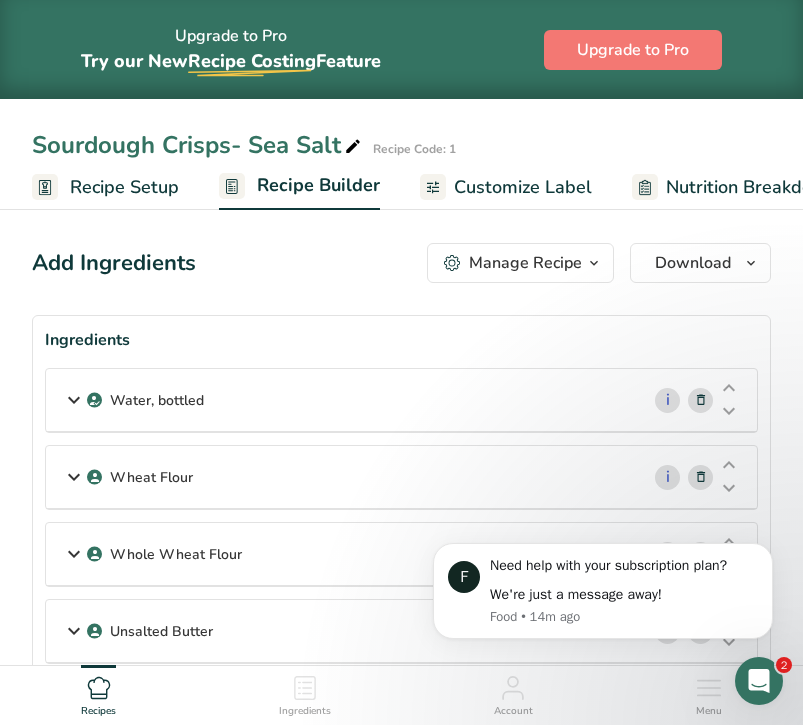 scroll, scrollTop: 0, scrollLeft: 0, axis: both 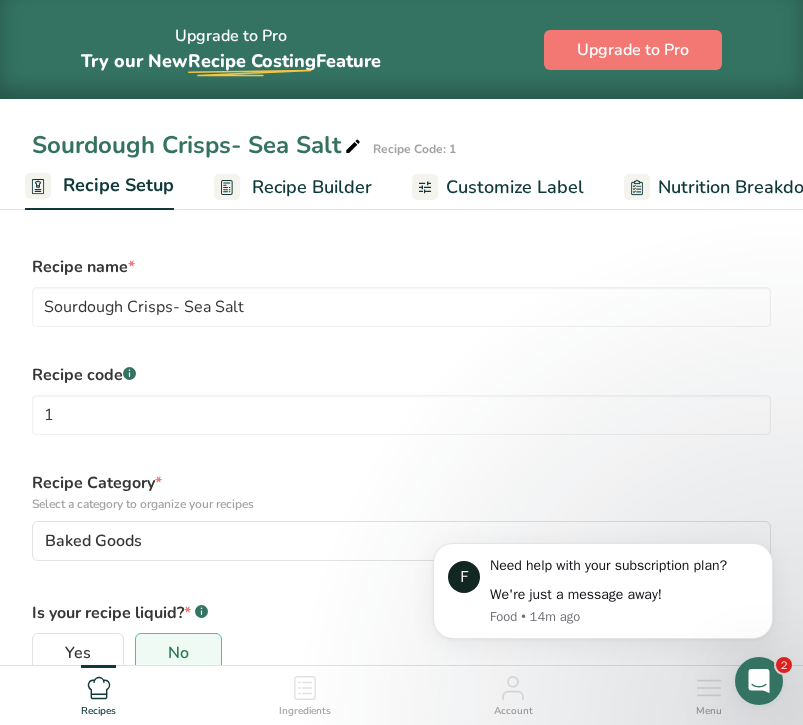click on "Ingredients" at bounding box center (305, 692) 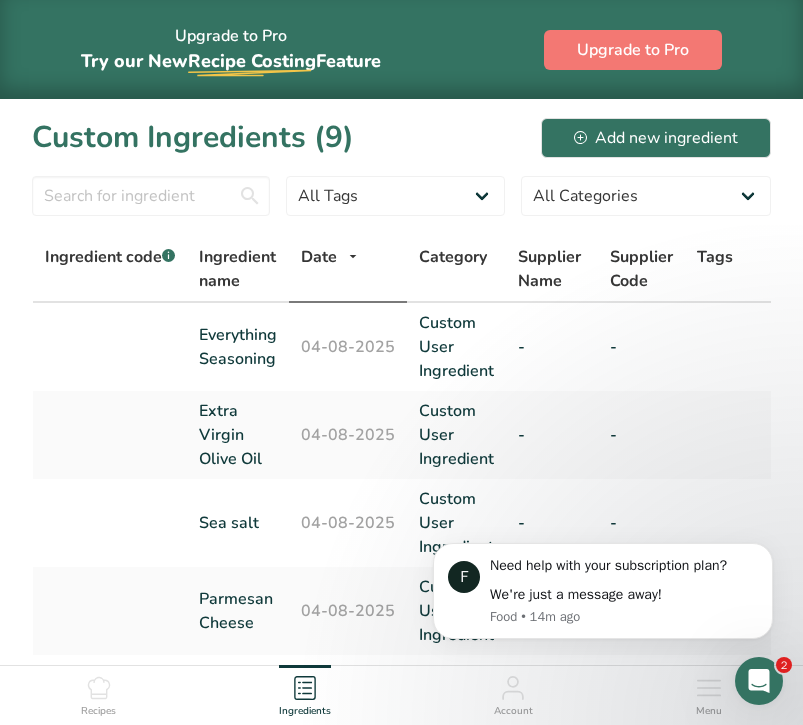 click 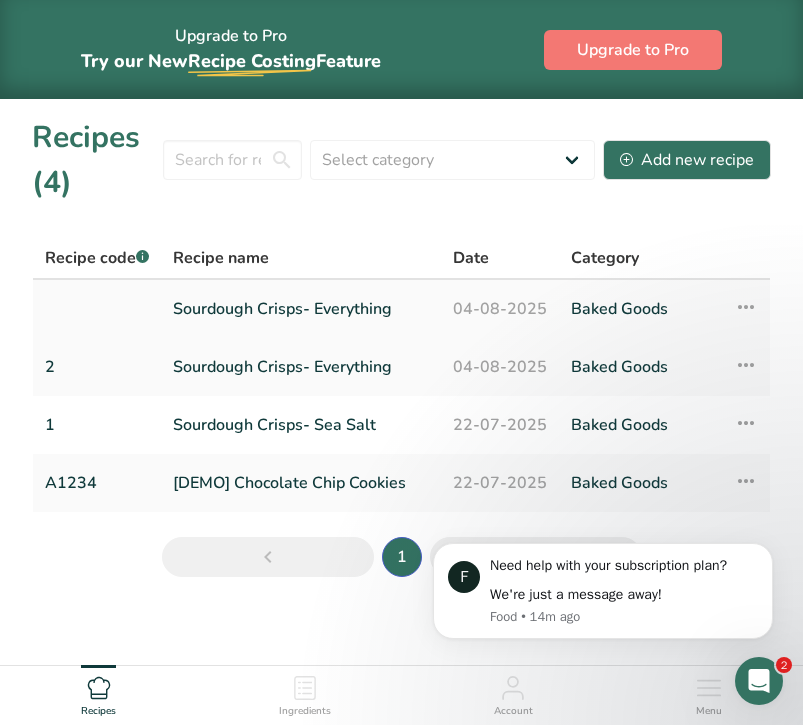 click on "Sourdough Crisps- Everything" at bounding box center [301, 309] 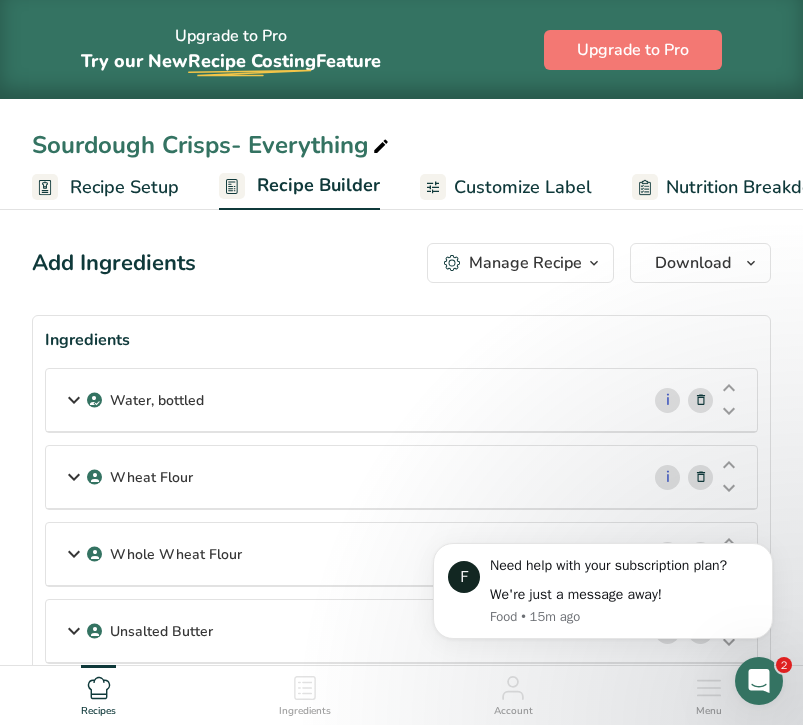 scroll, scrollTop: 0, scrollLeft: 0, axis: both 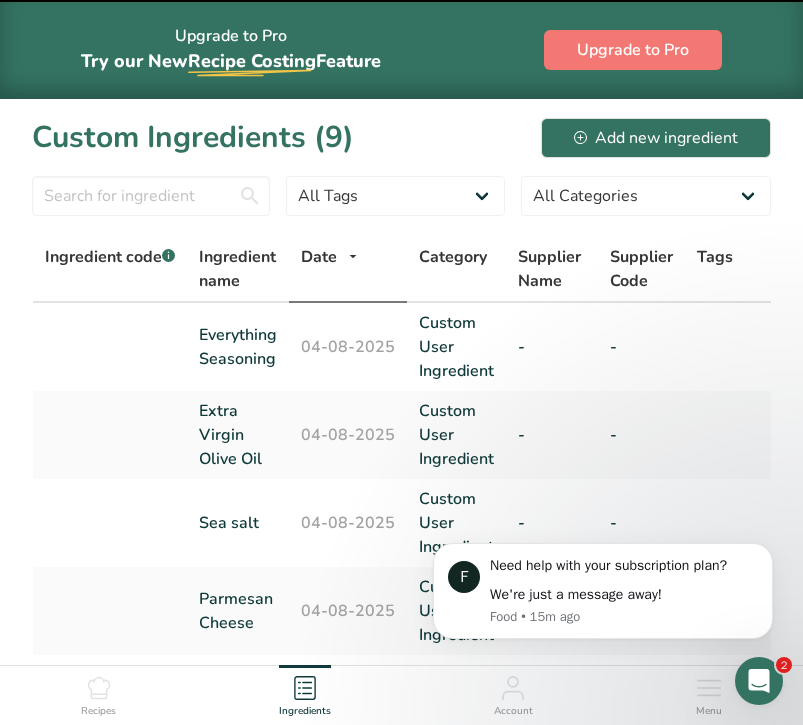 click 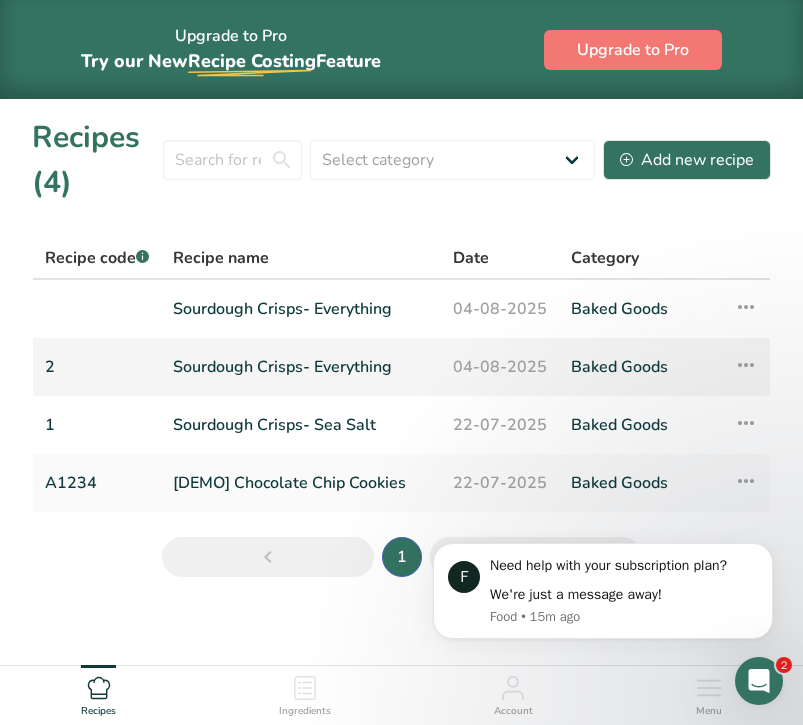 click at bounding box center [746, 365] 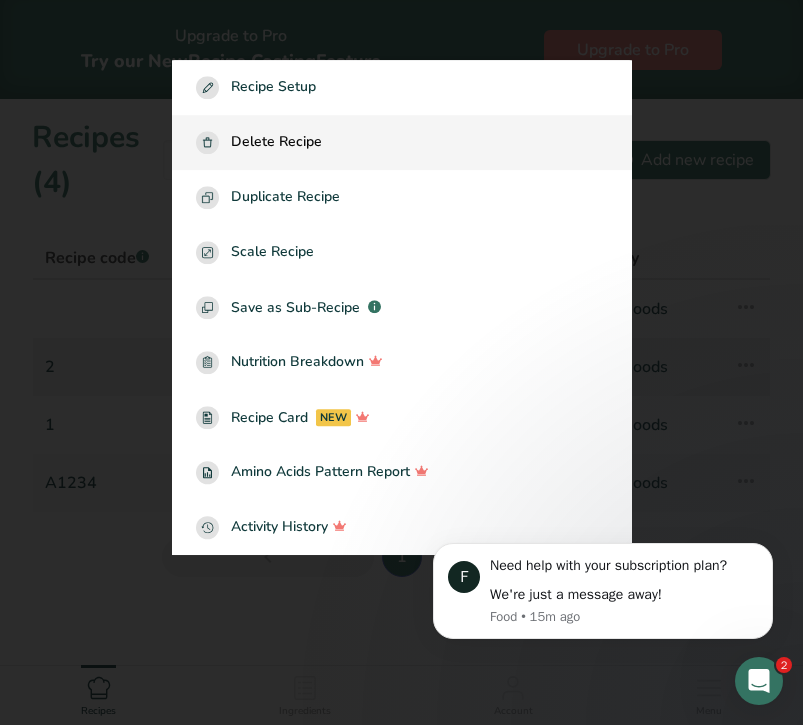 click on "Delete Recipe" at bounding box center [276, 143] 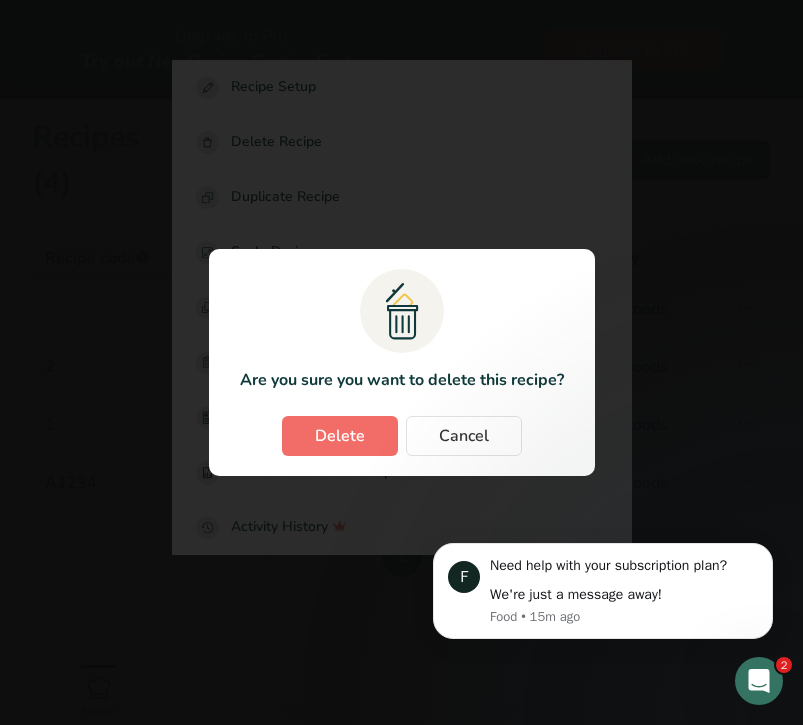 click on "Delete" at bounding box center [340, 436] 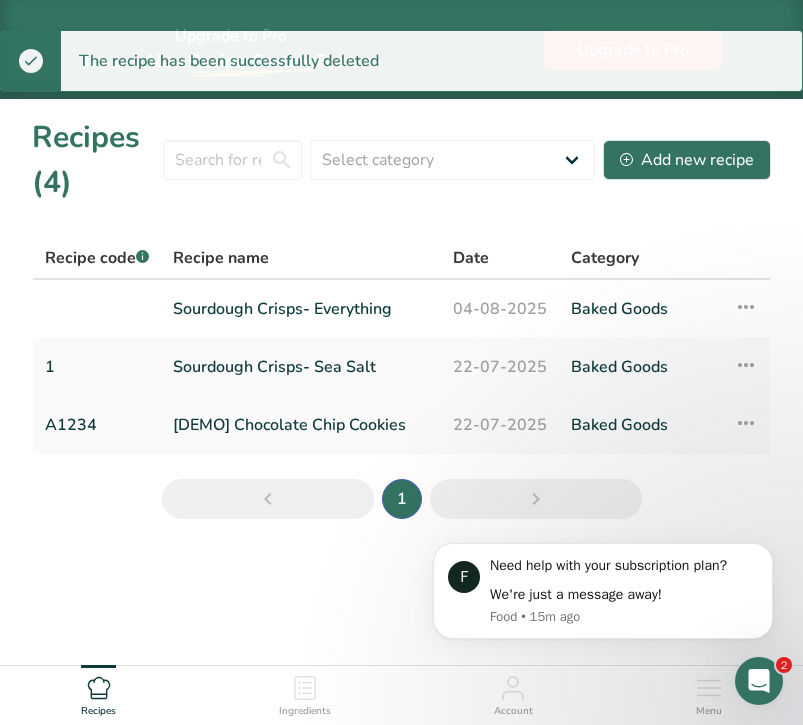 click at bounding box center [746, 423] 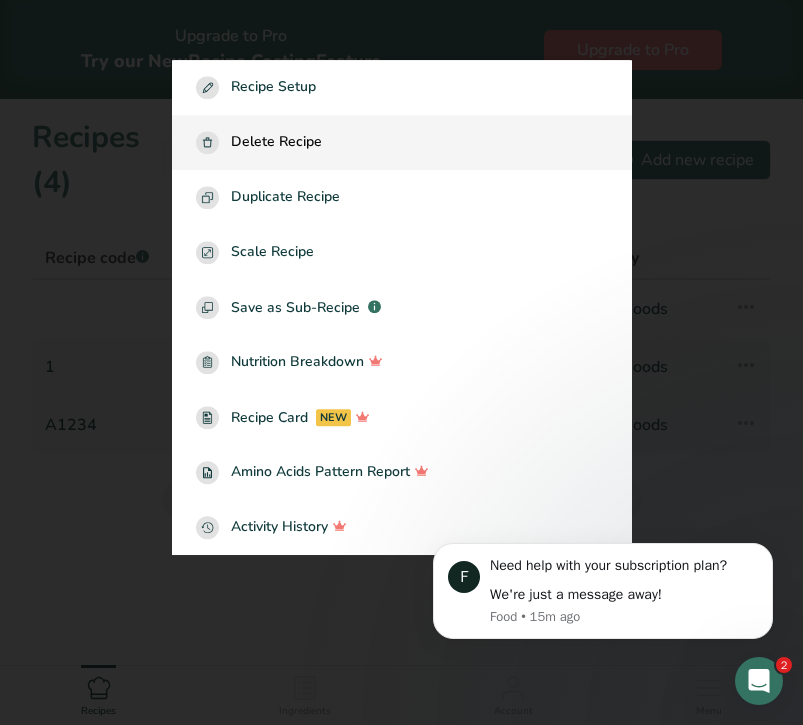 click on "Delete Recipe" at bounding box center (276, 143) 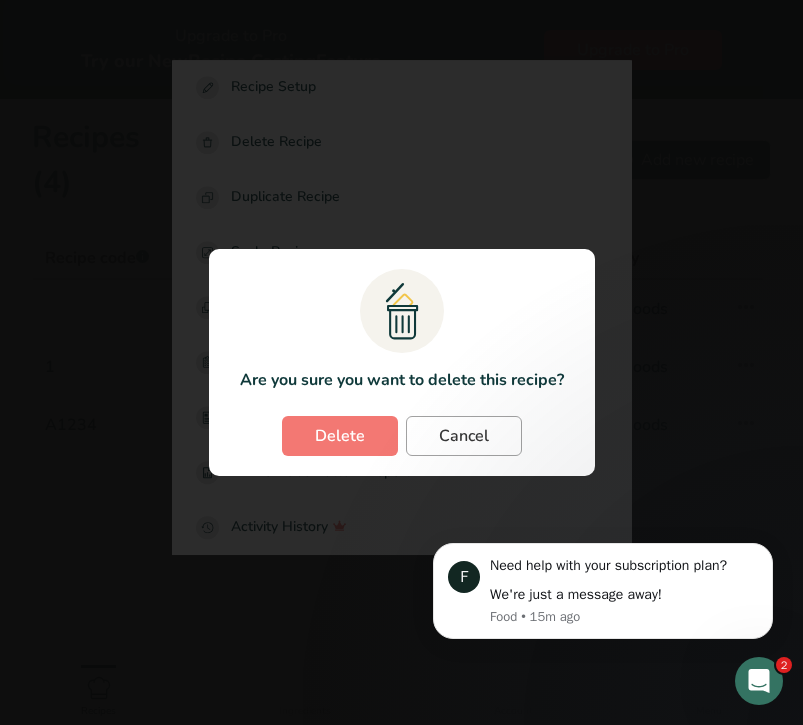 click on "Cancel" at bounding box center [464, 436] 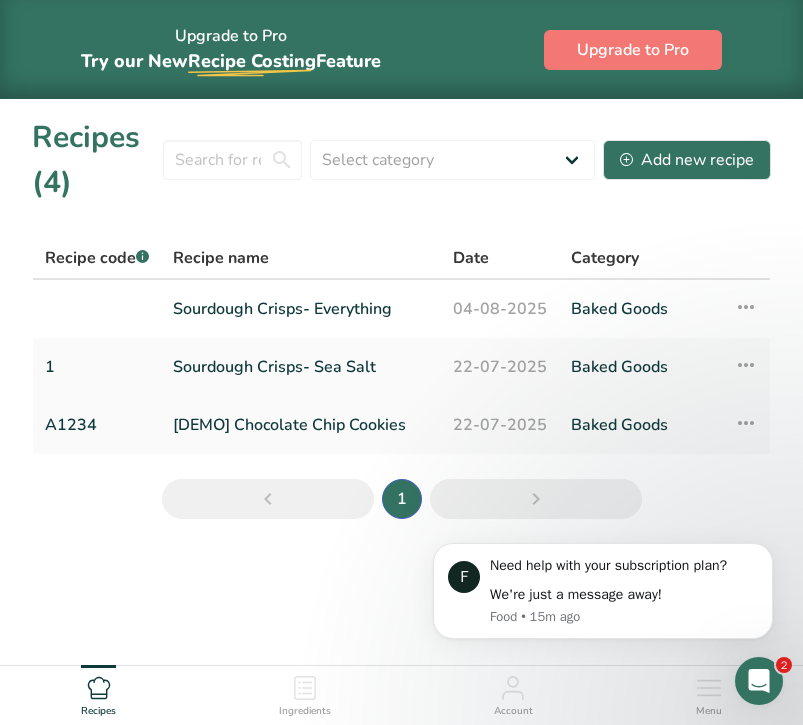 click at bounding box center (746, 423) 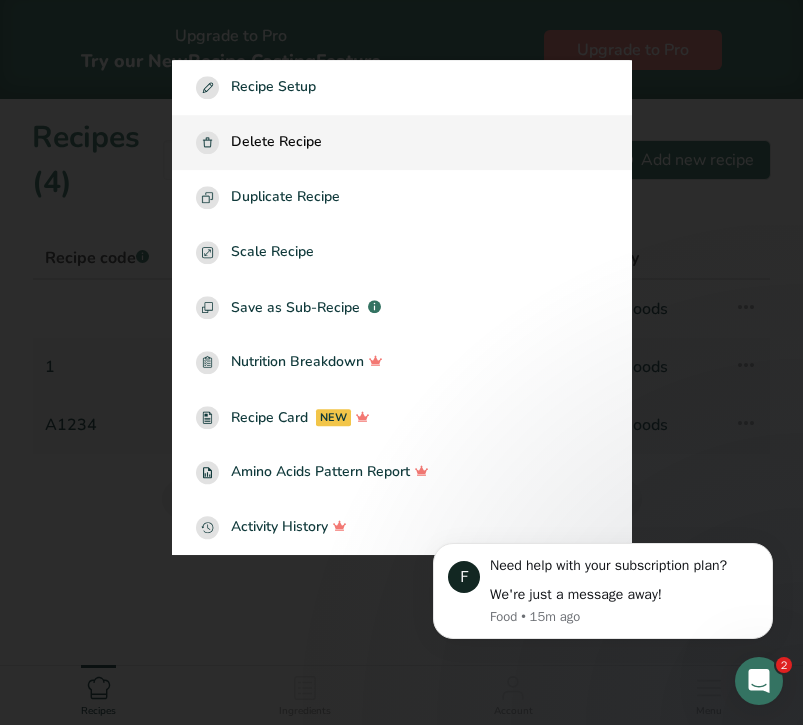 click on "Delete Recipe" at bounding box center (276, 143) 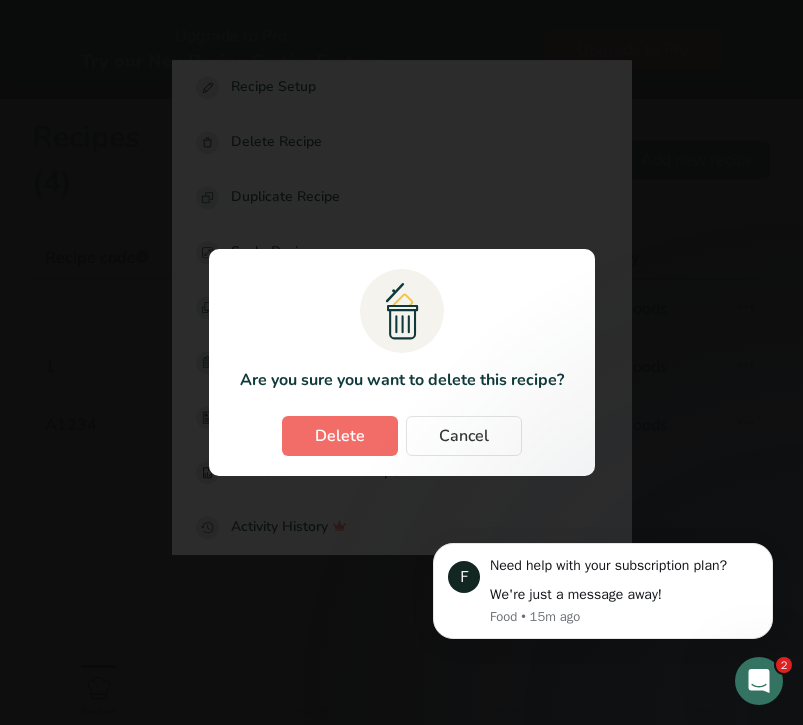 click on "Delete" at bounding box center (340, 436) 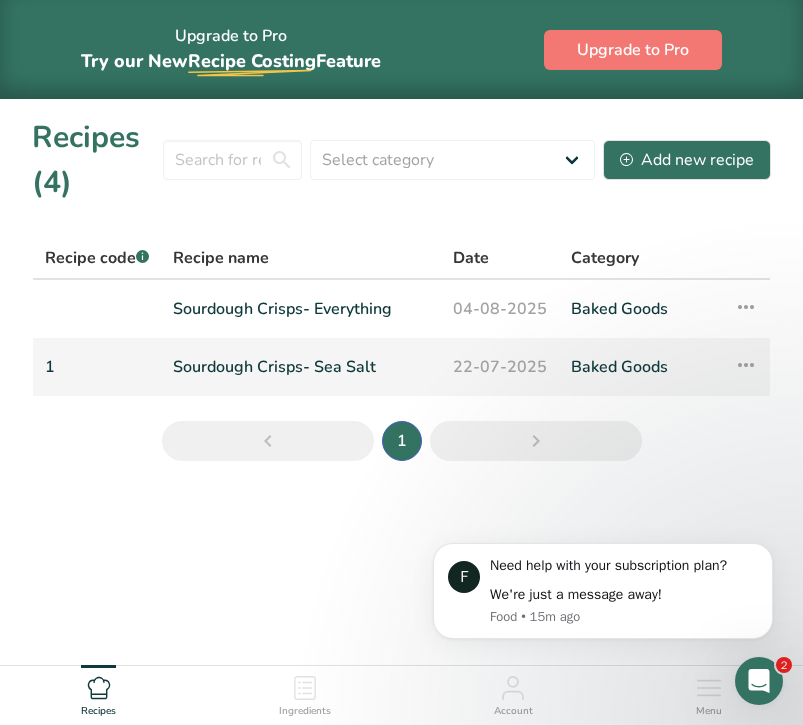 click on "Sourdough Crisps- Sea Salt" at bounding box center [301, 367] 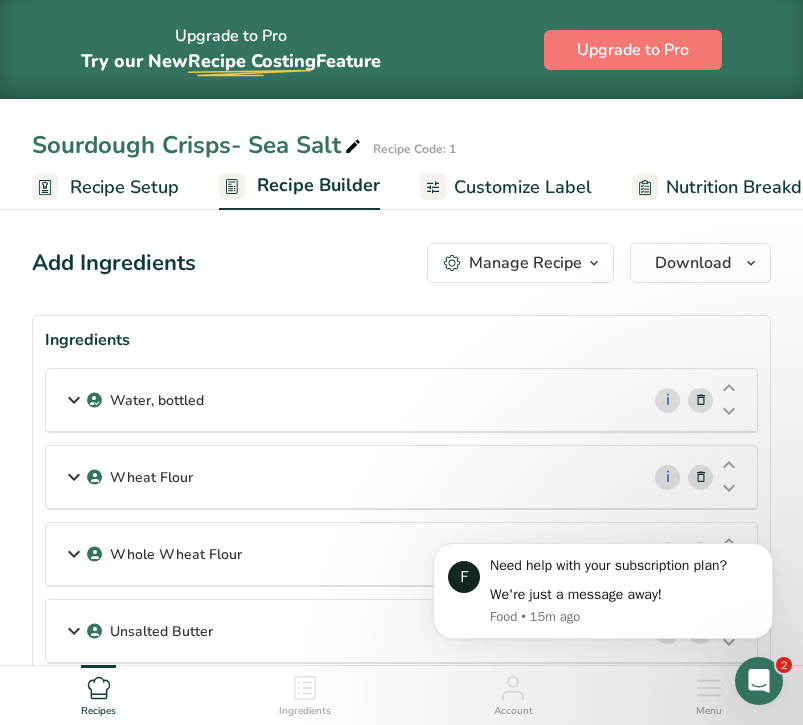 click on "Manage Recipe" at bounding box center [525, 263] 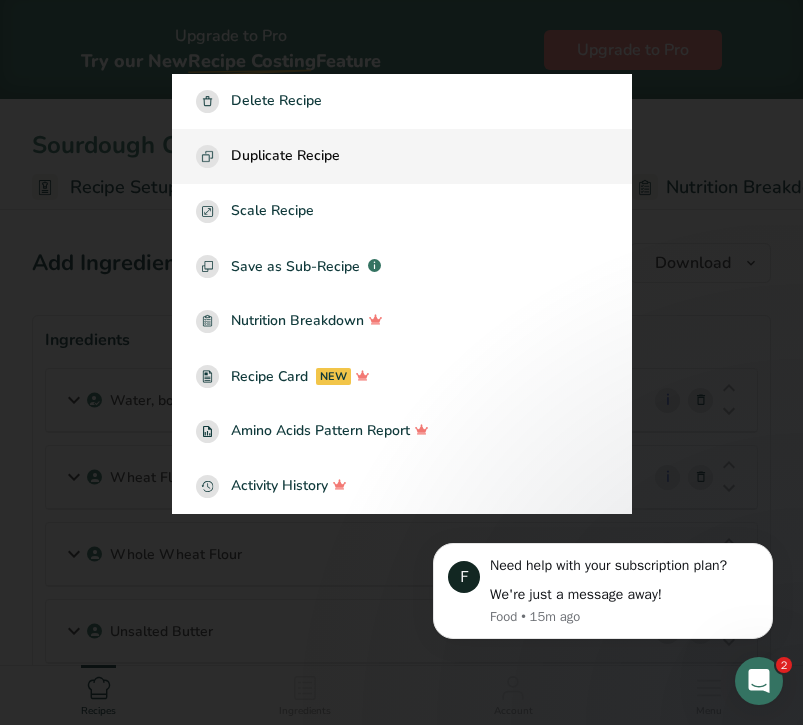 click on "Duplicate Recipe" at bounding box center [285, 156] 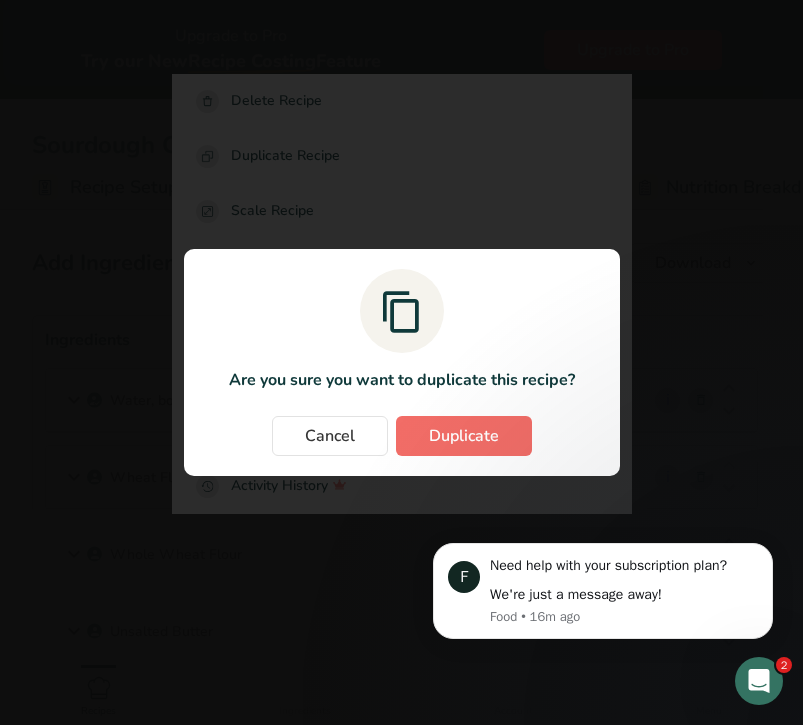 click on "Duplicate" at bounding box center (464, 436) 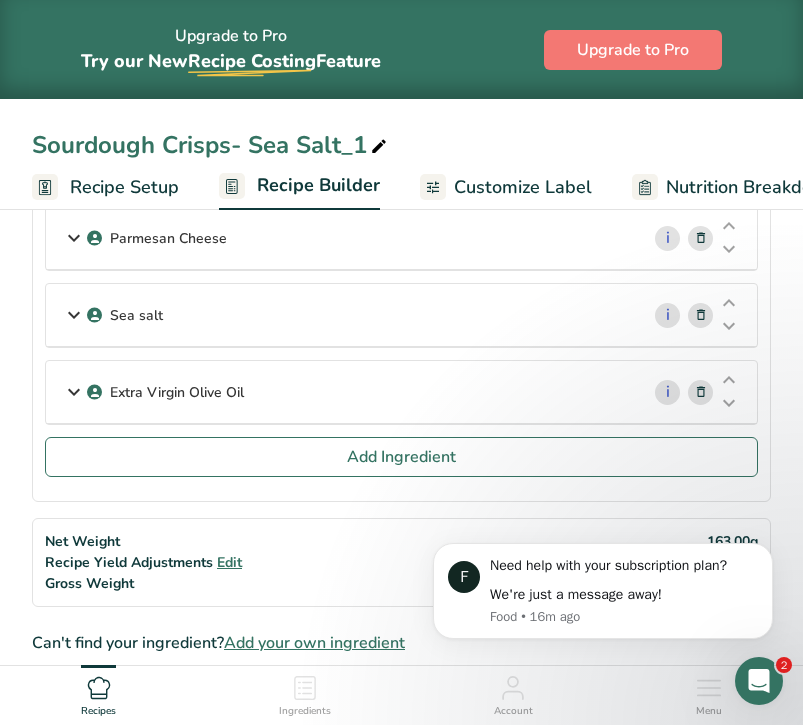 scroll, scrollTop: 512, scrollLeft: 0, axis: vertical 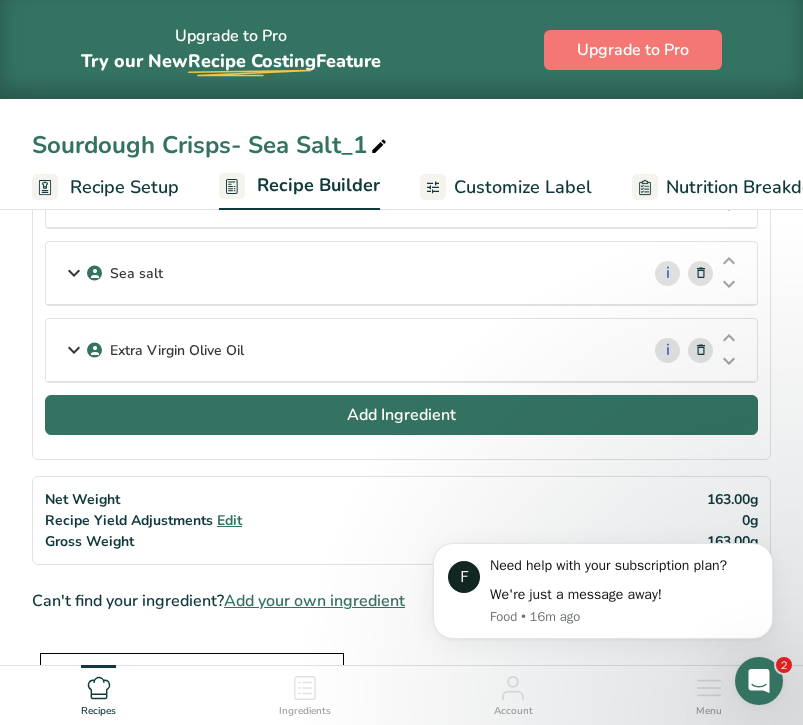 click on "Add Ingredient" at bounding box center (401, 415) 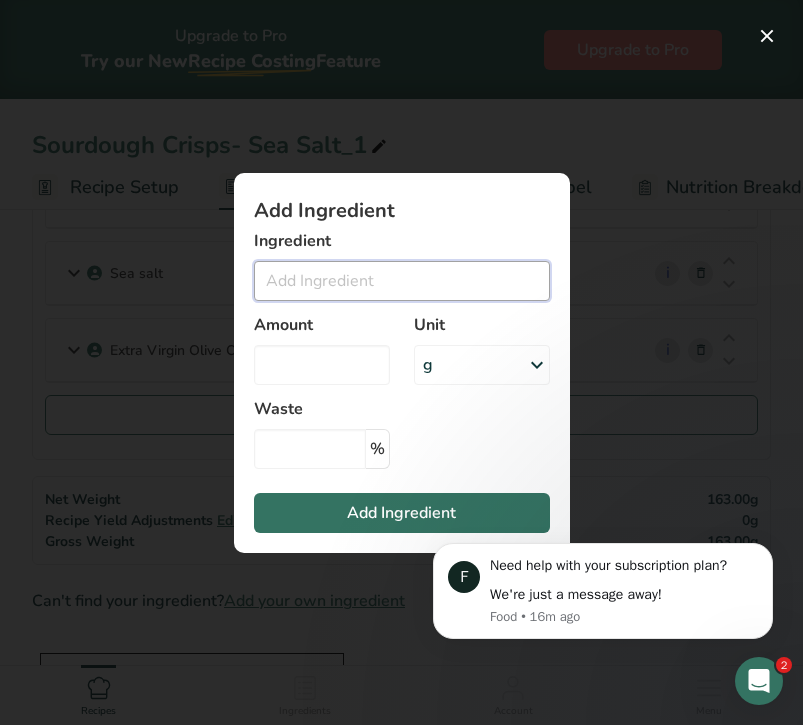 click at bounding box center [402, 281] 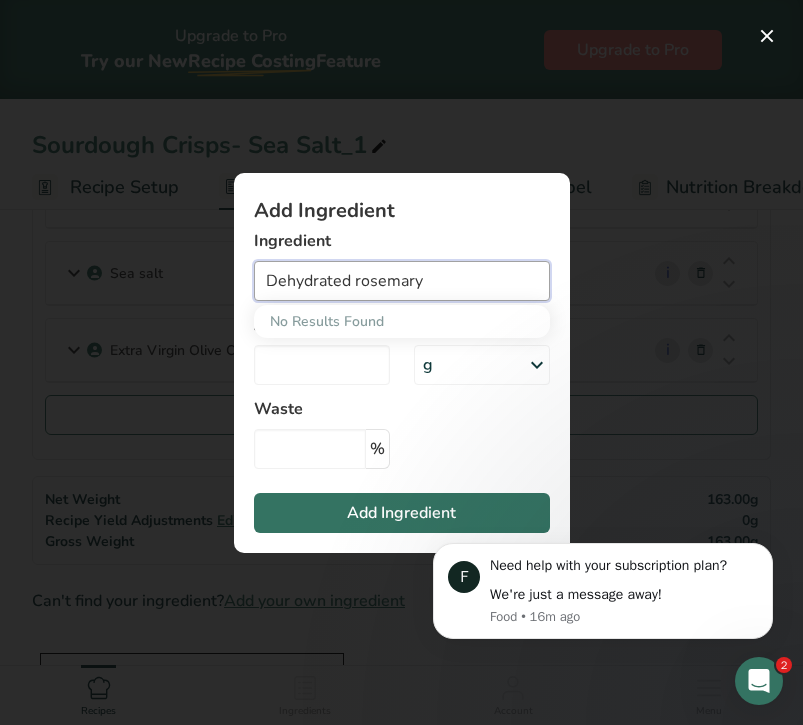 type on "Dehydrated rosemary" 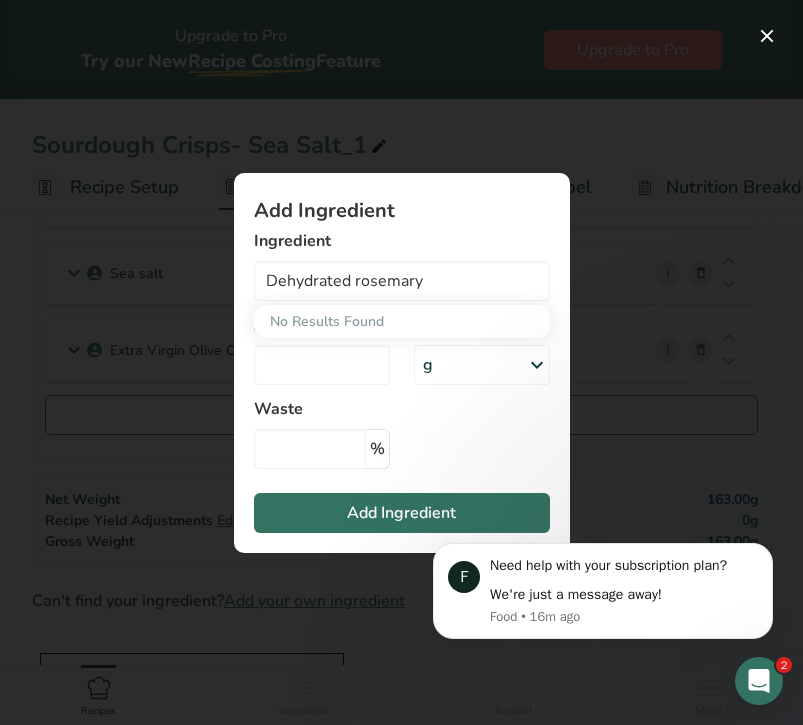 click at bounding box center [401, 362] 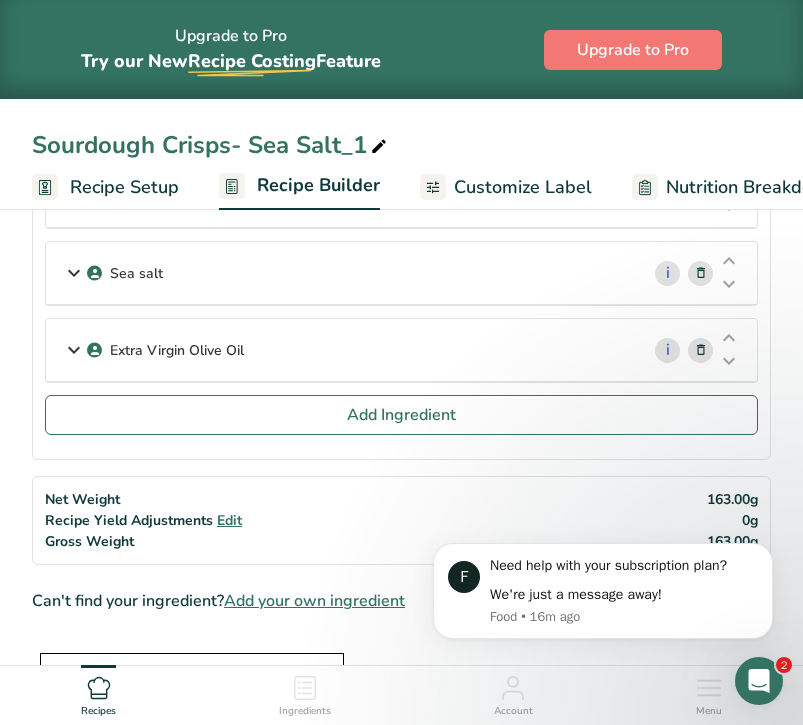 click on "Add your own ingredient" at bounding box center (314, 601) 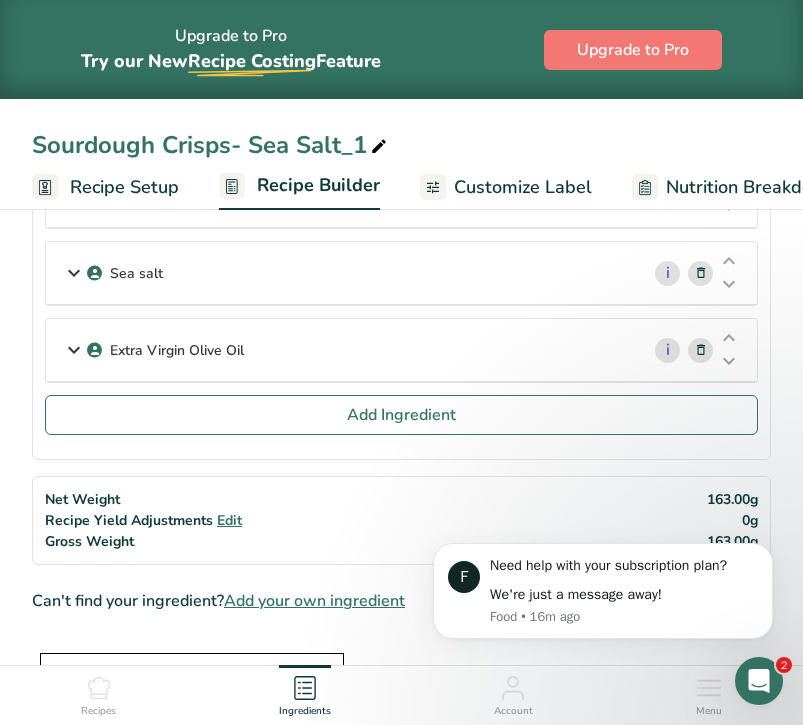 scroll, scrollTop: 0, scrollLeft: 0, axis: both 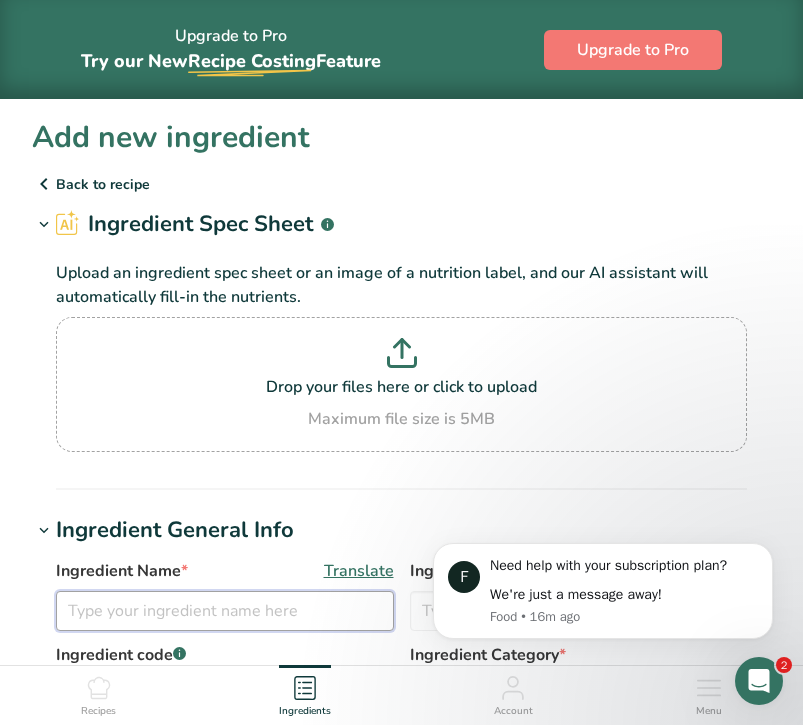 click at bounding box center [225, 611] 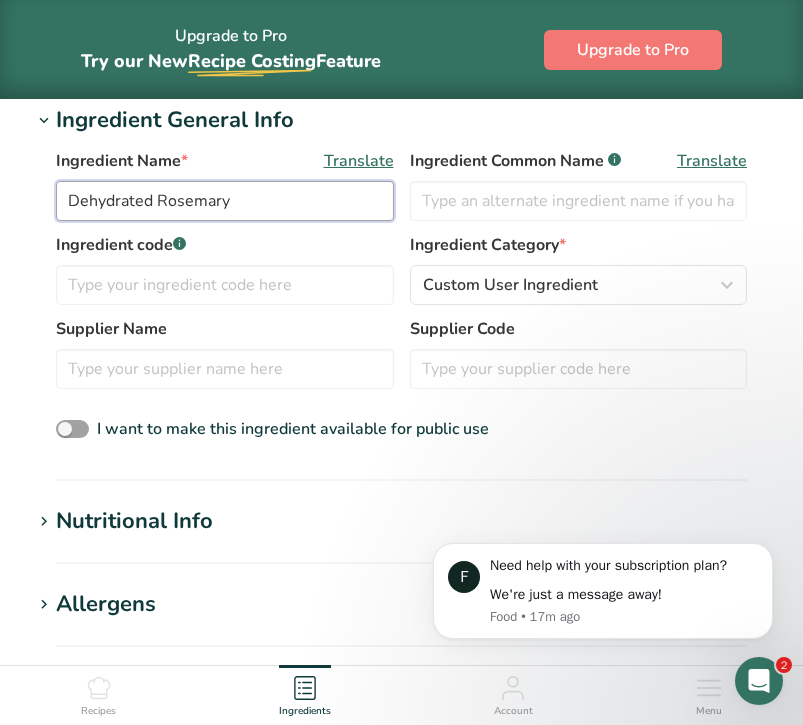 scroll, scrollTop: 411, scrollLeft: 0, axis: vertical 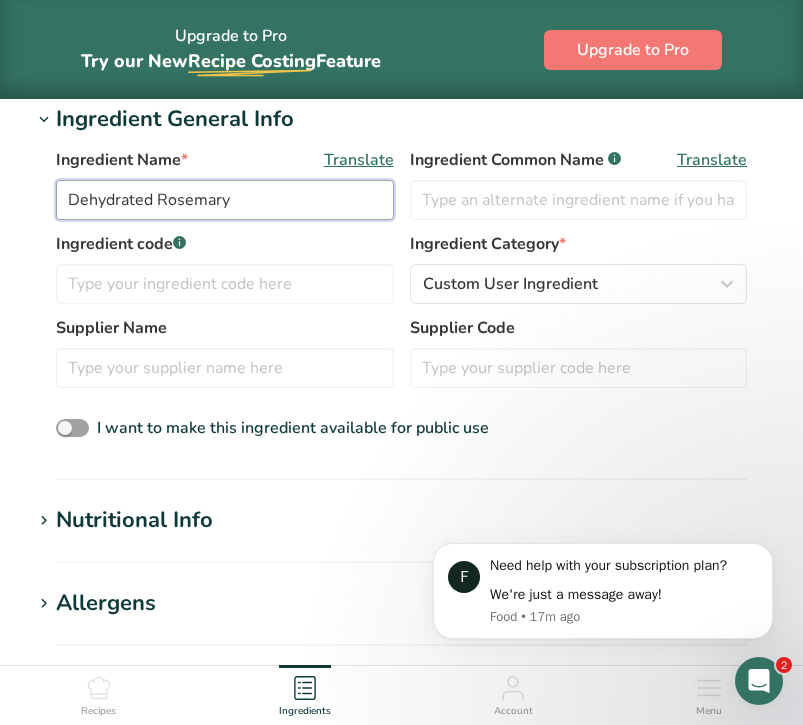 type on "Dehydrated Rosemary" 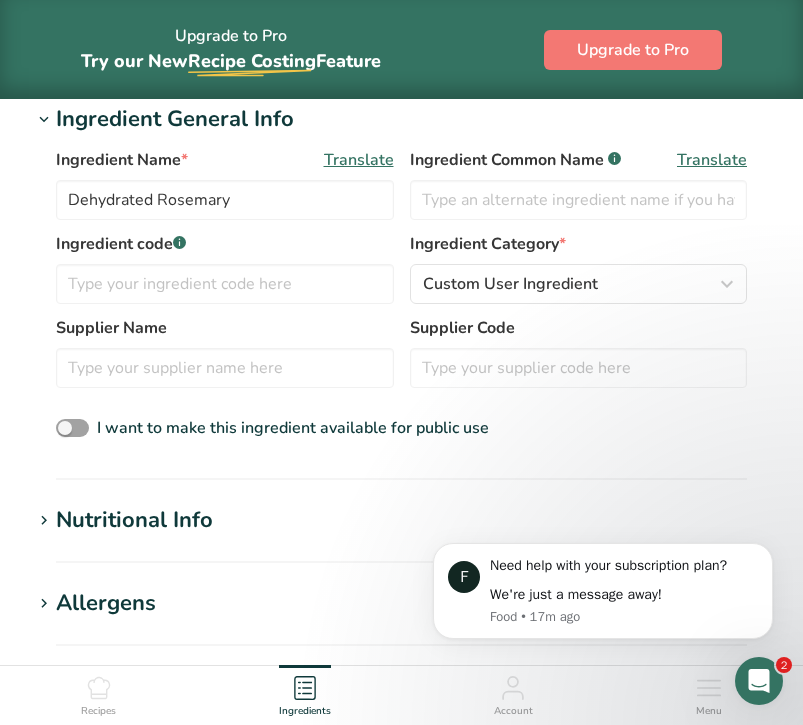 click on "Nutritional Info" at bounding box center [134, 520] 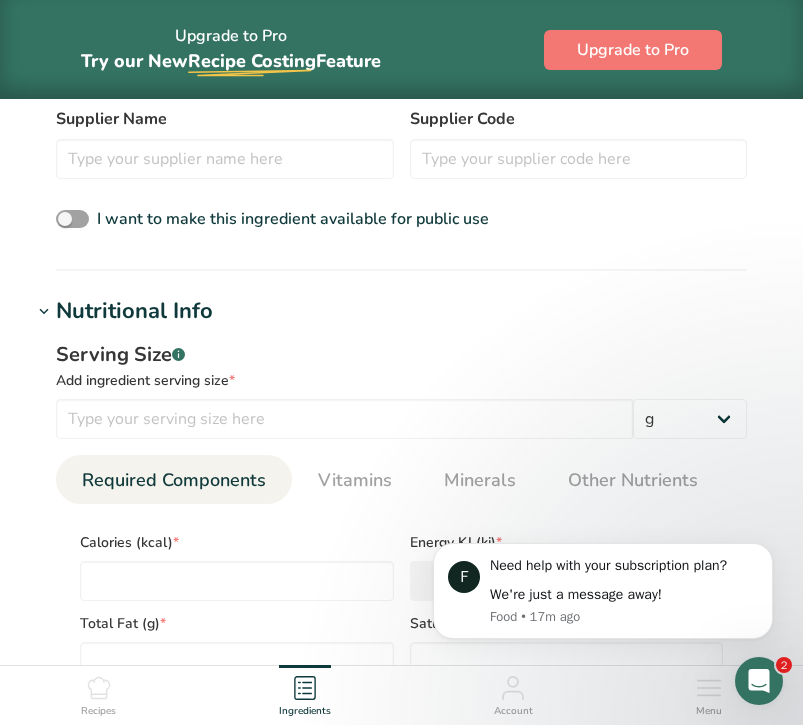 scroll, scrollTop: 632, scrollLeft: 0, axis: vertical 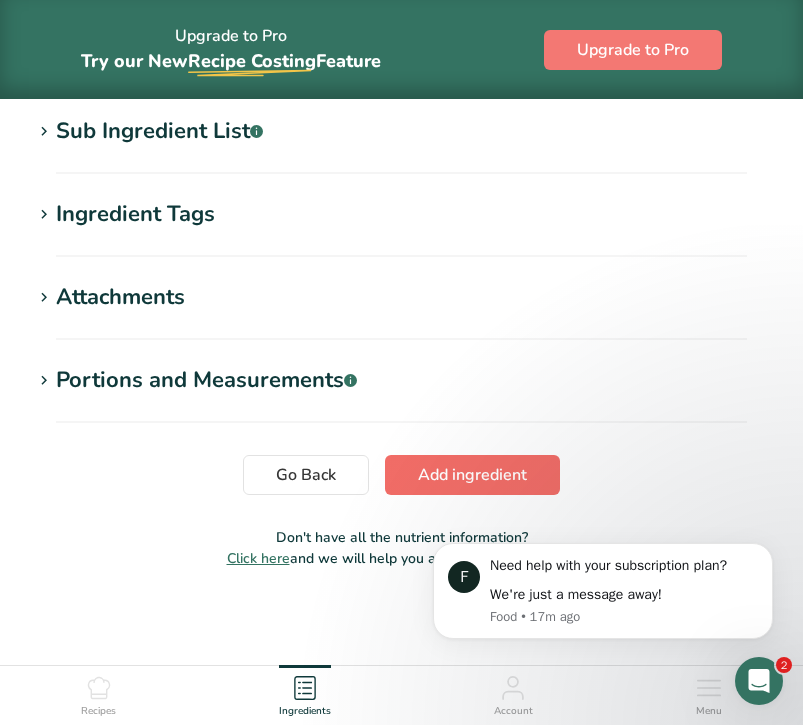 click on "Add ingredient" at bounding box center [472, 475] 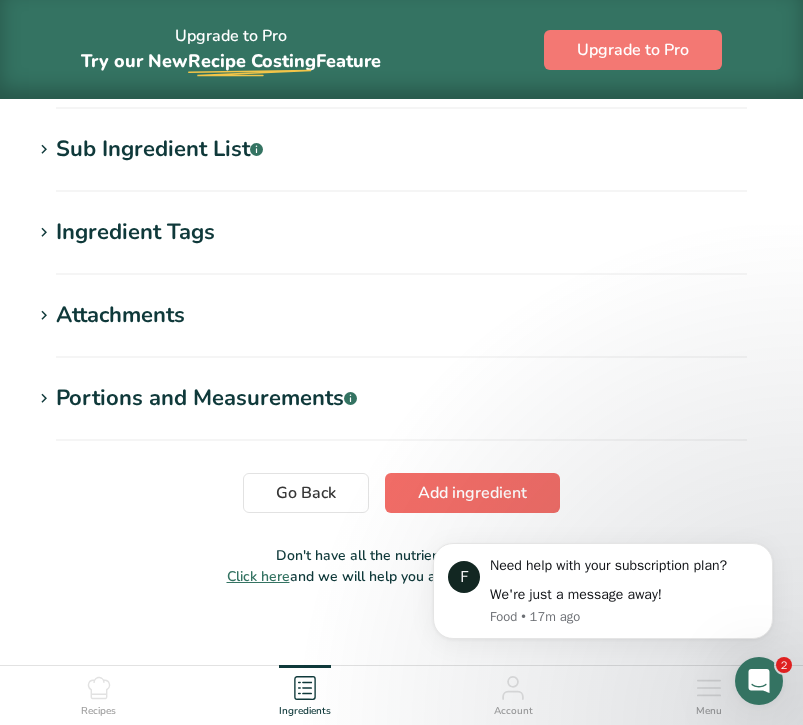 scroll, scrollTop: 914, scrollLeft: 0, axis: vertical 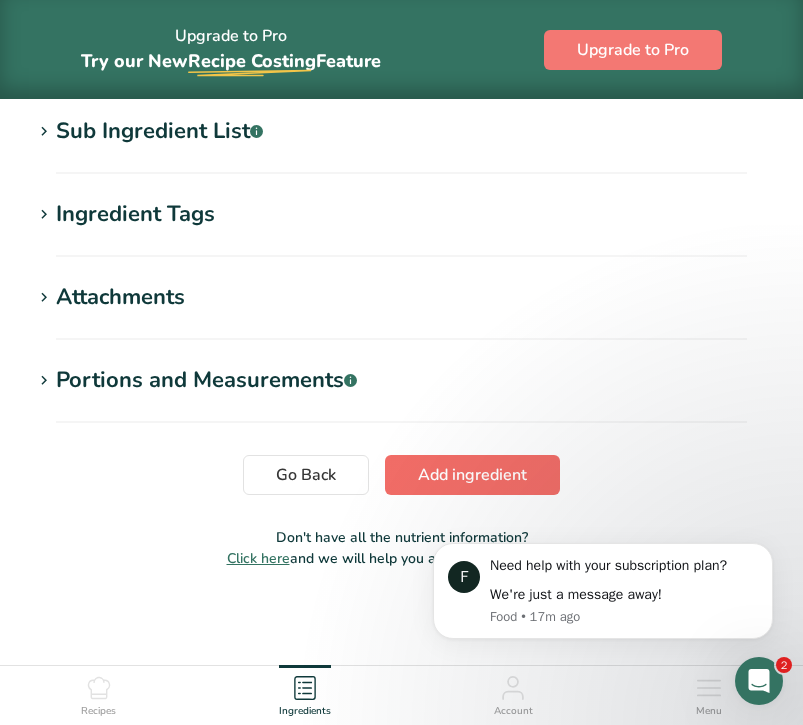 click on "Add ingredient" at bounding box center [472, 475] 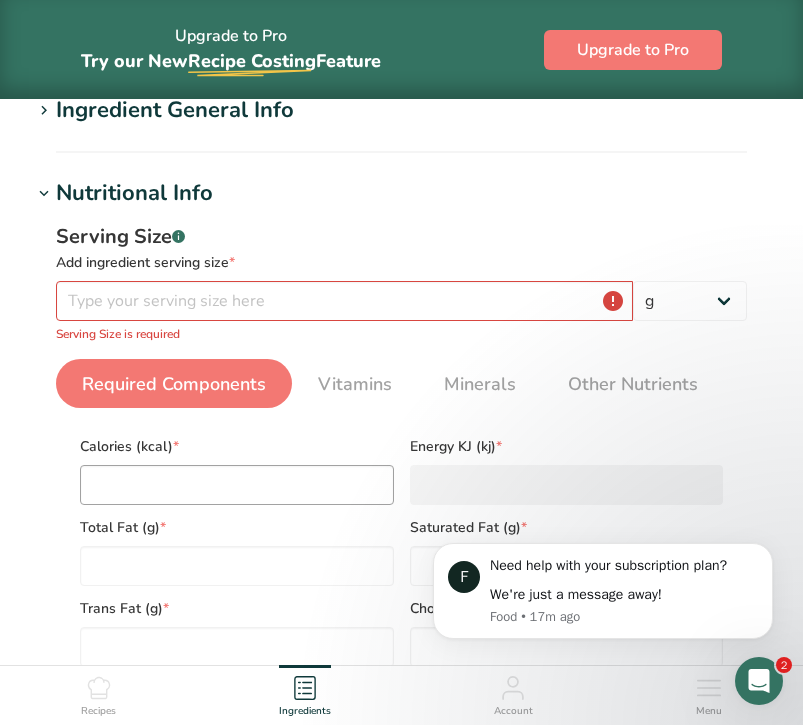 scroll, scrollTop: 190, scrollLeft: 0, axis: vertical 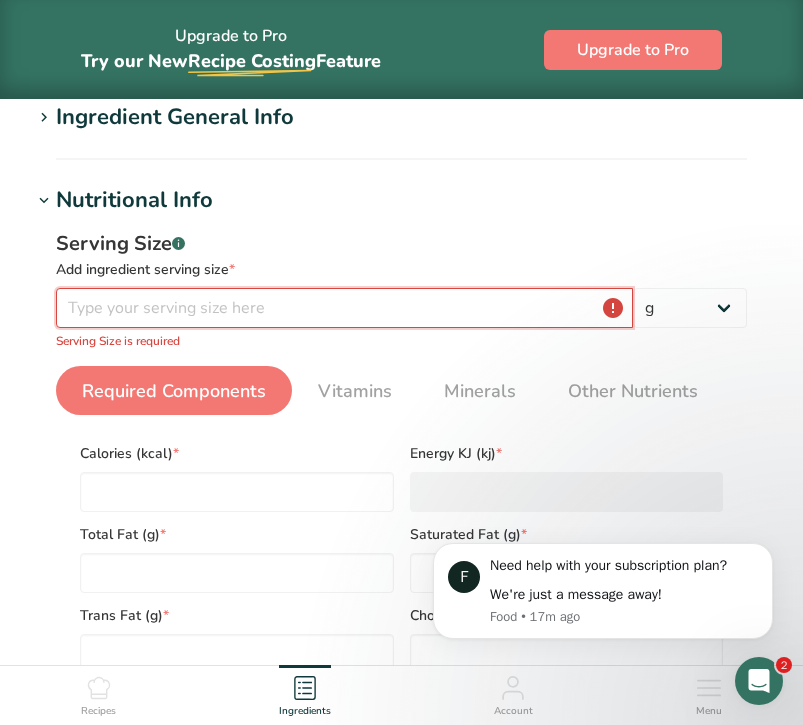click at bounding box center (344, 308) 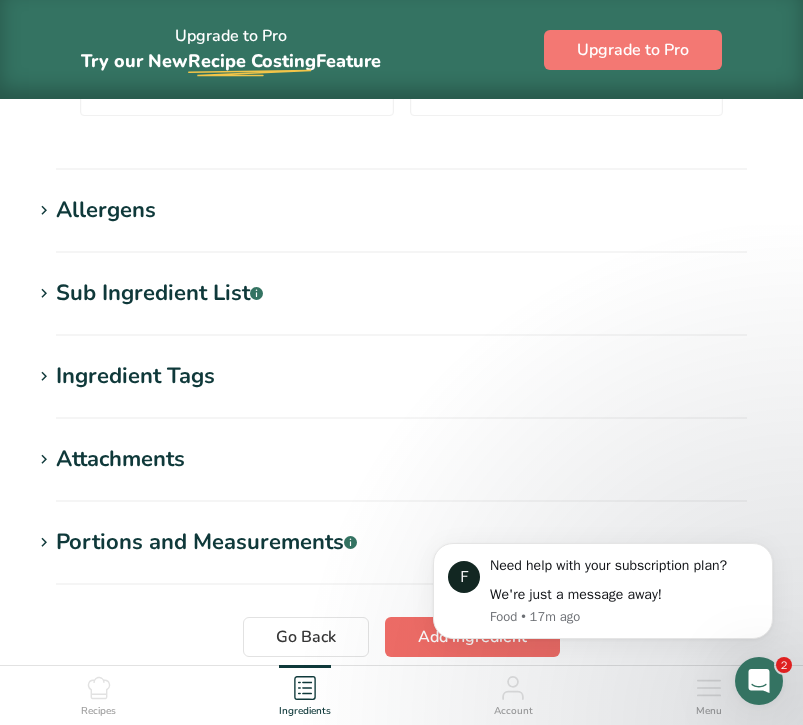 type on "10" 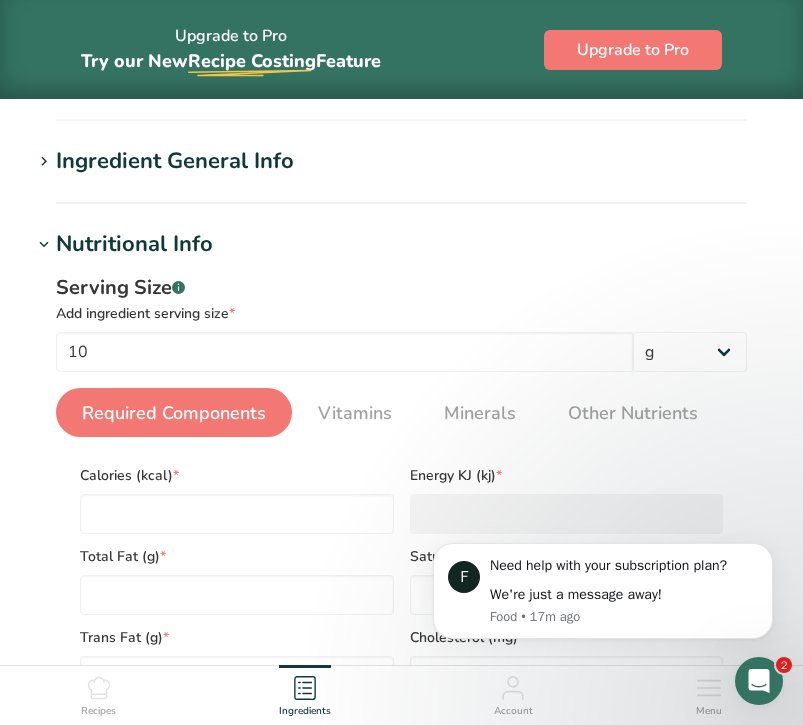 scroll, scrollTop: 145, scrollLeft: 0, axis: vertical 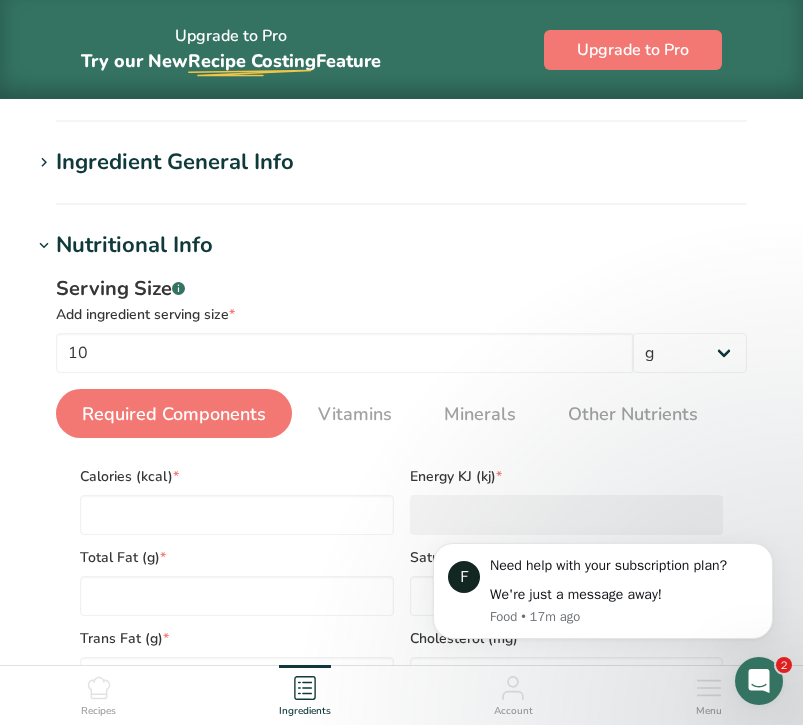 click on "Required Components" at bounding box center [174, 414] 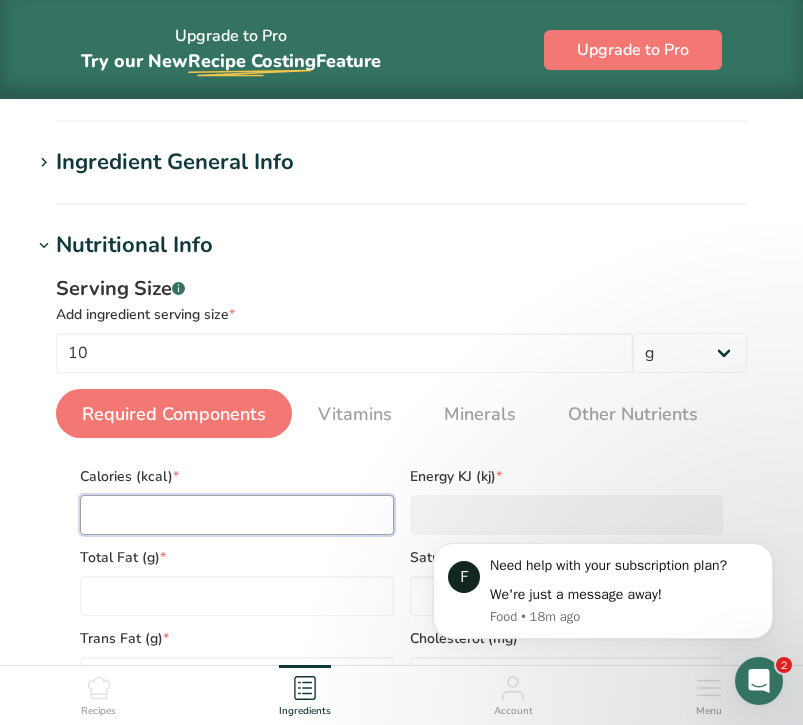 click at bounding box center (237, 515) 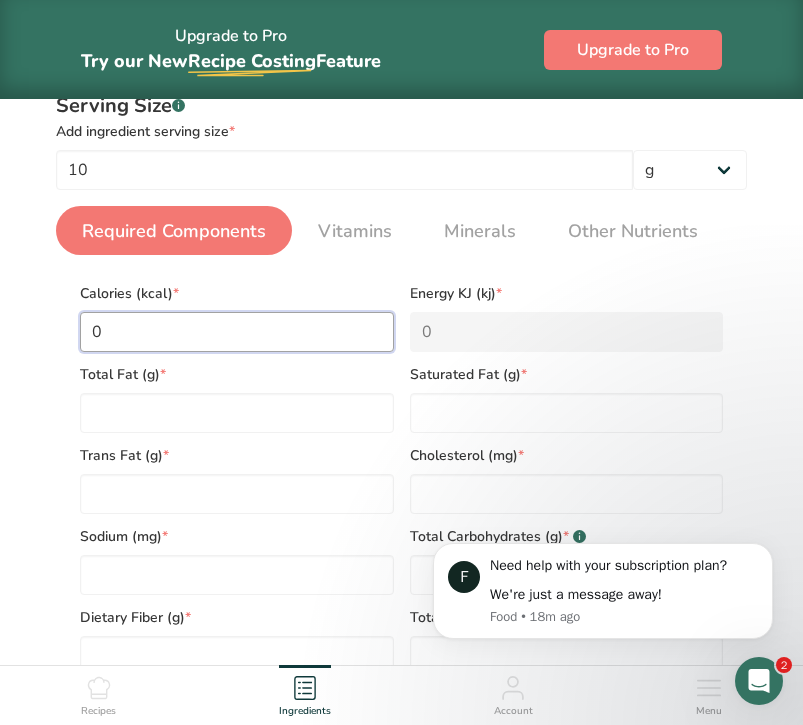 scroll, scrollTop: 339, scrollLeft: 0, axis: vertical 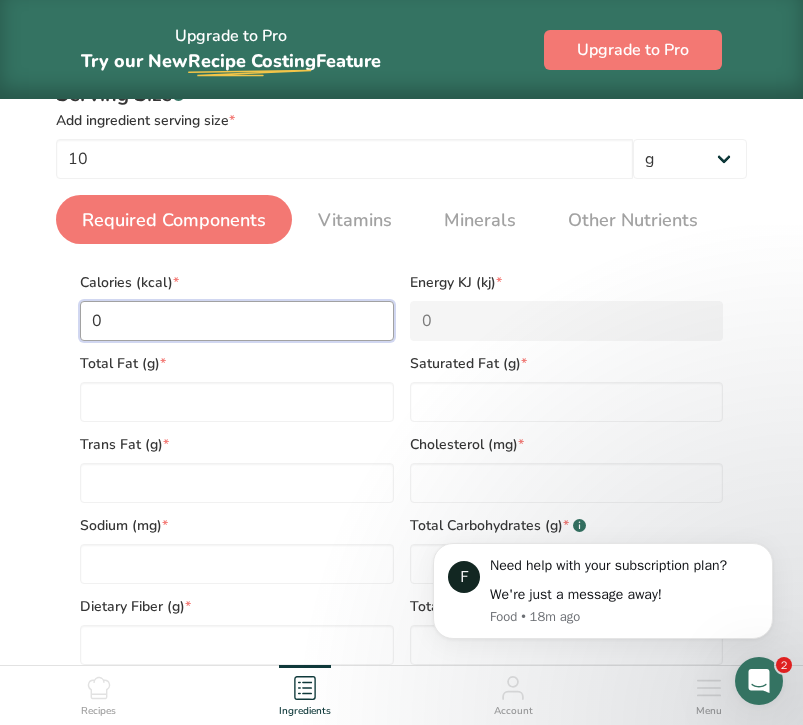 type on "0" 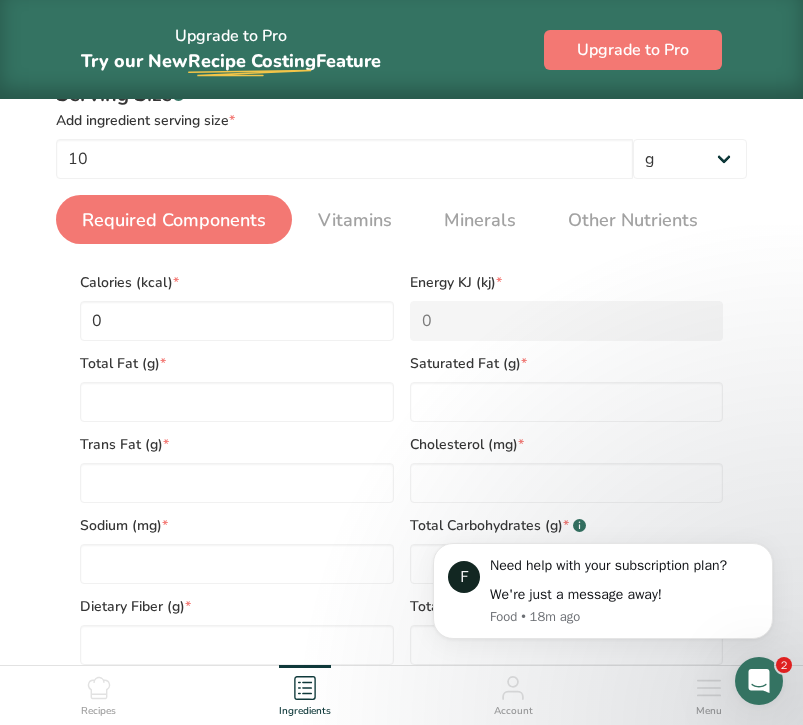 click on "Total Fat
(g) *" at bounding box center (237, 363) 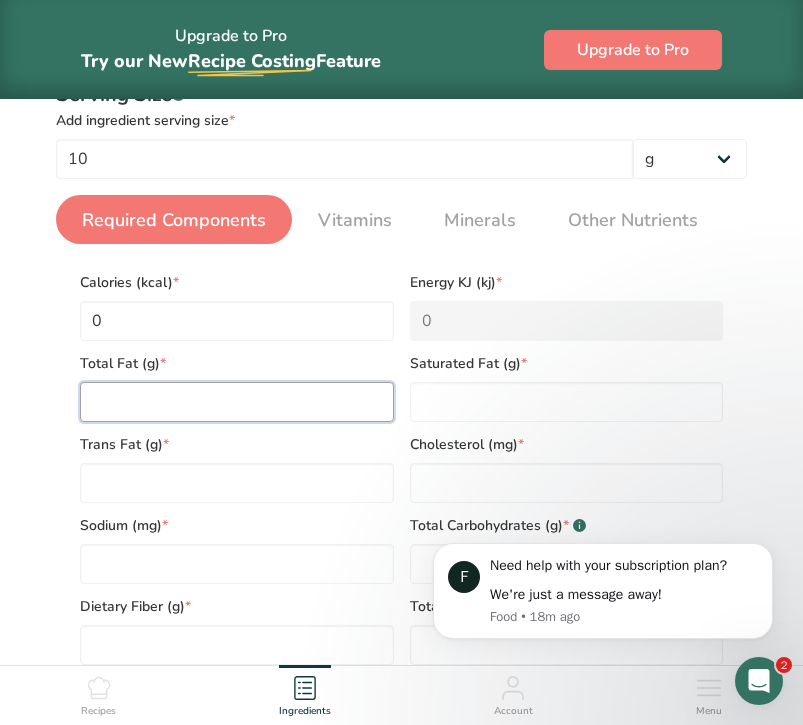 click at bounding box center [237, 402] 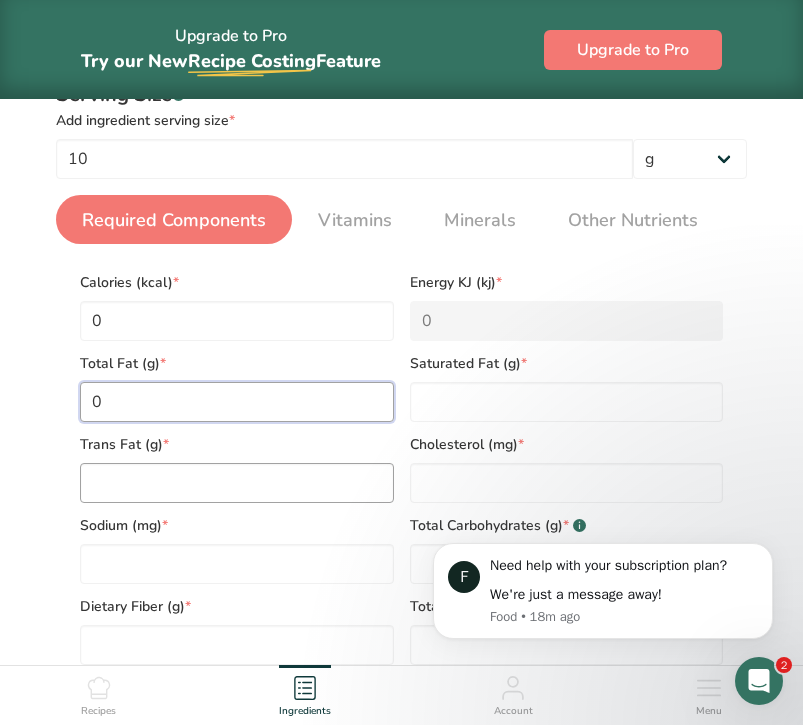 type on "0" 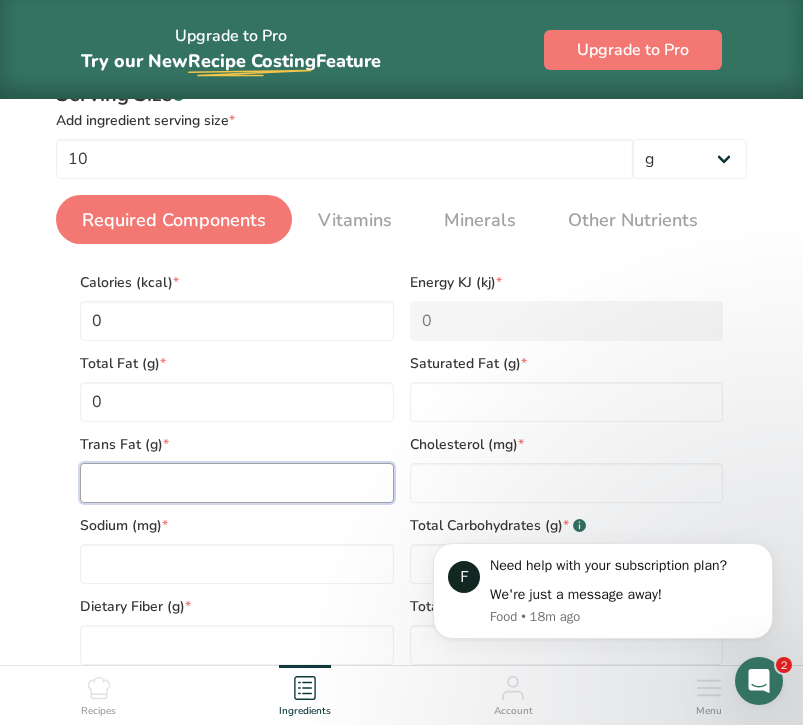 click at bounding box center (237, 483) 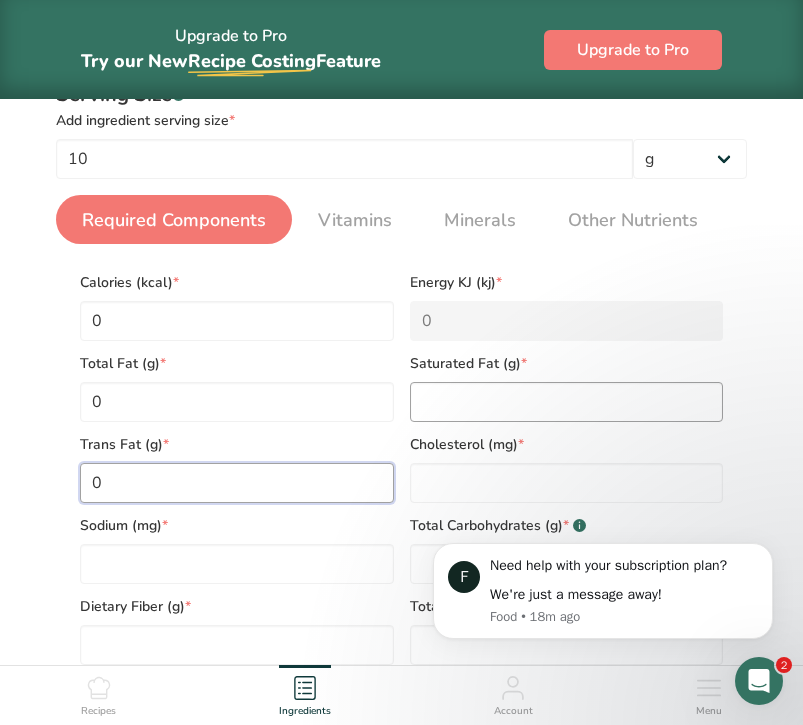 type on "0" 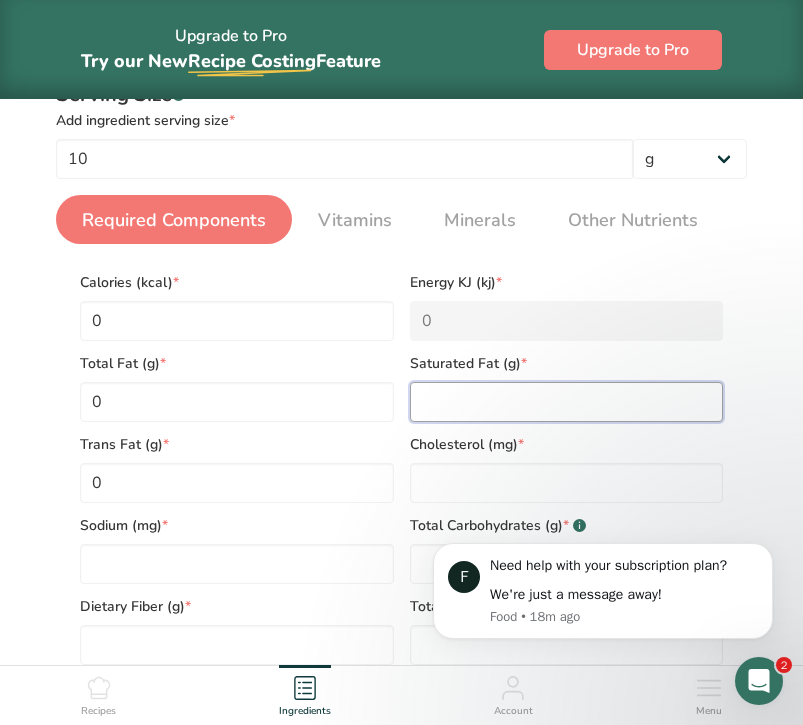click at bounding box center (567, 402) 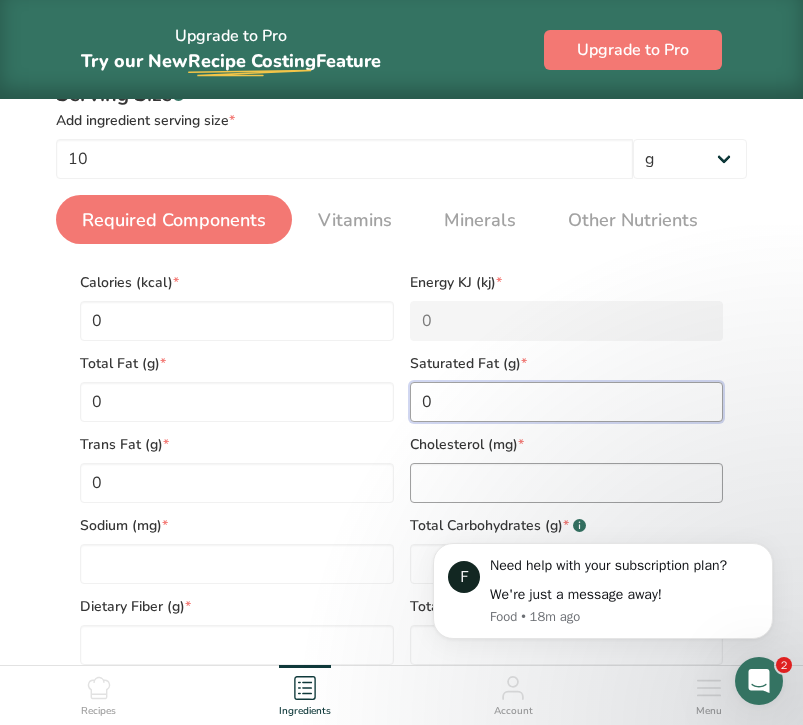 type on "0" 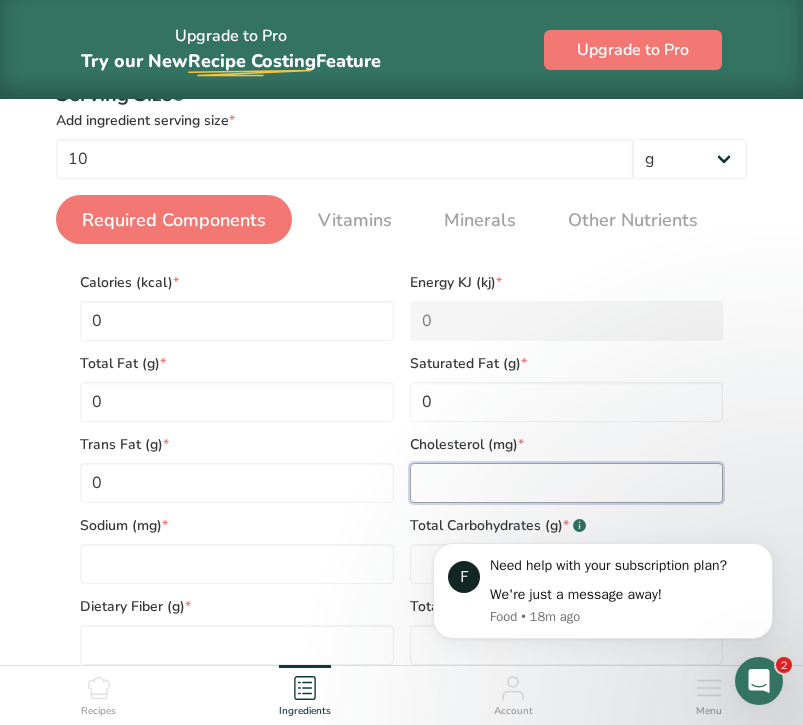 click at bounding box center [567, 483] 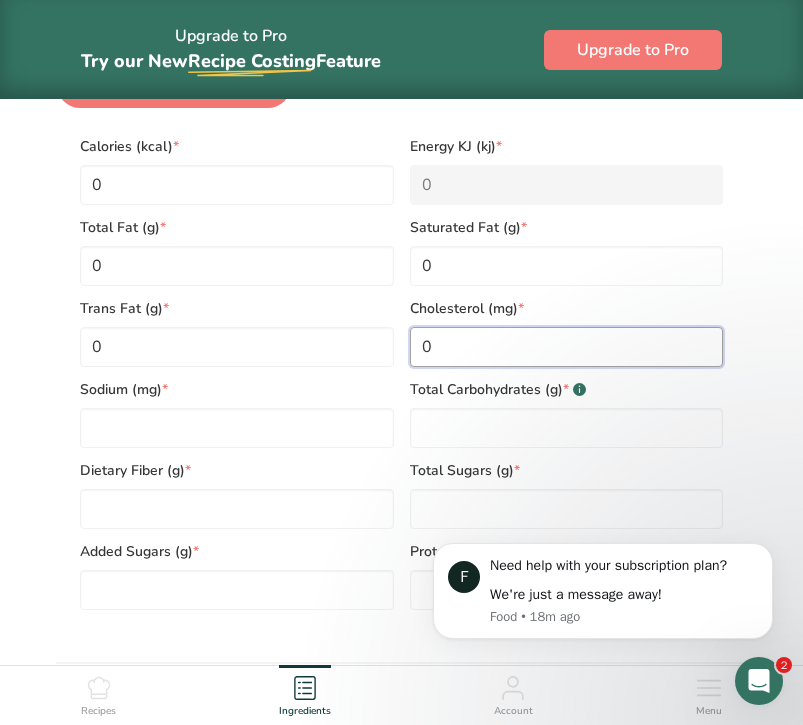 scroll, scrollTop: 494, scrollLeft: 0, axis: vertical 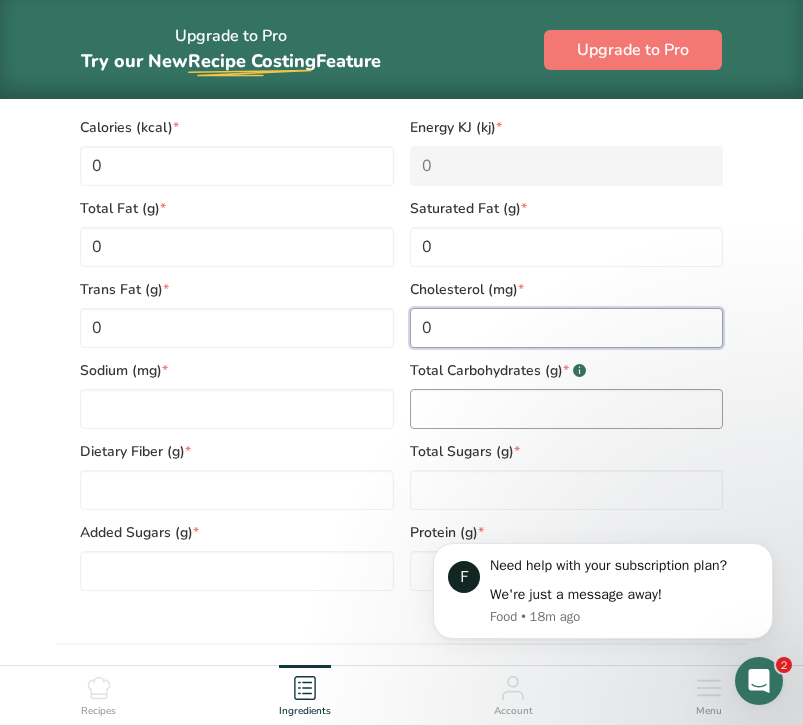 type on "0" 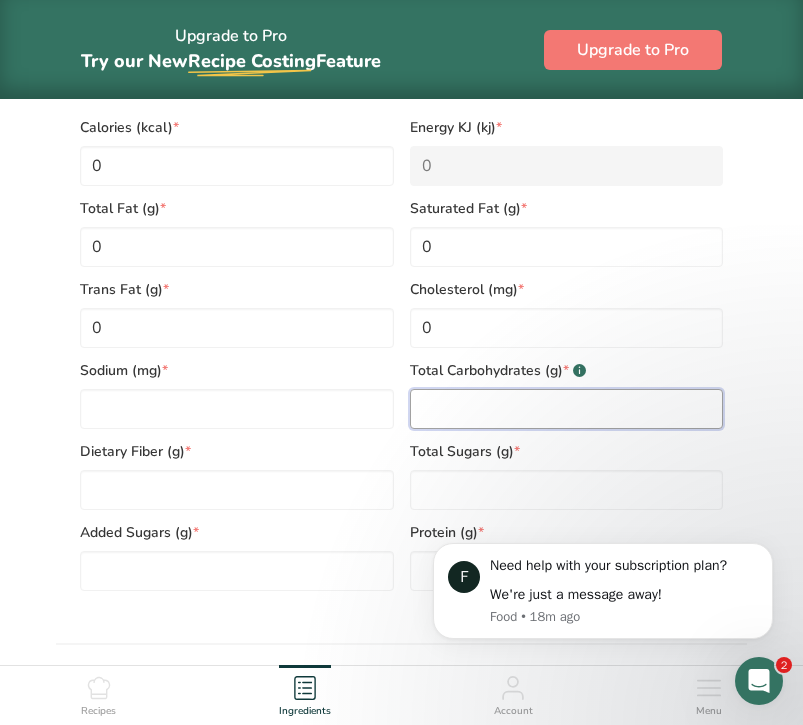click at bounding box center [567, 409] 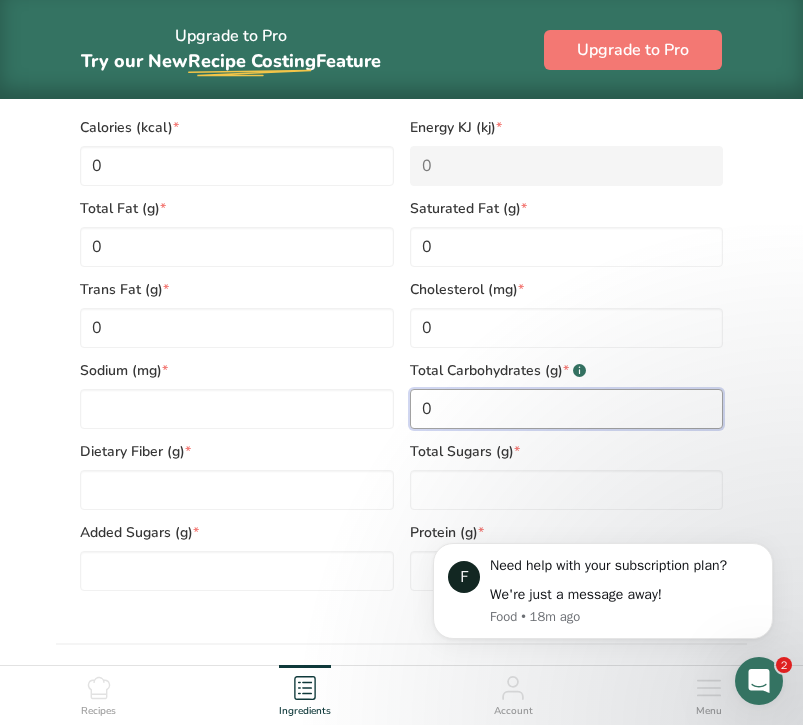 type on "0" 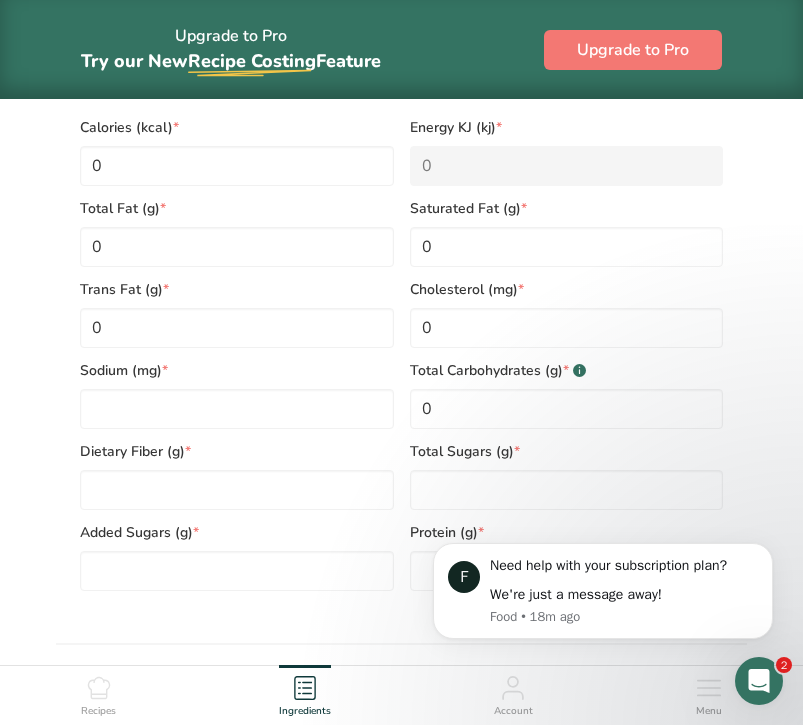 click on "F Need help with your subscription plan?   We're just a message away! Food • 18m ago" 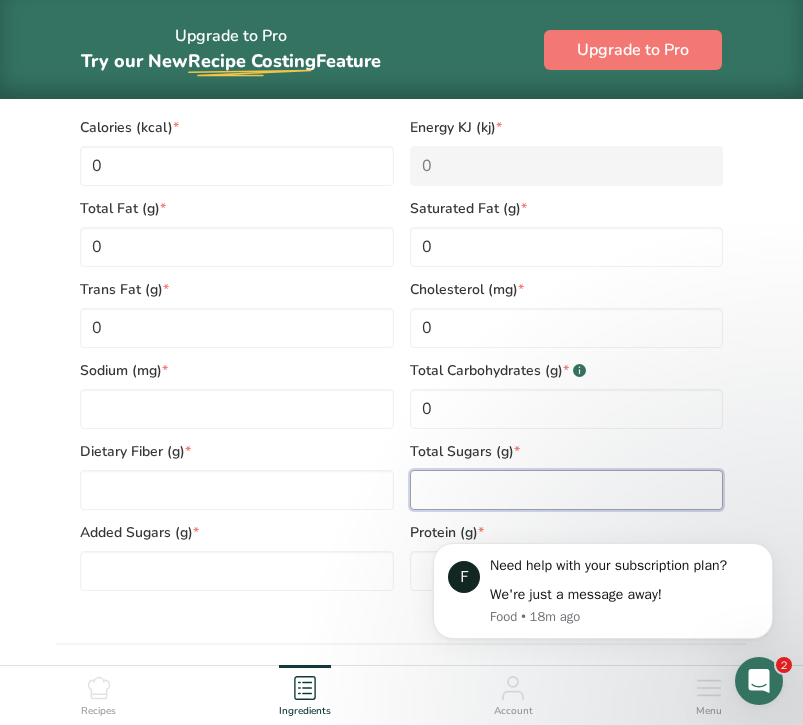 click at bounding box center [567, 490] 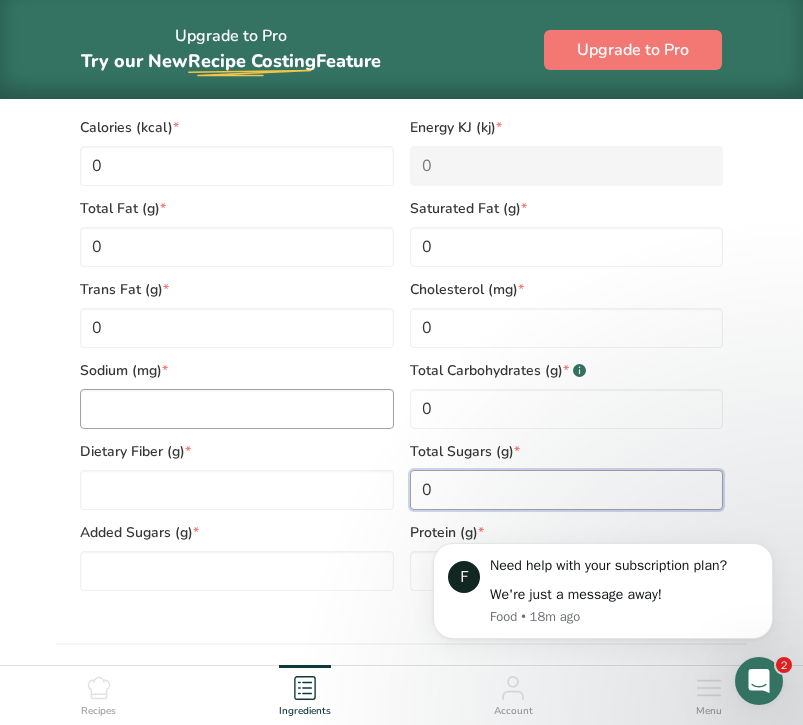 type on "0" 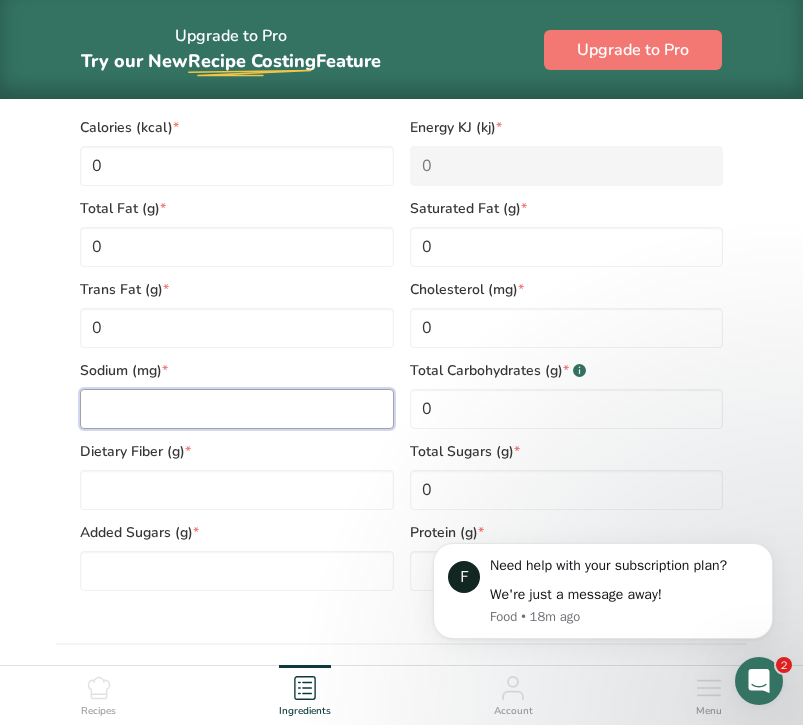 click at bounding box center (237, 409) 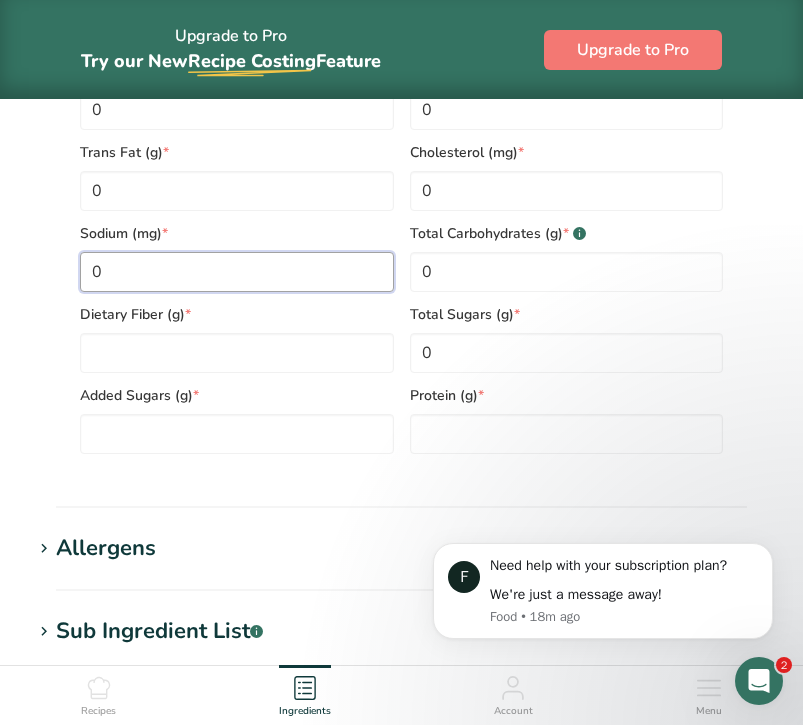 scroll, scrollTop: 631, scrollLeft: 0, axis: vertical 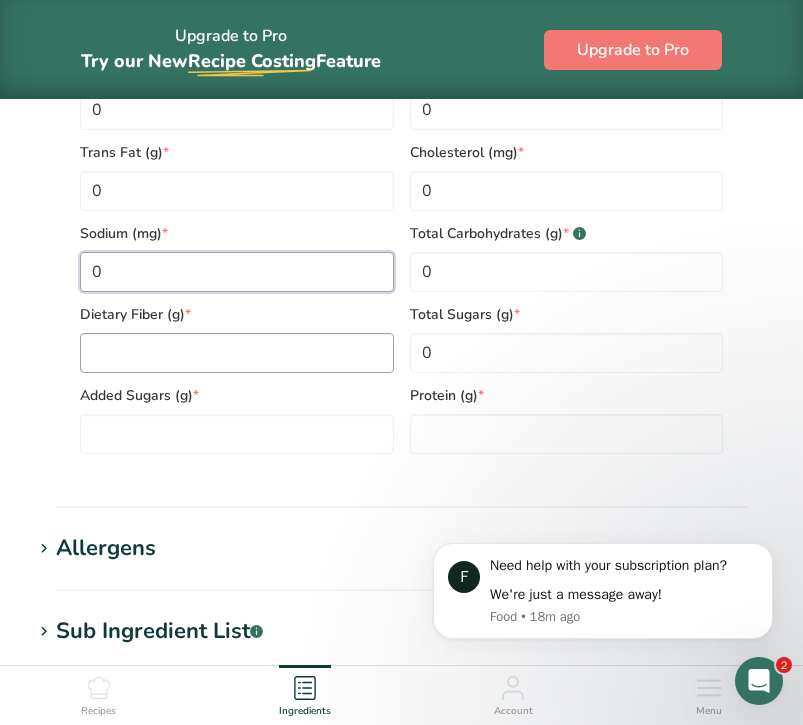 type on "0" 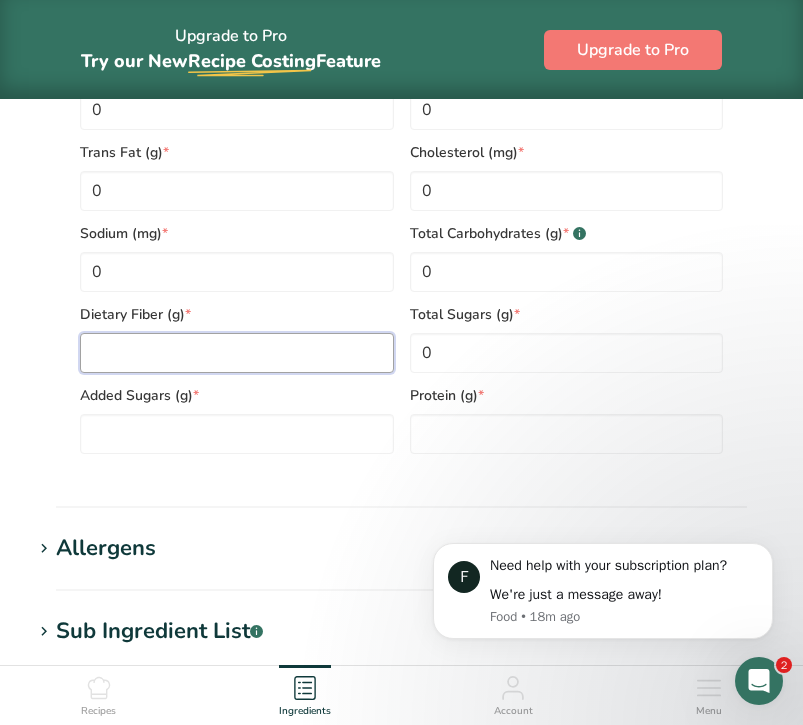 click at bounding box center [237, 353] 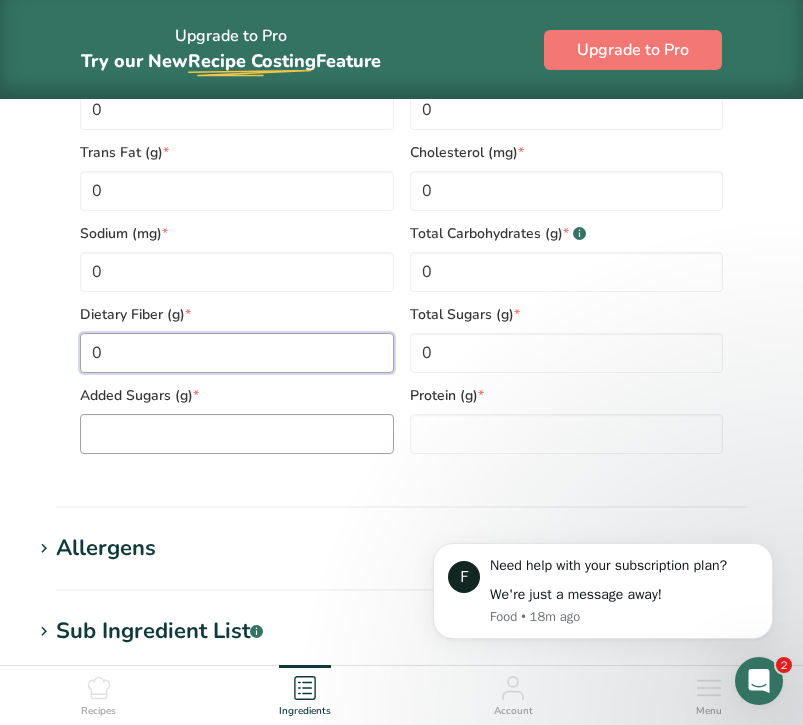 type on "0" 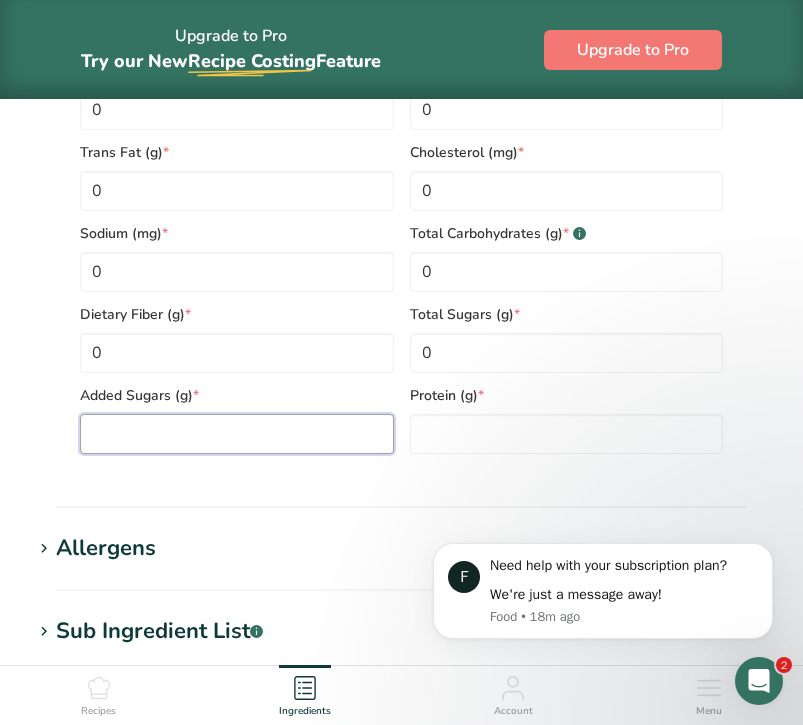 click at bounding box center [237, 434] 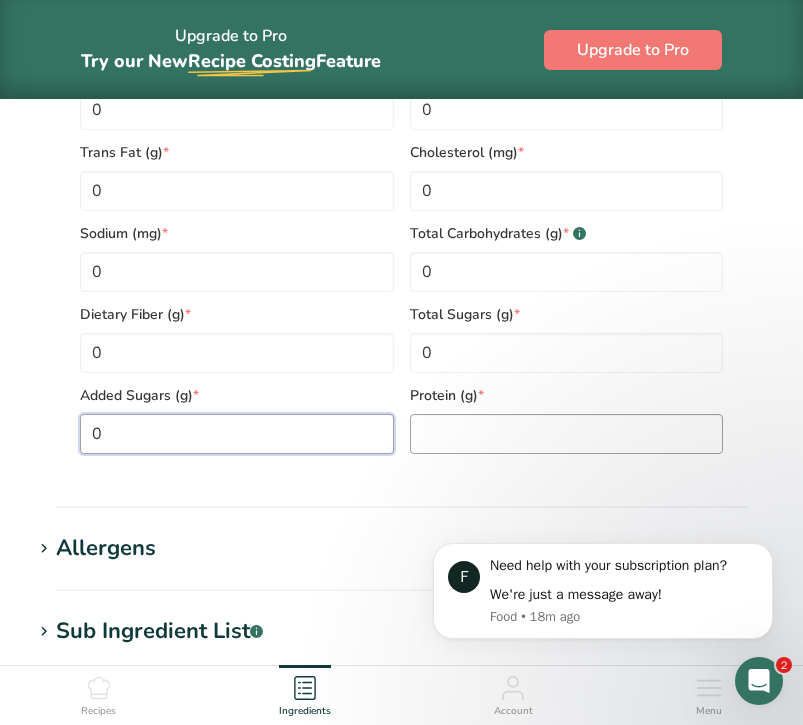 type on "0" 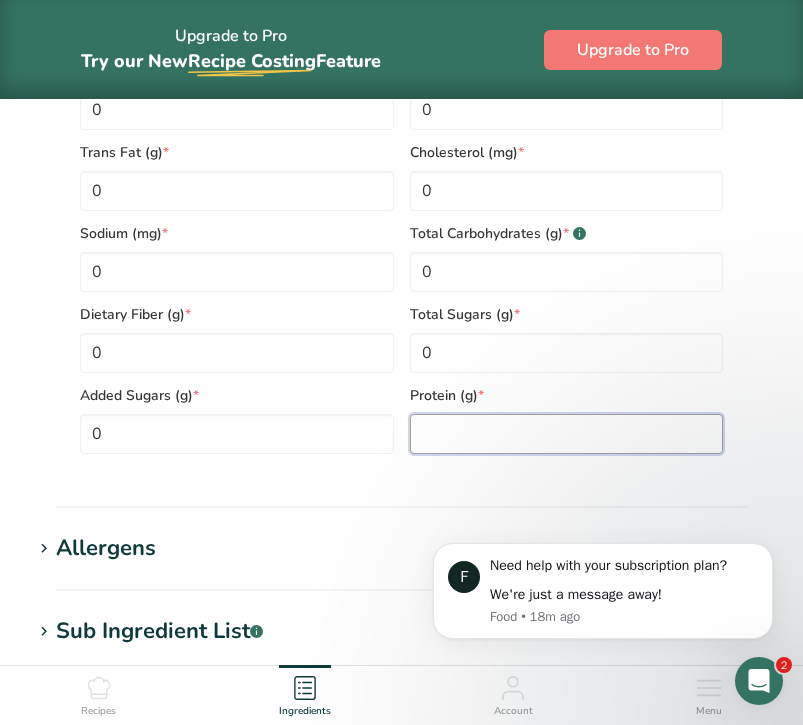 click at bounding box center [567, 434] 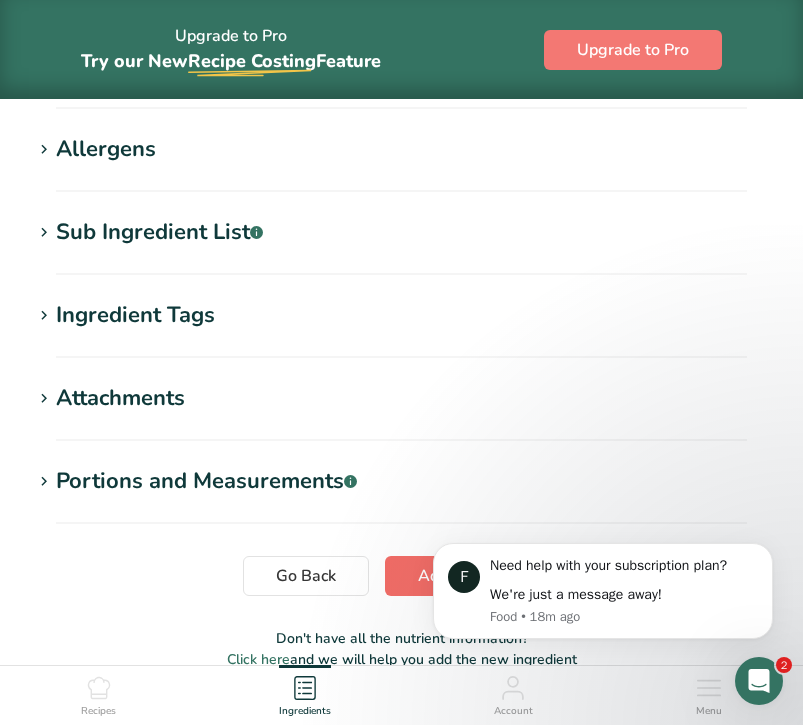 type on "0" 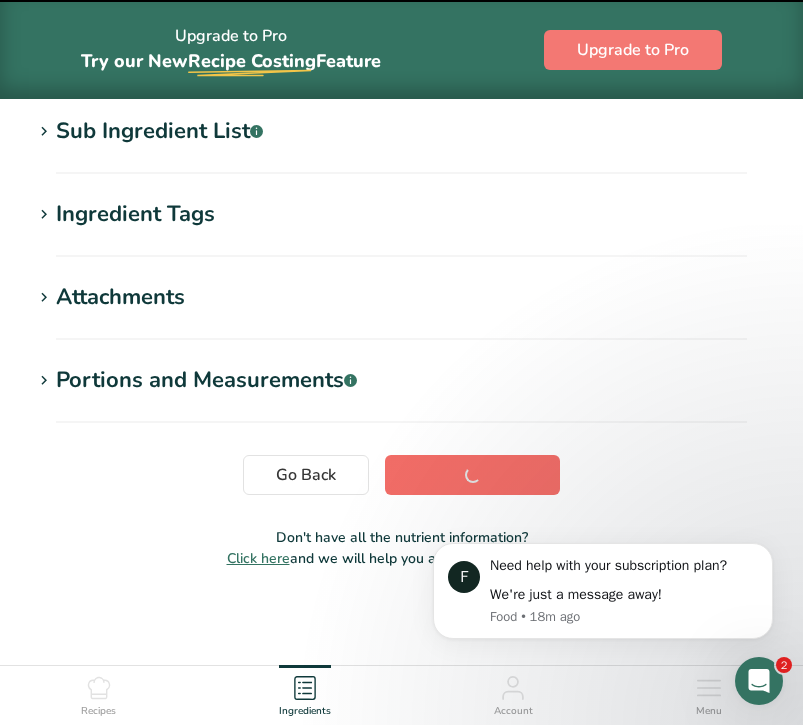 scroll, scrollTop: 425, scrollLeft: 0, axis: vertical 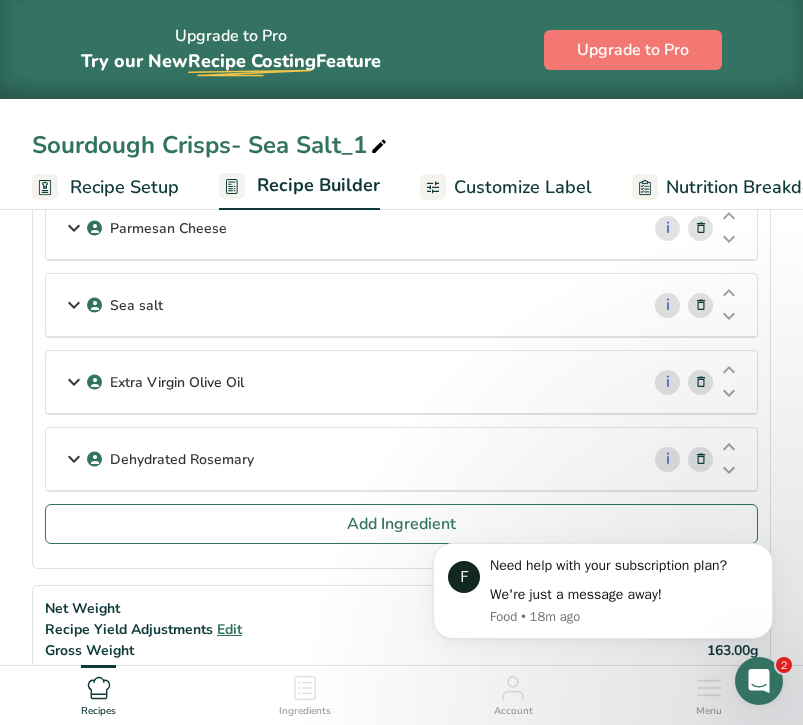 click on "Dehydrated Rosemary" at bounding box center [342, 459] 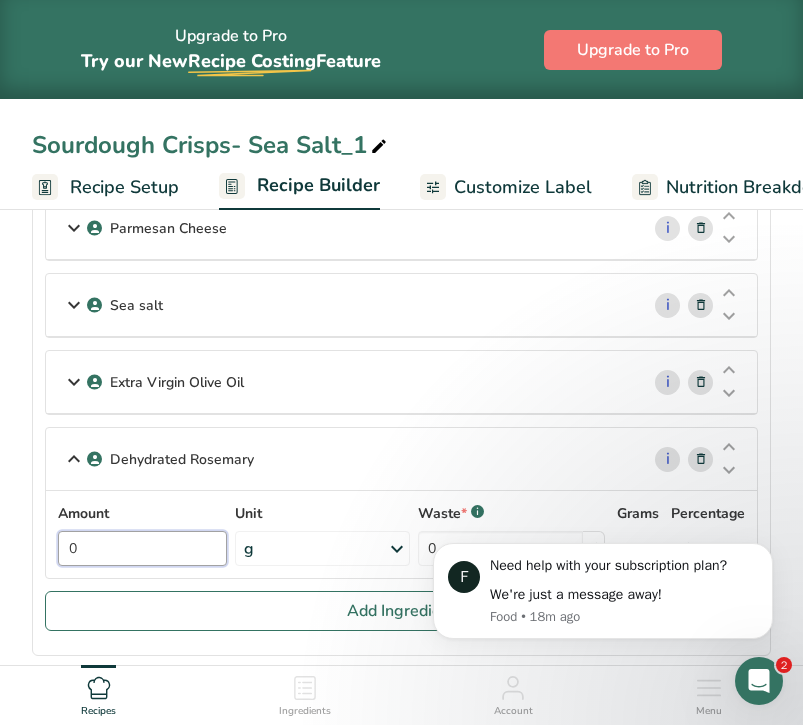 click on "0" at bounding box center (142, 548) 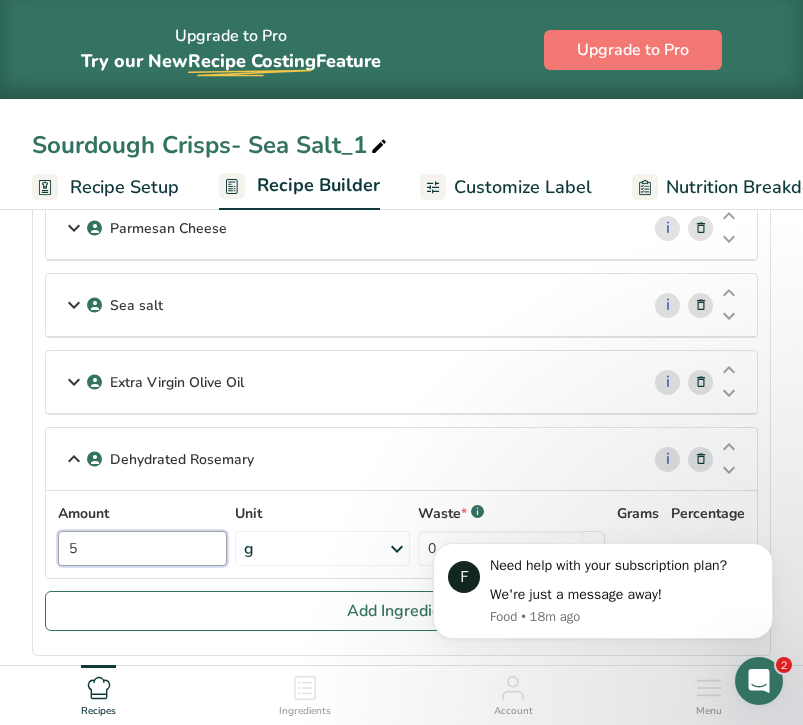 type on "5" 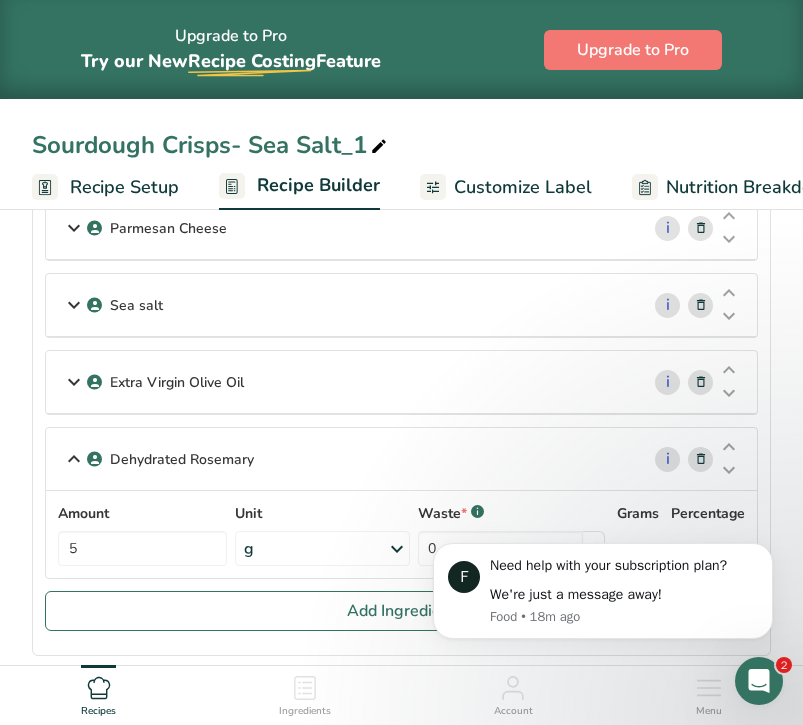 click on "Dehydrated Rosemary
i
Amount 5   Unit
g
Weight Units
g
kg
mg
See more
Volume Units
l
mL
fl oz
See more
Waste  *   .a-a{fill:#347362;}.b-a{fill:#fff;}           0   %   Grams
5.00
Percentage
2.98%" at bounding box center (401, 503) 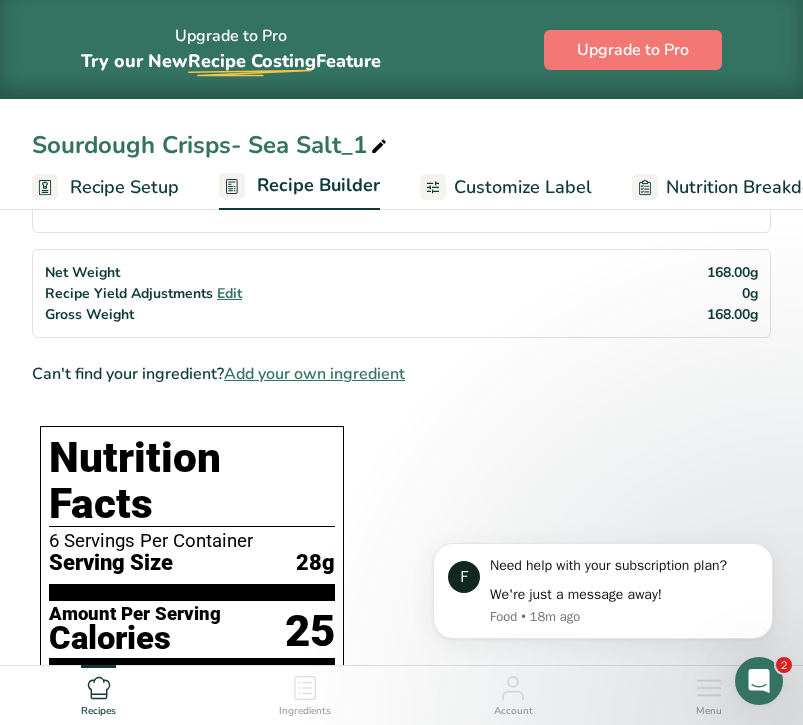 scroll, scrollTop: 917, scrollLeft: 0, axis: vertical 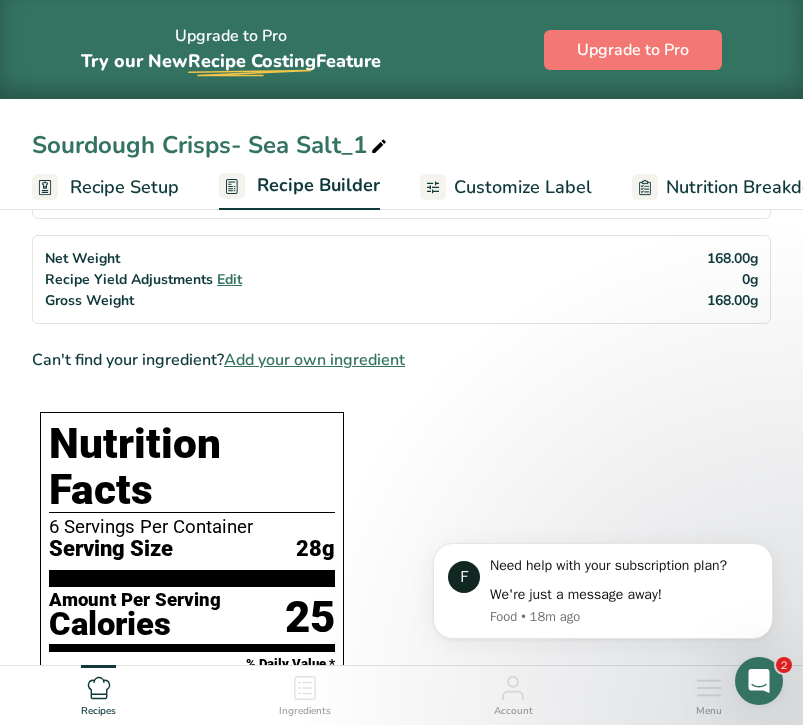 click on "Add your own ingredient" at bounding box center (314, 360) 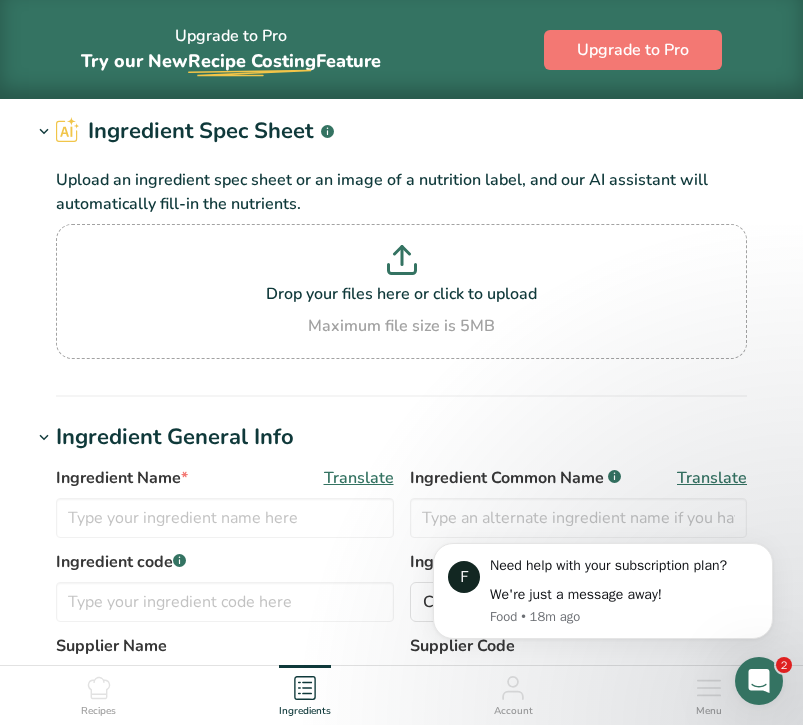 scroll, scrollTop: 102, scrollLeft: 0, axis: vertical 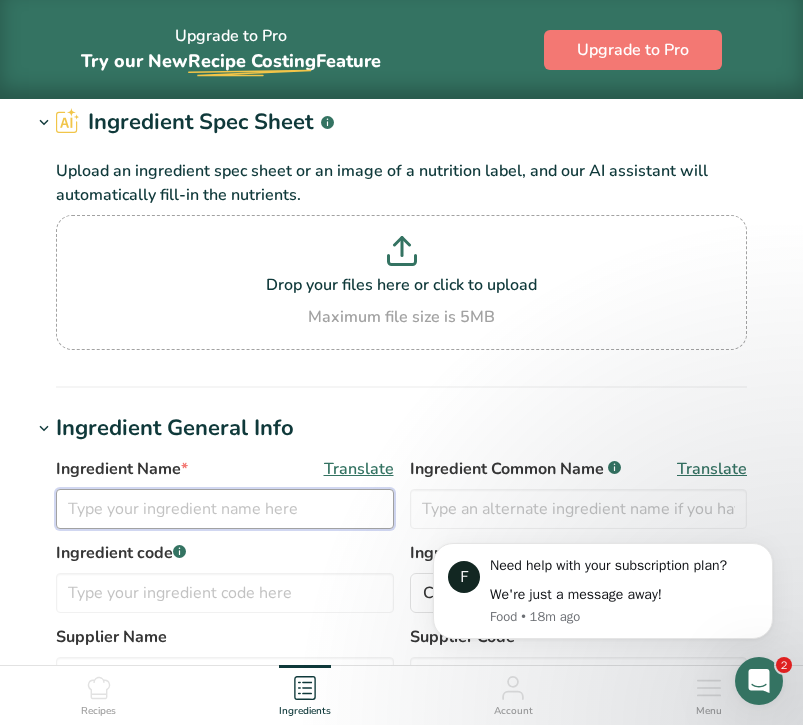 click at bounding box center [225, 509] 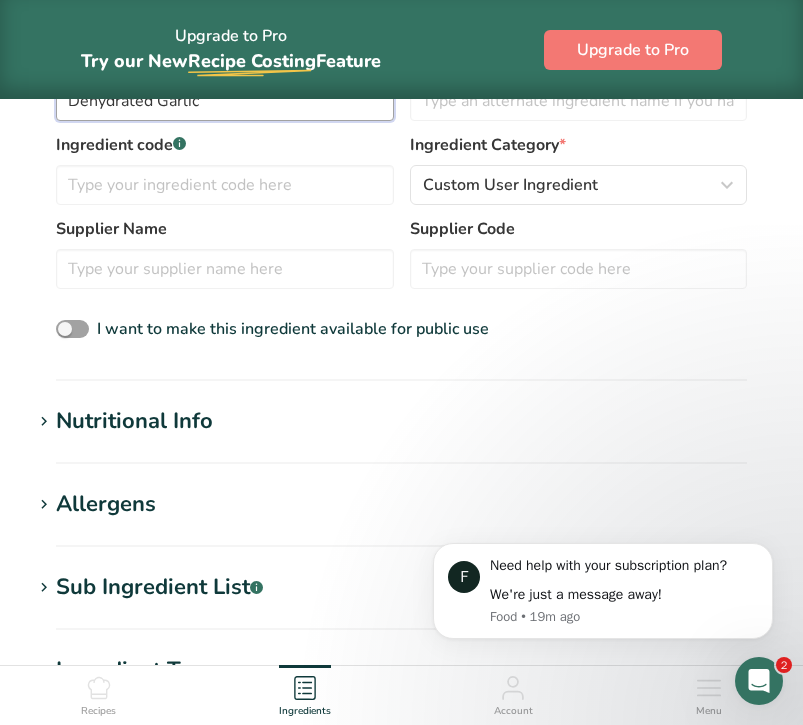 scroll, scrollTop: 559, scrollLeft: 0, axis: vertical 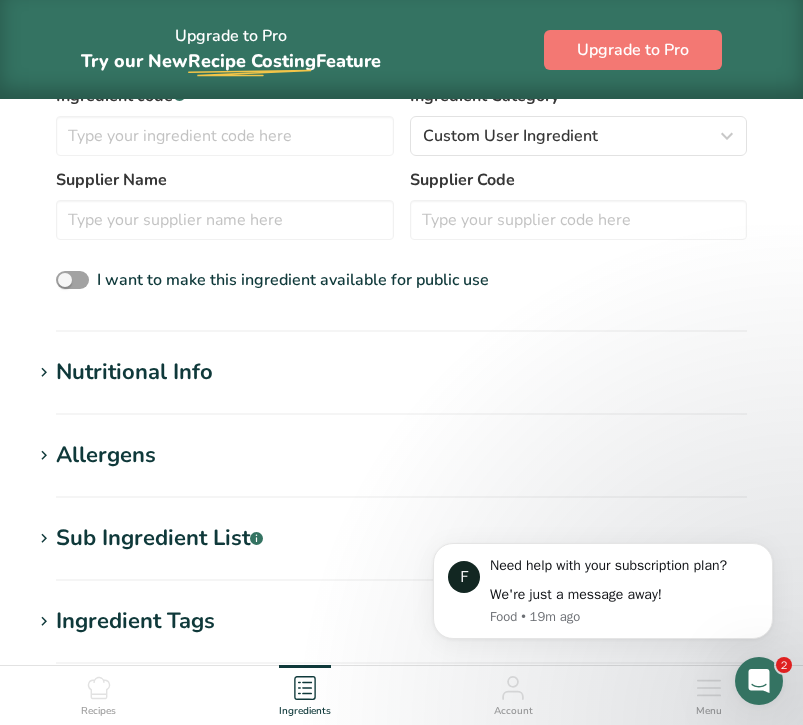 type on "Dehydrated Garlic" 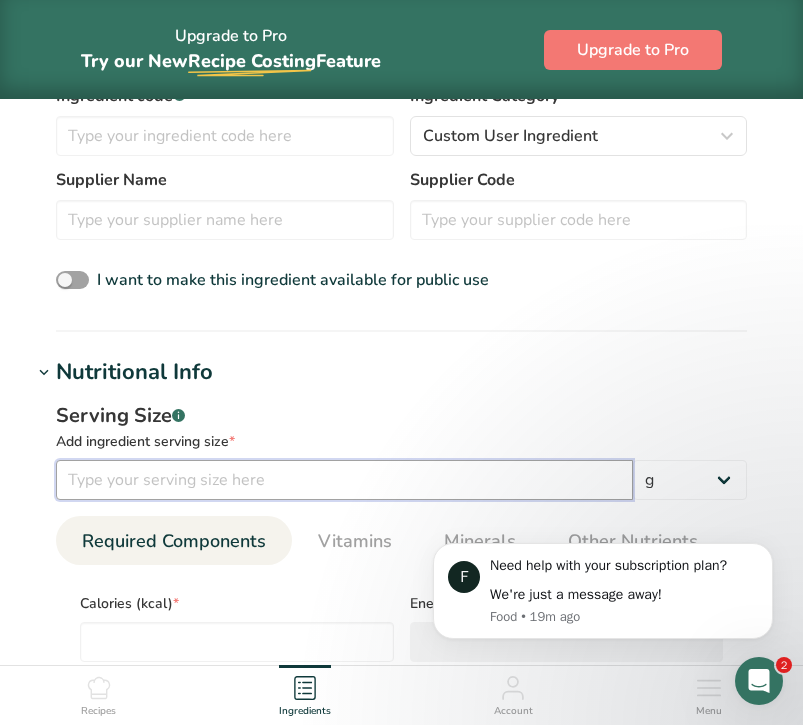 click at bounding box center [344, 480] 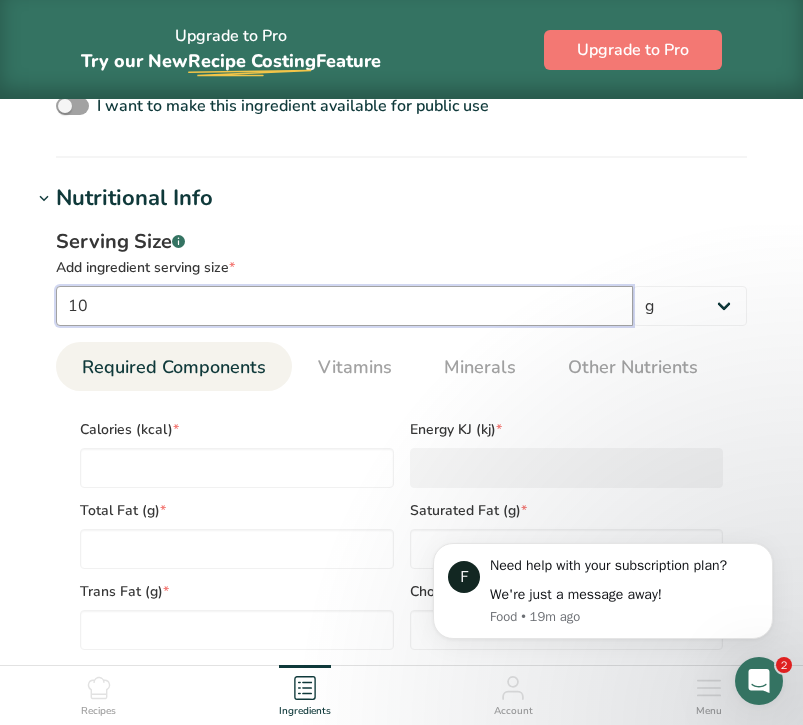 scroll, scrollTop: 741, scrollLeft: 0, axis: vertical 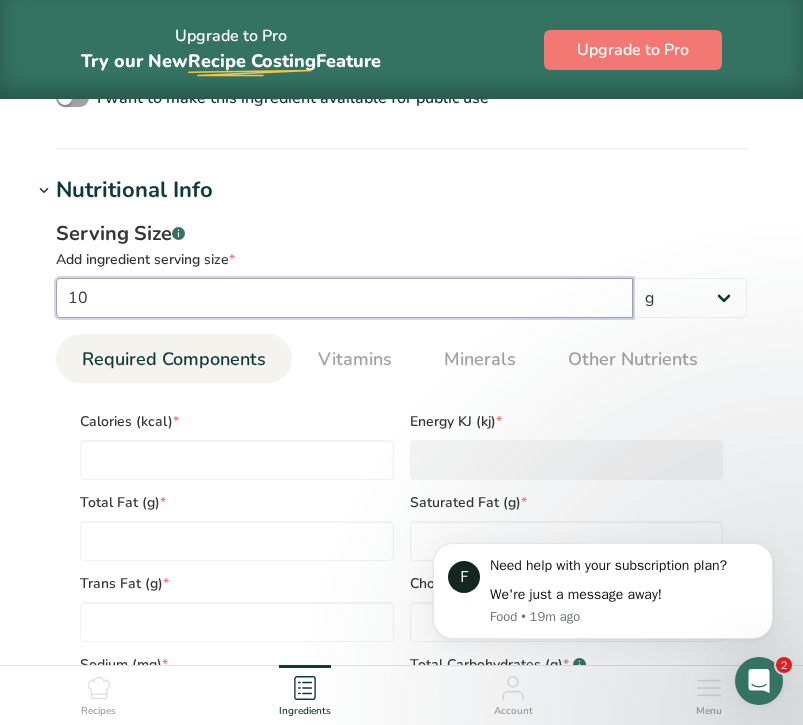 type on "10" 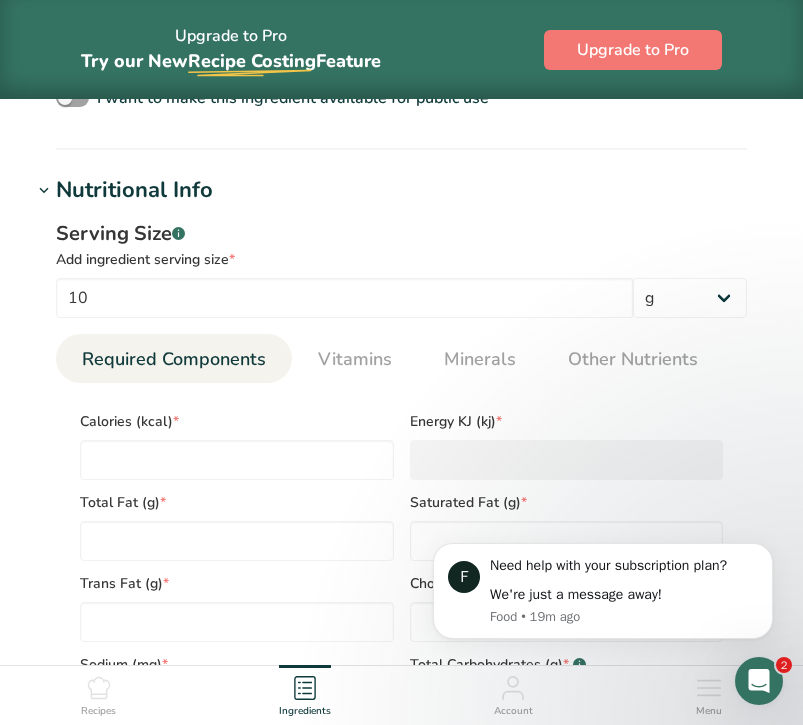 click on "Total Fat
(g) *" at bounding box center [237, 520] 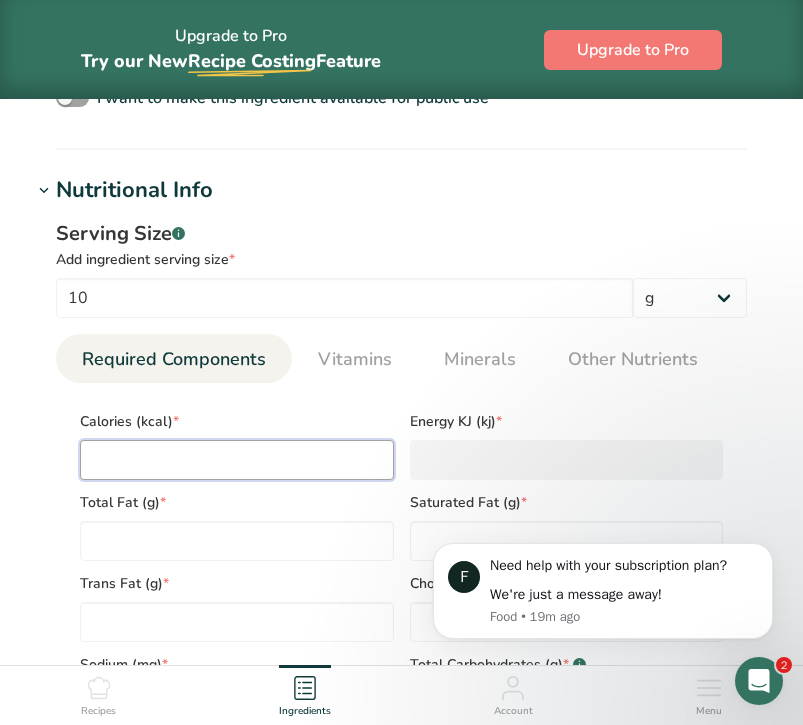 click at bounding box center (237, 460) 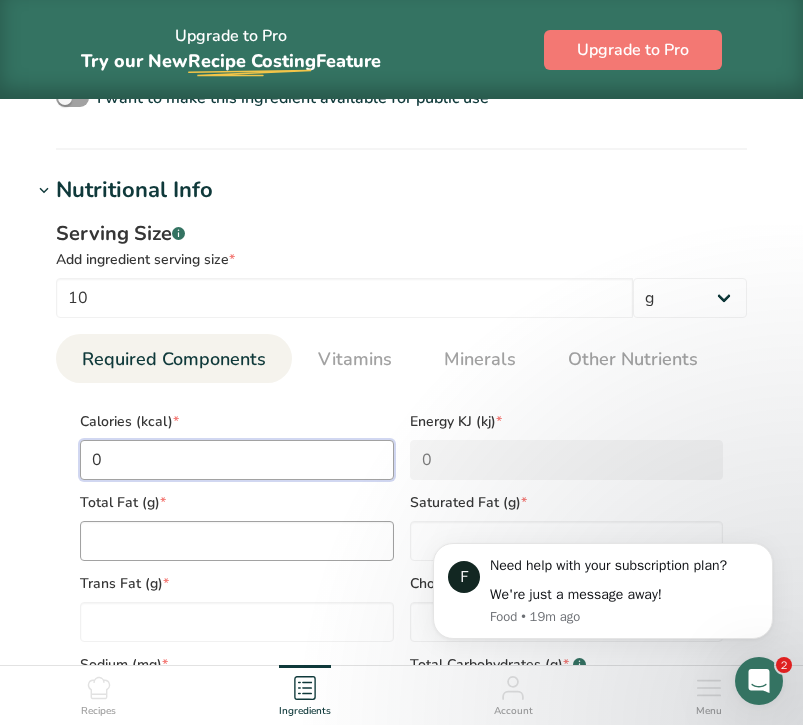 type on "0" 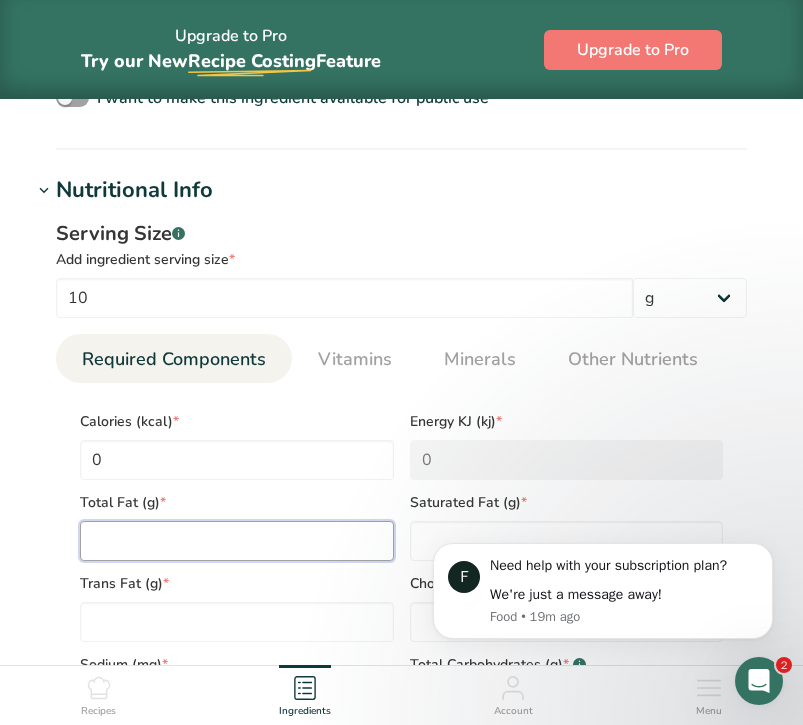click at bounding box center [237, 541] 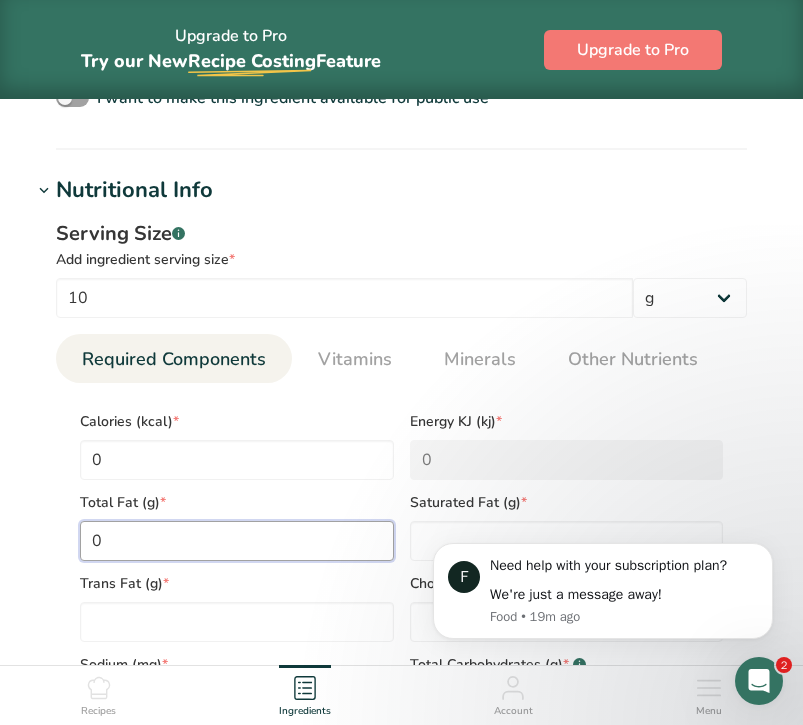 type on "0" 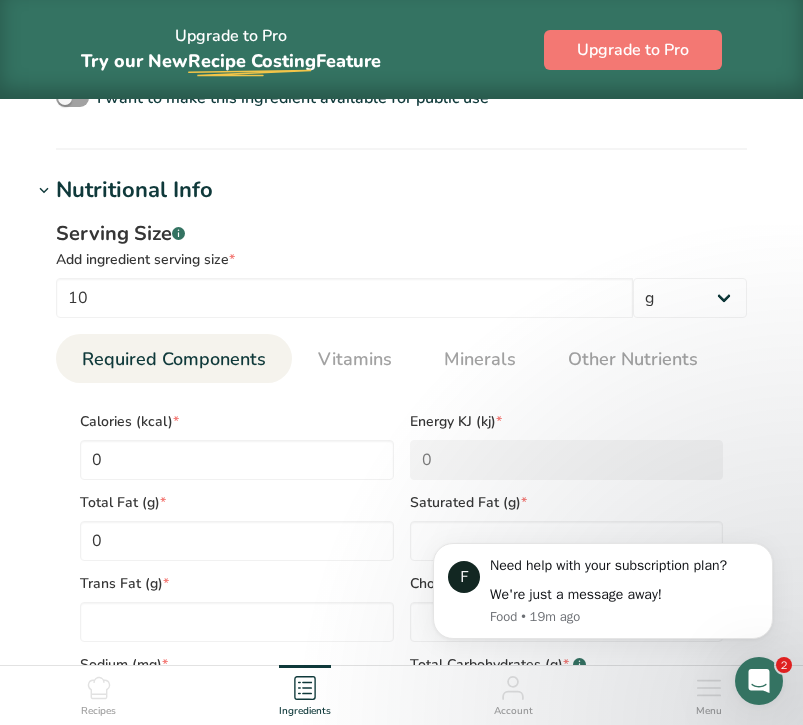 click on "F Need help with your subscription plan?   We're just a message away! Food • 19m ago" at bounding box center (603, 592) 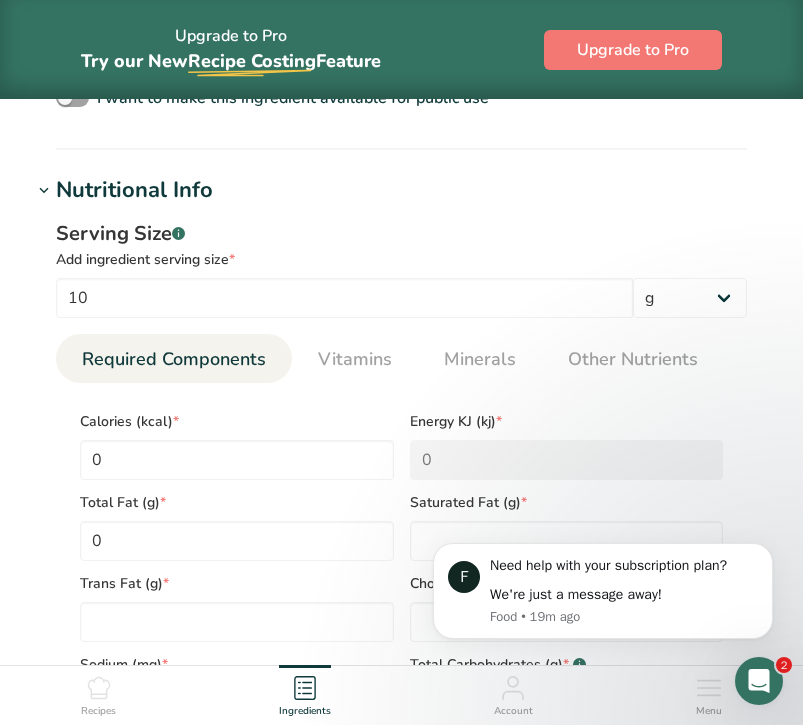 scroll, scrollTop: 894, scrollLeft: 0, axis: vertical 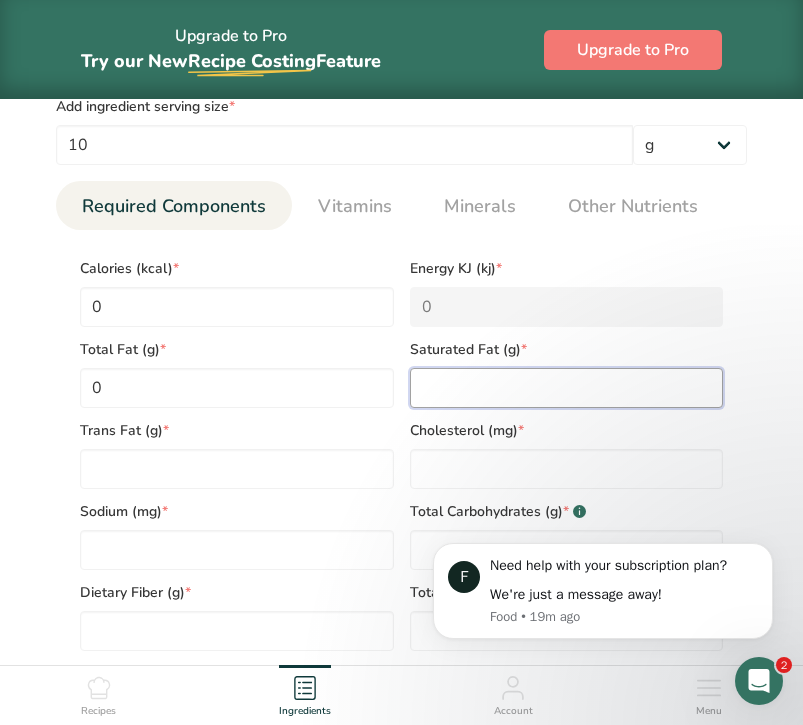 click at bounding box center [567, 388] 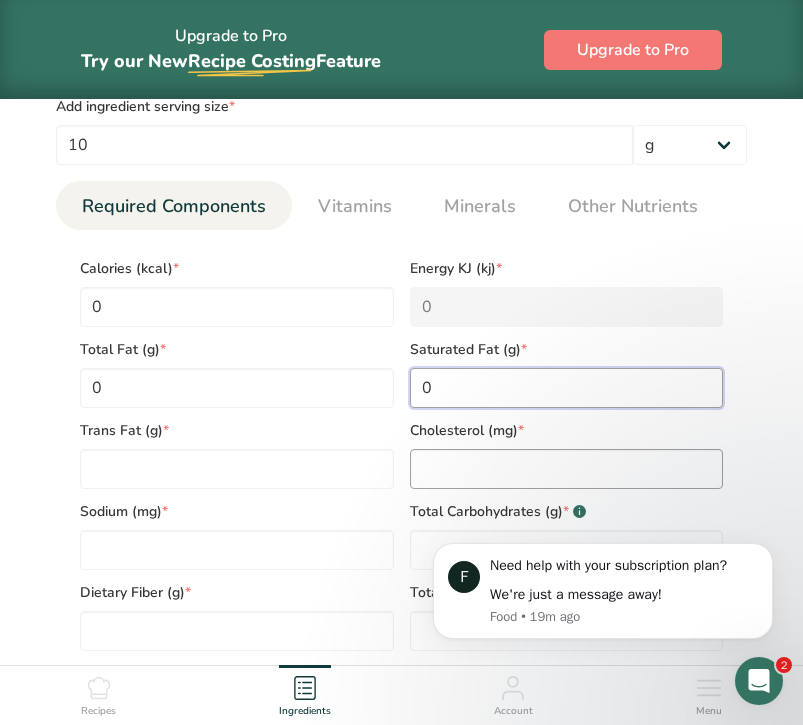 type on "0" 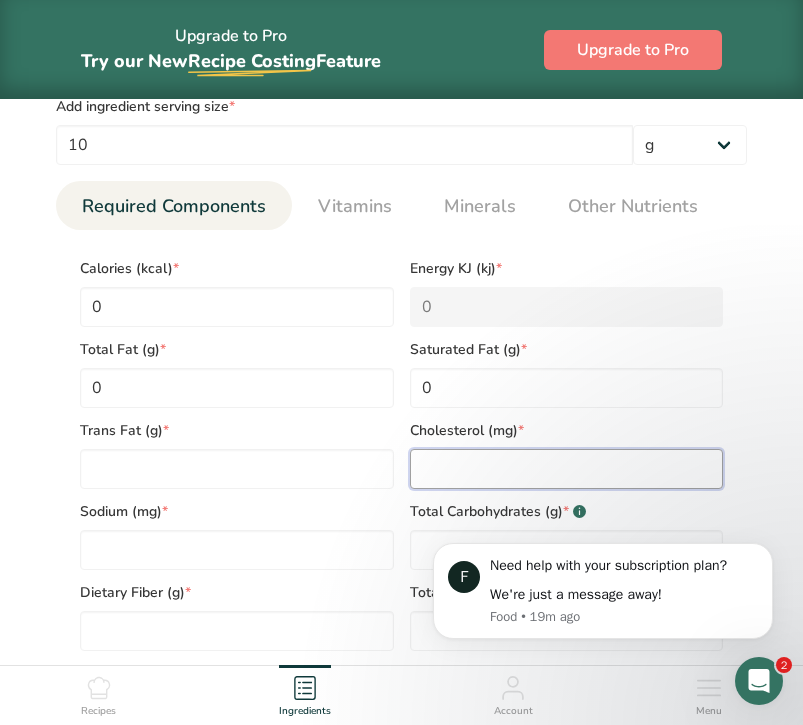 click at bounding box center (567, 469) 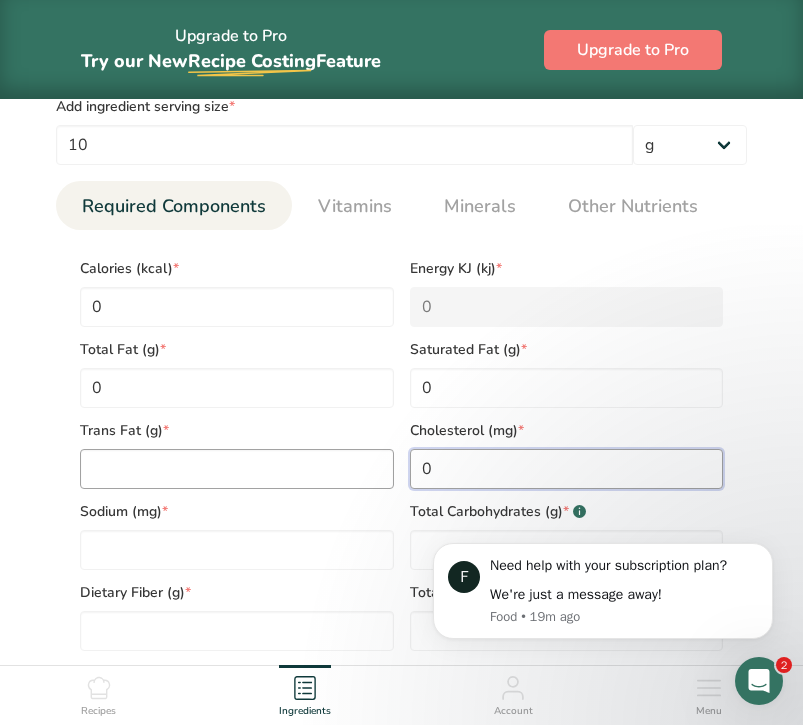 type on "0" 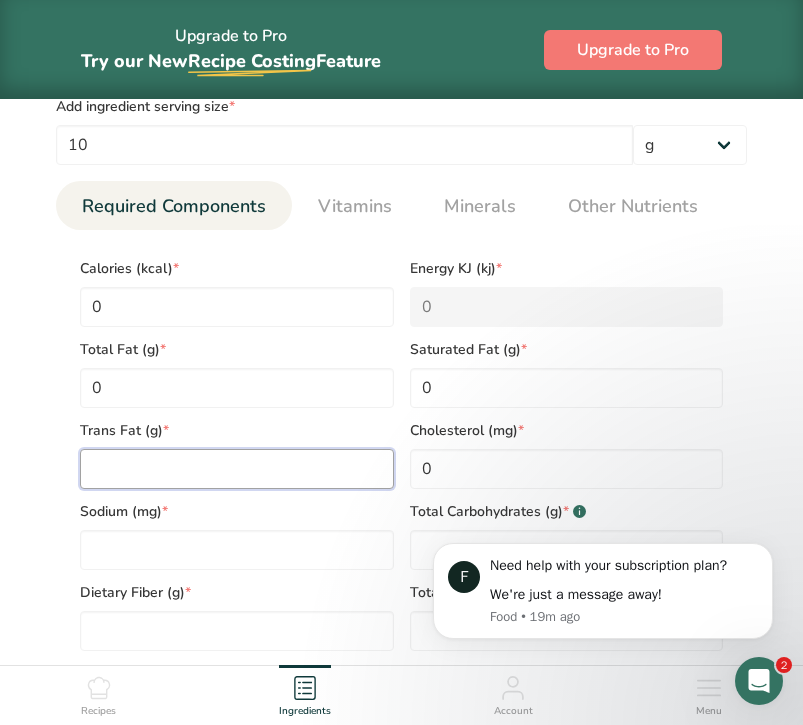 click at bounding box center [237, 469] 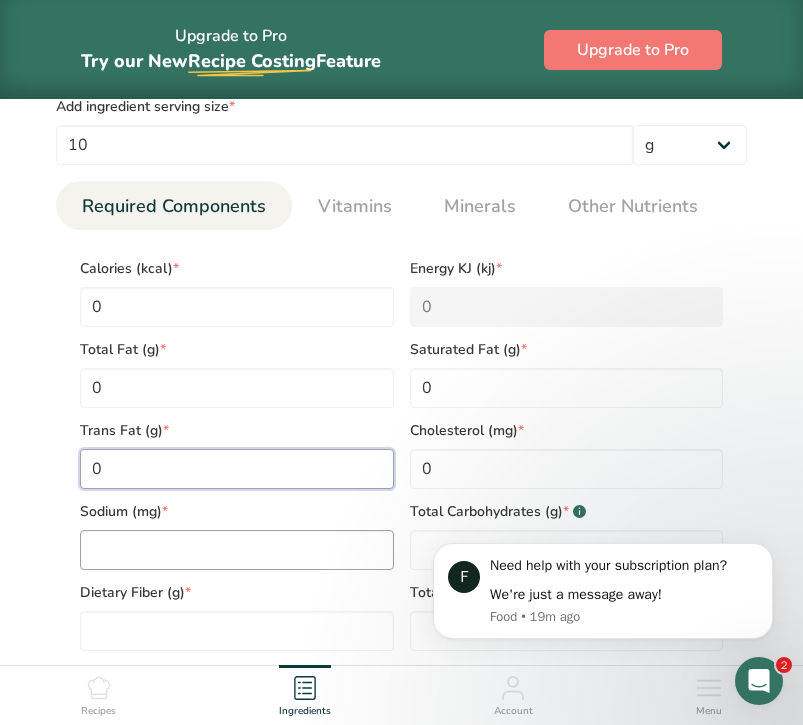 type on "0" 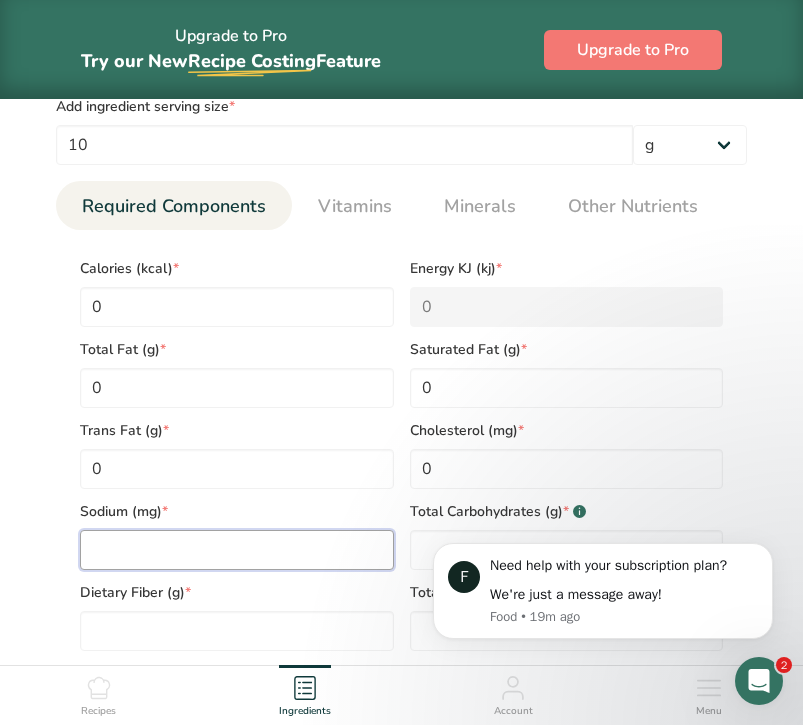 click at bounding box center [237, 550] 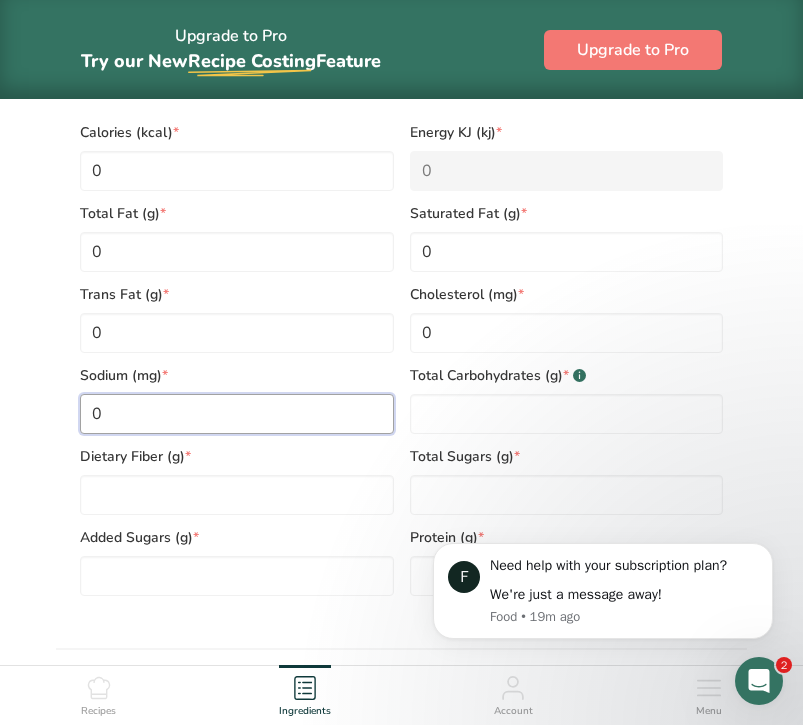 scroll, scrollTop: 1135, scrollLeft: 0, axis: vertical 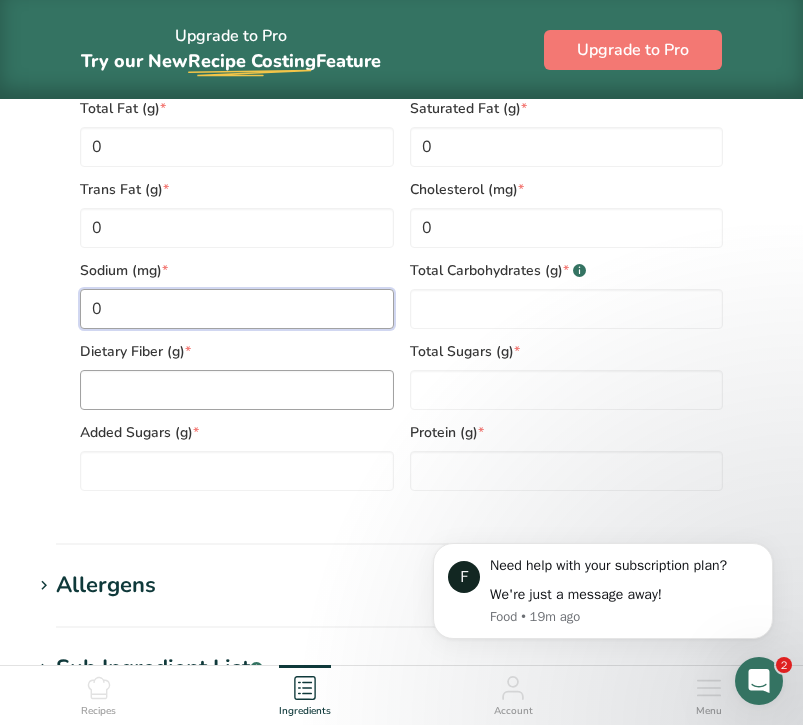 type on "0" 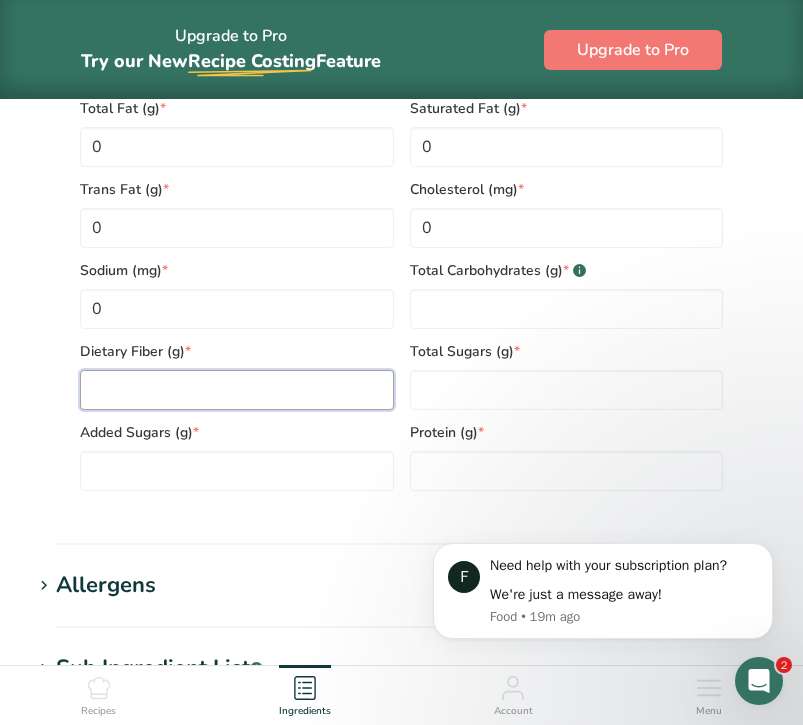 click at bounding box center (237, 390) 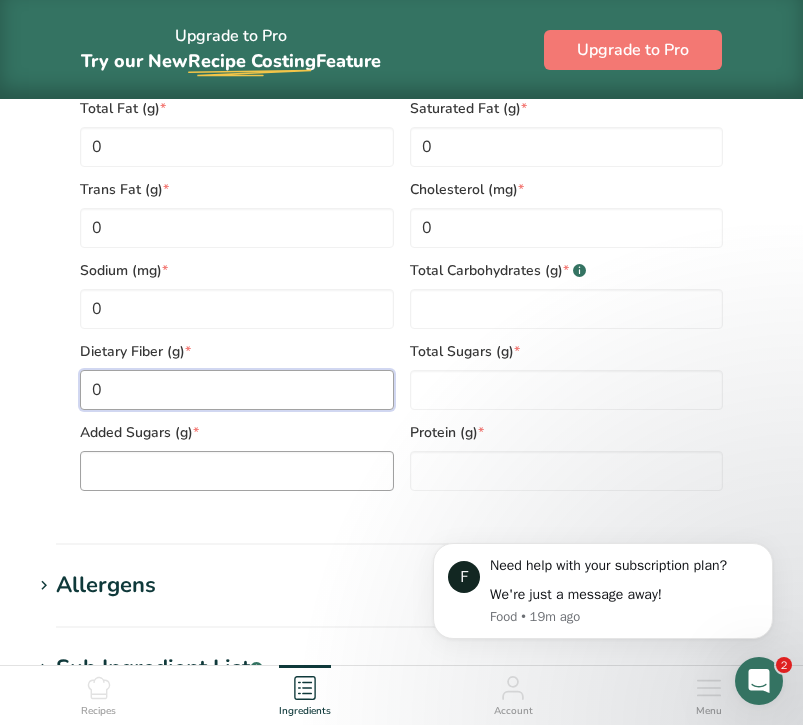 type on "0" 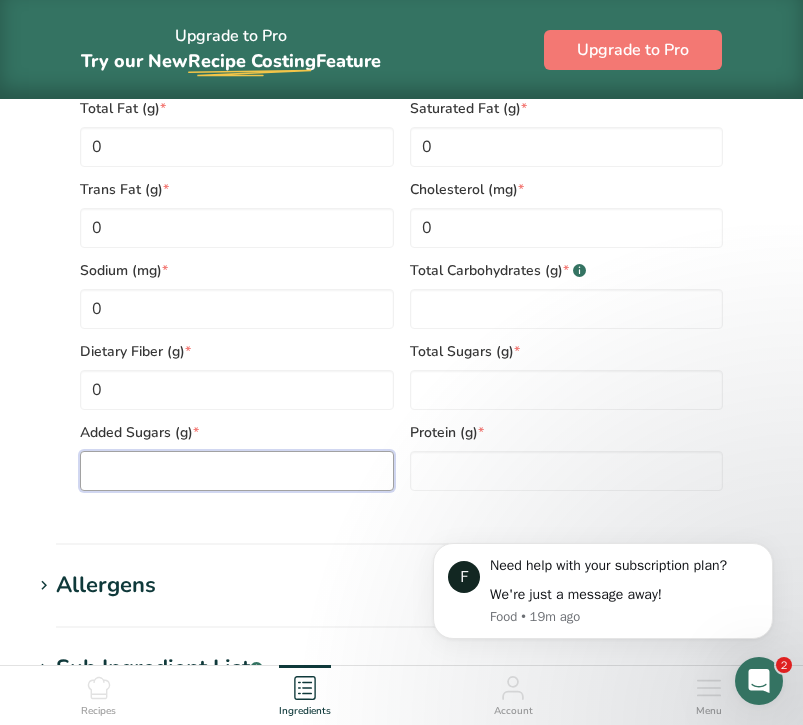 click at bounding box center [237, 471] 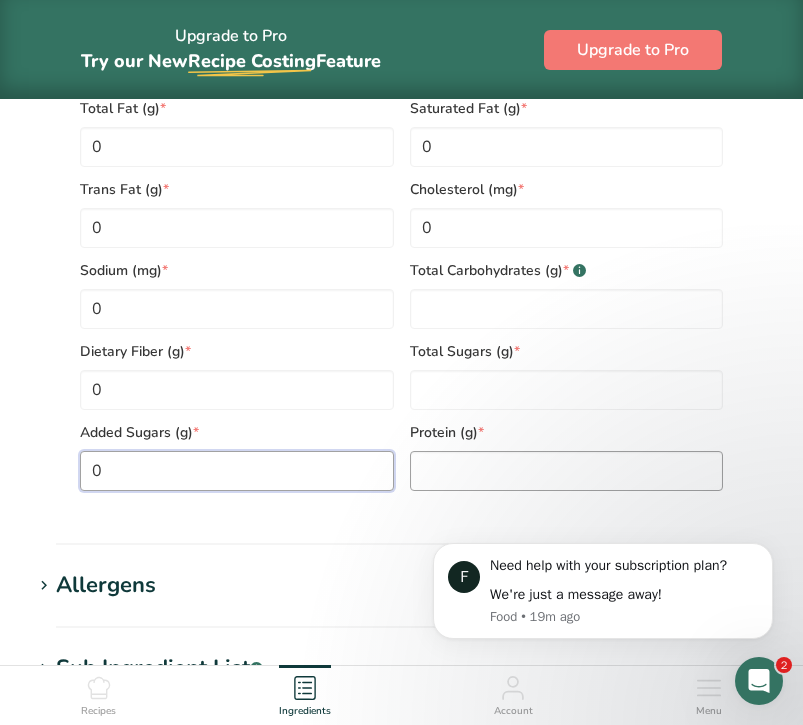 type on "0" 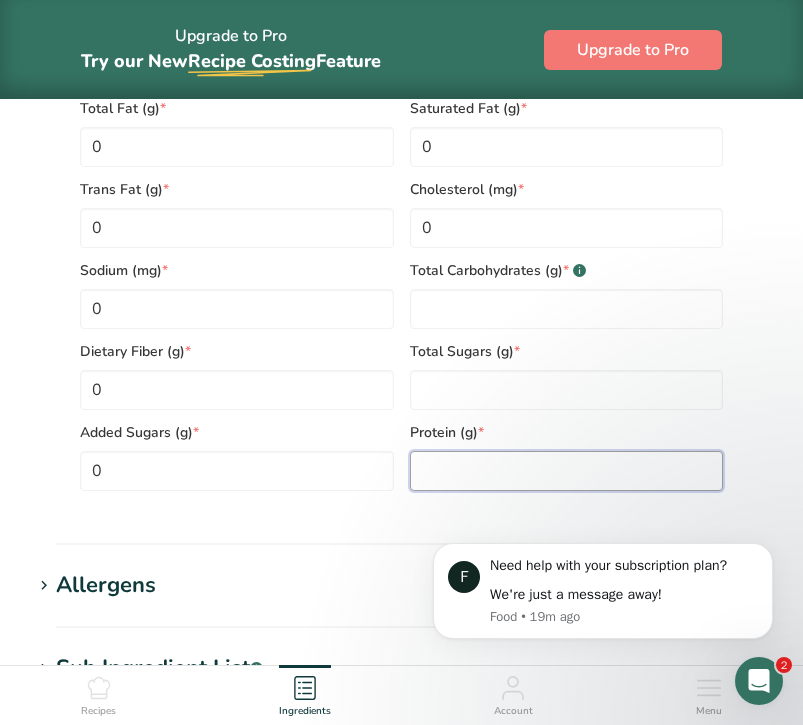 click at bounding box center (567, 471) 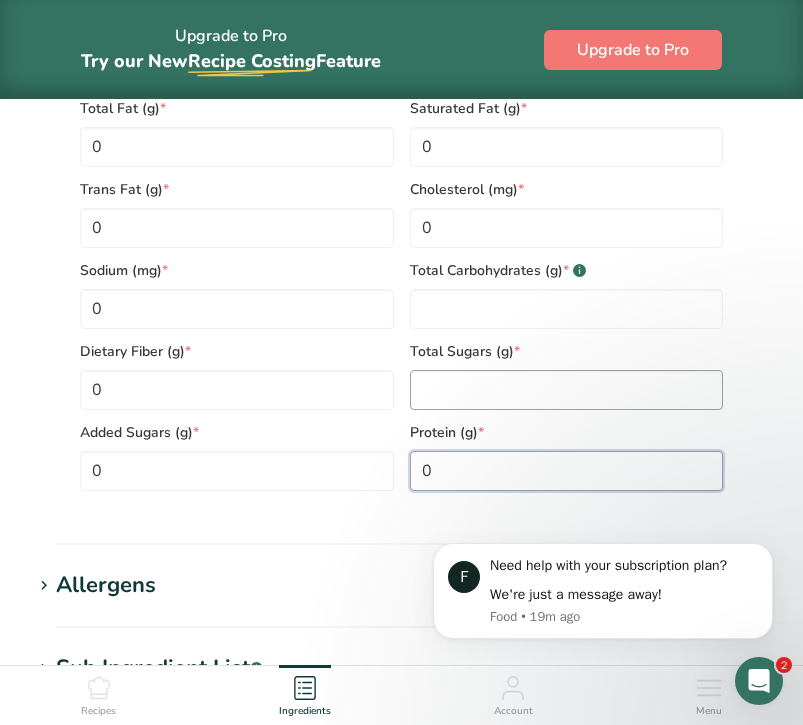 type on "0" 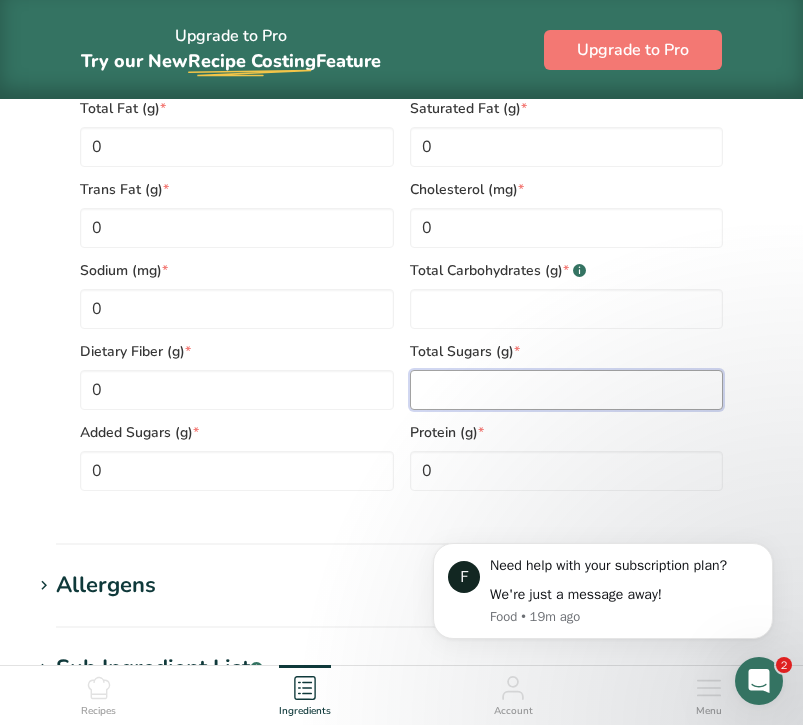 click at bounding box center (567, 390) 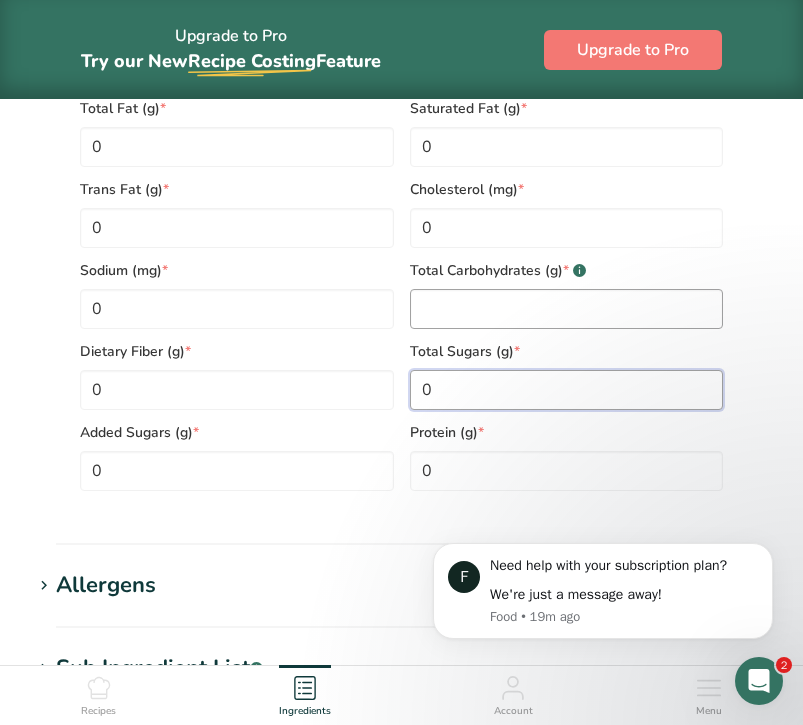 type on "0" 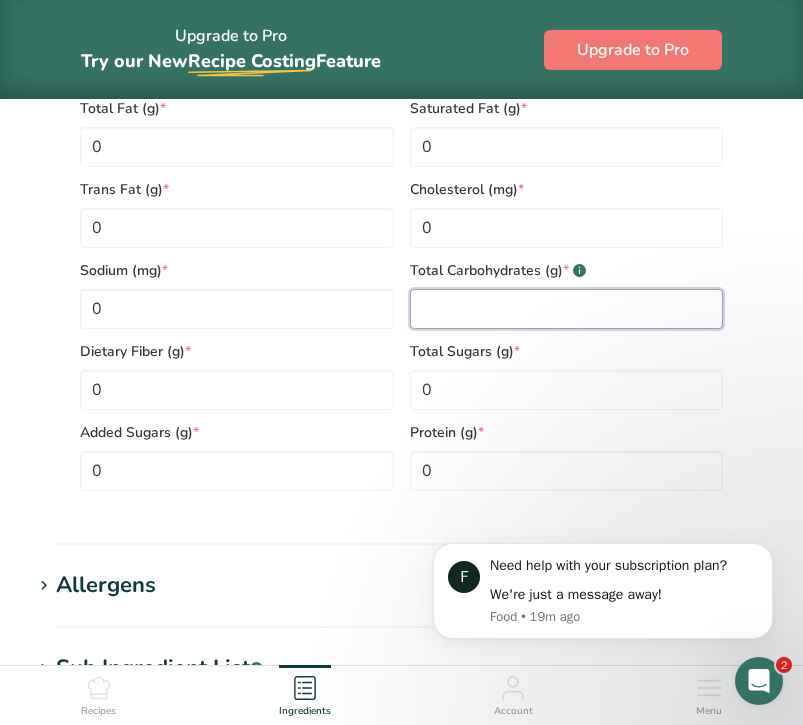 click at bounding box center [567, 309] 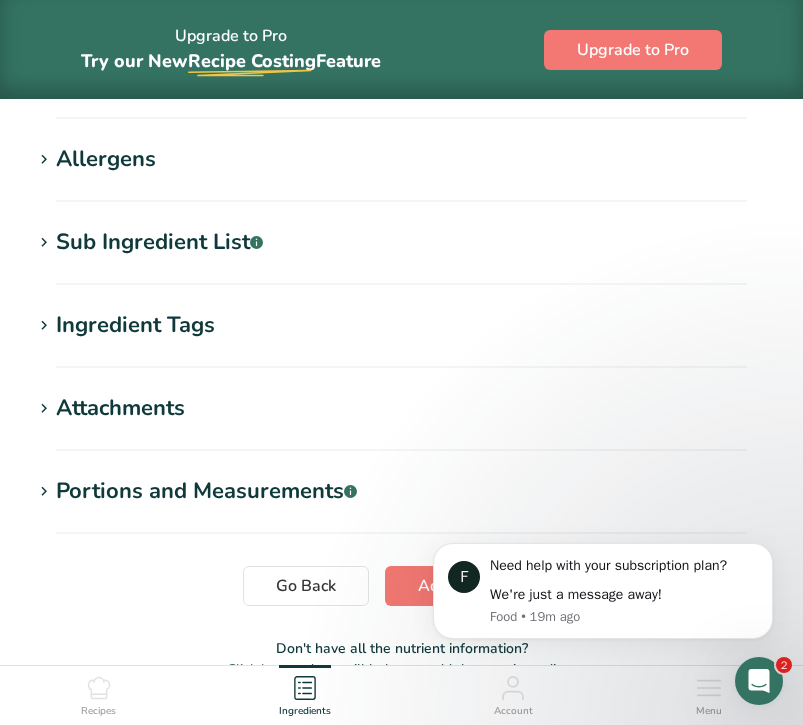scroll, scrollTop: 1579, scrollLeft: 0, axis: vertical 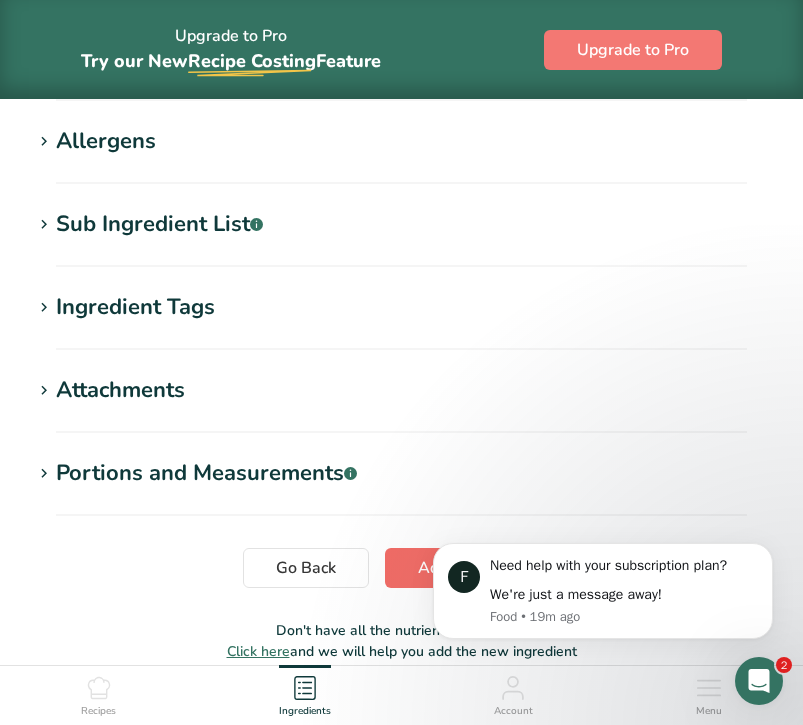 type on "0" 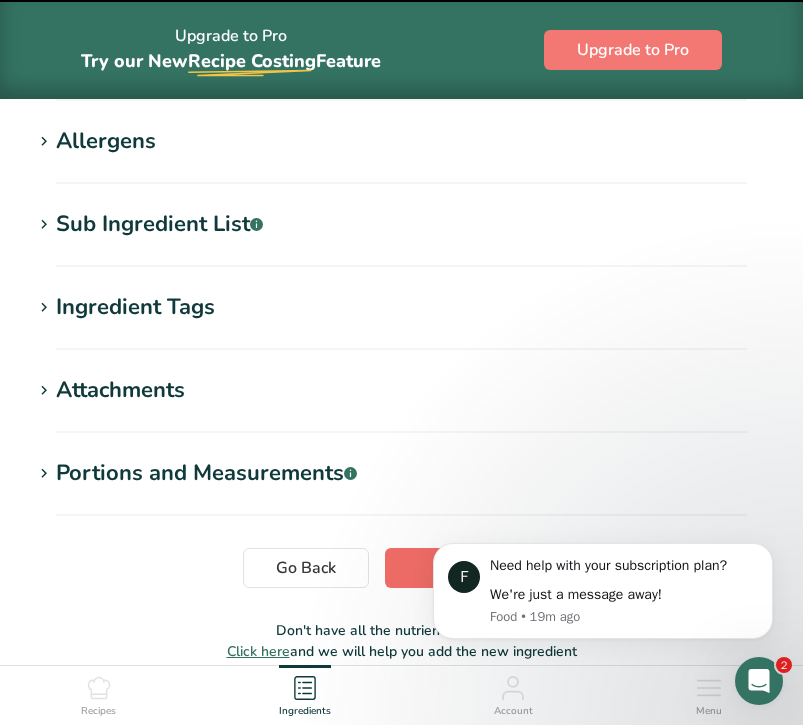 scroll, scrollTop: 425, scrollLeft: 0, axis: vertical 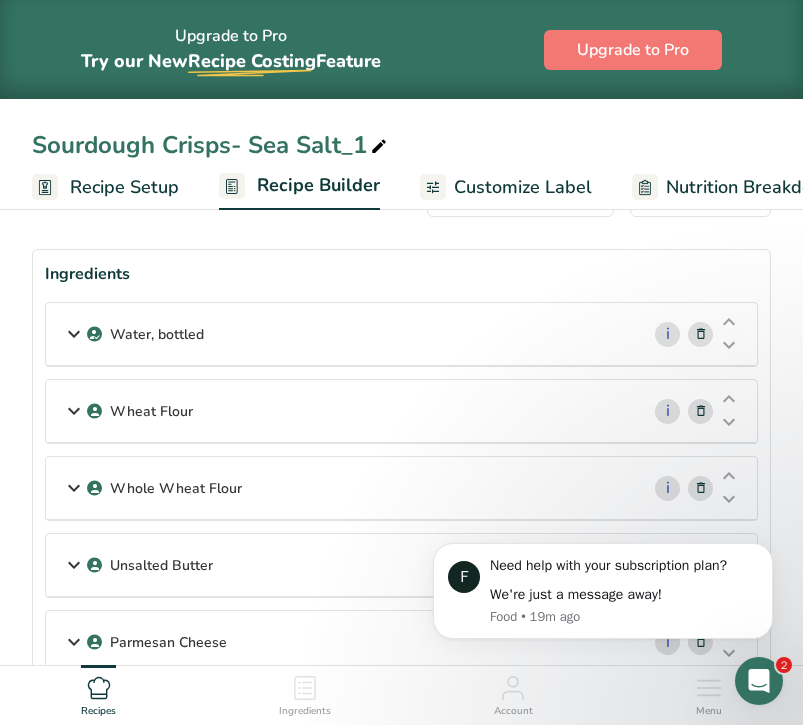 click on "Sourdough Crisps- Sea Salt_1" at bounding box center [211, 145] 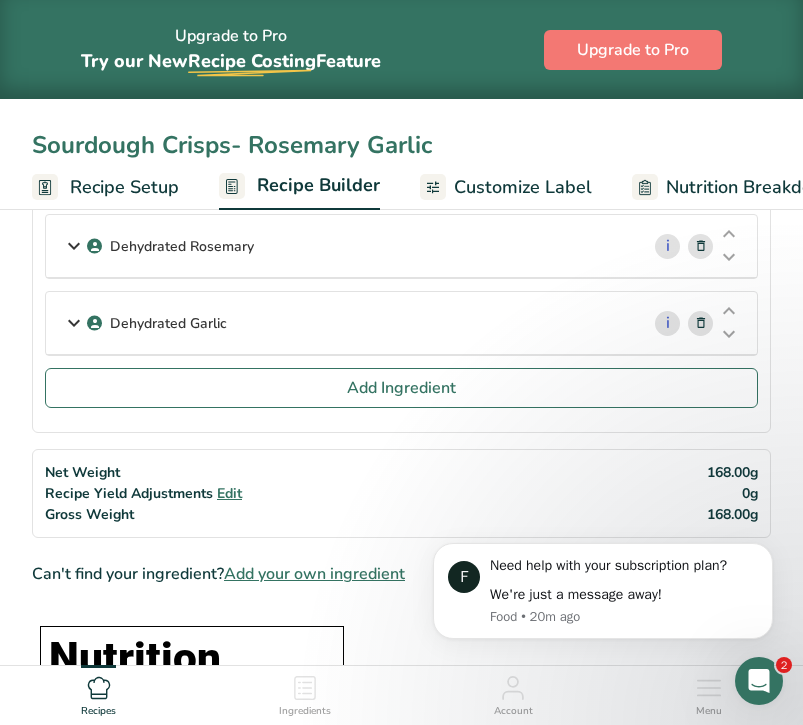 scroll, scrollTop: 683, scrollLeft: 0, axis: vertical 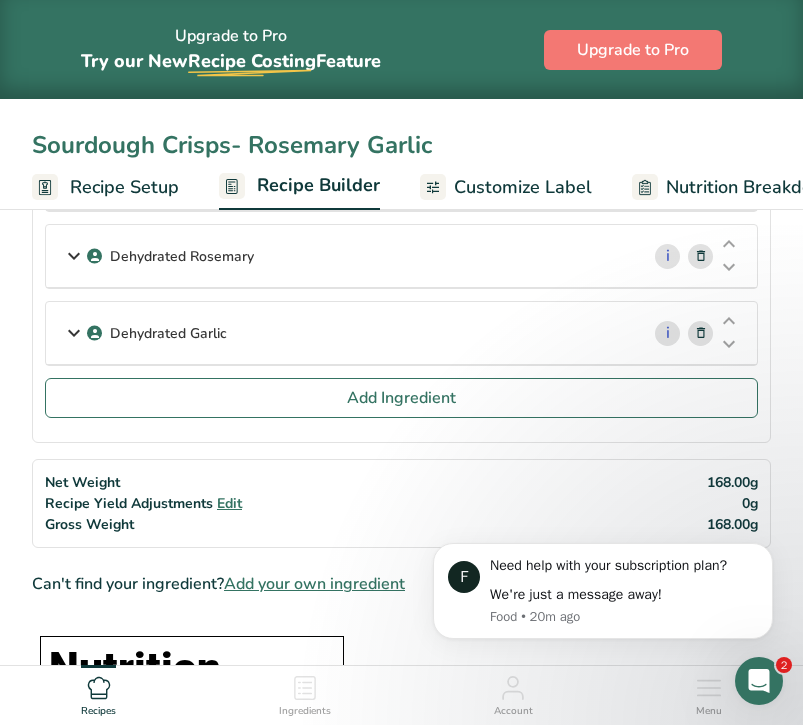 type on "Sourdough Crisps- Rosemary Garlic" 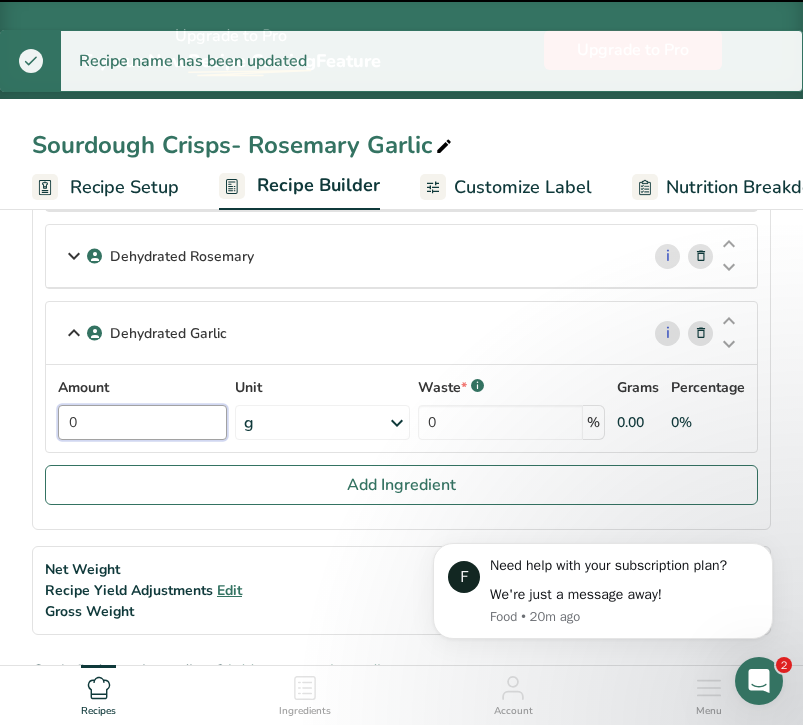click on "0" at bounding box center [142, 422] 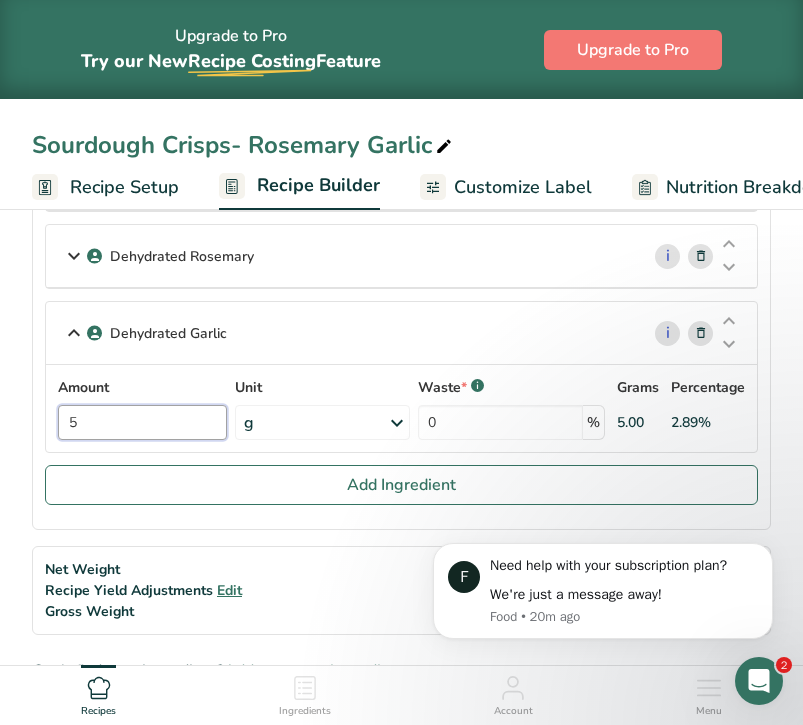 type on "5" 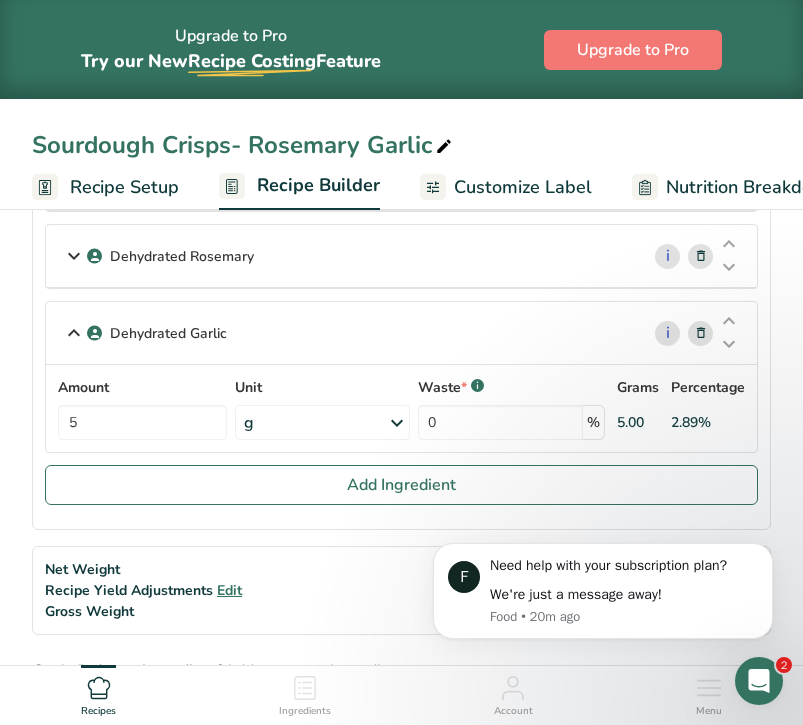 click on "Dehydrated Rosemary" at bounding box center (182, 256) 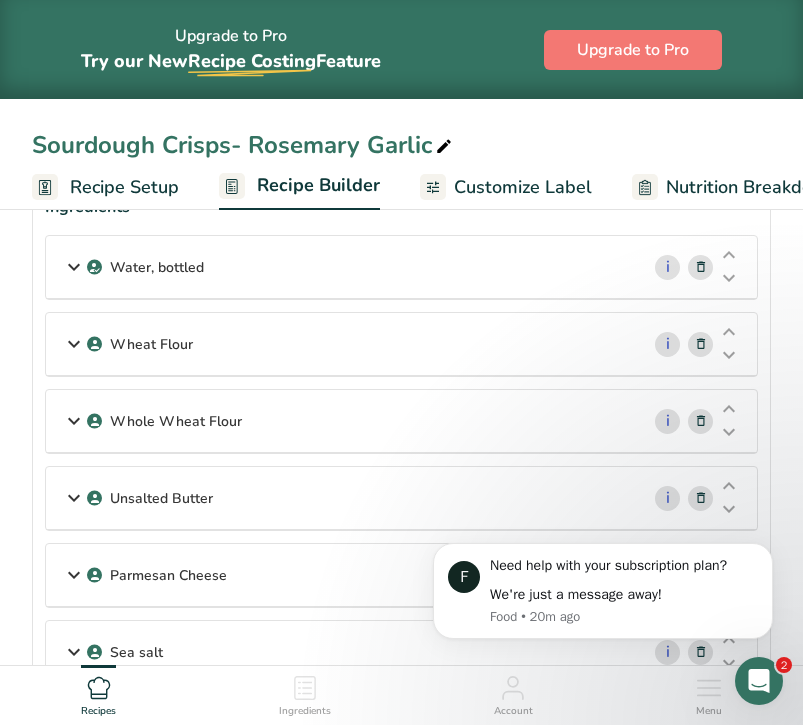 scroll, scrollTop: 110, scrollLeft: 0, axis: vertical 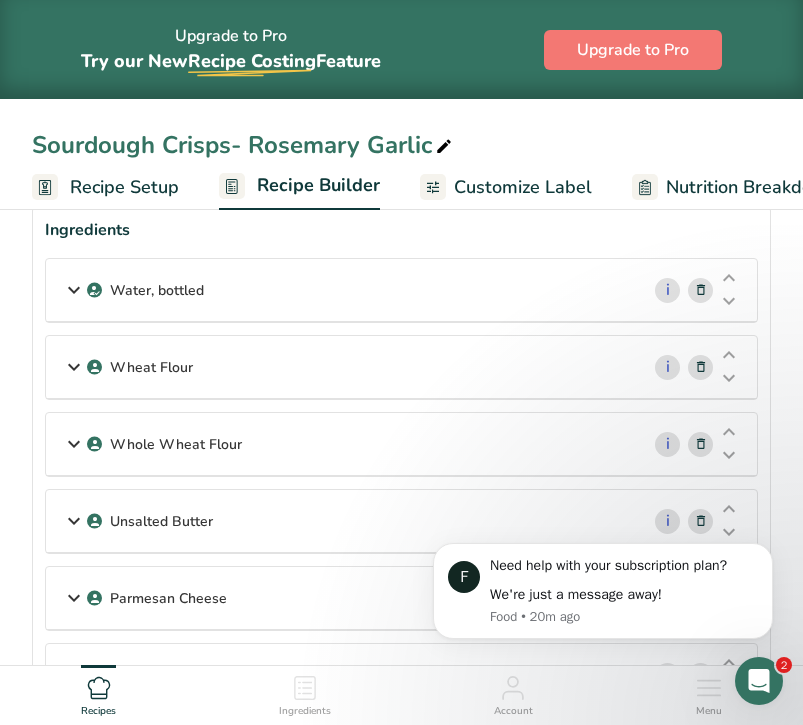 click on "Wheat Flour" at bounding box center (342, 367) 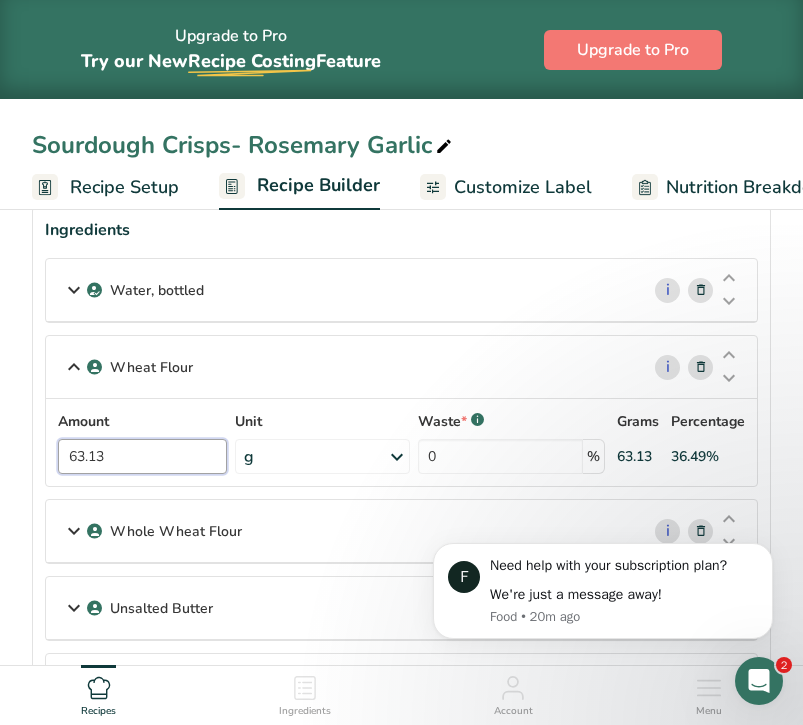 click on "63.13" at bounding box center (142, 456) 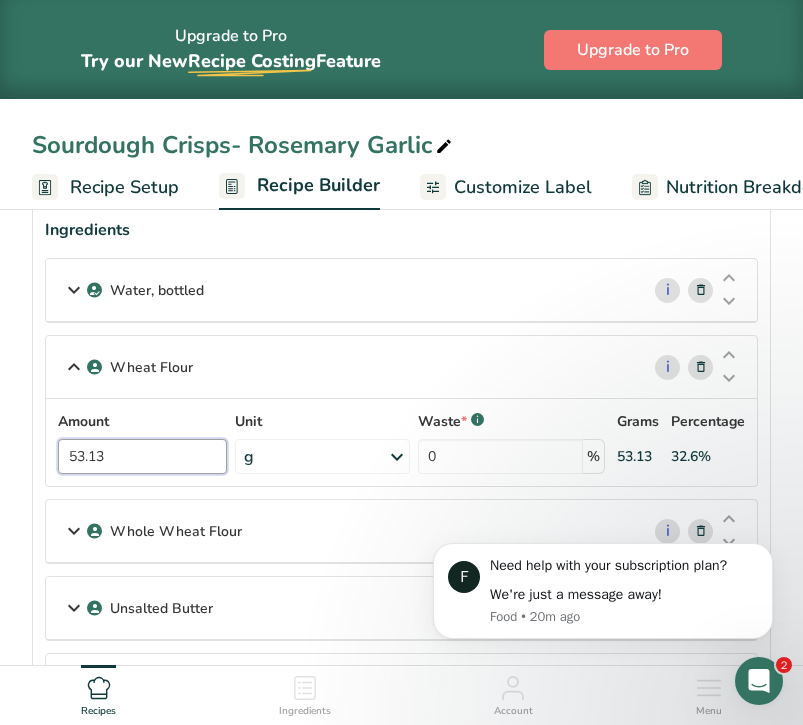 type on "53.13" 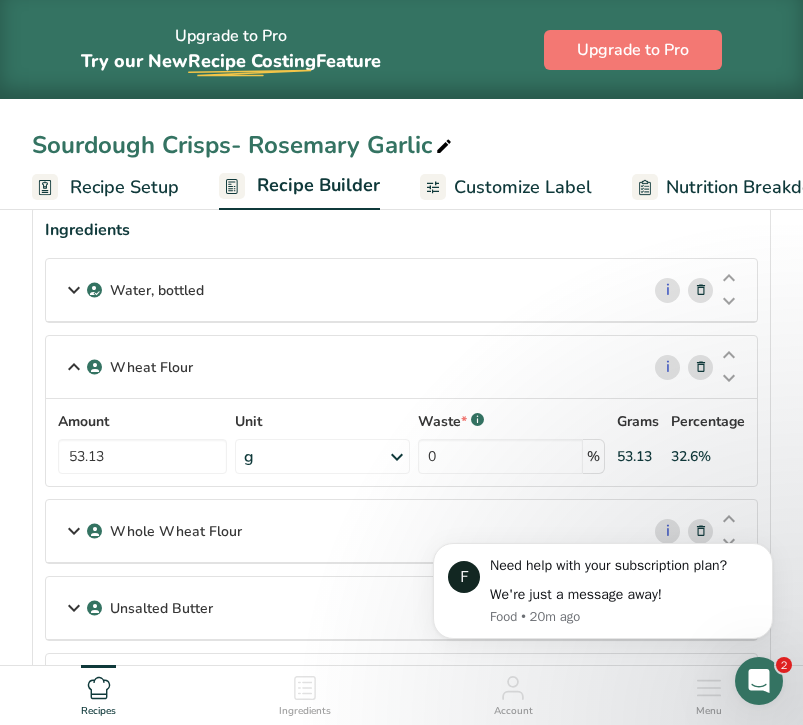 click on "Water, bottled" at bounding box center (342, 290) 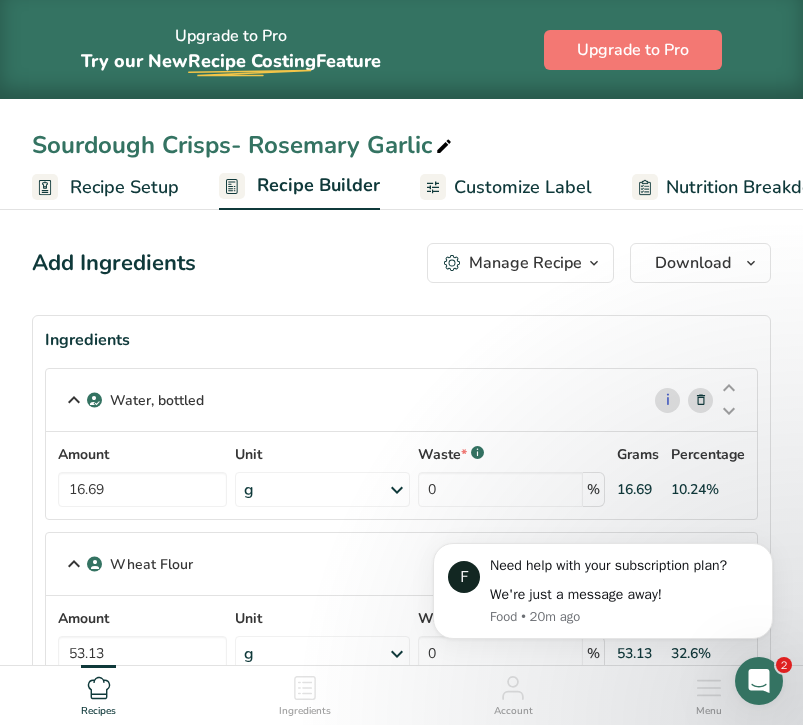 scroll, scrollTop: 0, scrollLeft: 0, axis: both 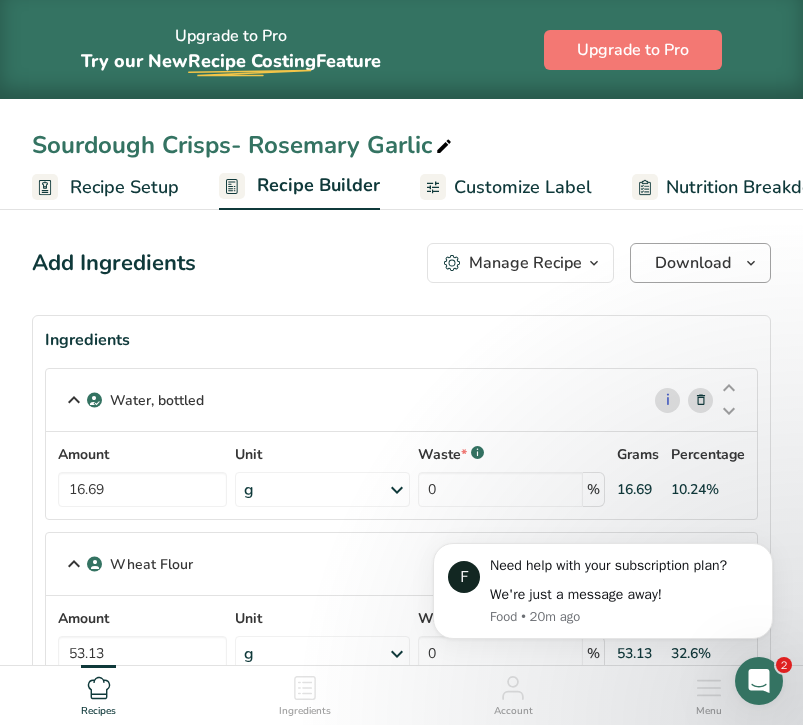 click on "Download" at bounding box center (693, 263) 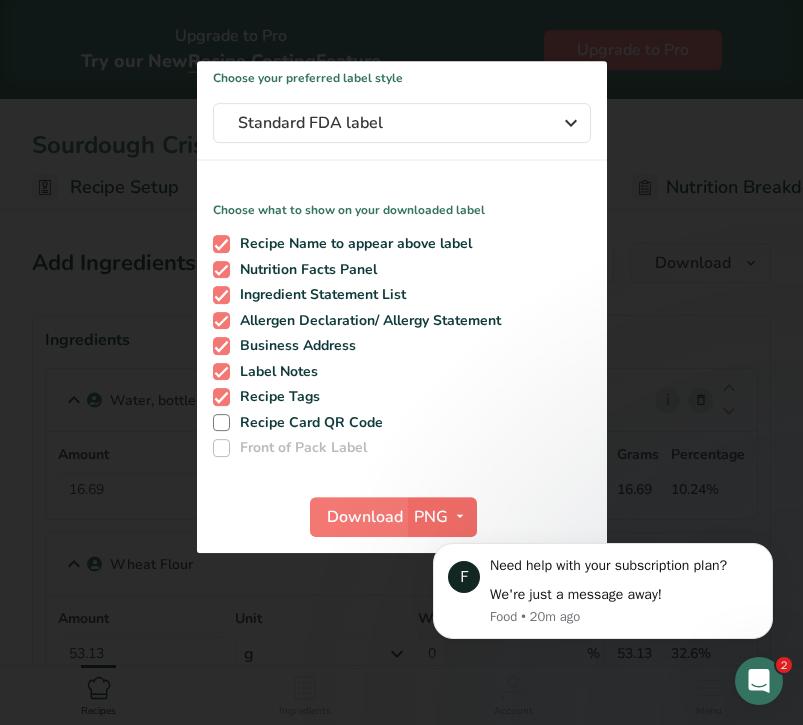 click on "PNG" at bounding box center (431, 517) 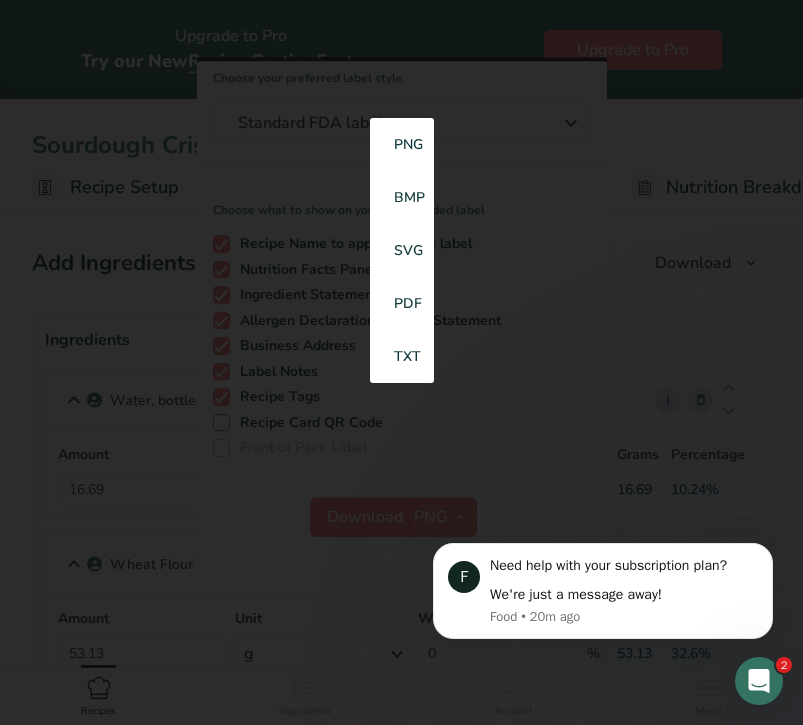 click at bounding box center [402, 305] 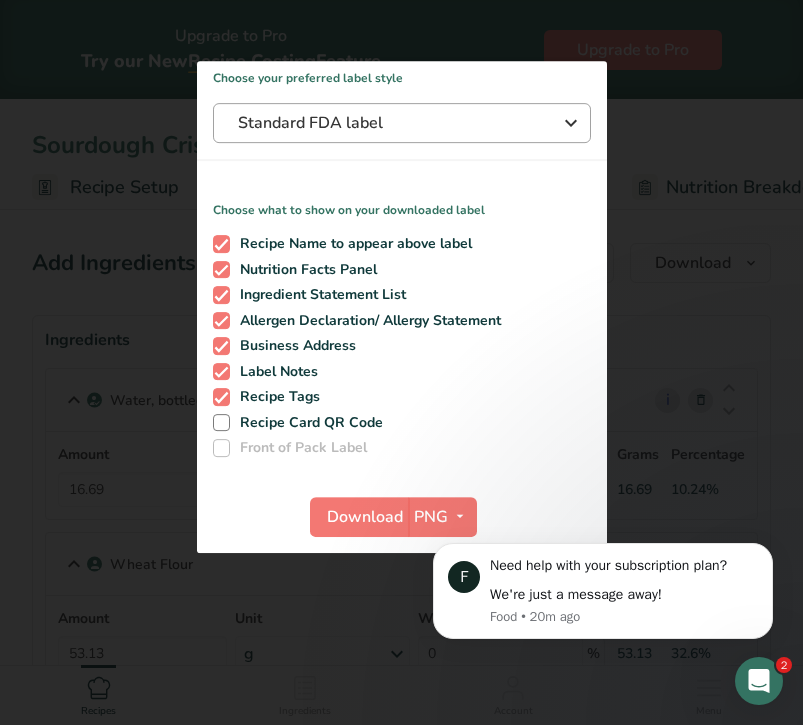click on "Standard FDA label" at bounding box center (388, 123) 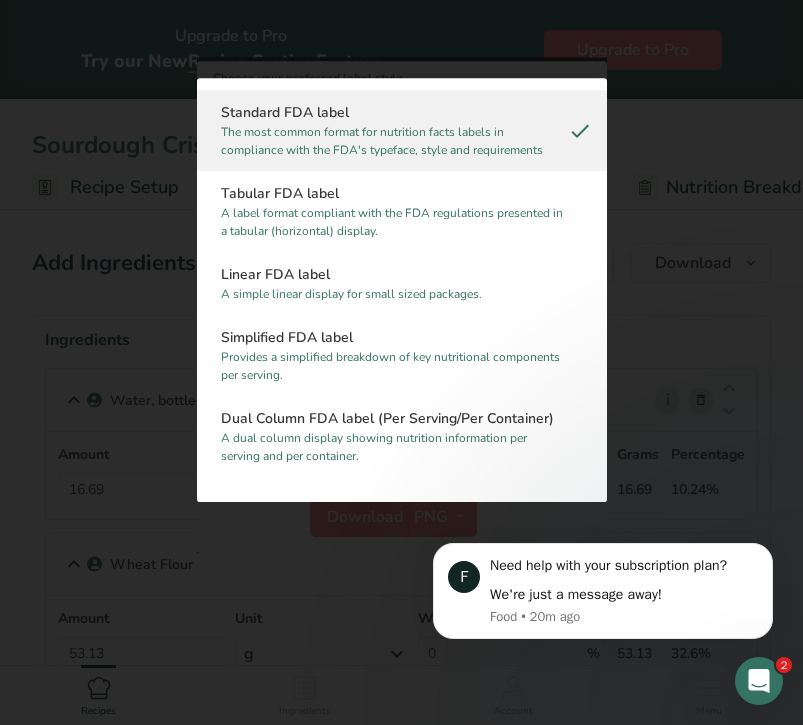 click on "Standard FDA label" at bounding box center (402, 112) 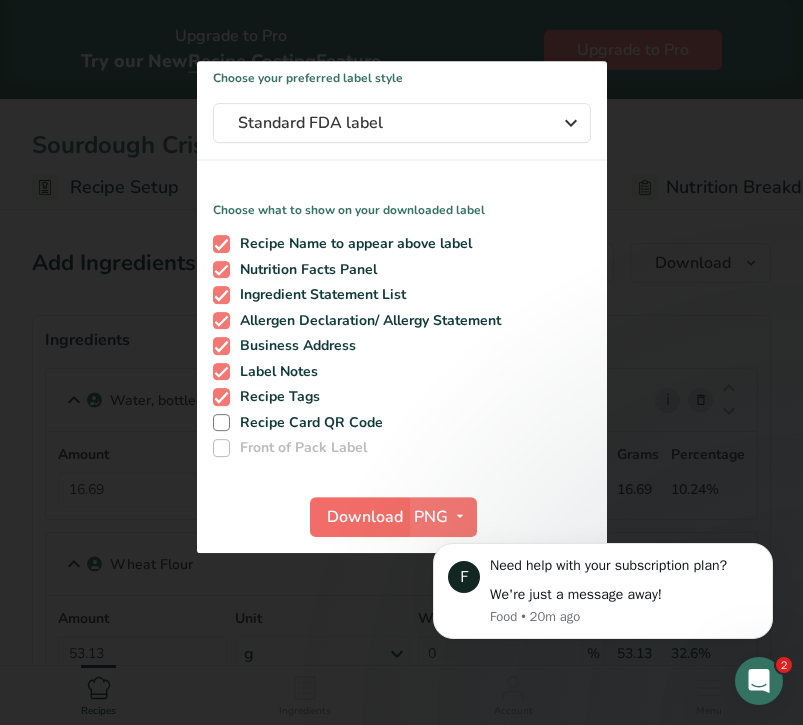 click on "Download" at bounding box center (365, 517) 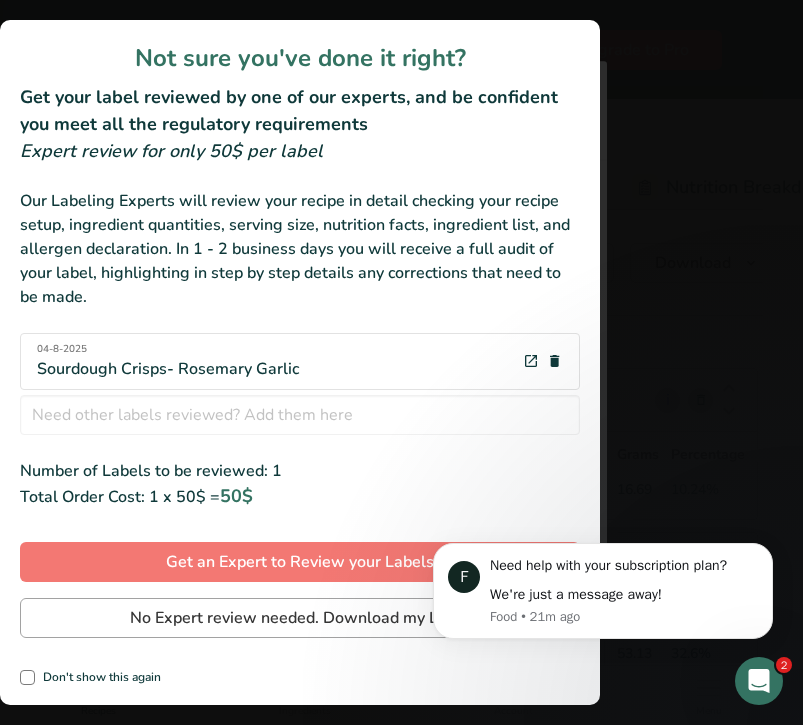 click on "No Expert review needed. Download my Label" at bounding box center (300, 618) 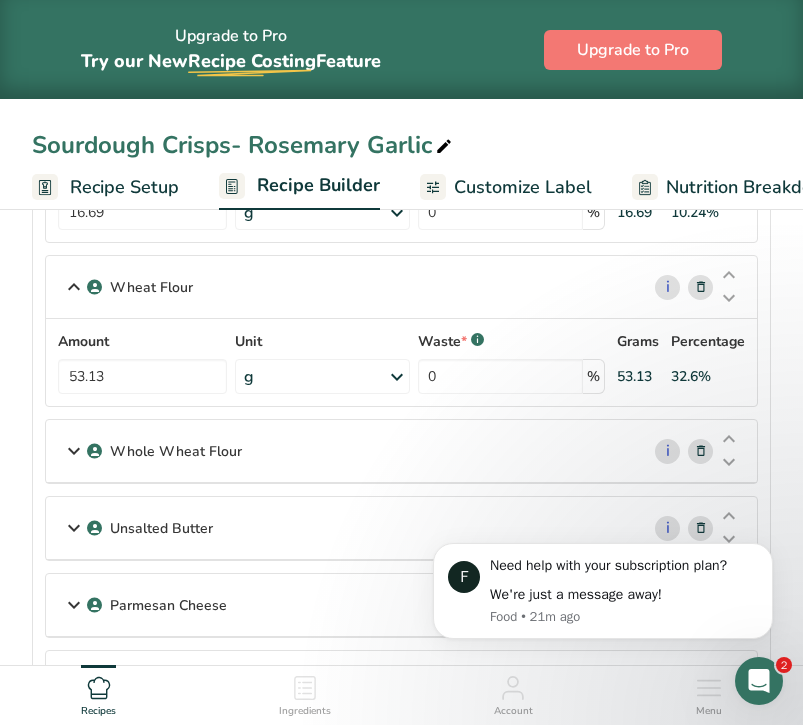 scroll, scrollTop: 692, scrollLeft: 0, axis: vertical 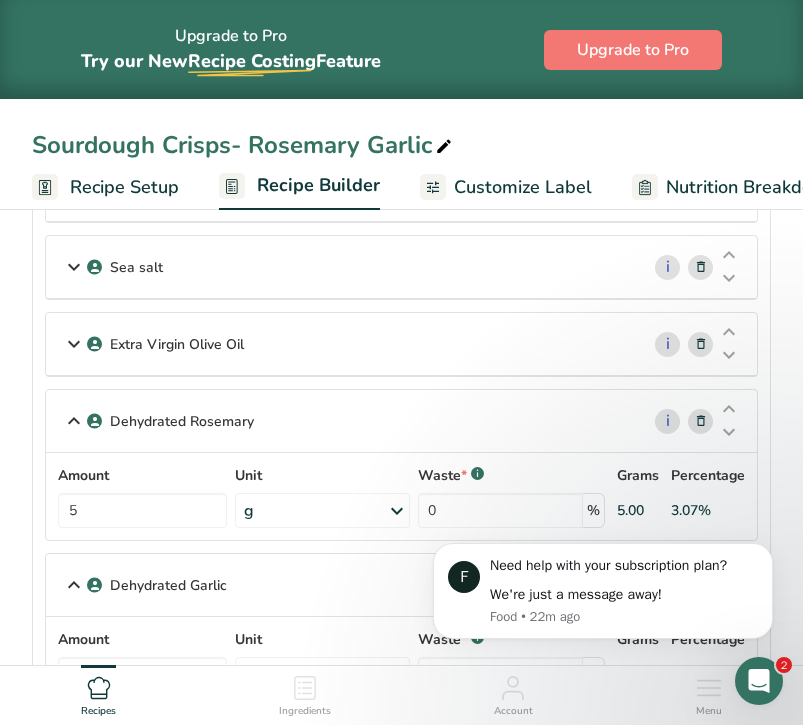 click 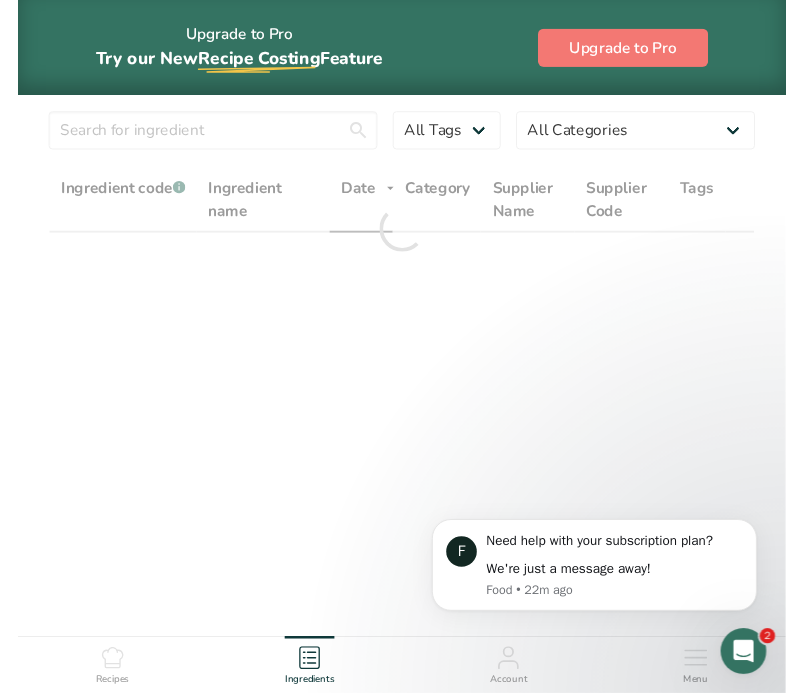 scroll, scrollTop: 0, scrollLeft: 0, axis: both 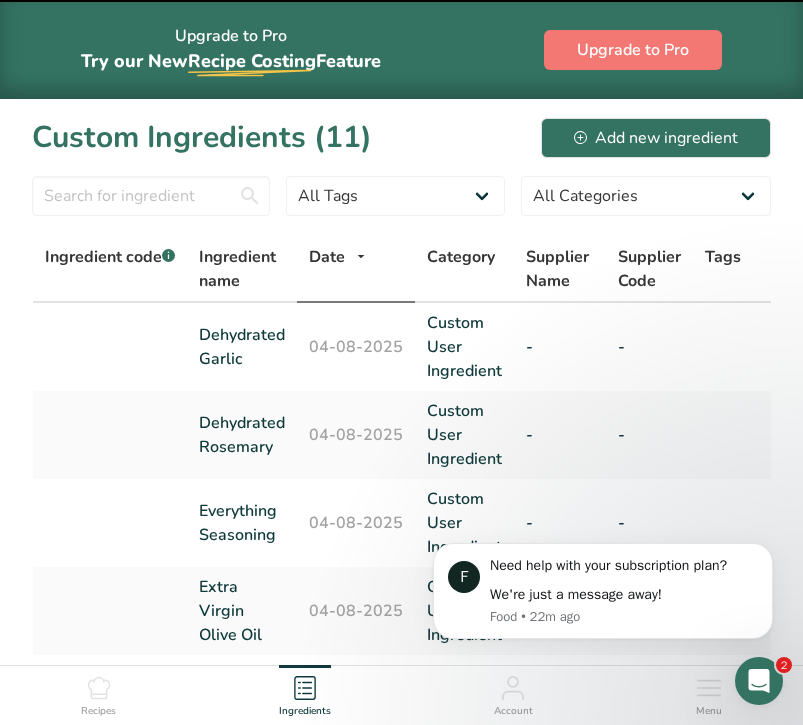 click on "Recipes" at bounding box center [98, 692] 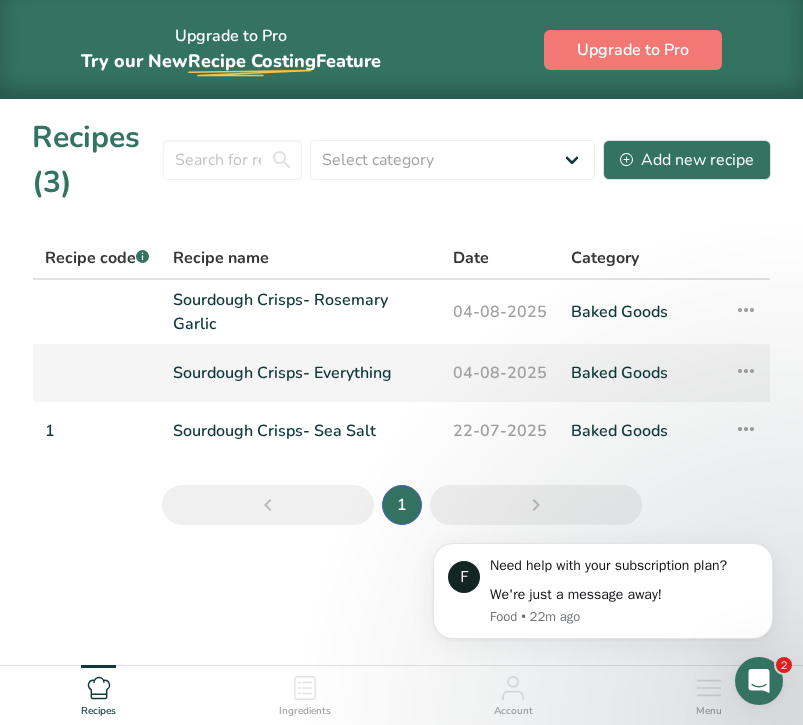 click at bounding box center (746, 371) 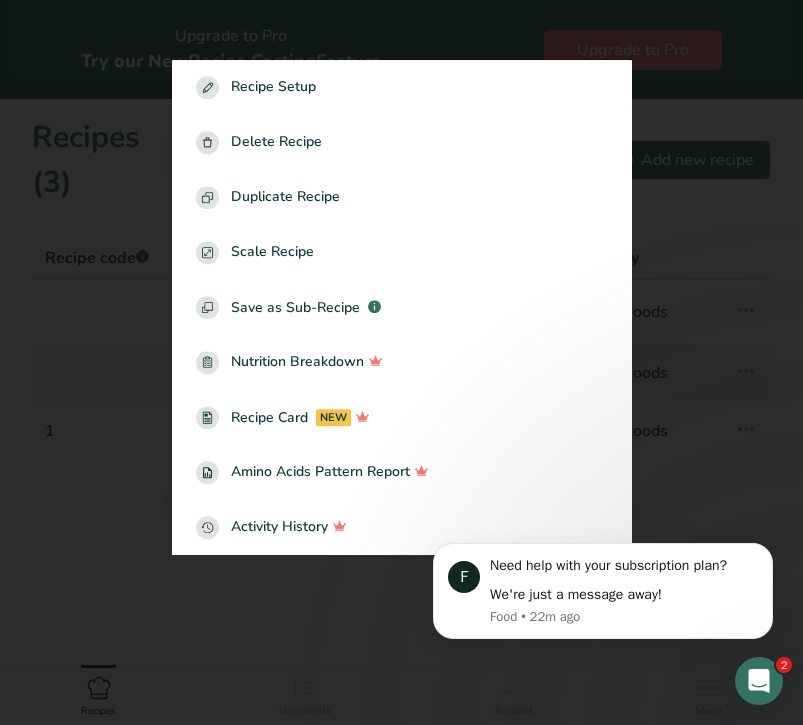 click at bounding box center (401, 362) 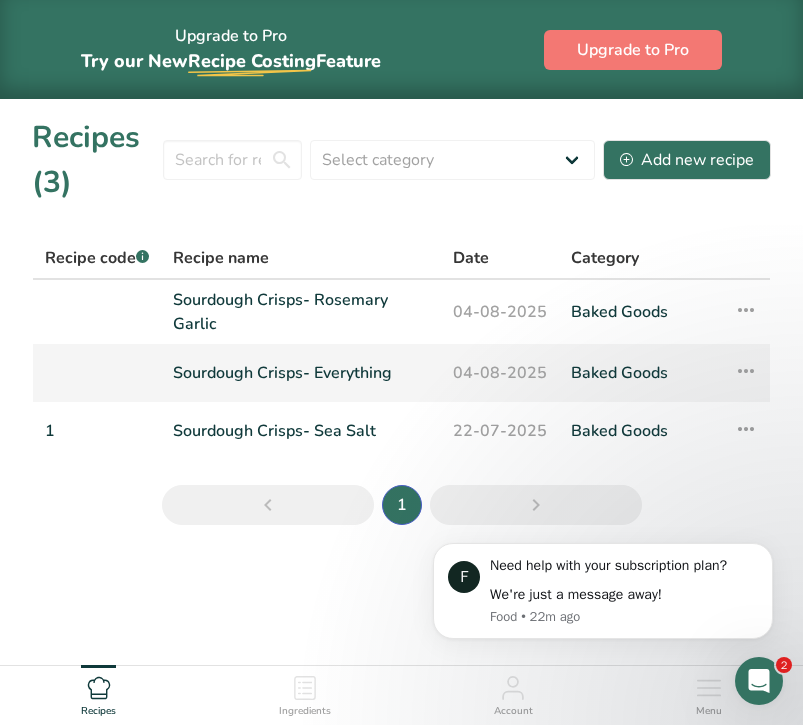 click on "Baked Goods" at bounding box center [640, 373] 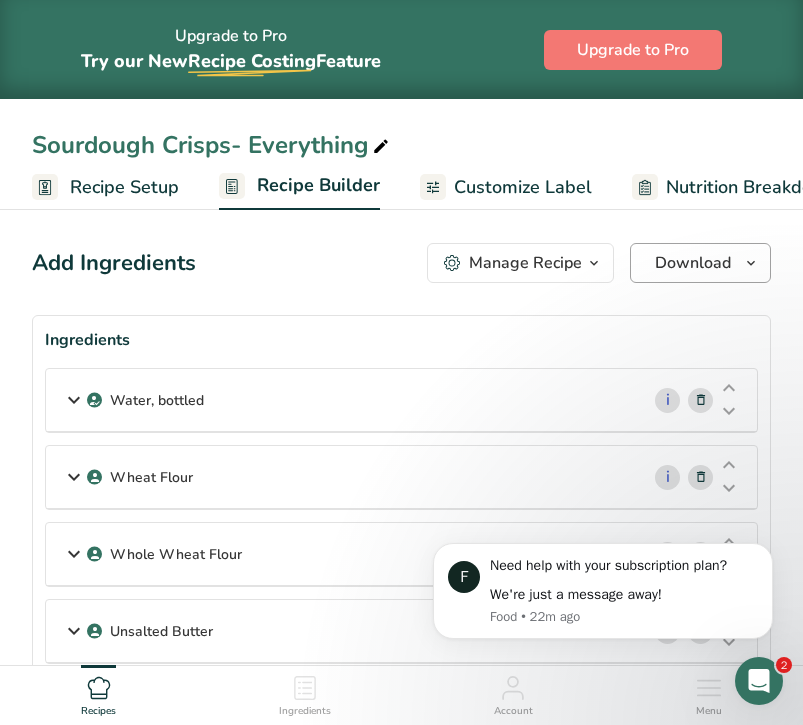 click on "Download" at bounding box center [693, 263] 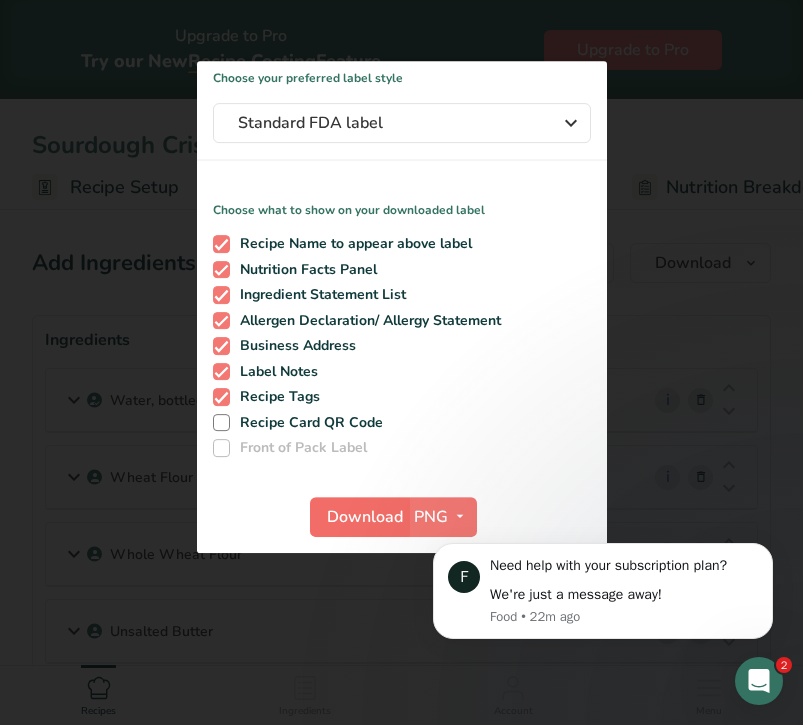 click on "Download" at bounding box center [365, 517] 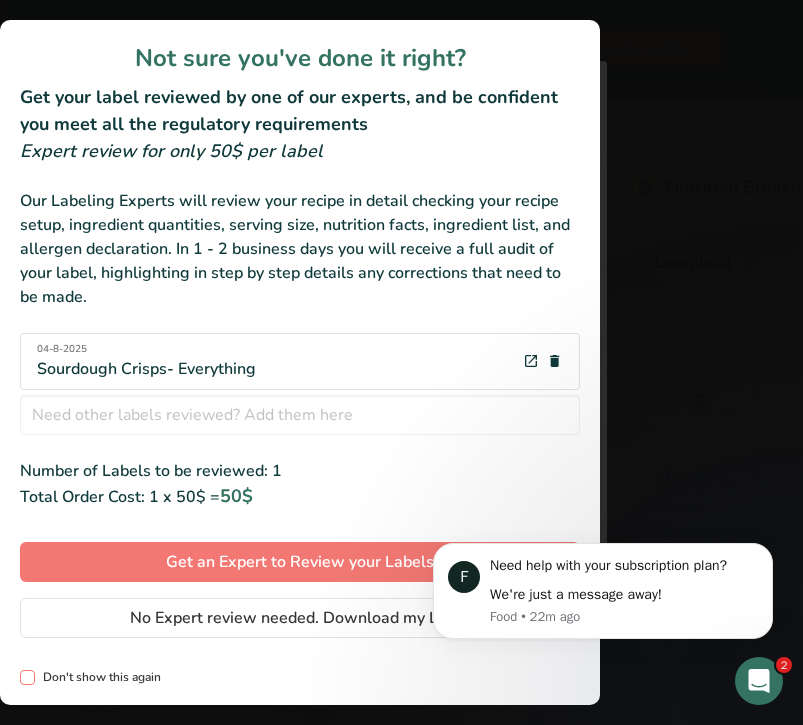 click on "Don't show this again" at bounding box center [98, 677] 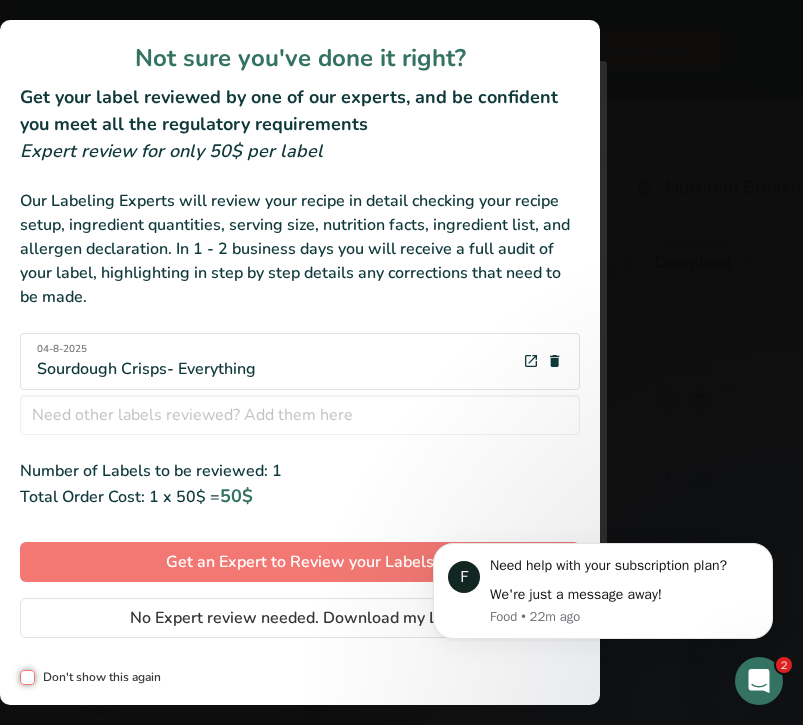 click on "Don't show this again" at bounding box center [26, 677] 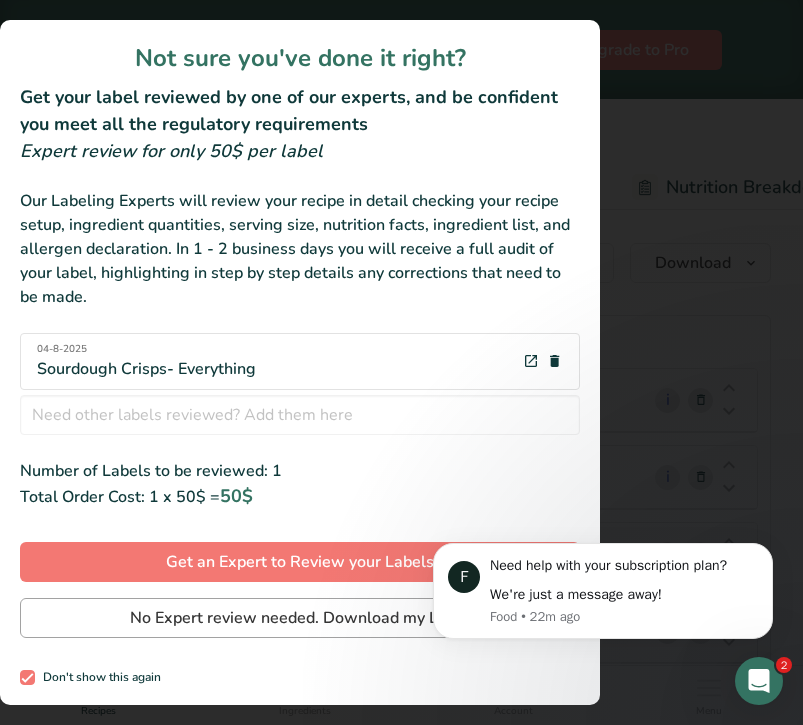 click on "No Expert review needed. Download my Label" at bounding box center (300, 618) 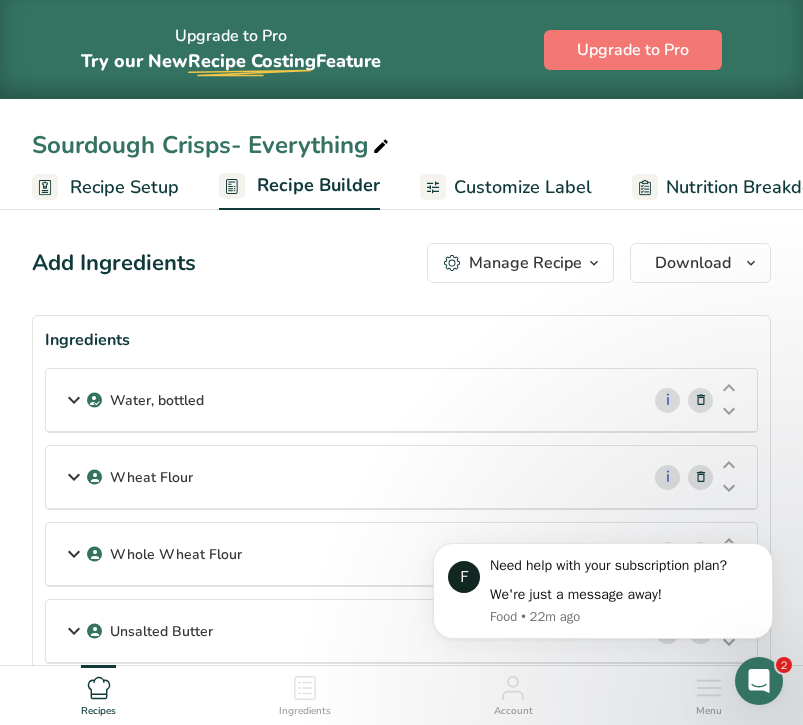 click 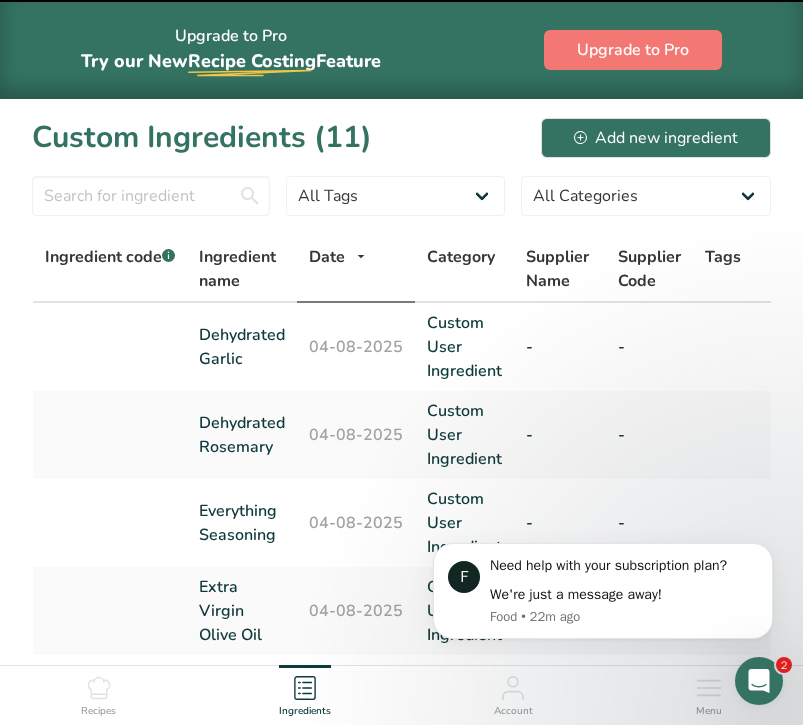 click on "Recipes" at bounding box center [98, 692] 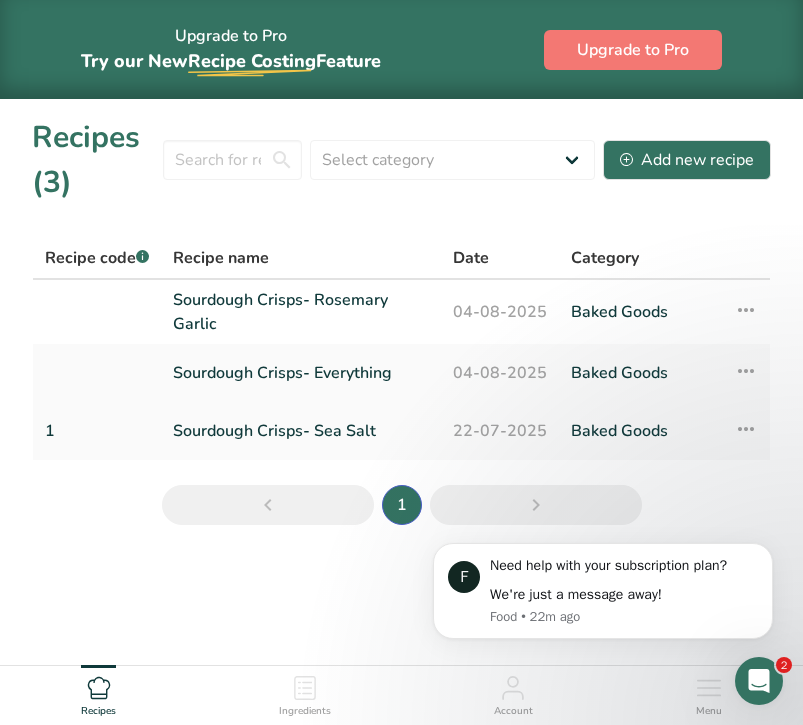 click on "Baked Goods" at bounding box center (640, 431) 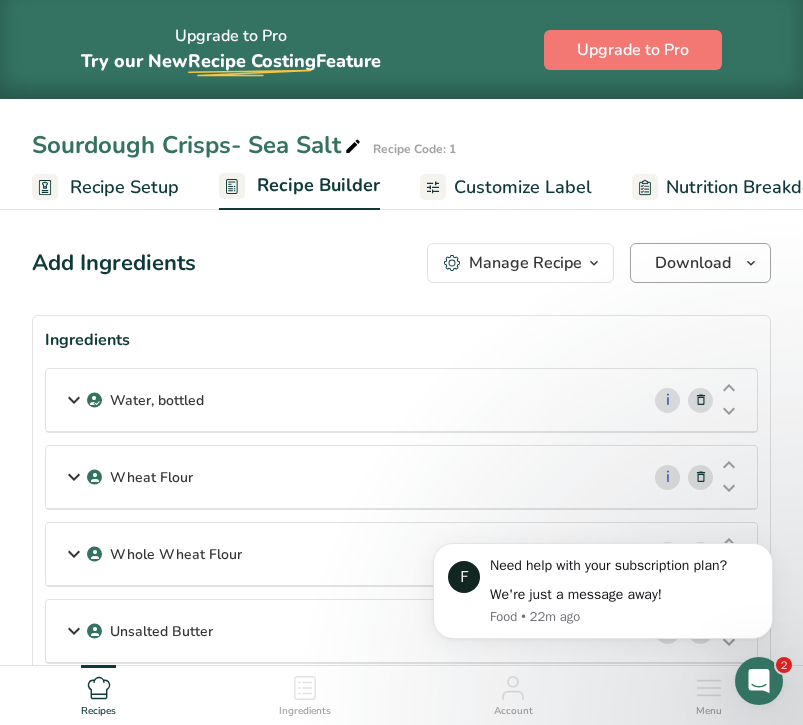 click on "Download" at bounding box center (693, 263) 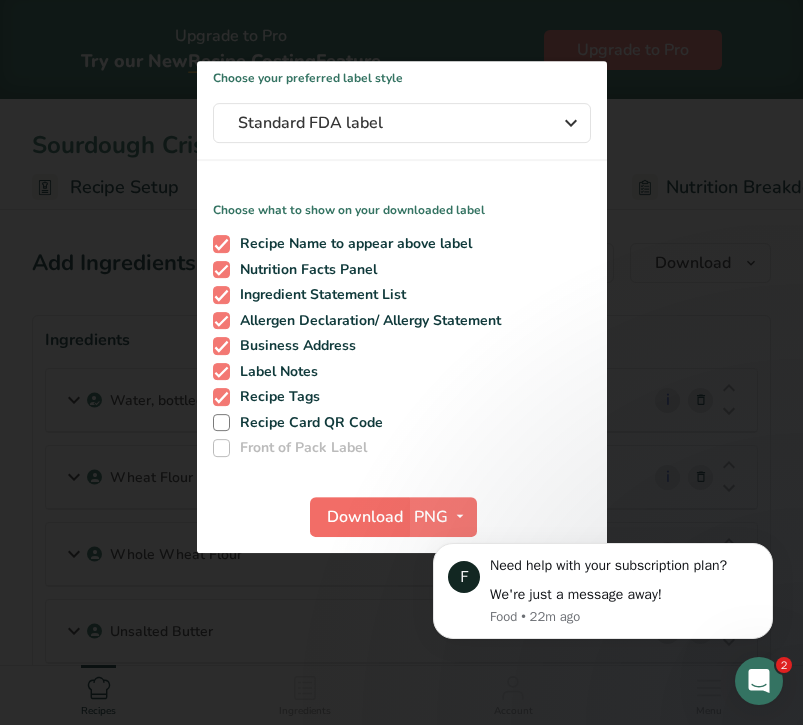 click on "Download" at bounding box center [365, 517] 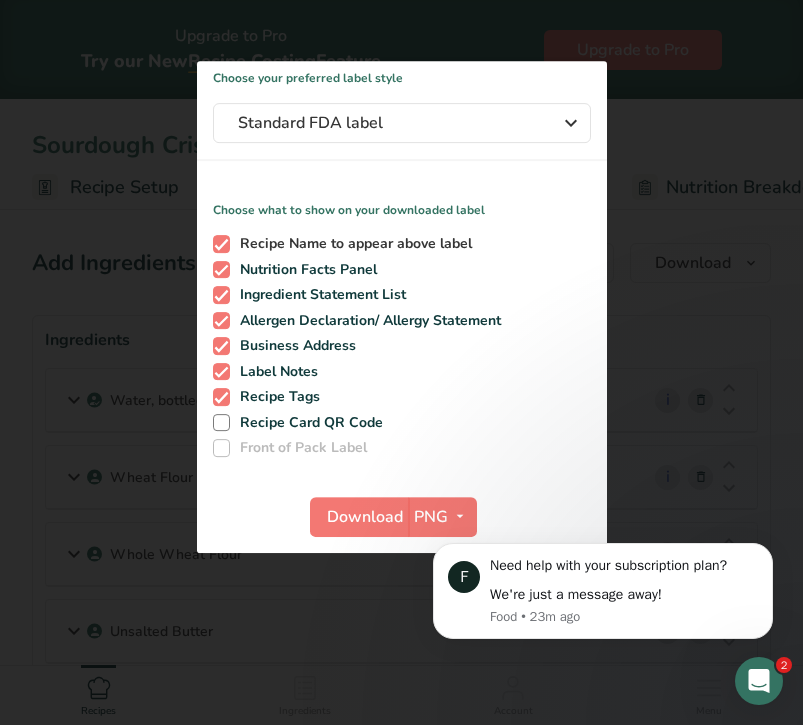 click at bounding box center (222, 244) 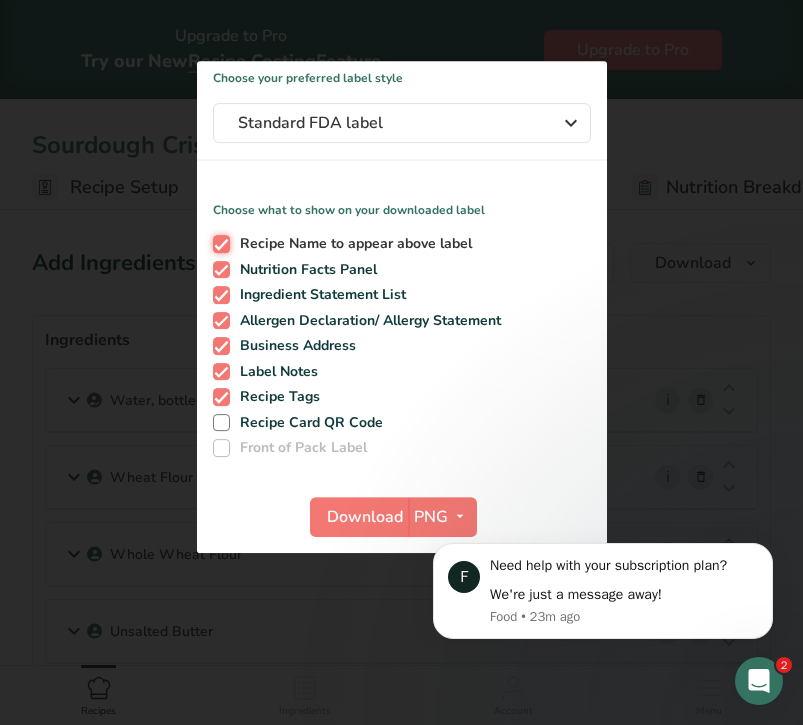 click on "Recipe Name to appear above label" at bounding box center (219, 244) 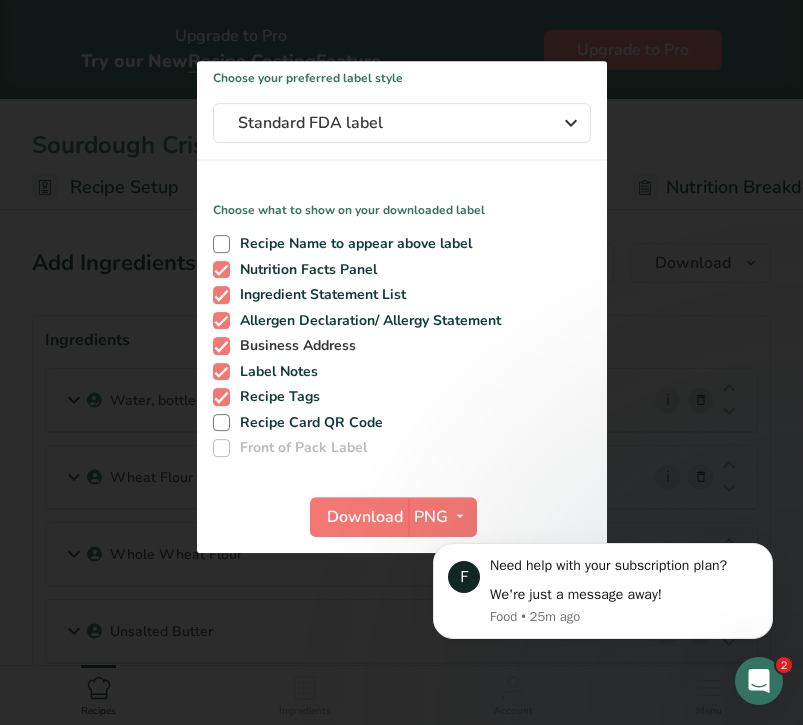 click at bounding box center (222, 346) 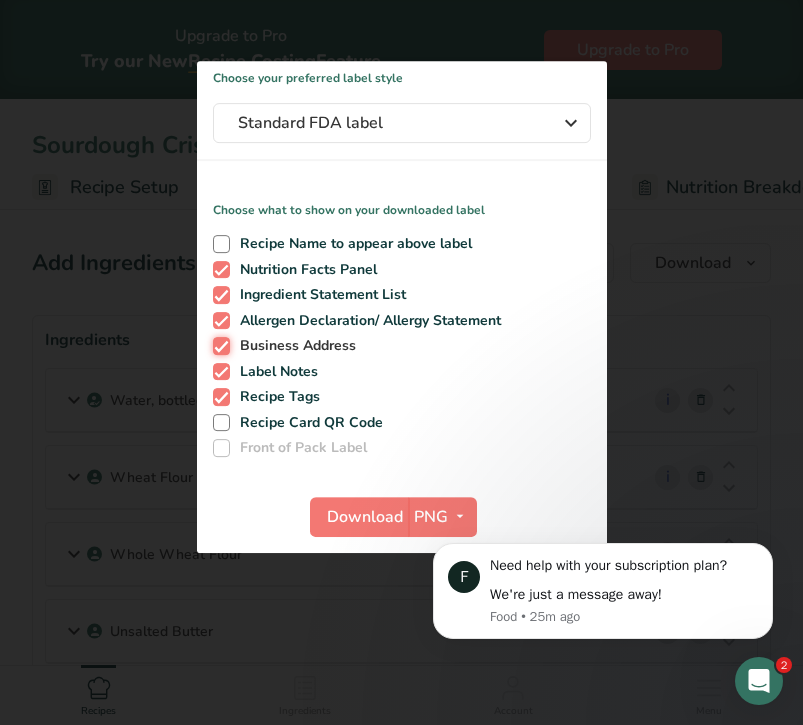 click on "Business Address" at bounding box center [219, 346] 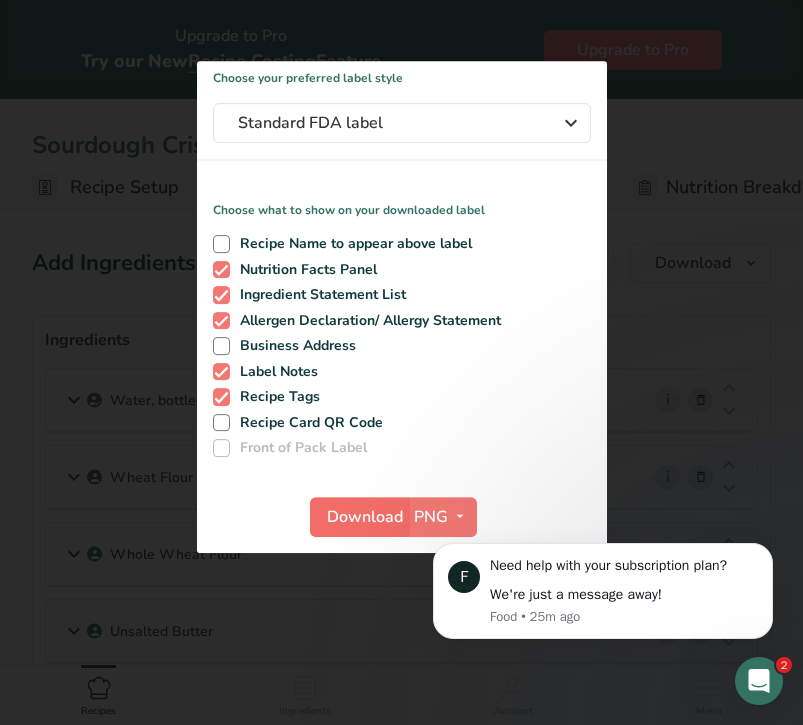 click on "Download" at bounding box center (365, 517) 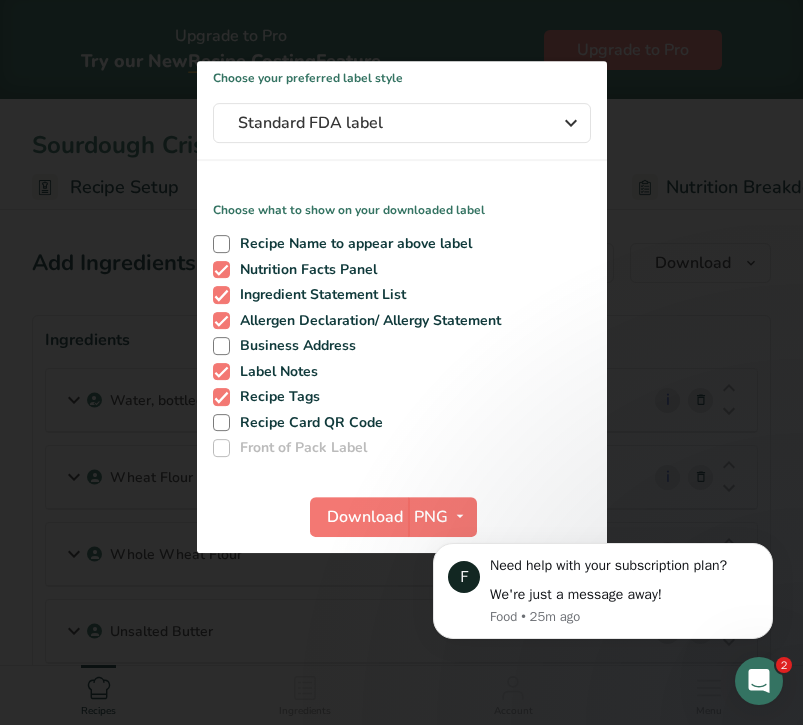 click at bounding box center [401, 362] 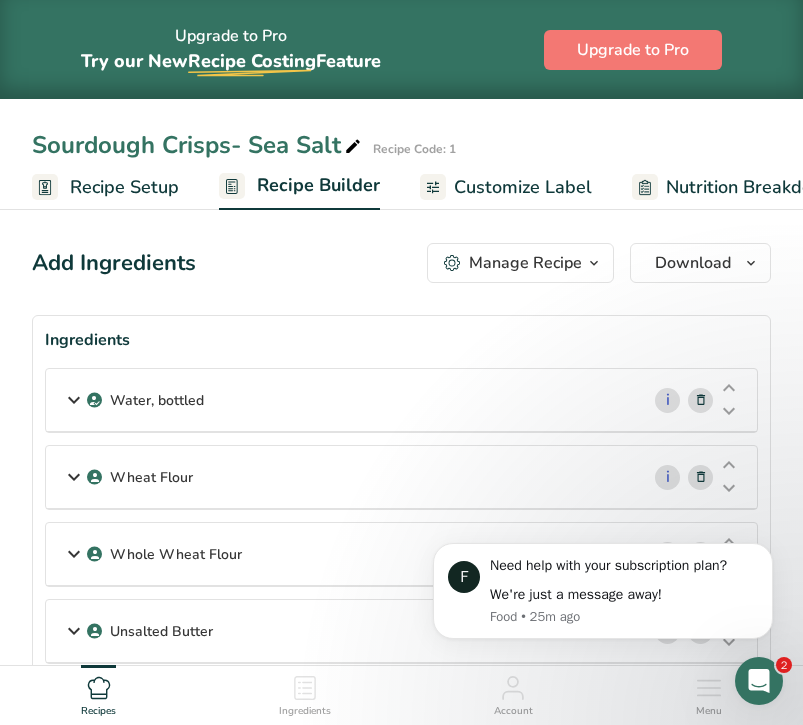 click on "Ingredients" at bounding box center (305, 692) 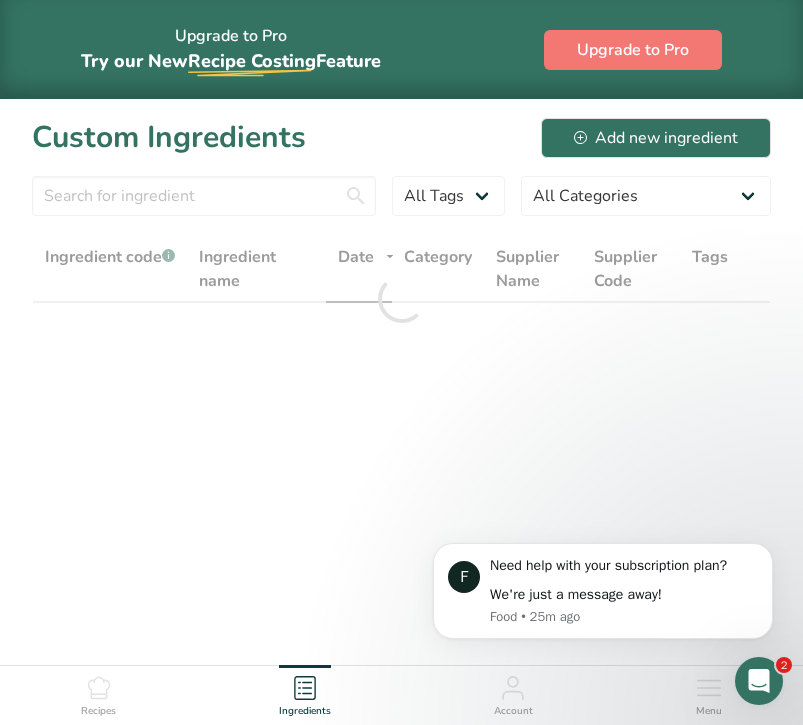 click 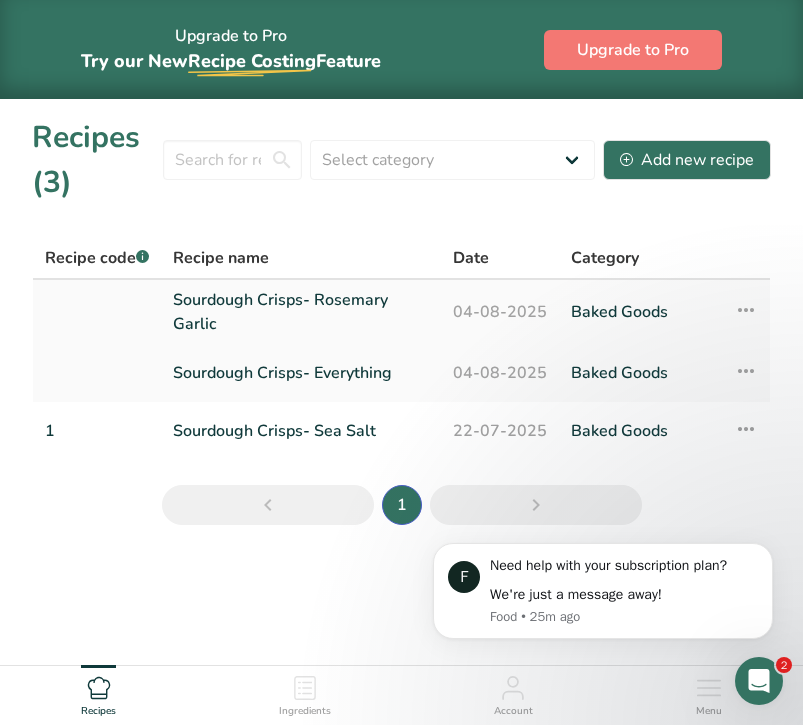 click on "Baked Goods" at bounding box center [640, 312] 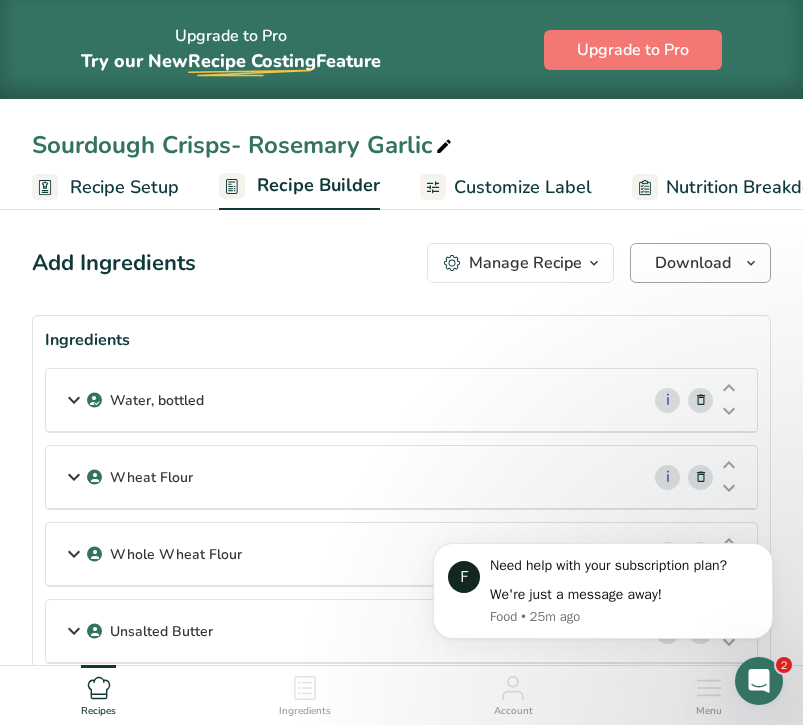 click on "Download" at bounding box center [693, 263] 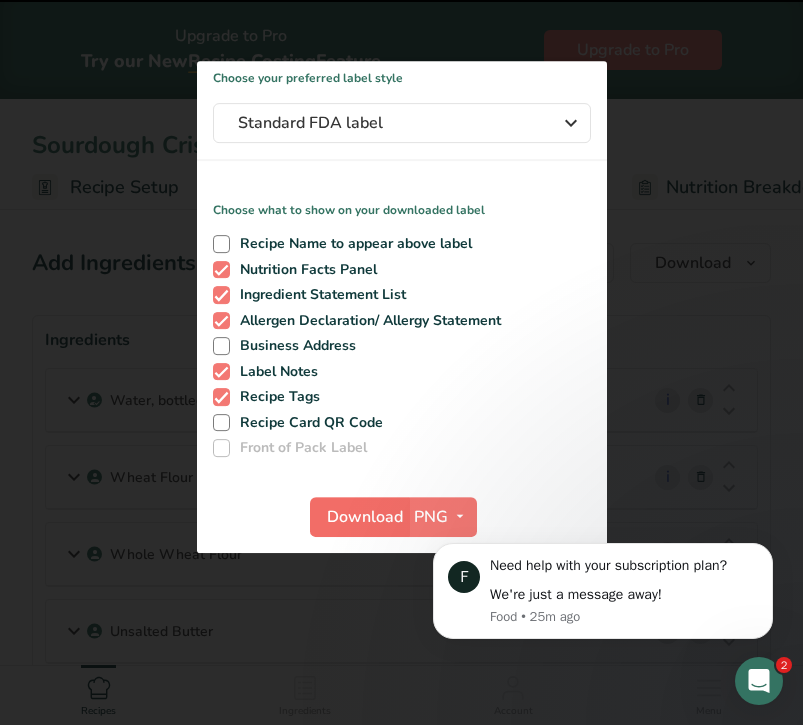 click on "Download" at bounding box center [365, 517] 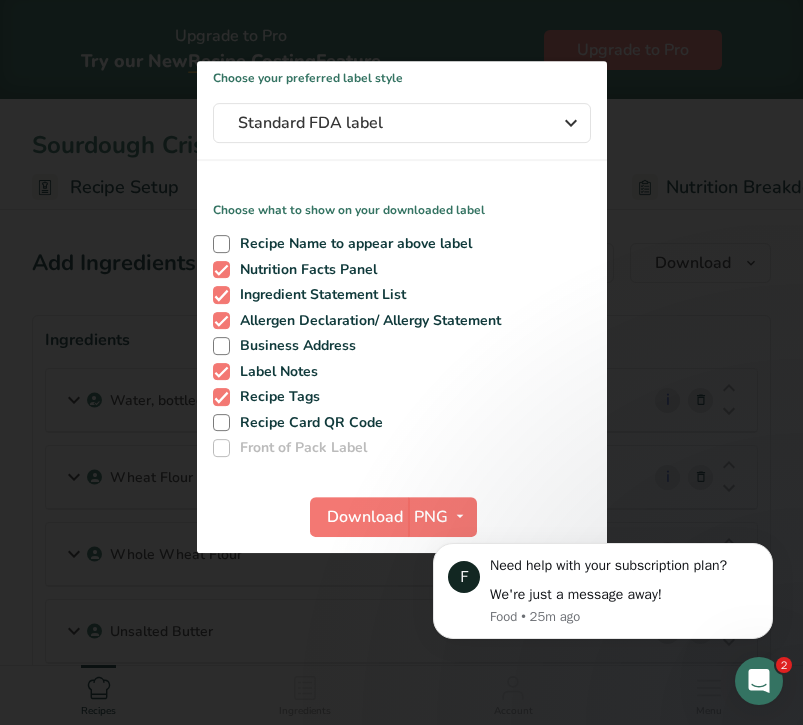 click at bounding box center (401, 362) 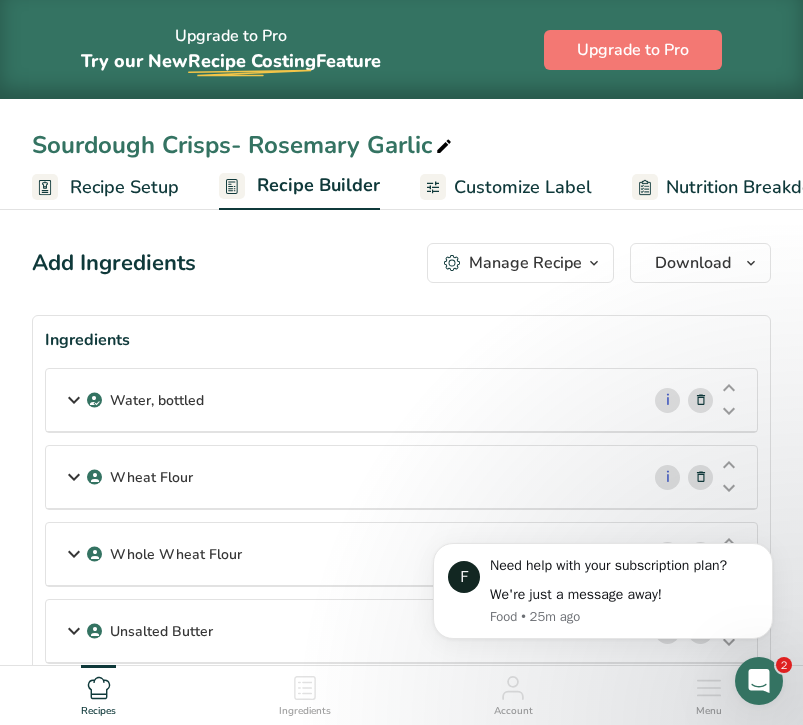 click 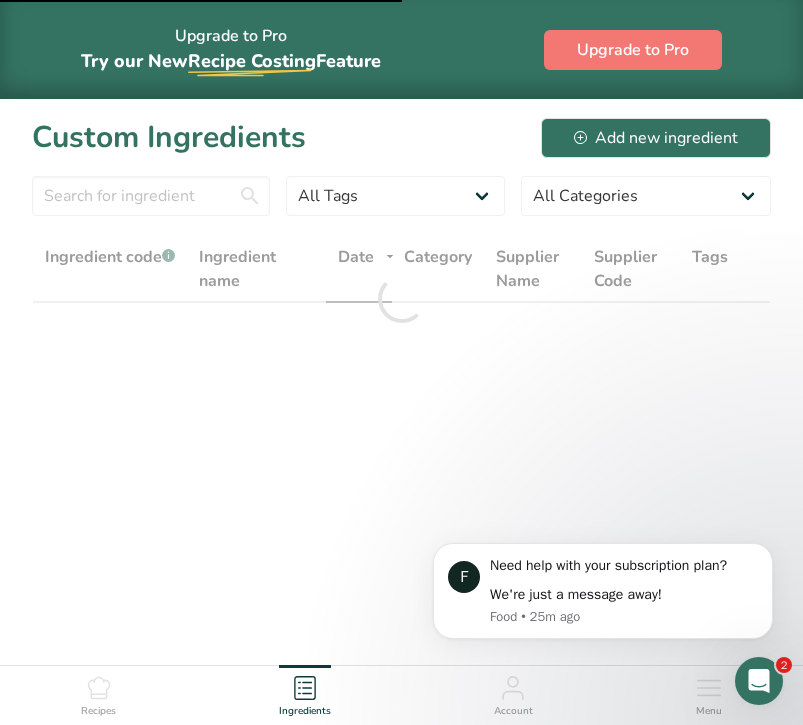 click 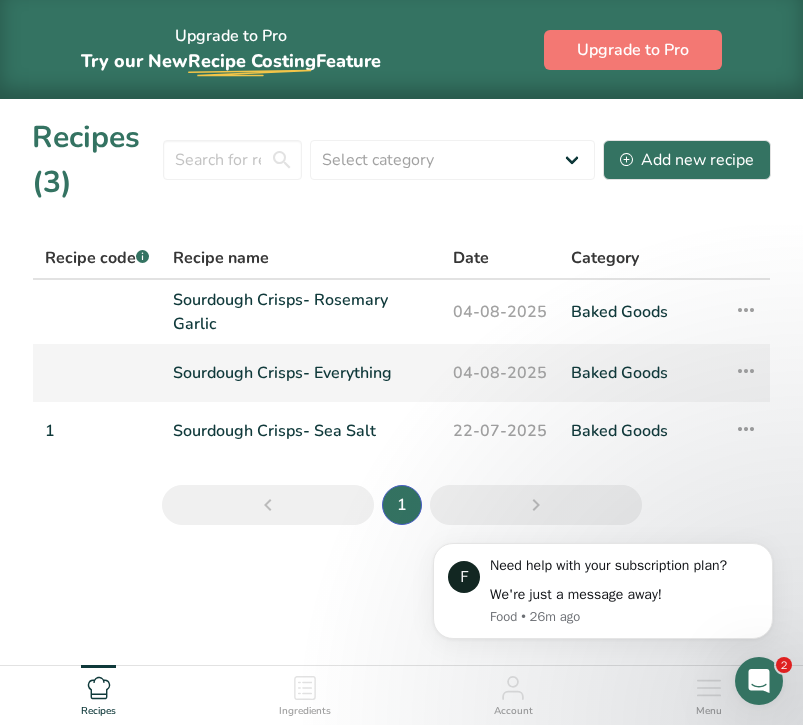 click on "Sourdough Crisps- Everything" at bounding box center (301, 373) 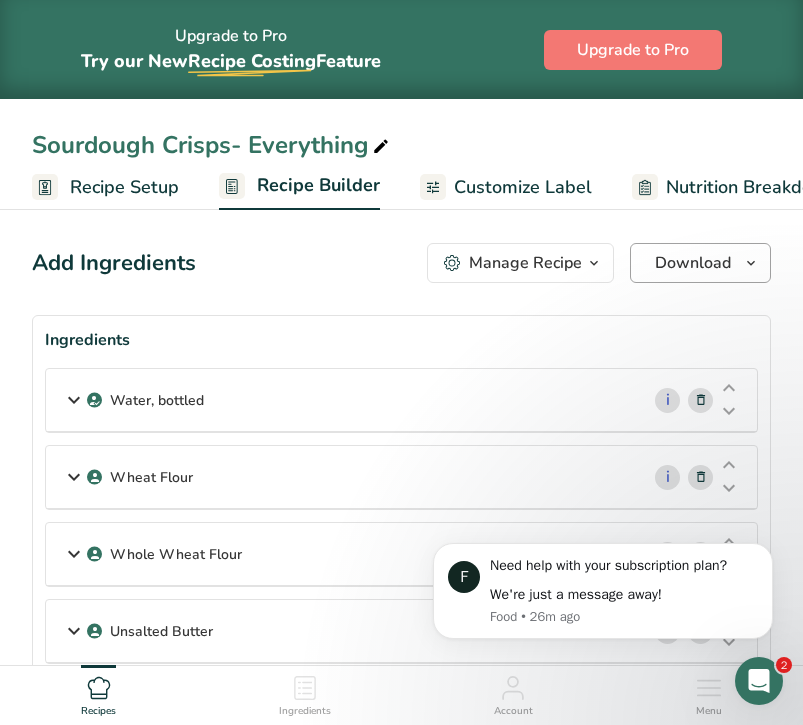 click on "Download" at bounding box center (693, 263) 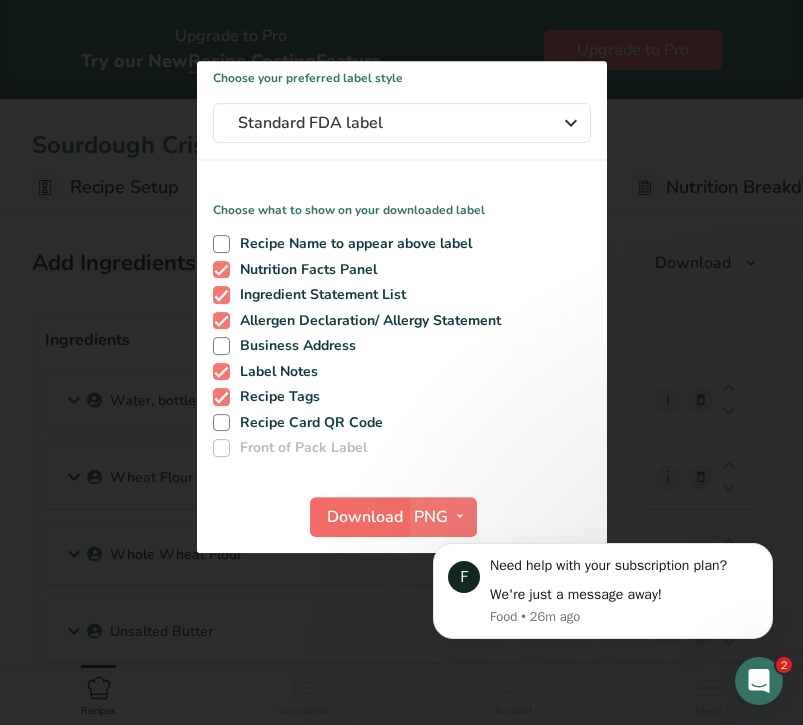 click on "Download" at bounding box center [365, 517] 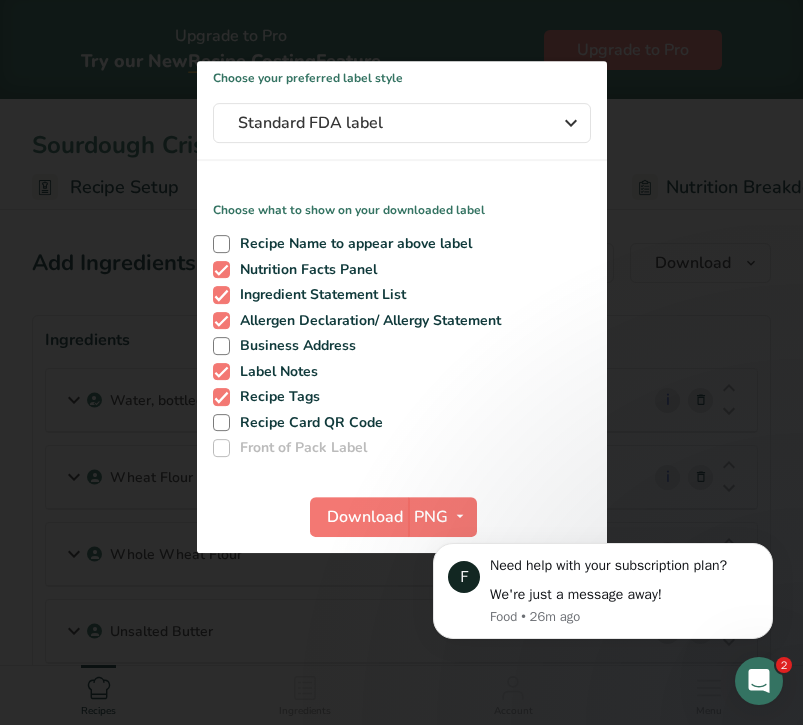 click at bounding box center (401, 362) 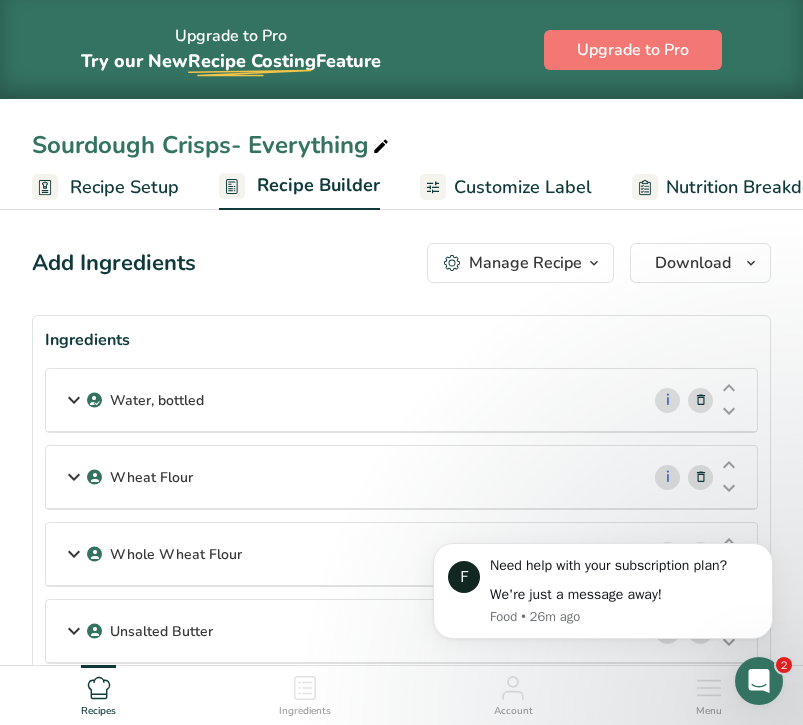 click on "Upgrade to Pro
Try our New
Recipe Costing
.a-29{fill:none;stroke-linecap:round;stroke-width:3px;}
Feature
Upgrade to Pro" at bounding box center [401, 49] 